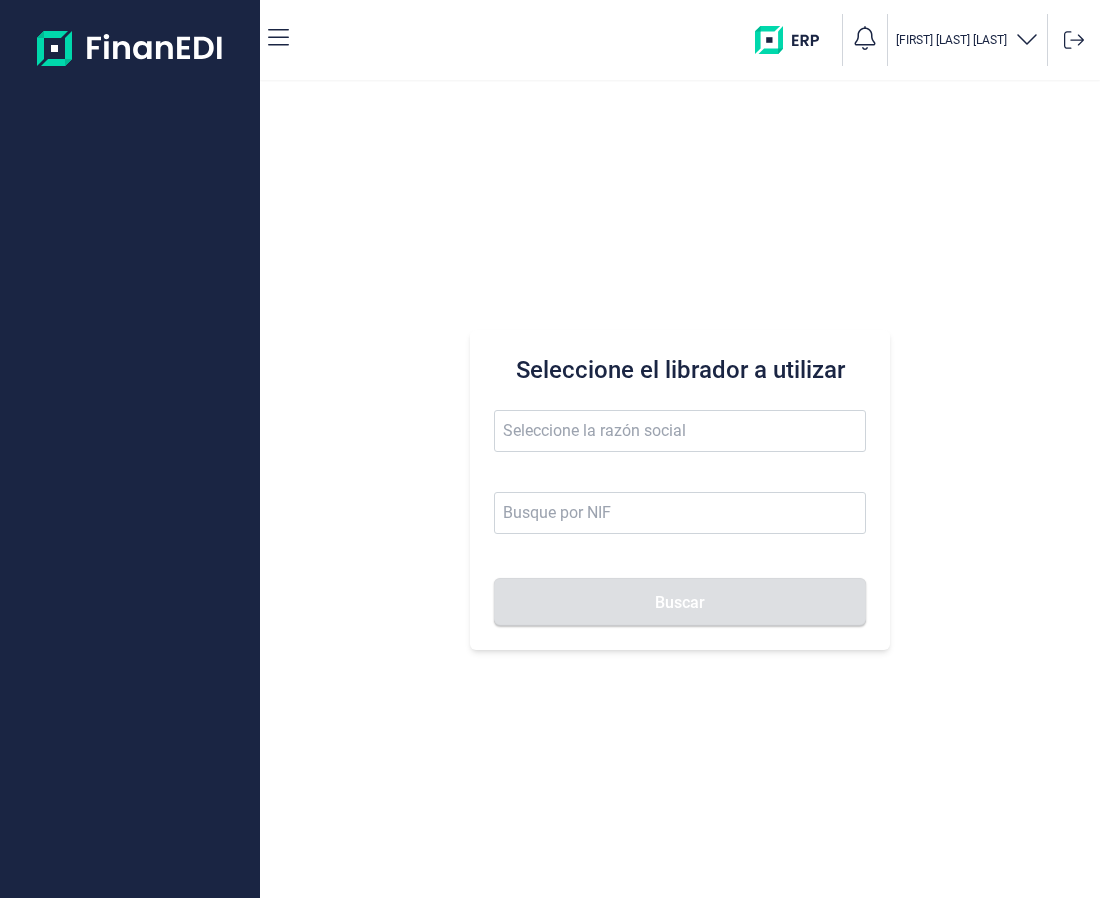 scroll, scrollTop: 0, scrollLeft: 0, axis: both 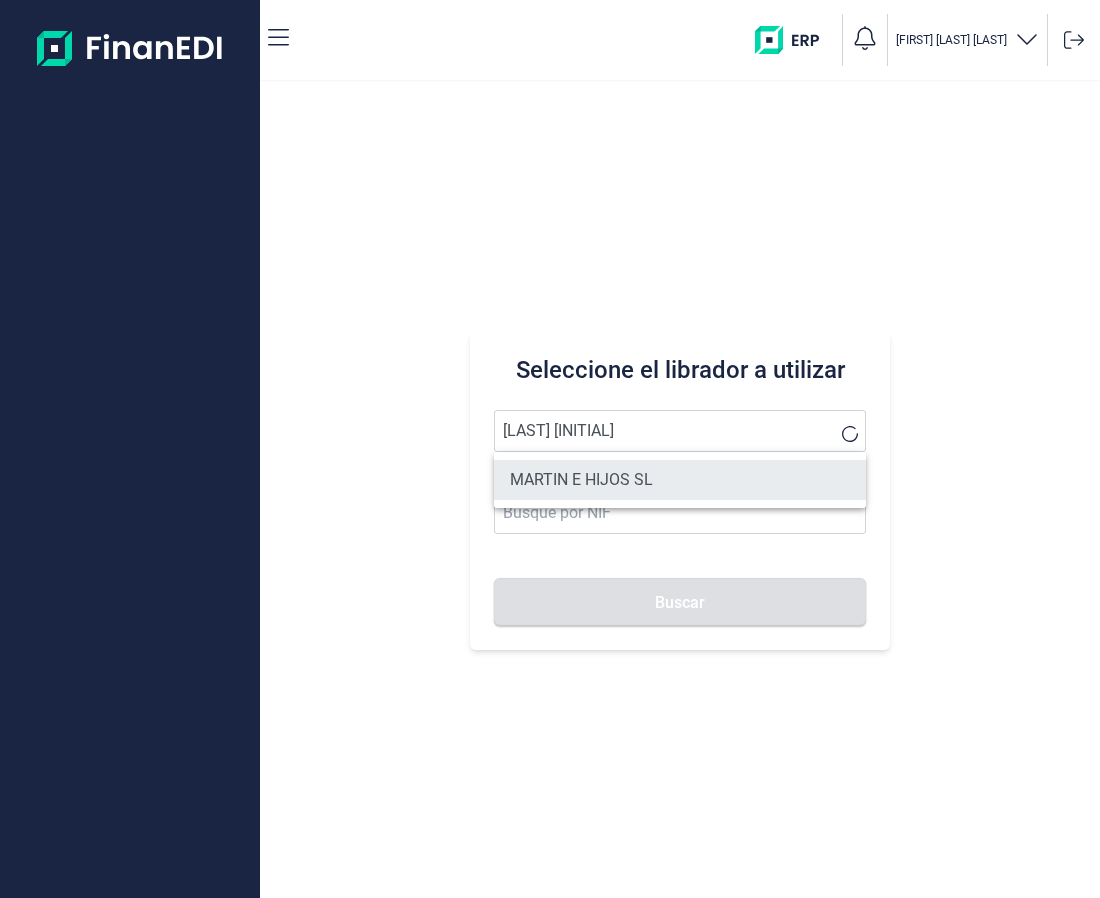 click on "MARTIN E HIJOS SL" at bounding box center (680, 480) 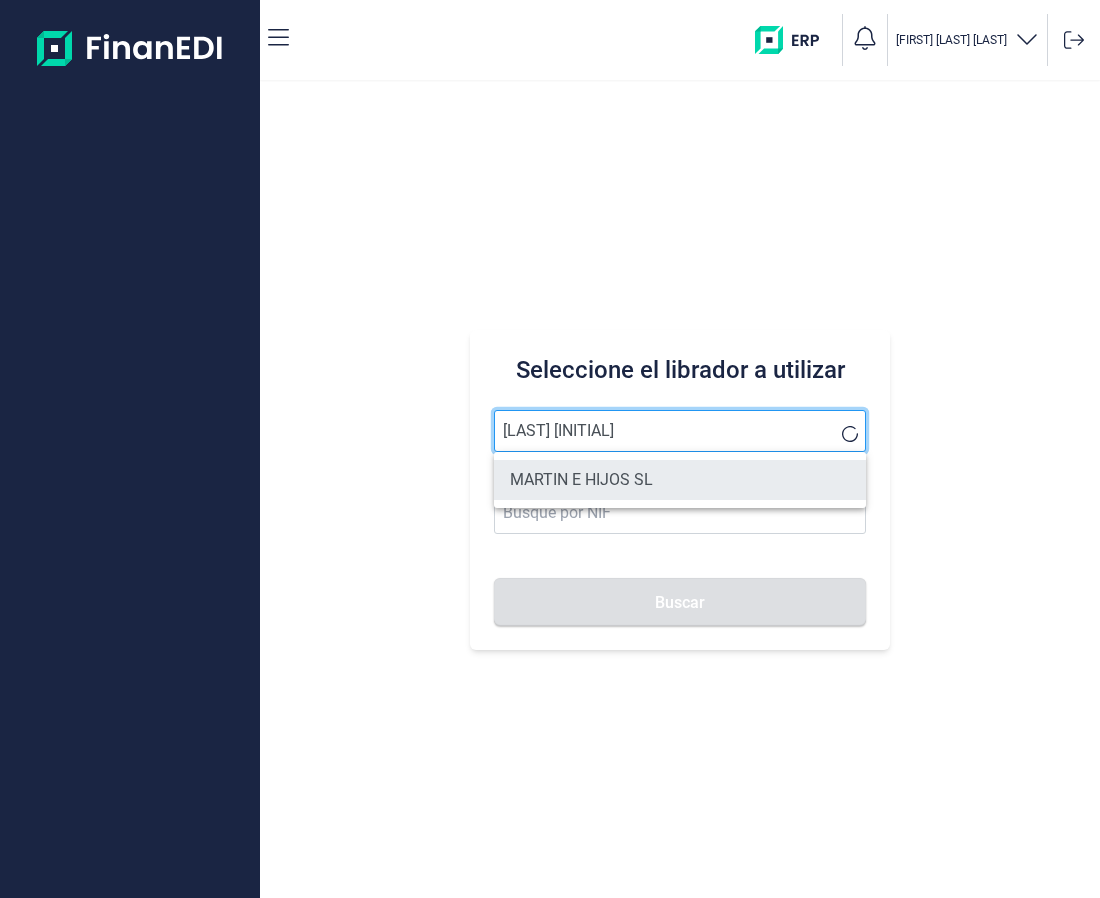 type on "MARTIN E HIJOS SL" 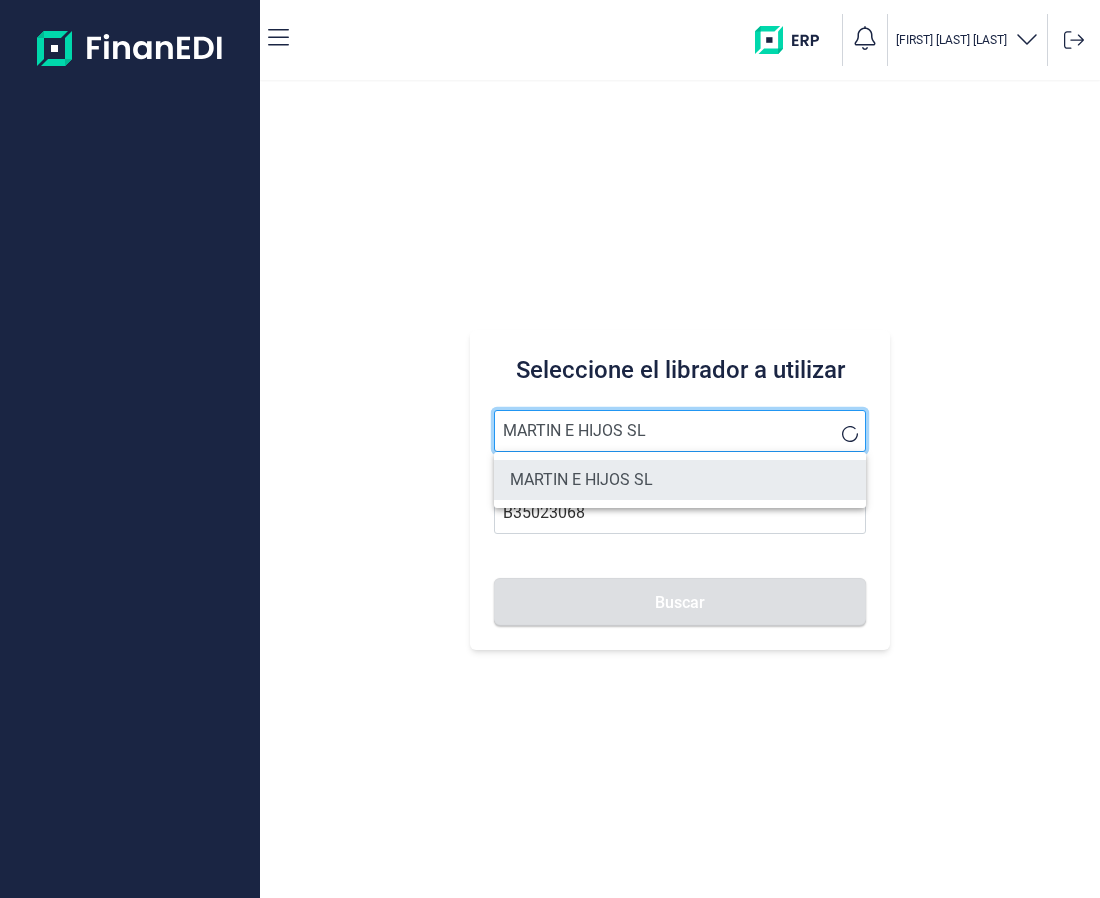 scroll, scrollTop: 0, scrollLeft: 0, axis: both 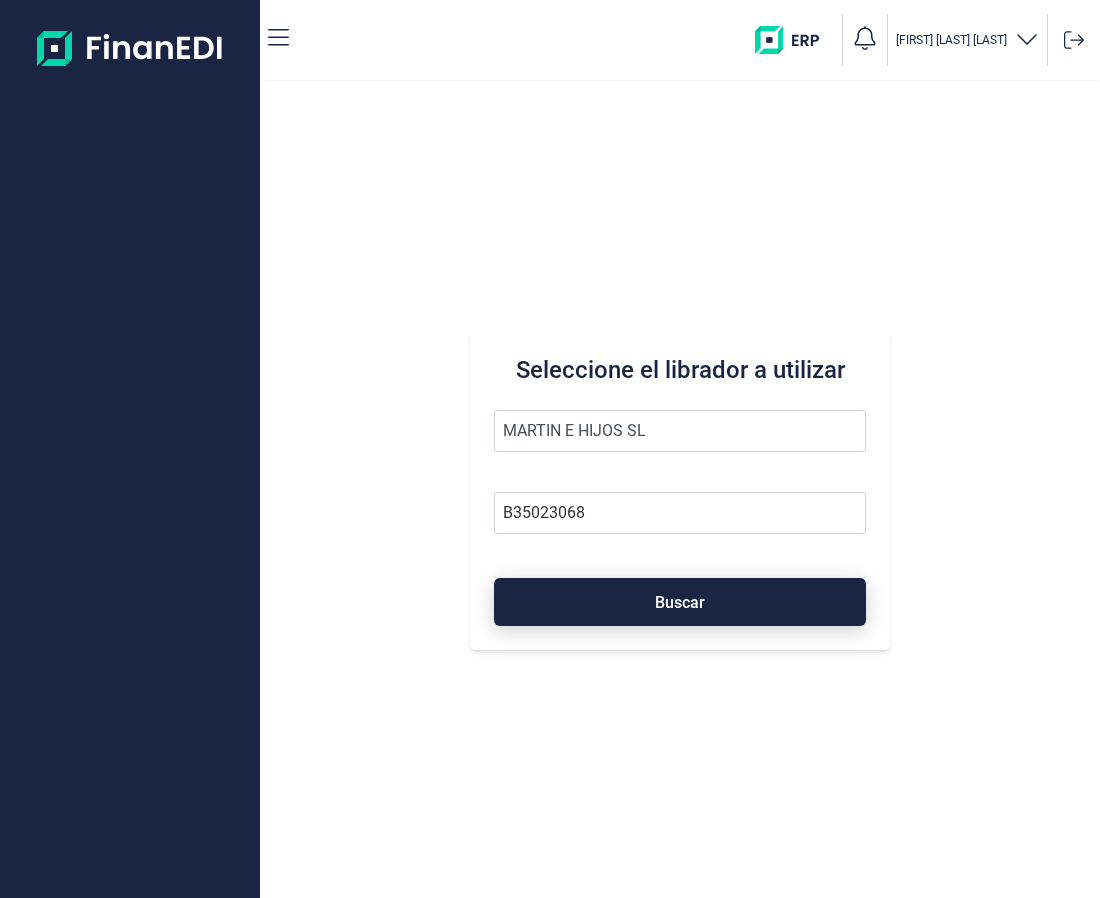 click on "Buscar" at bounding box center [680, 602] 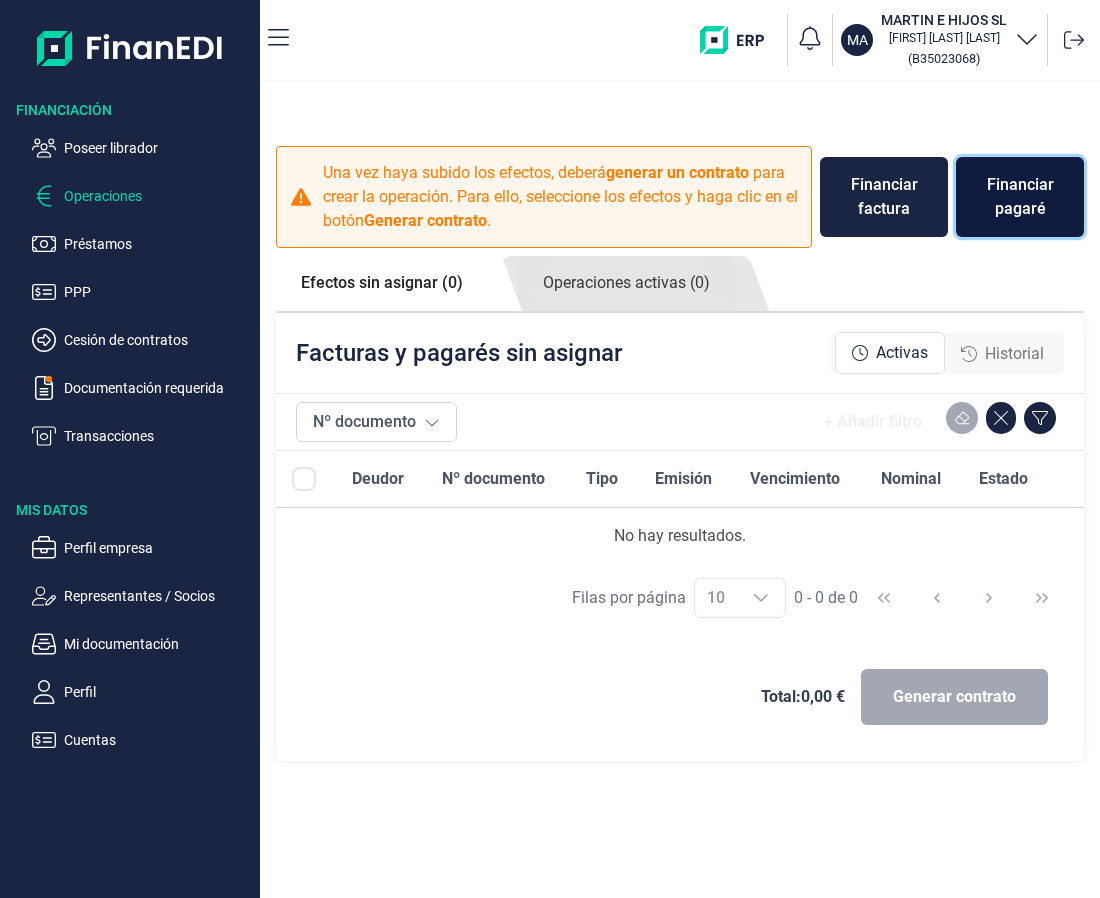 click on "Financiar pagaré" at bounding box center (1020, 197) 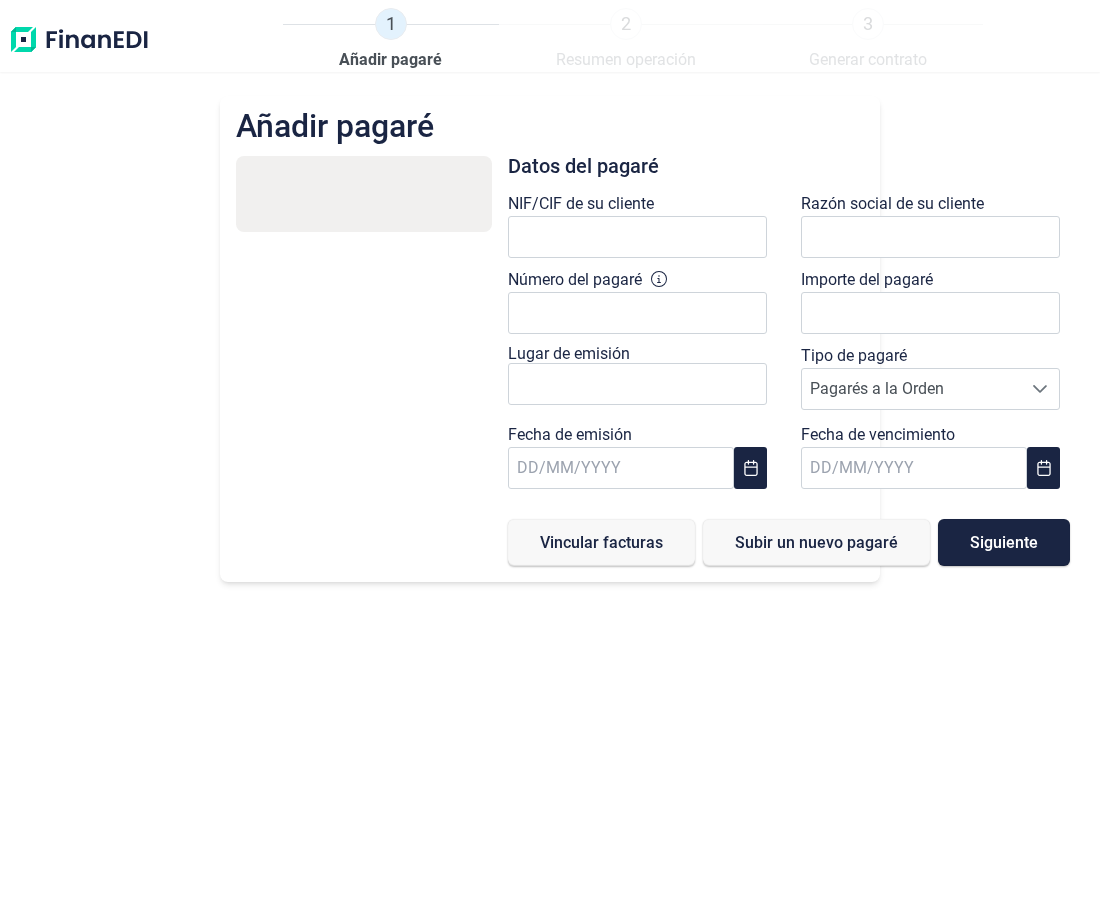 type on "0,00 €" 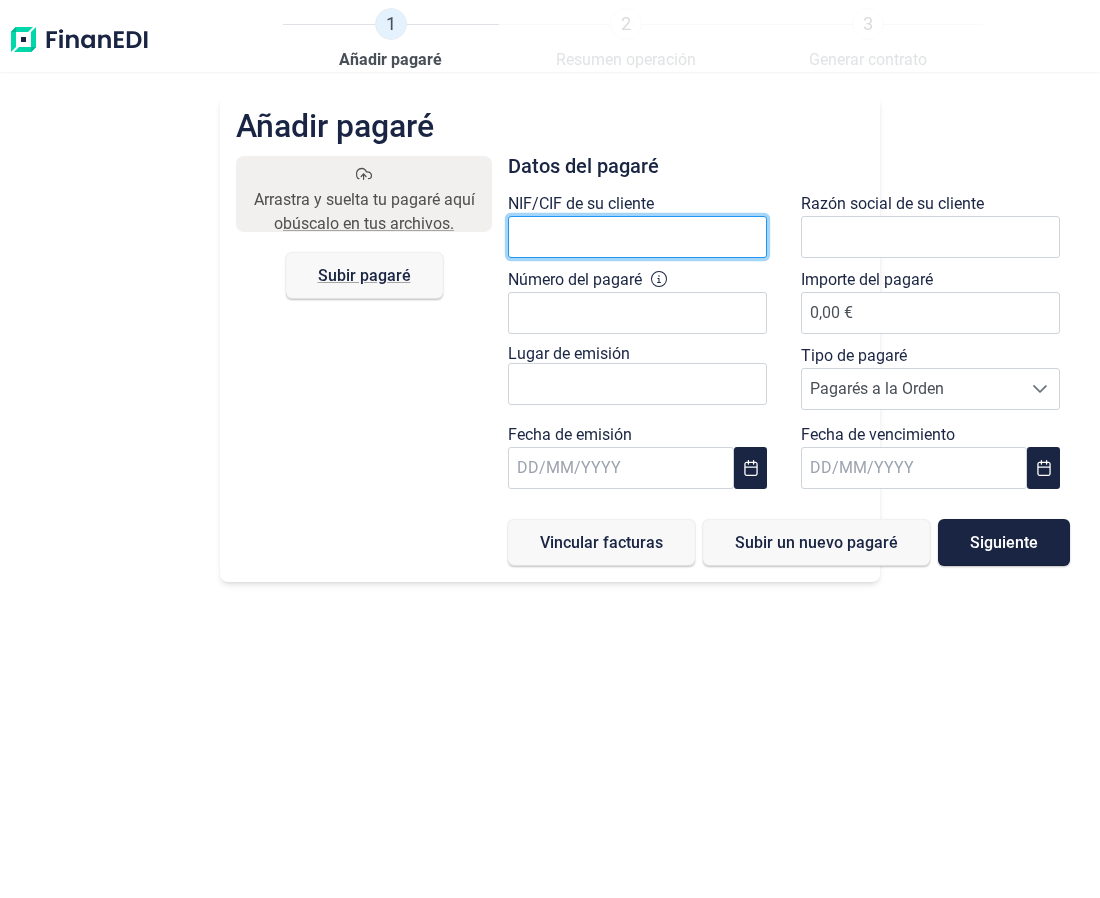 click at bounding box center (637, 237) 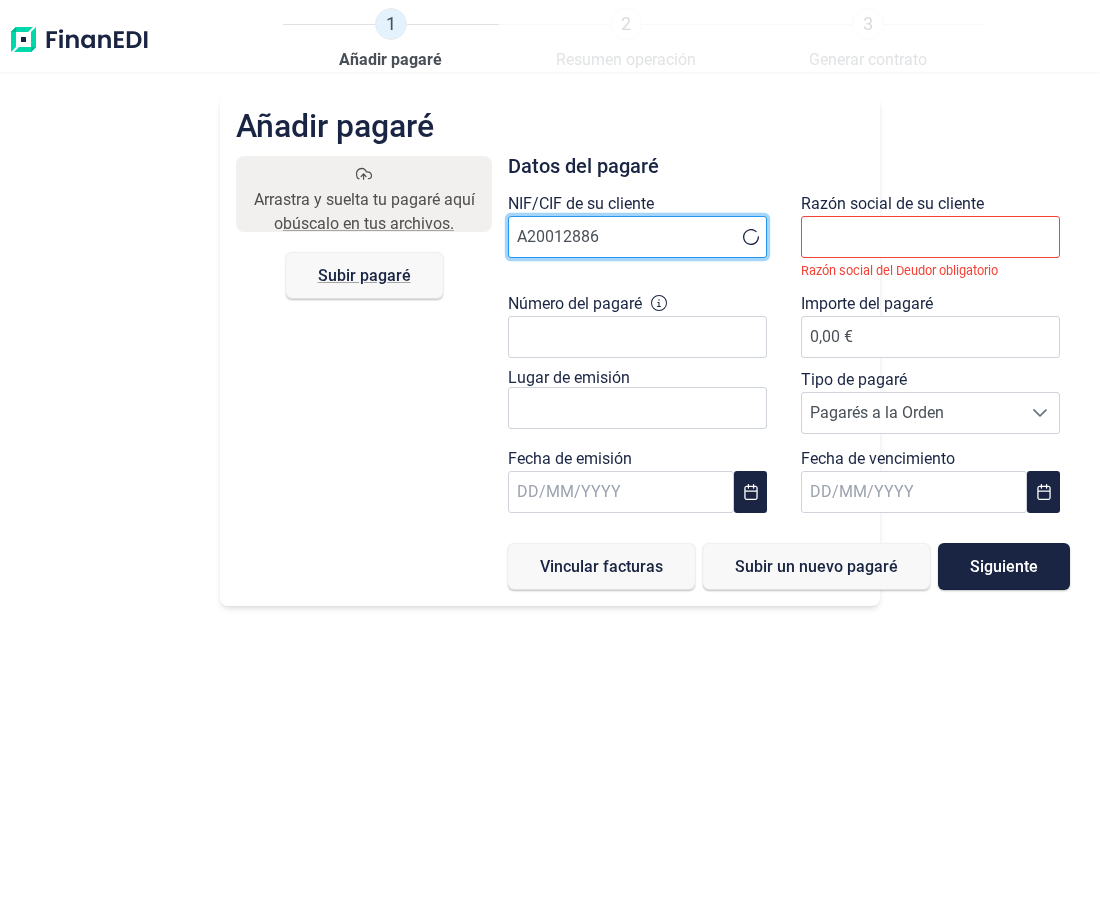click on "A20012886" at bounding box center (637, 237) 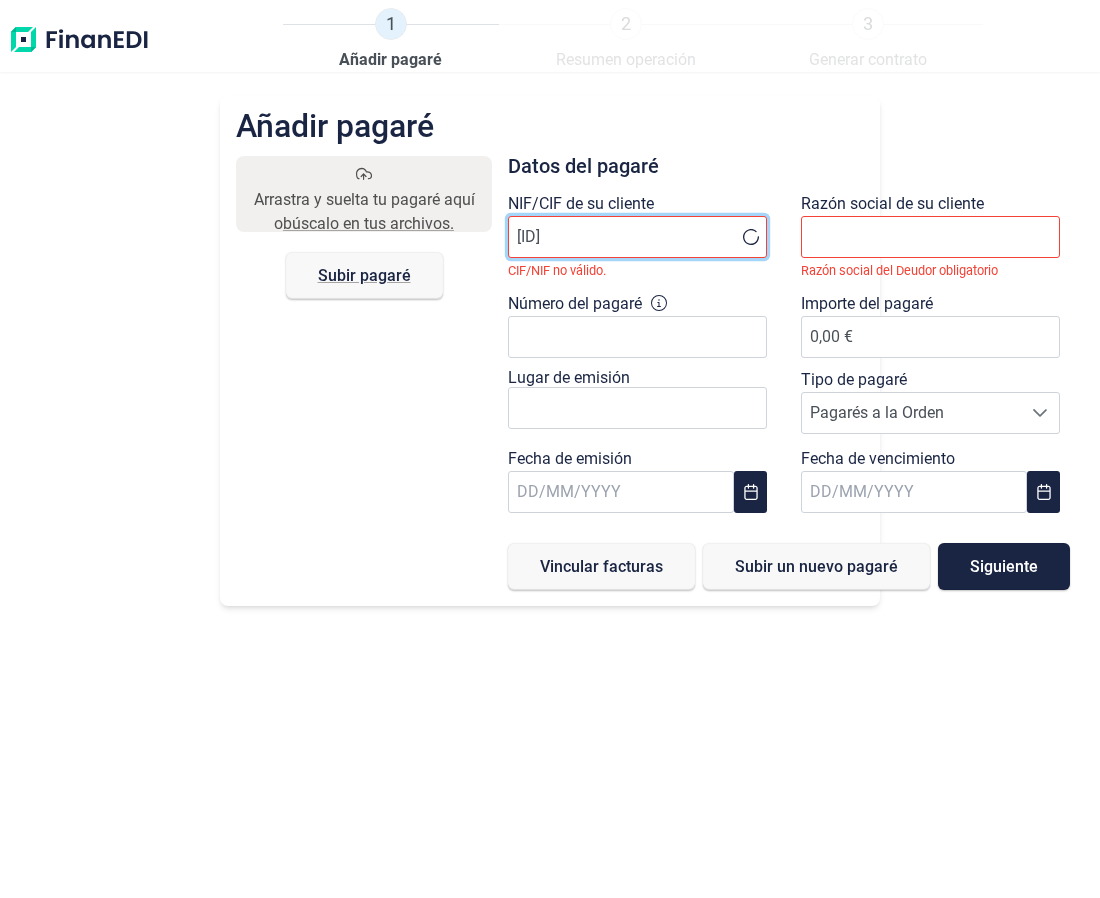 drag, startPoint x: 434, startPoint y: 251, endPoint x: 355, endPoint y: 249, distance: 79.025314 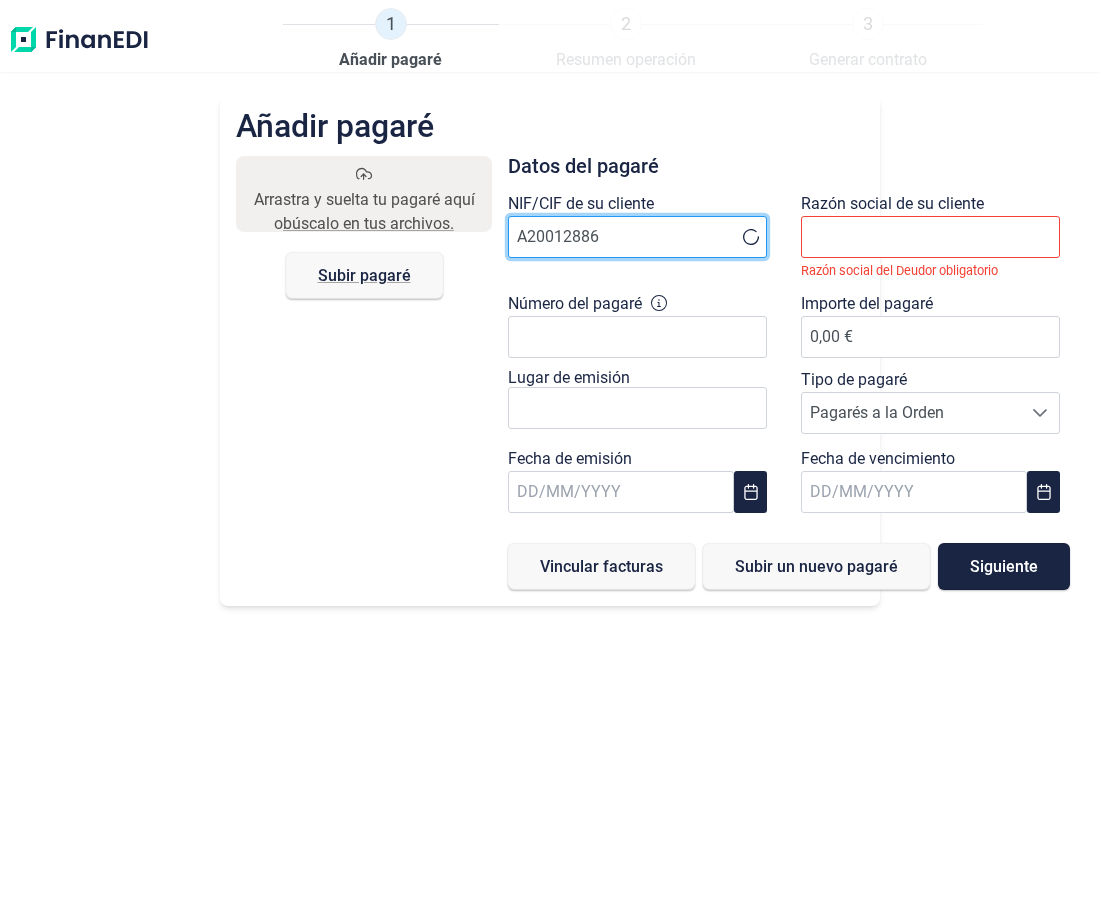 click on "A20012886" at bounding box center (637, 237) 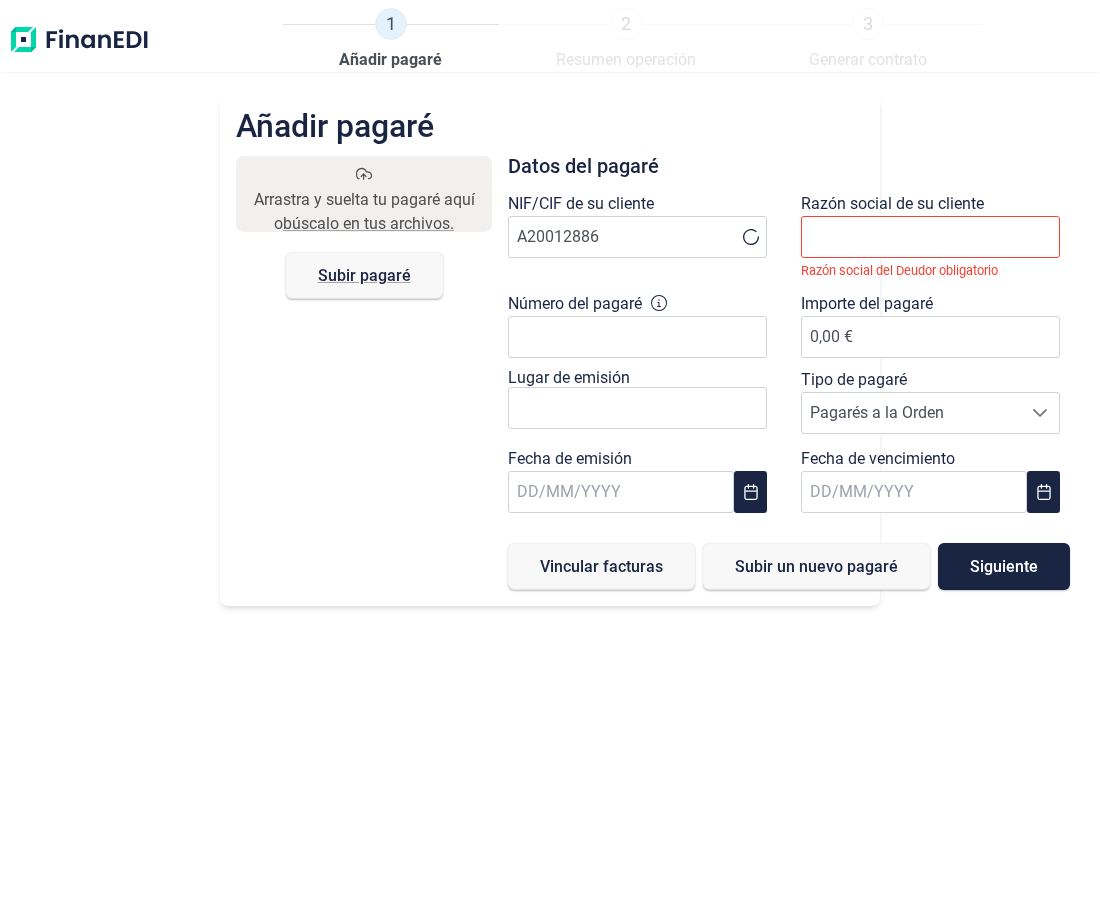 drag, startPoint x: 745, startPoint y: 230, endPoint x: 747, endPoint y: 242, distance: 12.165525 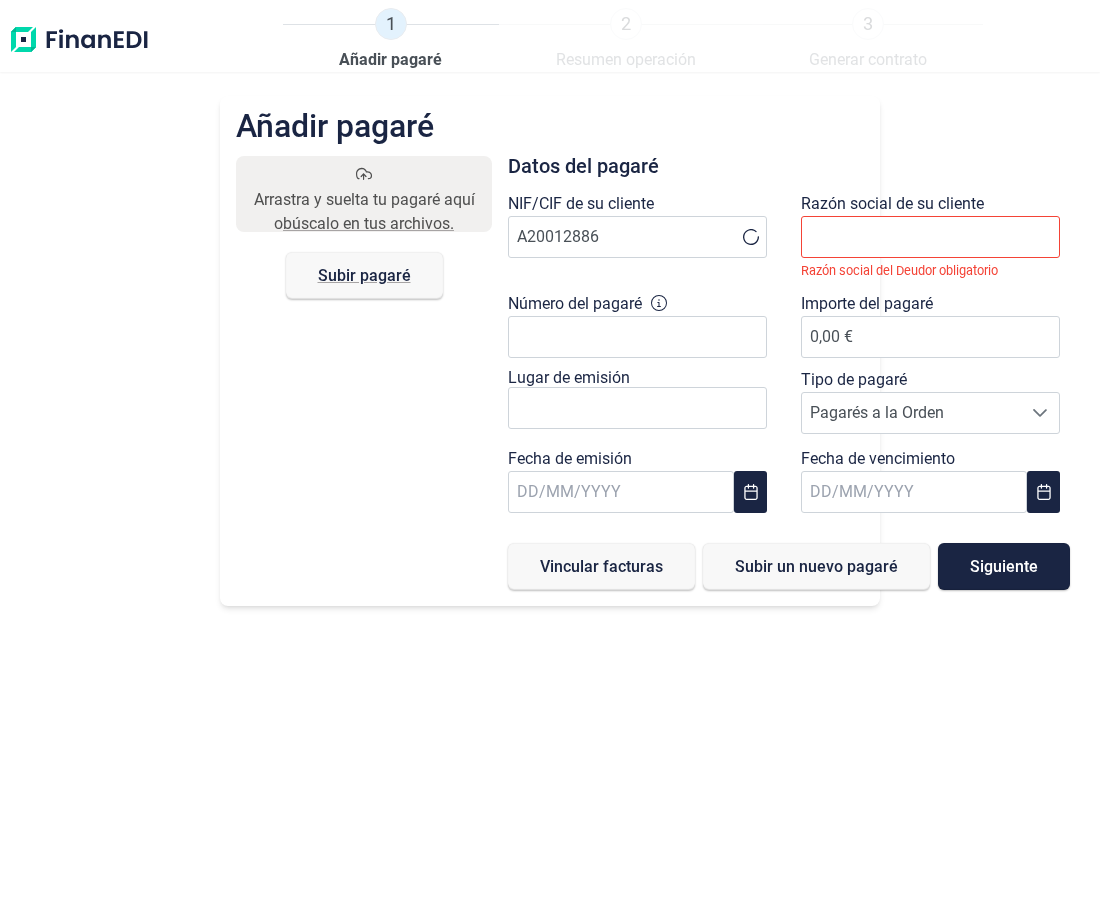 click 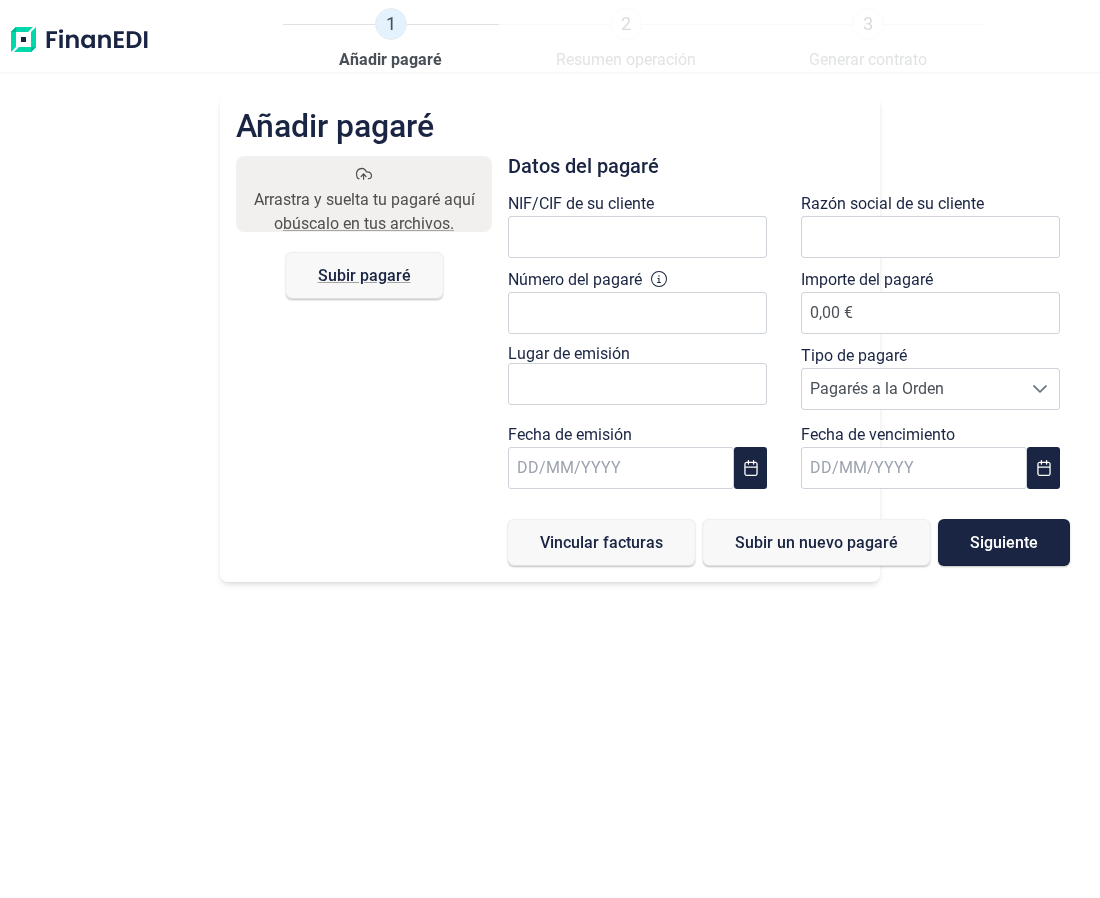 scroll, scrollTop: 0, scrollLeft: 0, axis: both 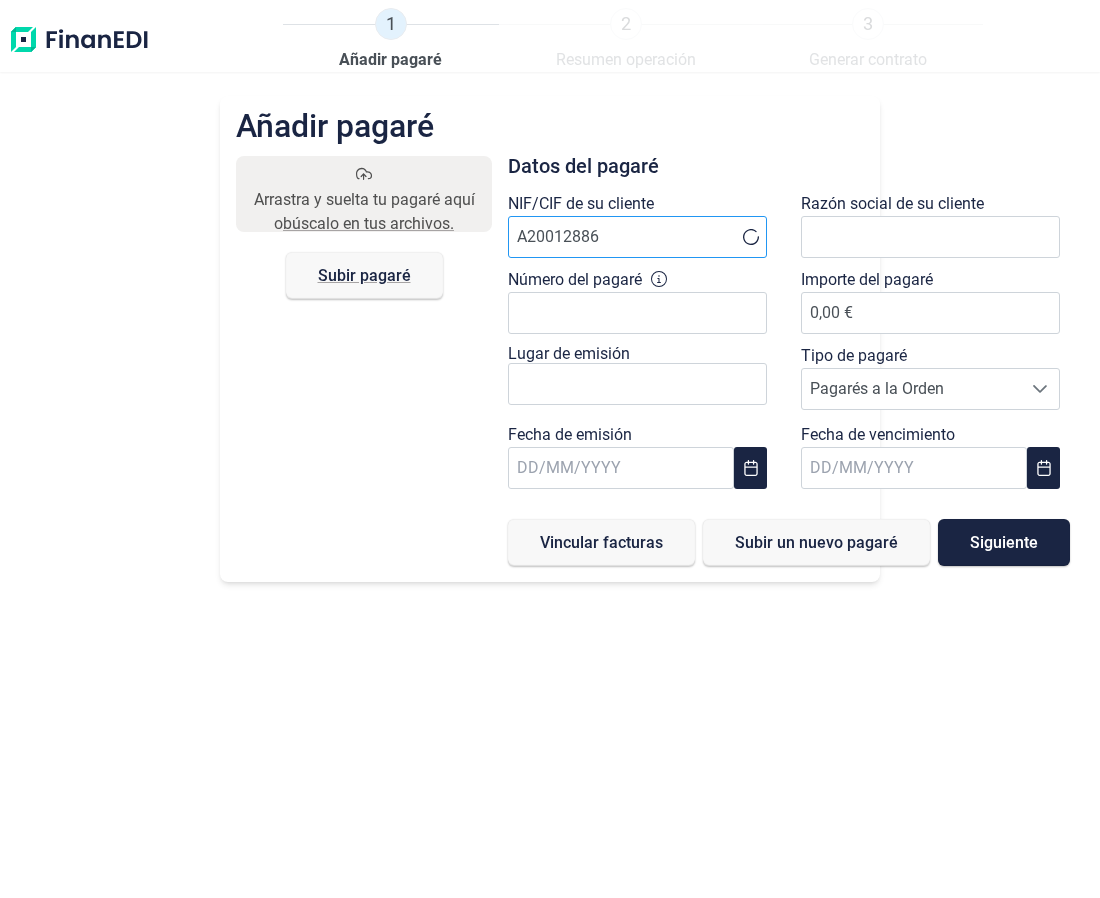 type on "A20012886" 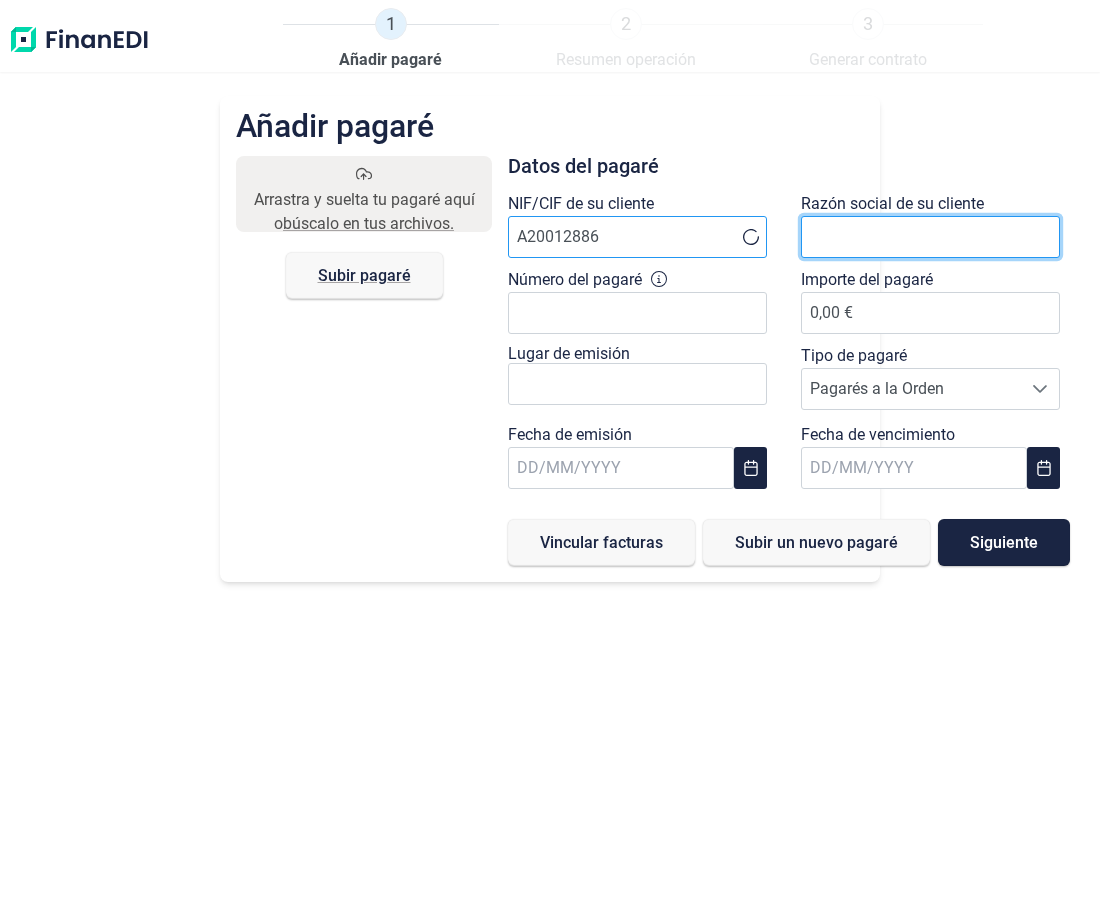 scroll, scrollTop: 0, scrollLeft: 0, axis: both 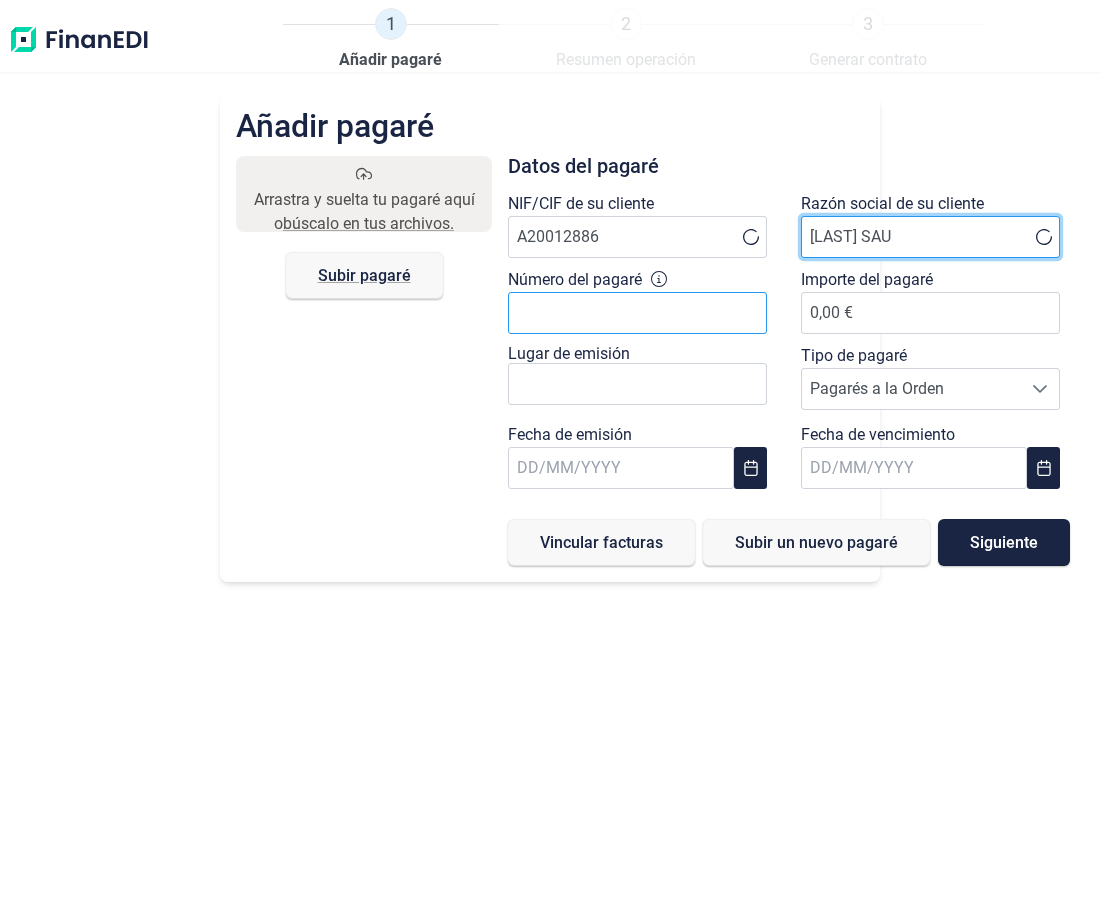 type on "BEISSIER SAU" 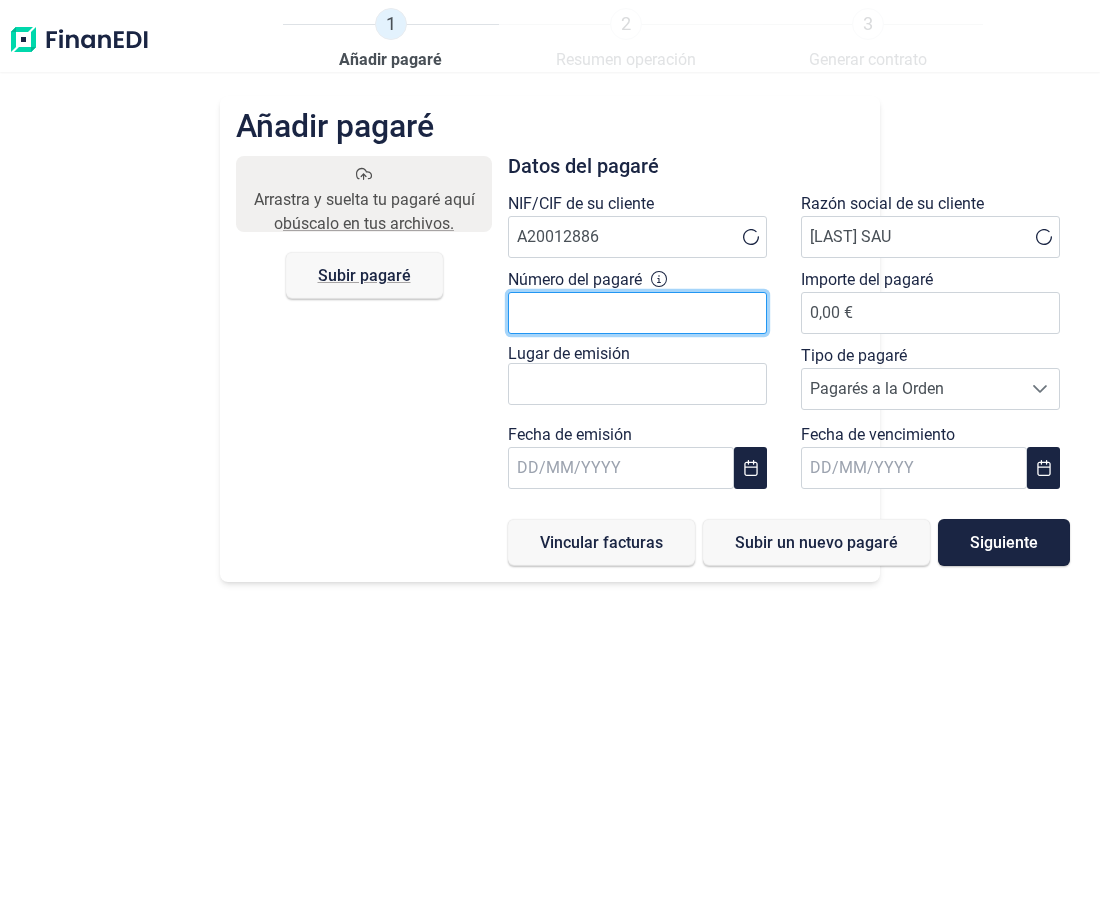 click on "Número del pagaré" at bounding box center [637, 313] 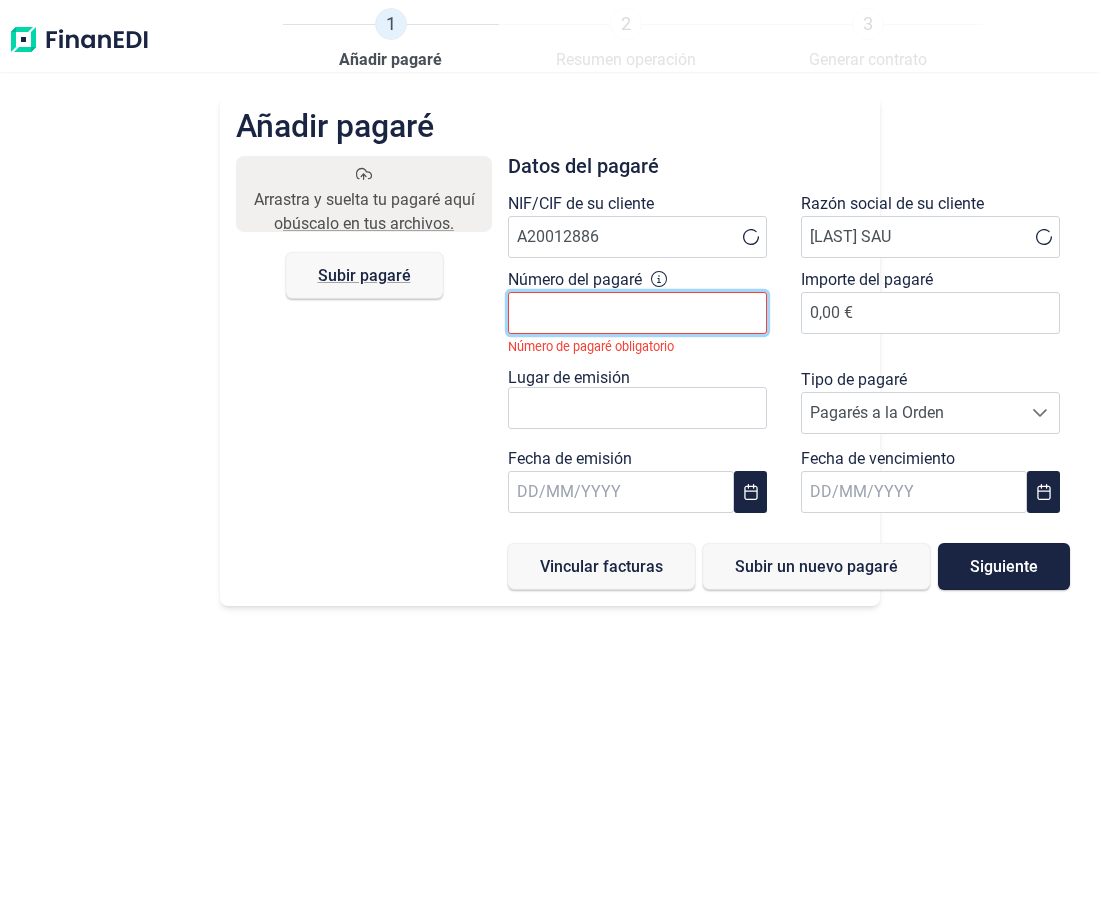 click on "Número del pagaré" at bounding box center (637, 313) 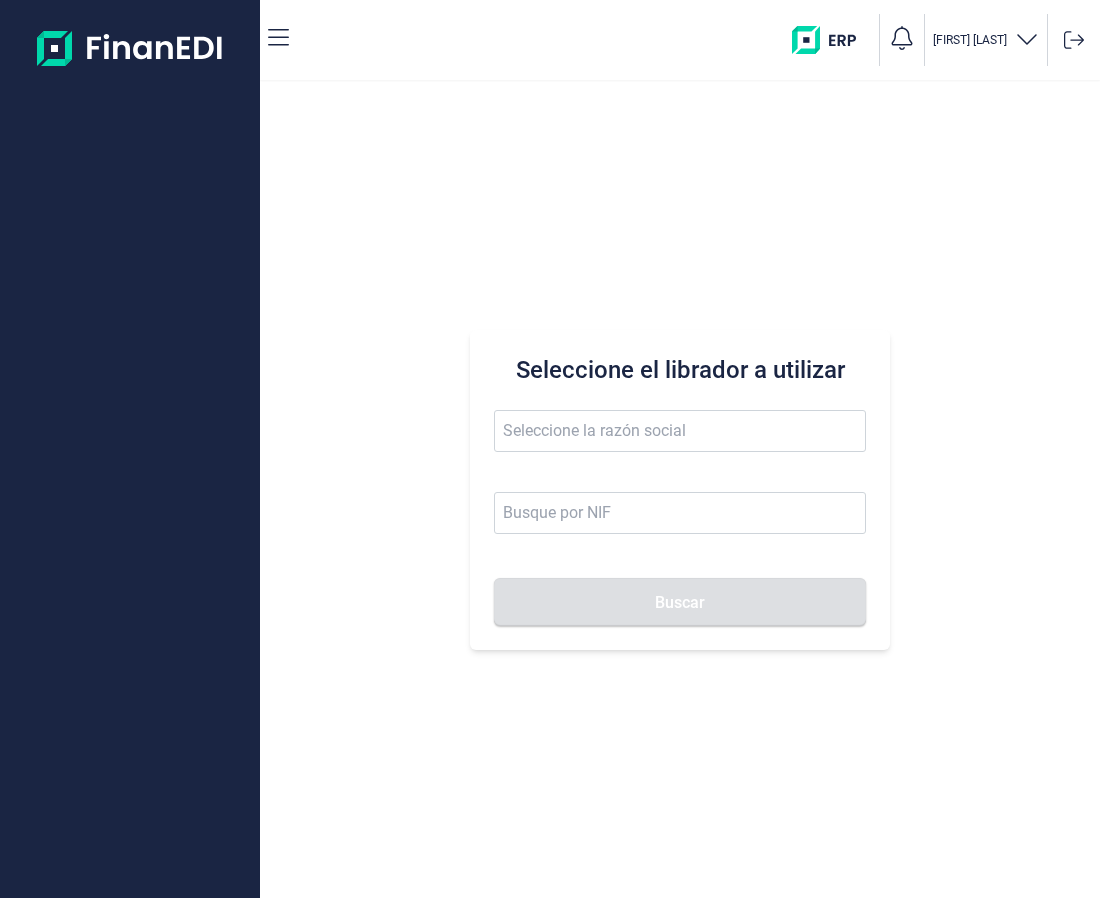 scroll, scrollTop: 0, scrollLeft: 0, axis: both 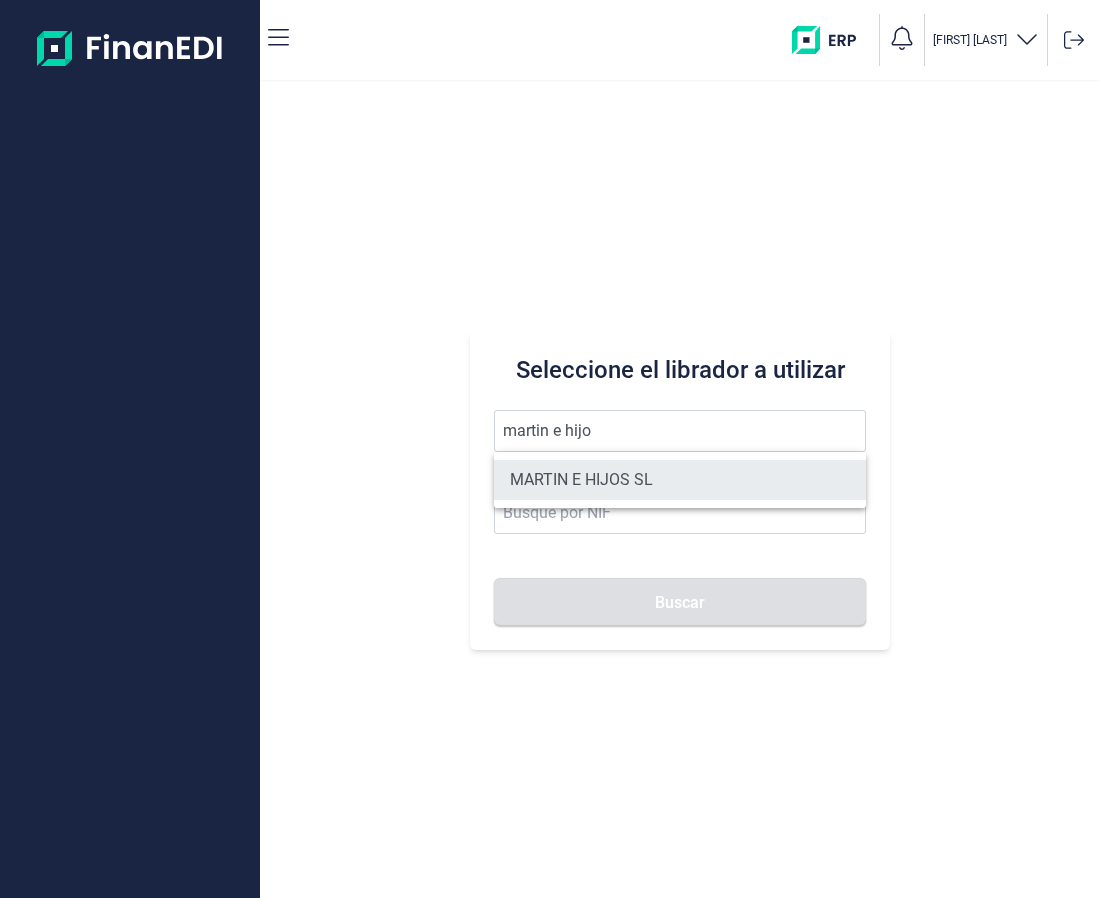click on "MARTIN E HIJOS SL" at bounding box center [680, 480] 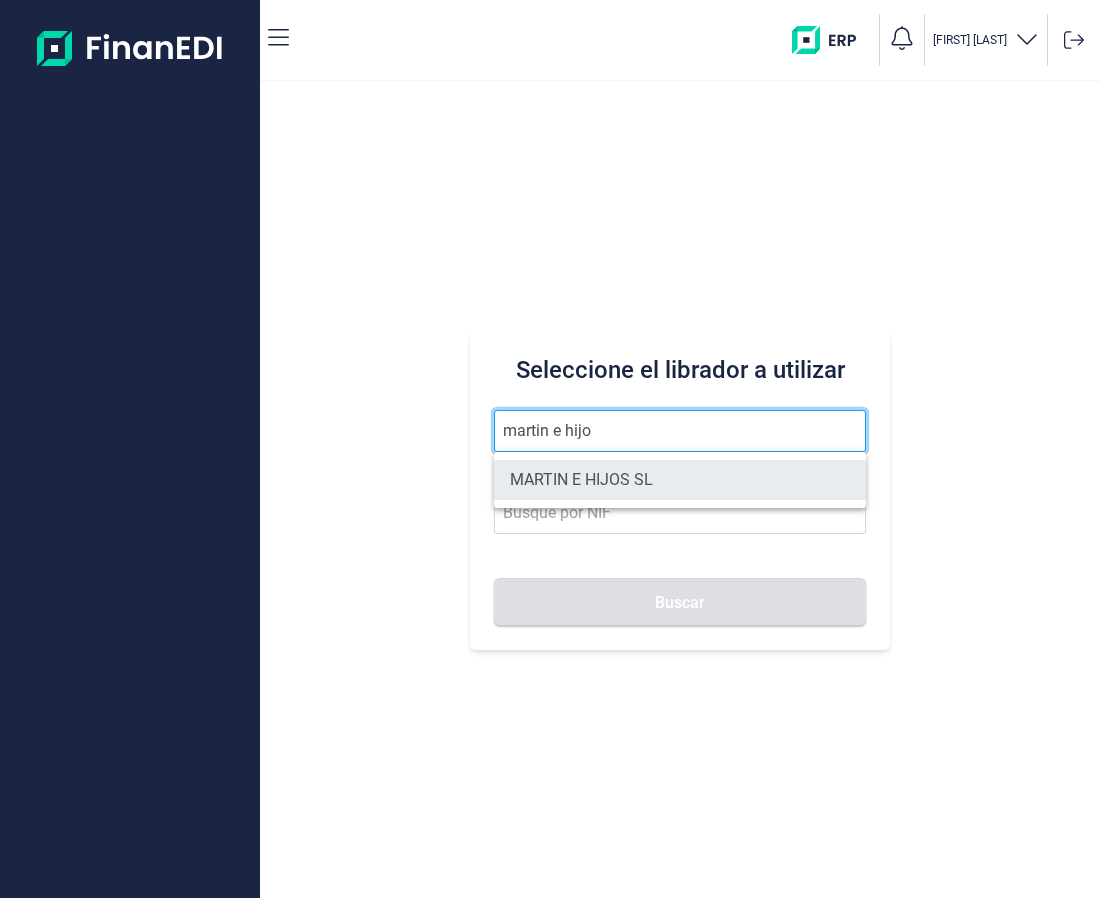 type on "MARTIN E HIJOS SL" 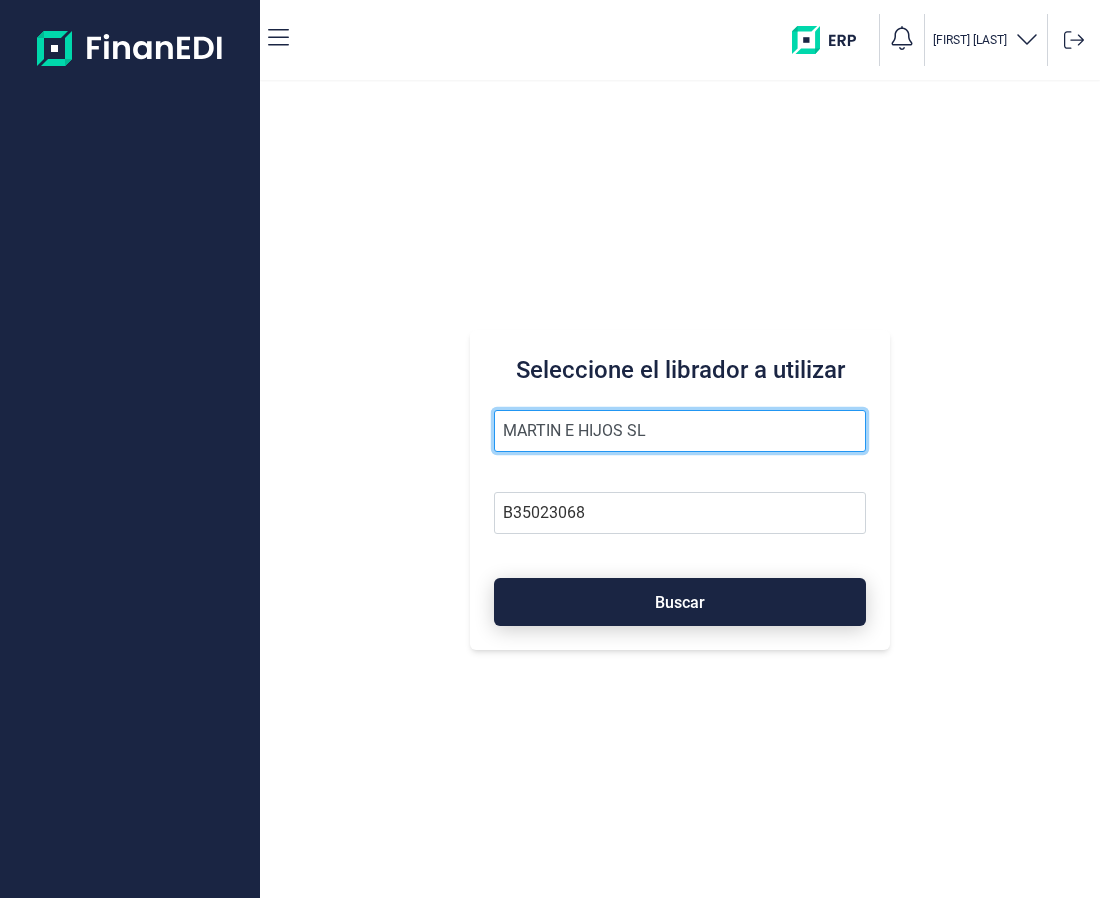 scroll, scrollTop: 0, scrollLeft: 0, axis: both 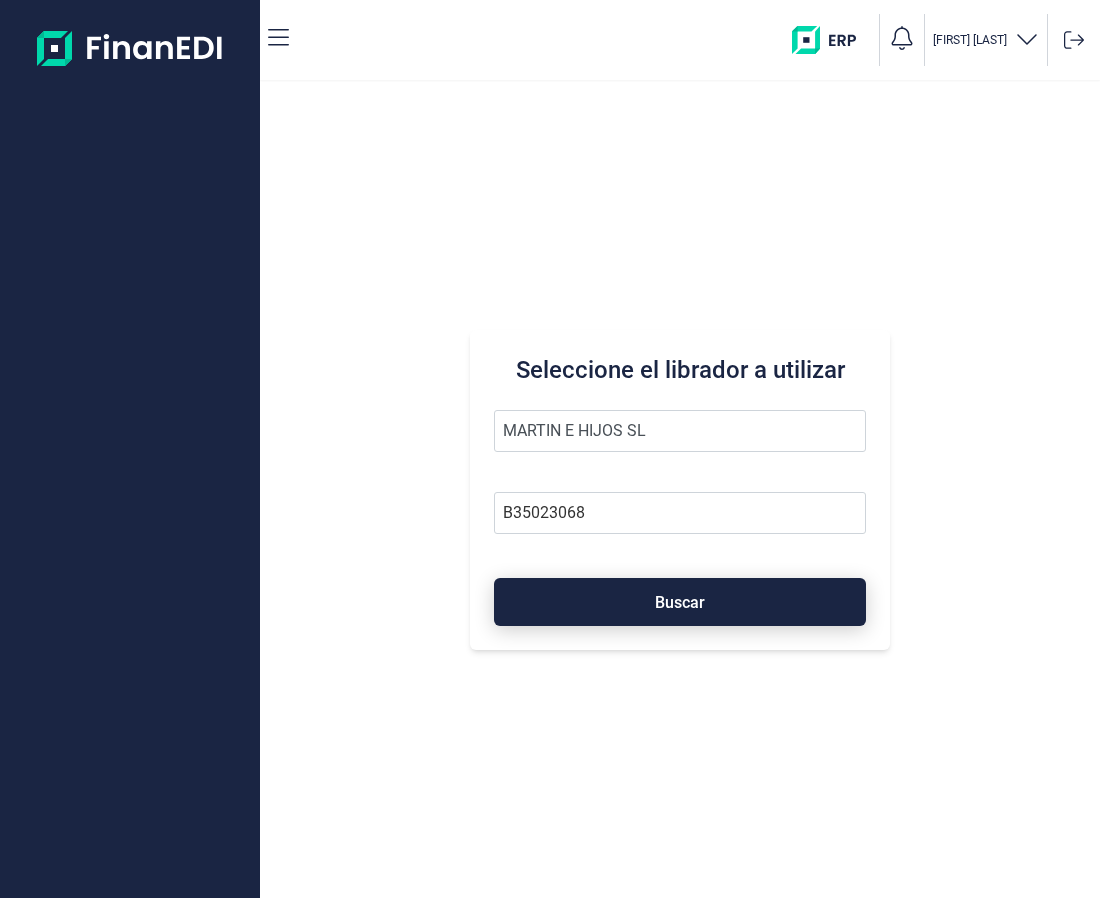 click on "Buscar" at bounding box center [680, 602] 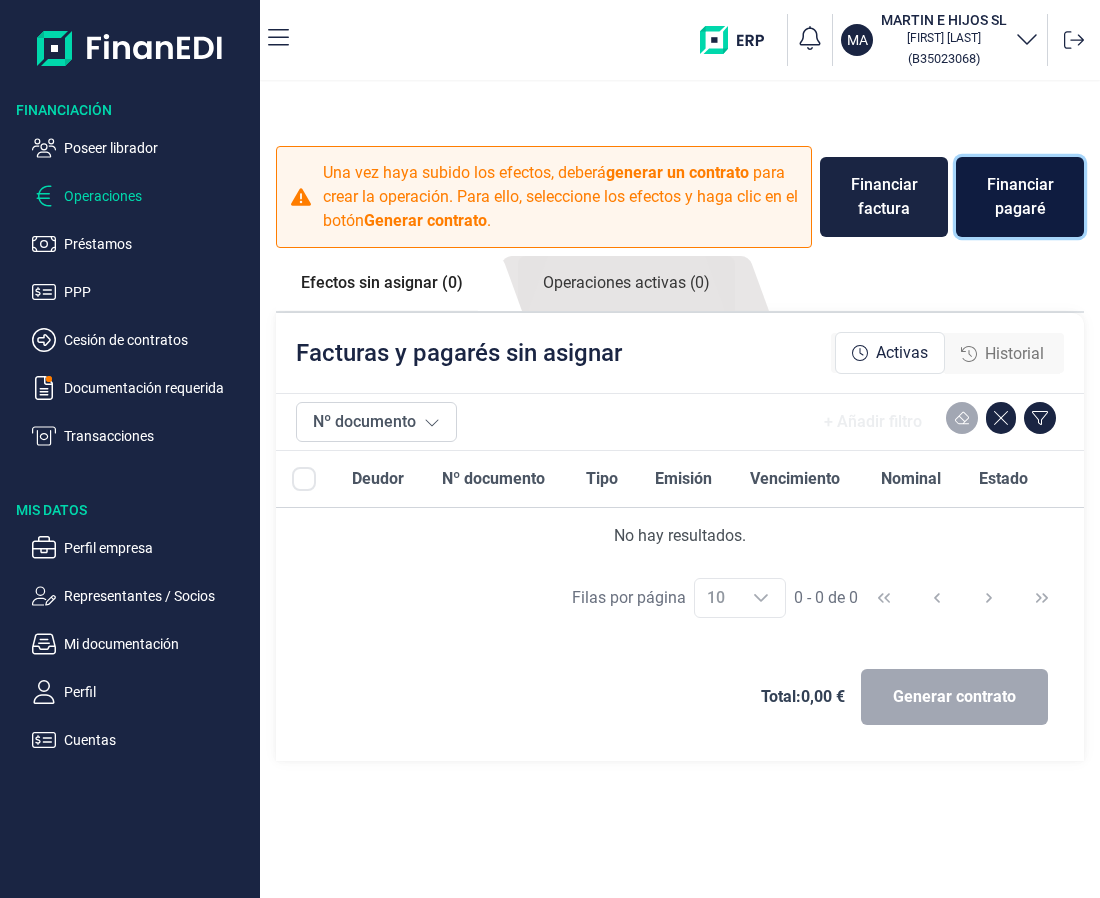 click on "Financiar pagaré" at bounding box center [1020, 197] 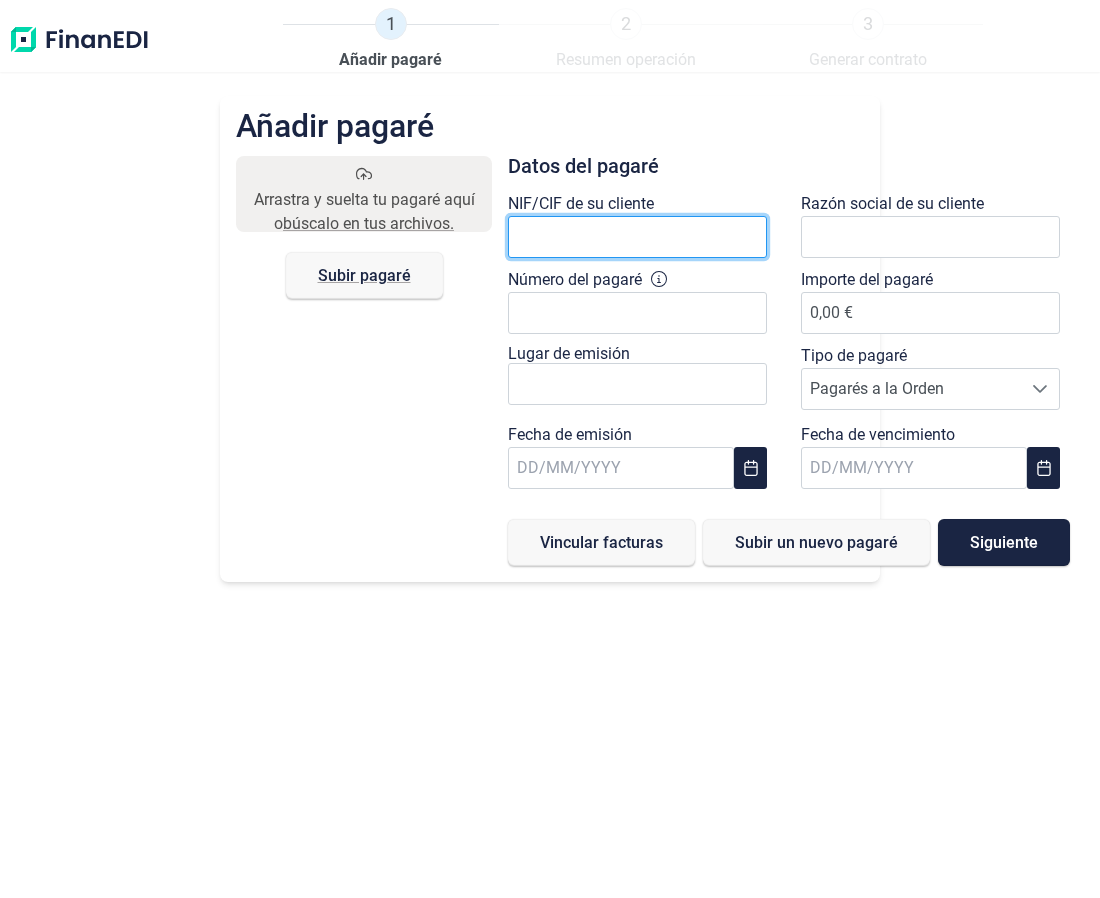 click at bounding box center [637, 237] 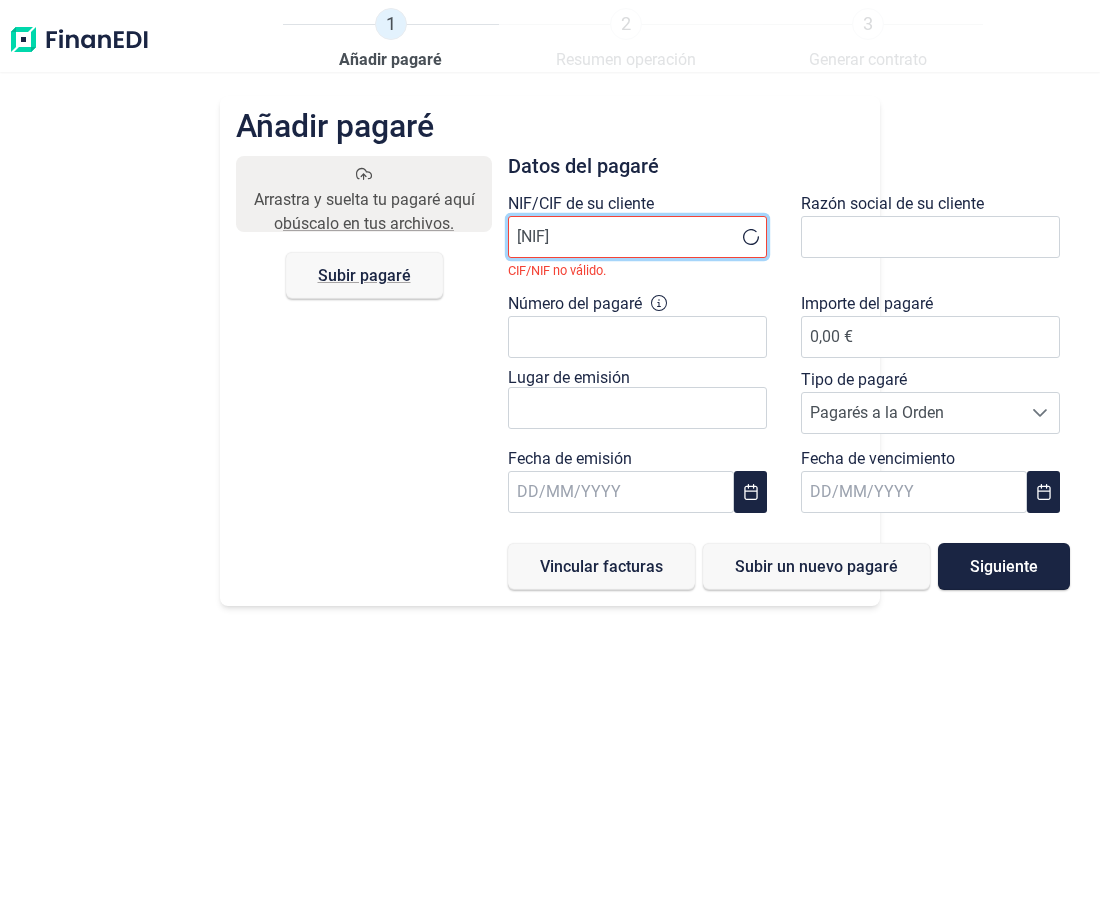 click on "A2001286" at bounding box center (637, 237) 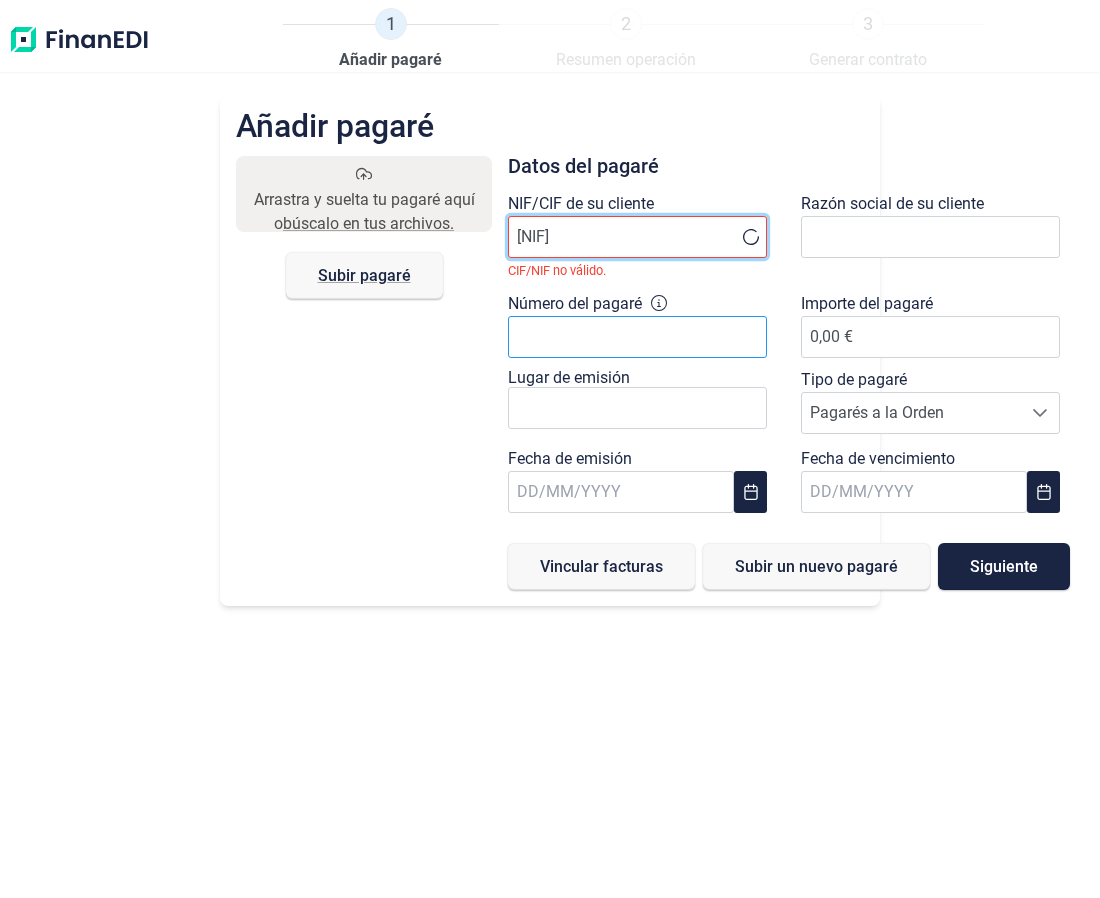 type on "A2001286" 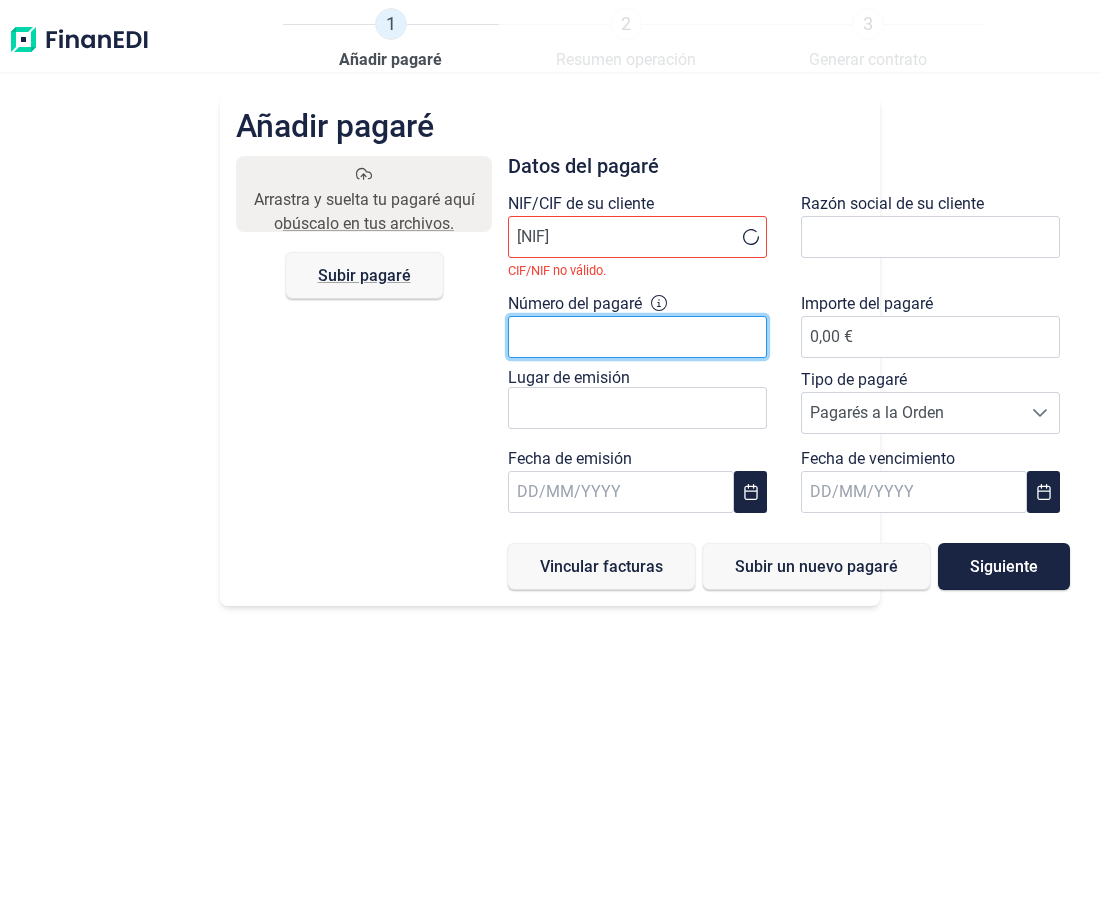 click on "Número del pagaré" at bounding box center (637, 337) 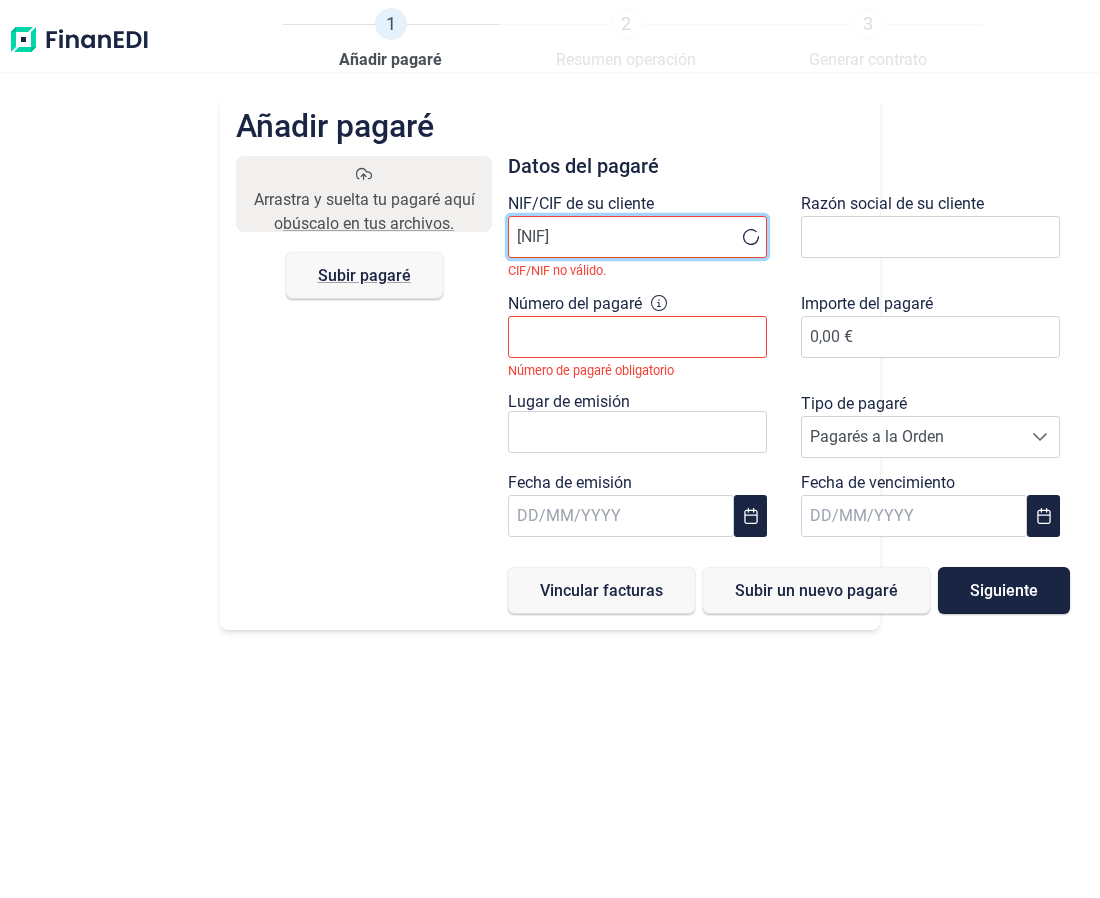 drag, startPoint x: 597, startPoint y: 233, endPoint x: 385, endPoint y: 240, distance: 212.11554 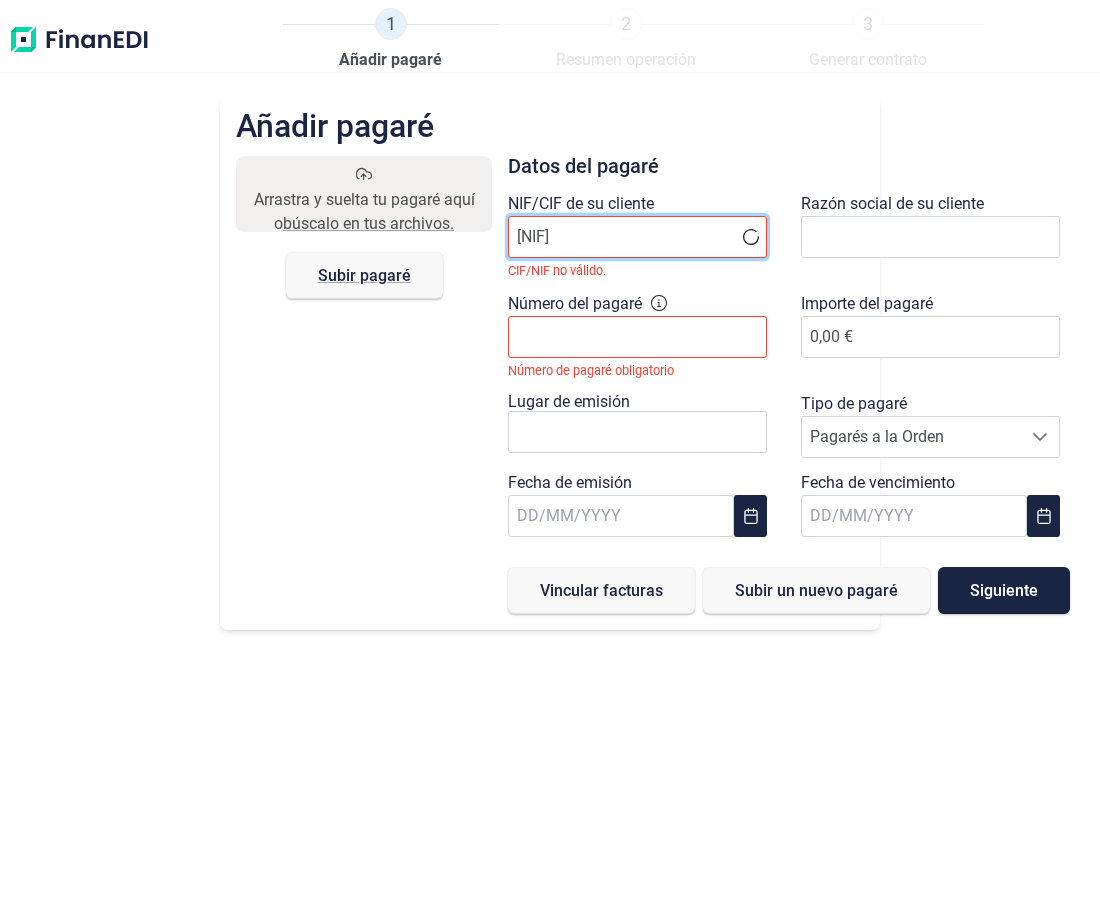 click on "Arrastra y suelta tu pagaré aquí  o  búscalo en tus archivos. Subir pagaré Files Datos del pagaré NIF/CIF de su cliente A2001286 CIF/NIF no válido. Razón social de su cliente Número del pagaré   Número de pagaré obligatorio Importe del pagaré 0,00 € Lugar de emisión Tipo de pagaré Pagarés a la Orden Pagarés a la Orden Pagarés a la Orden Fecha de emisión   Fecha de vencimiento   Vincular facturas Subir un nuevo pagaré Siguiente" at bounding box center [550, 385] 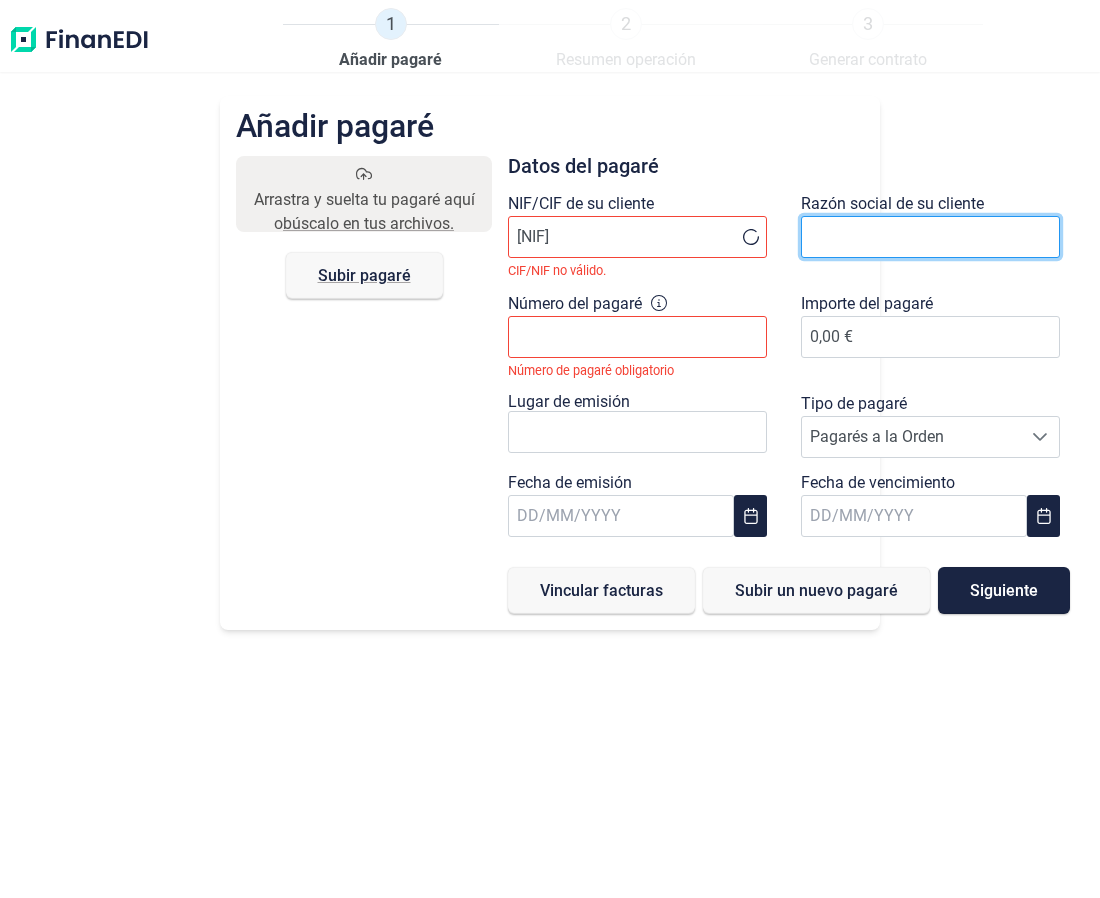 click at bounding box center [930, 237] 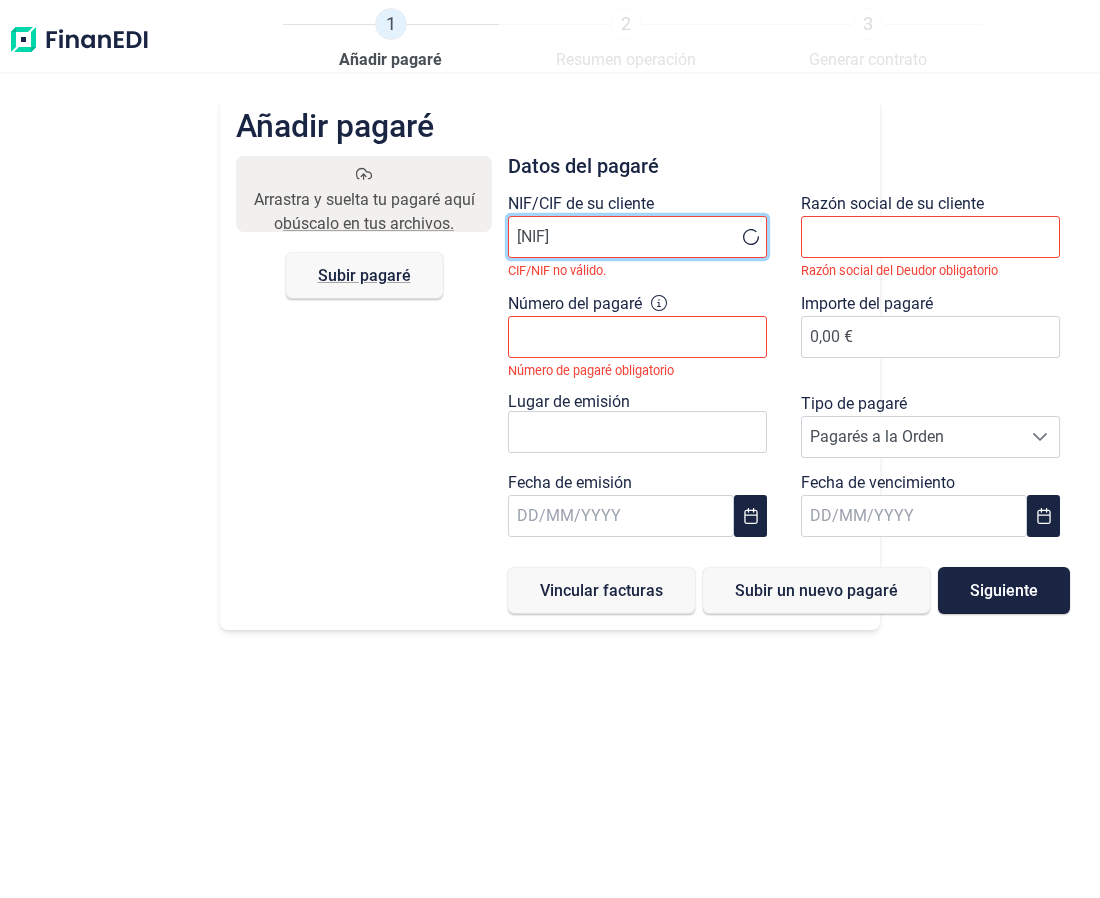 drag, startPoint x: 614, startPoint y: 249, endPoint x: 320, endPoint y: 238, distance: 294.20572 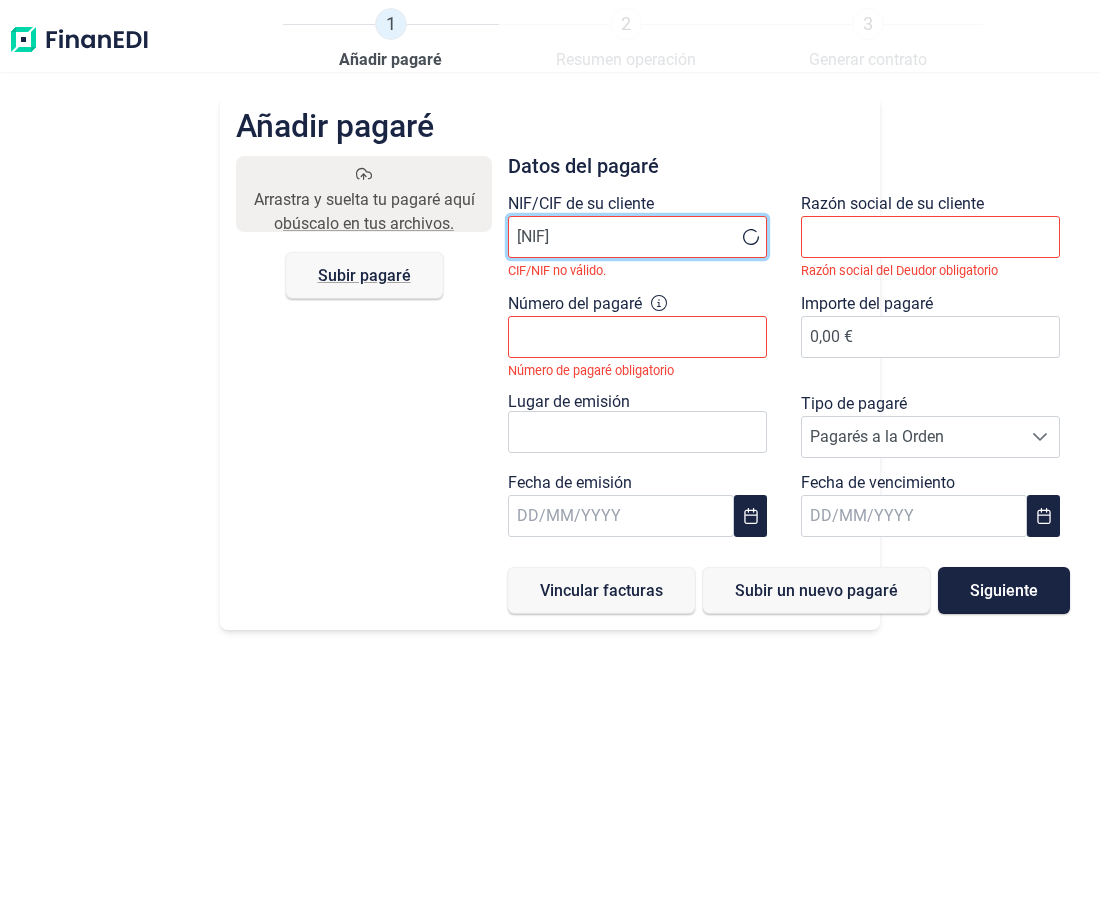 click on "Arrastra y suelta tu pagaré aquí  o  búscalo en tus archivos. Subir pagaré Files Datos del pagaré NIF/CIF de su cliente A2001286 CIF/NIF no válido. Razón social de su cliente Razón social del Deudor obligatorio Número del pagaré   Número de pagaré obligatorio Importe del pagaré 0,00 € Lugar de emisión Tipo de pagaré Pagarés a la Orden Pagarés a la Orden Pagarés a la Orden Fecha de emisión   Fecha de vencimiento   Vincular facturas Subir un nuevo pagaré Siguiente" at bounding box center (550, 385) 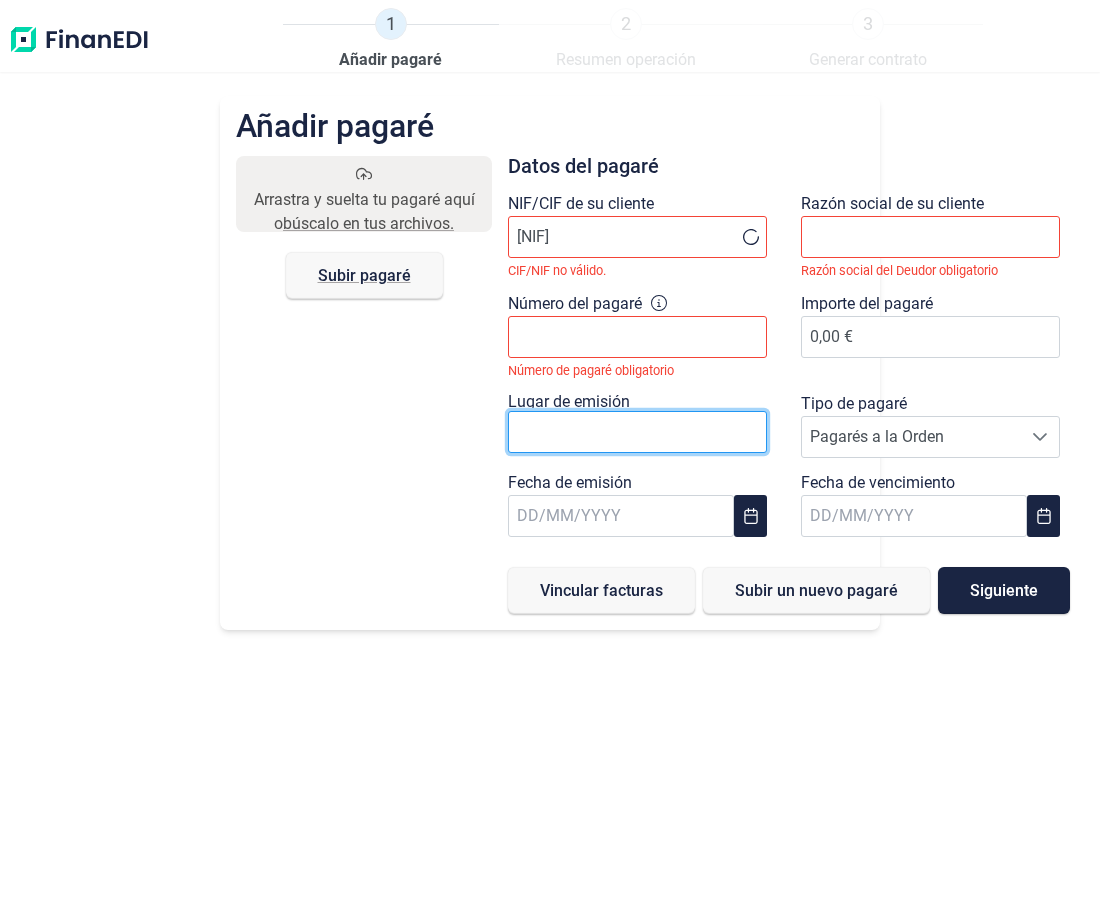 click at bounding box center [637, 432] 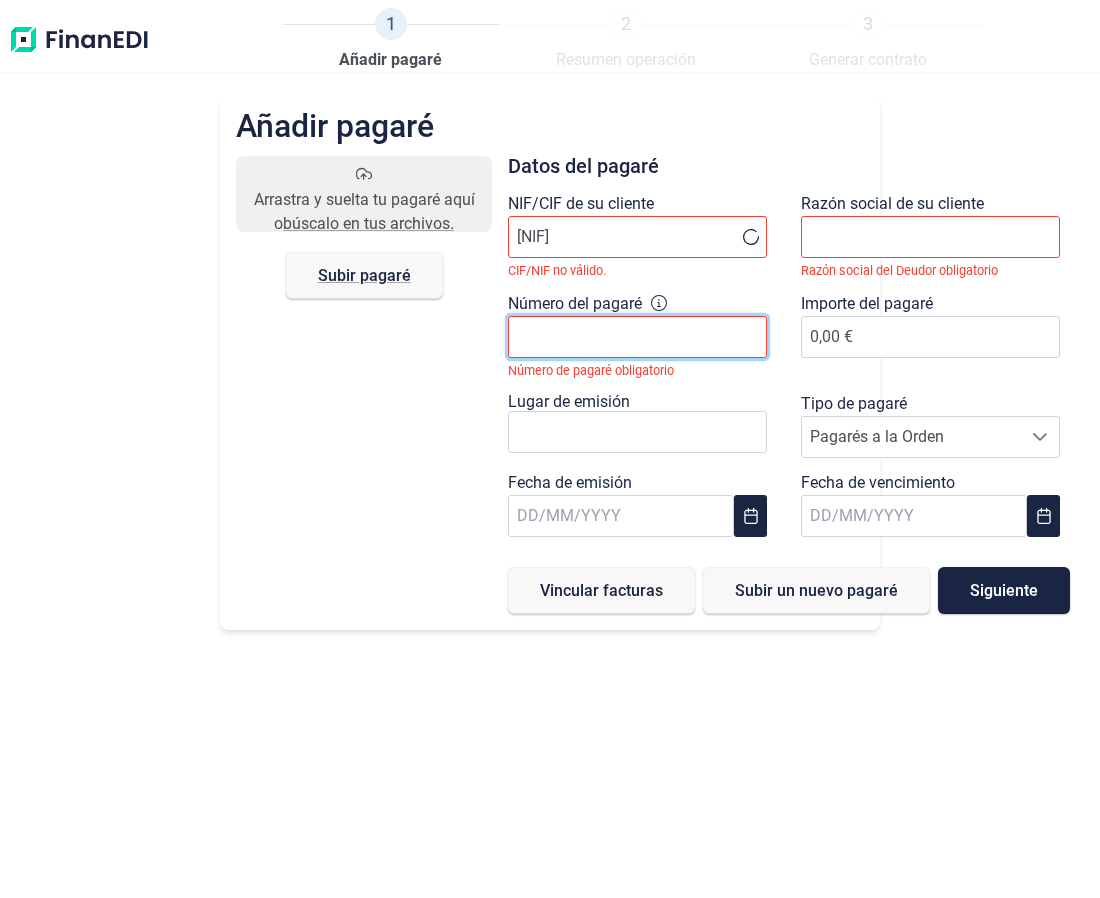 click on "Número del pagaré" at bounding box center [637, 337] 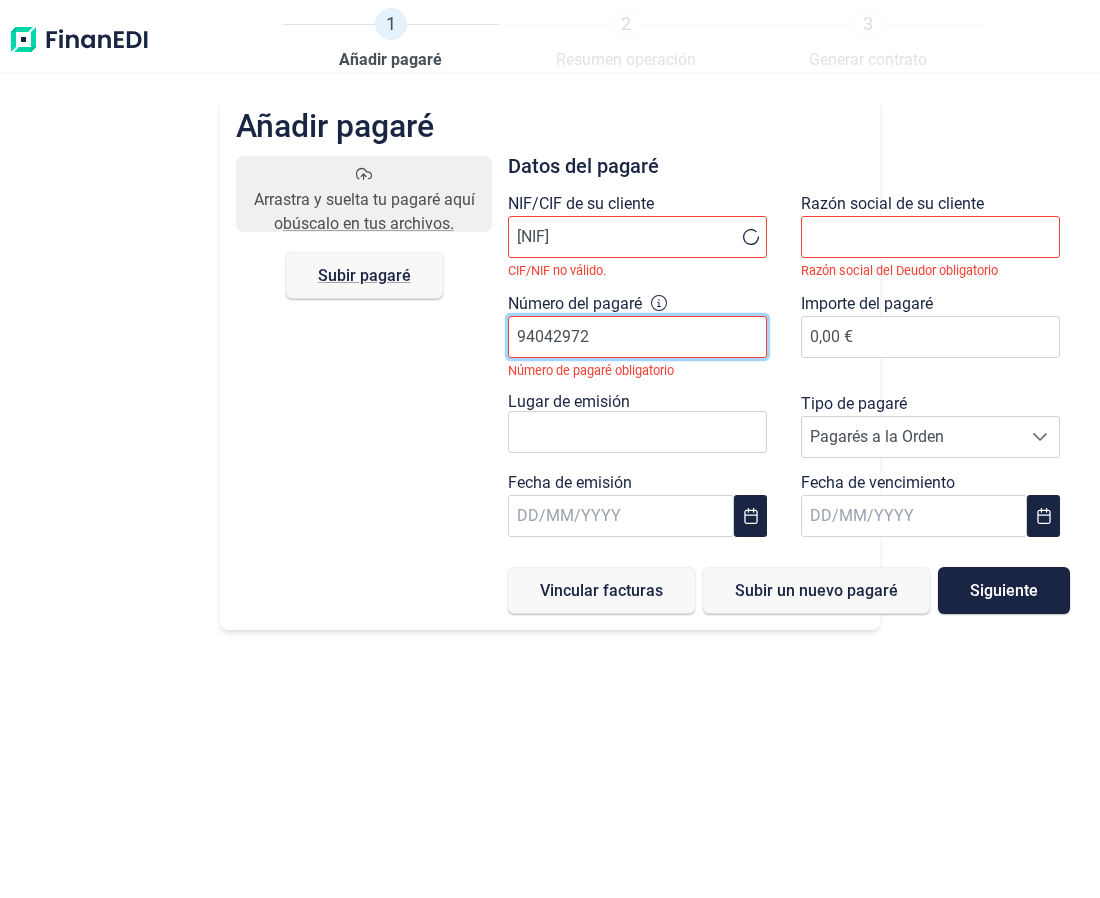 type on "94042972" 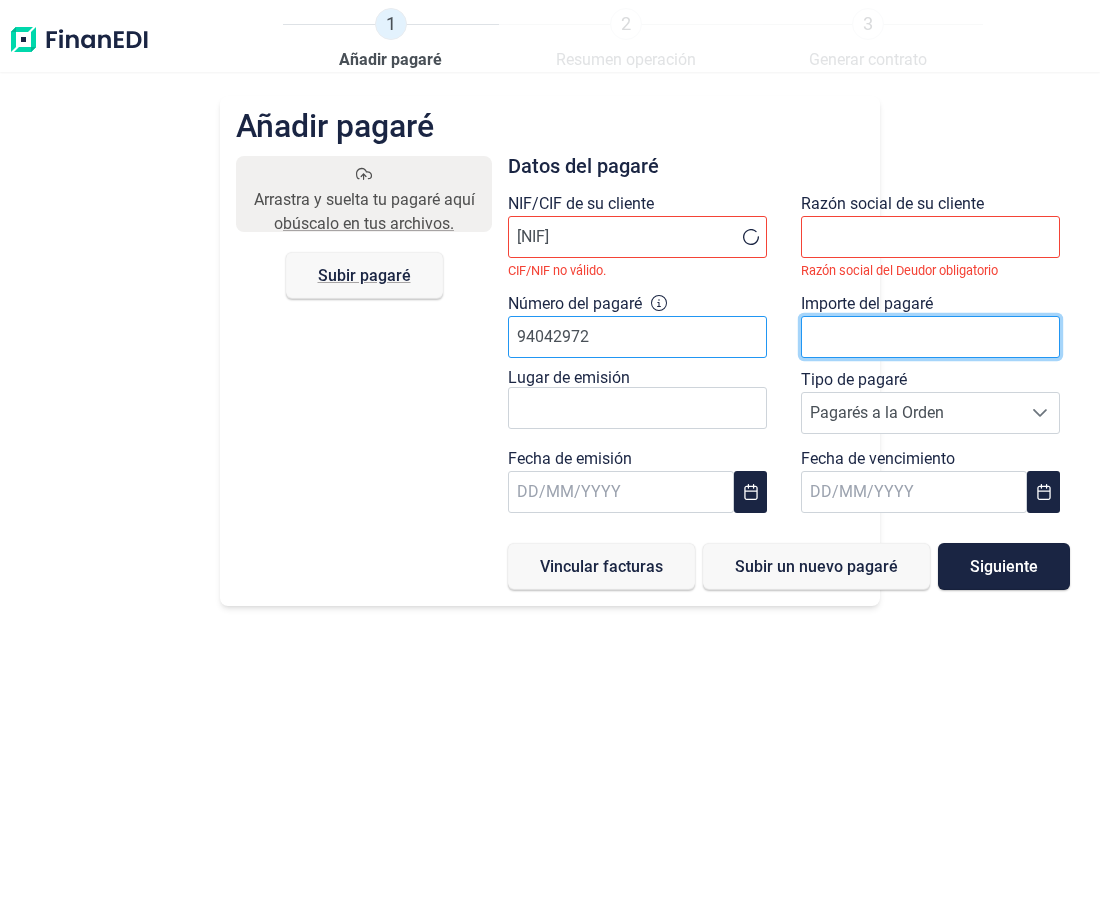type 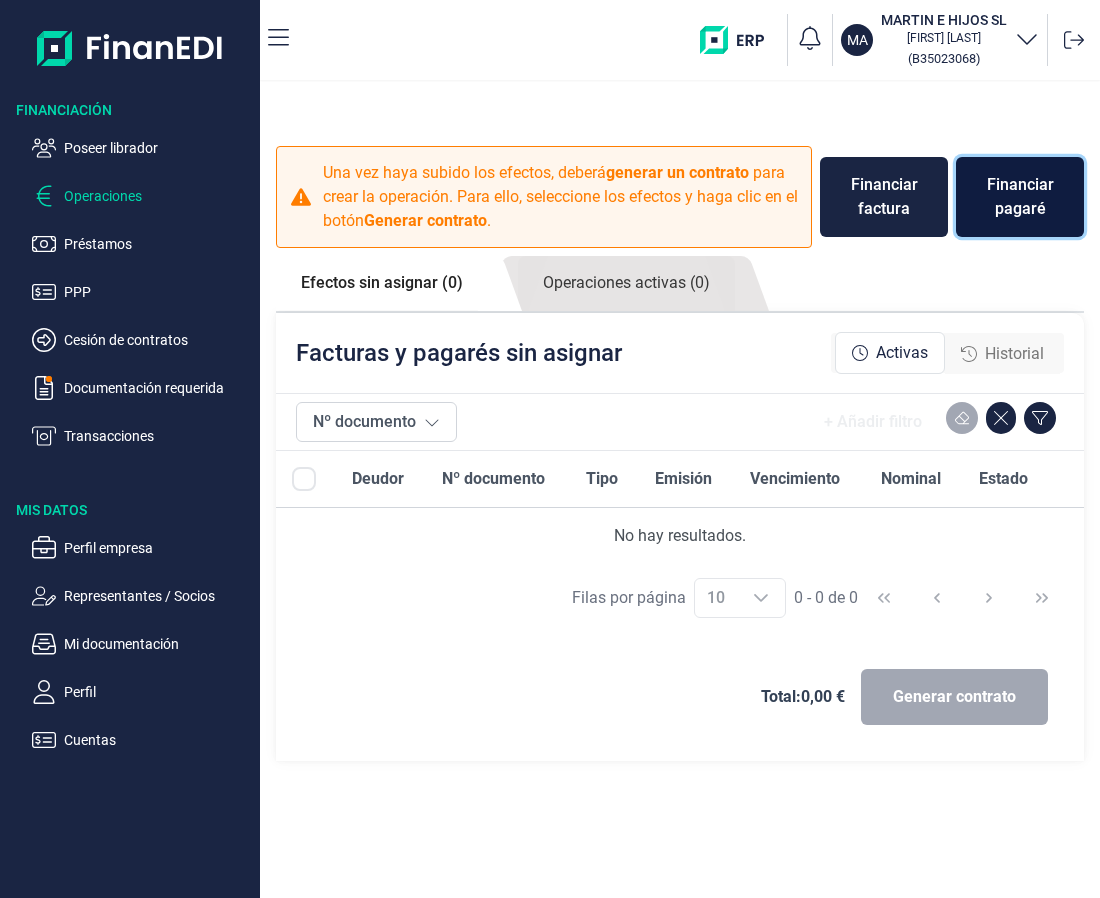 click on "Financiar pagaré" at bounding box center [1020, 197] 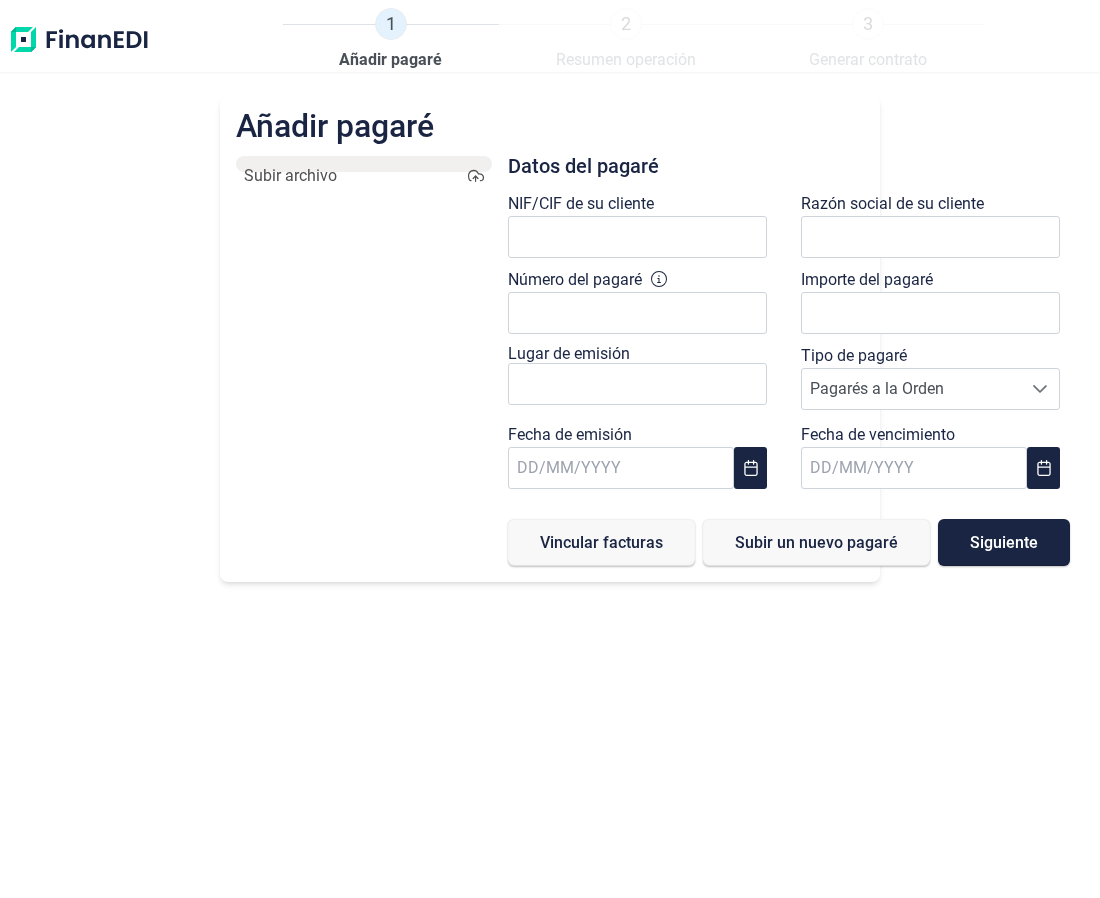 type on "0,00 €" 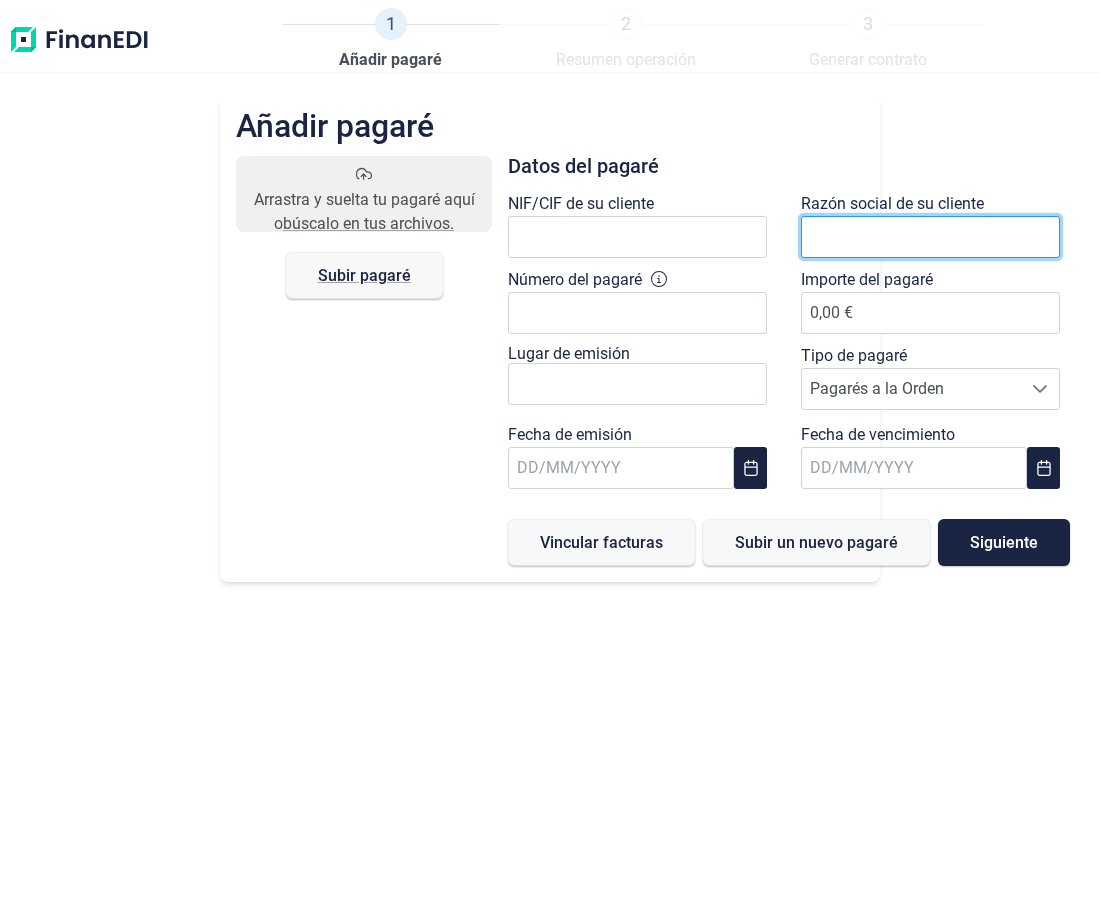 click at bounding box center [930, 237] 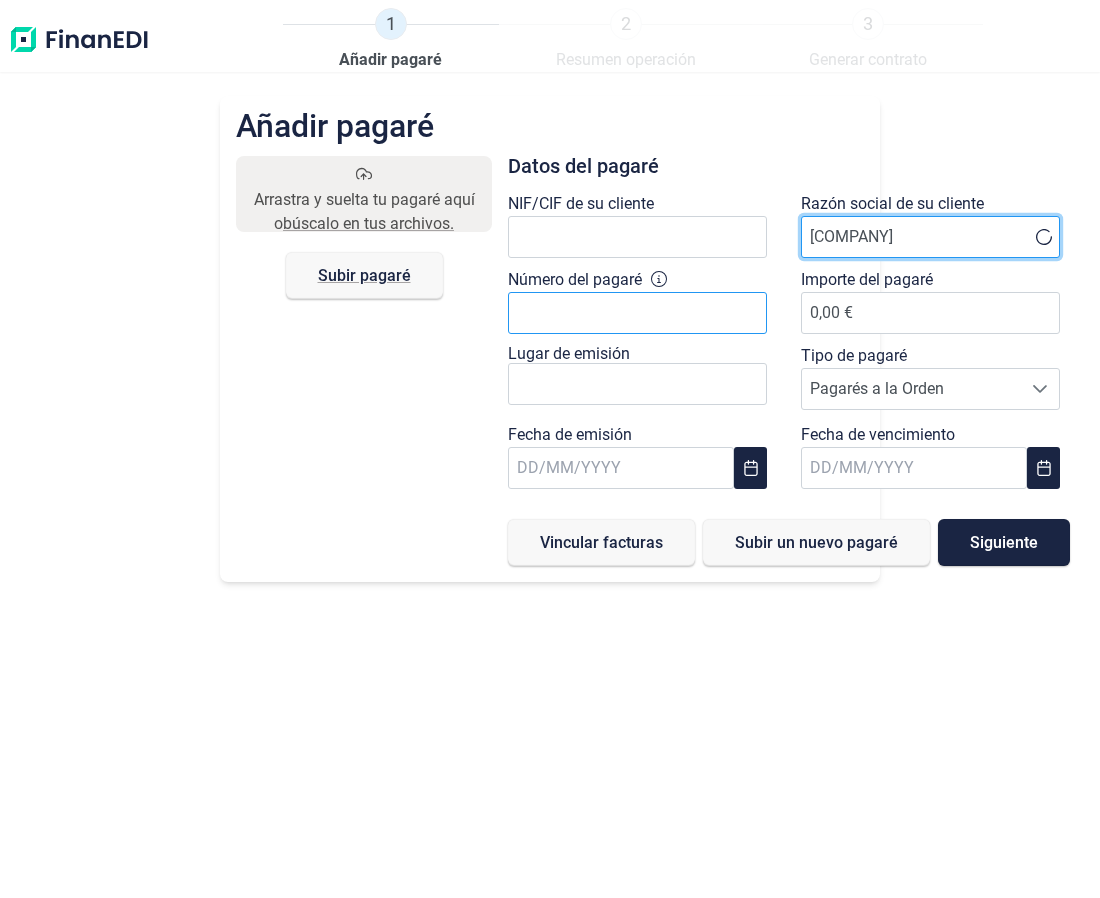type on "BEISSIER SAU" 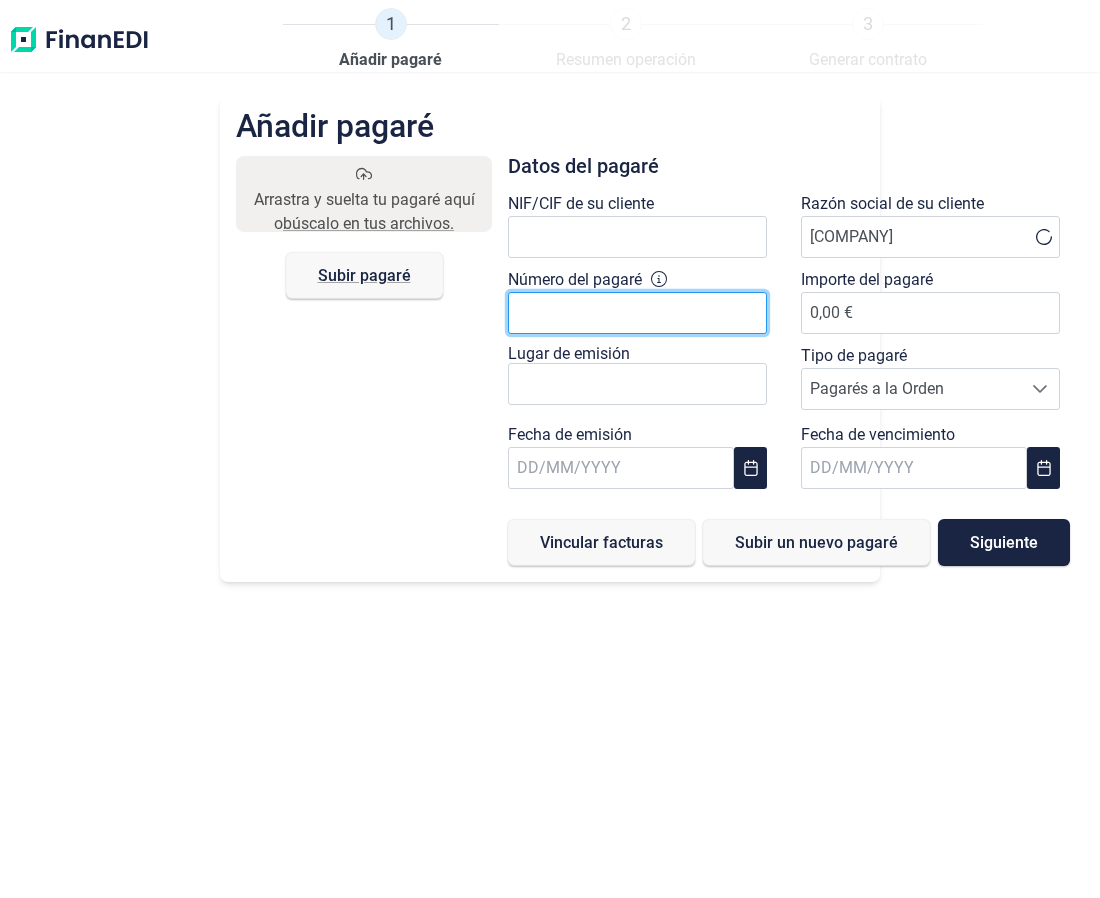 click on "Número del pagaré" at bounding box center [637, 313] 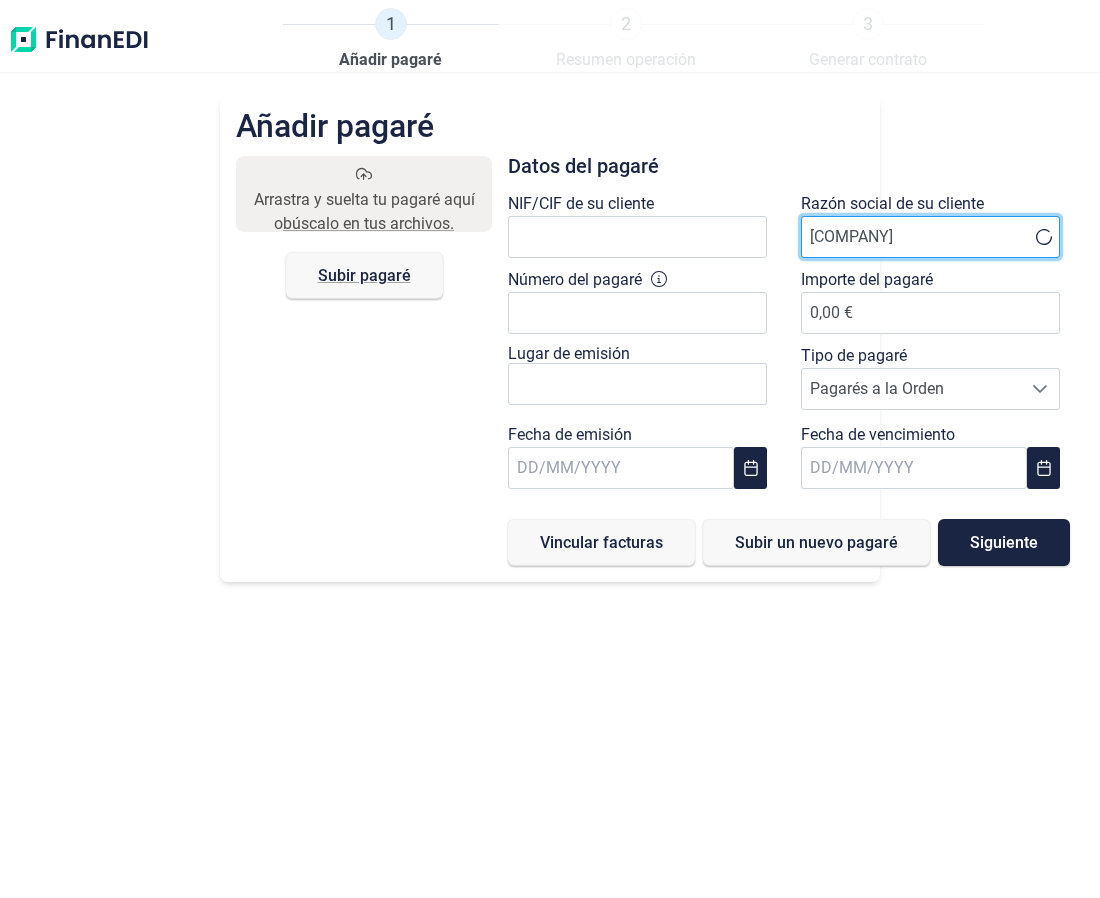 click on "BEISSIER SAU" at bounding box center (930, 237) 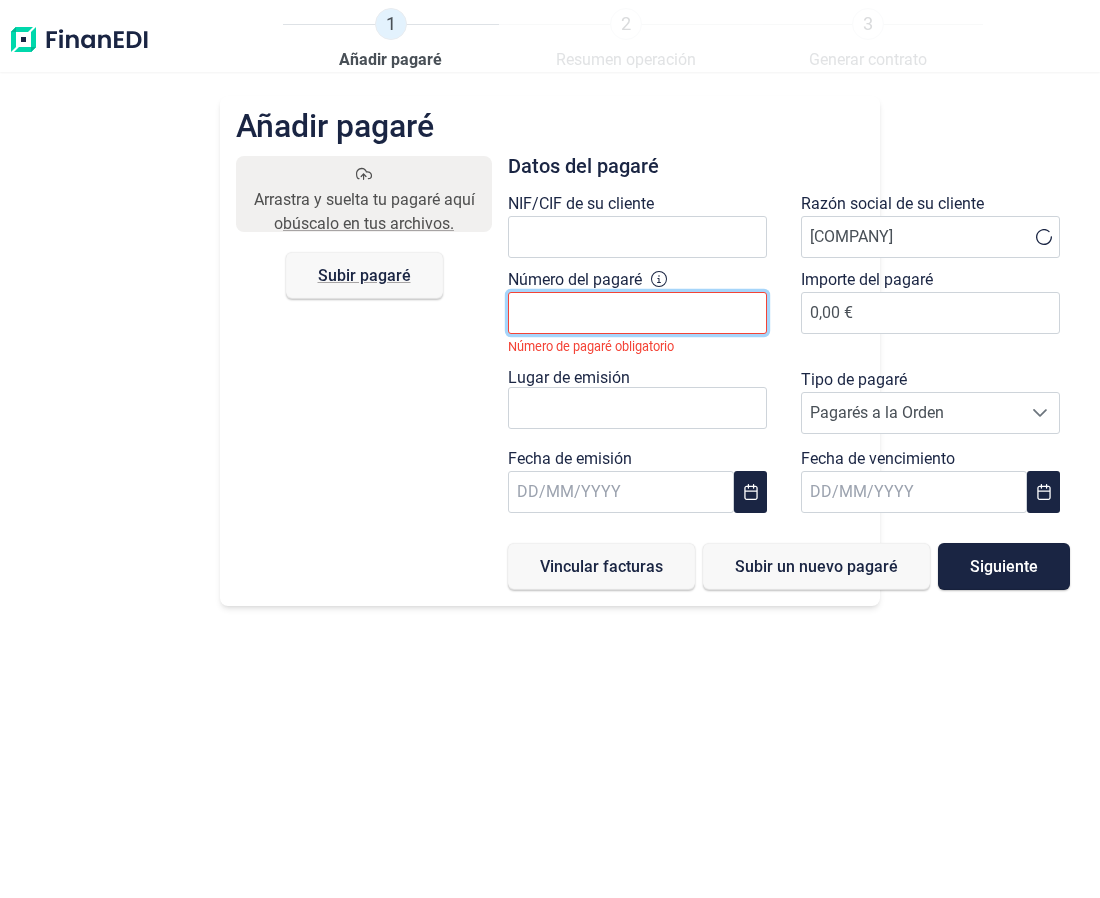 click on "Número del pagaré" at bounding box center [637, 313] 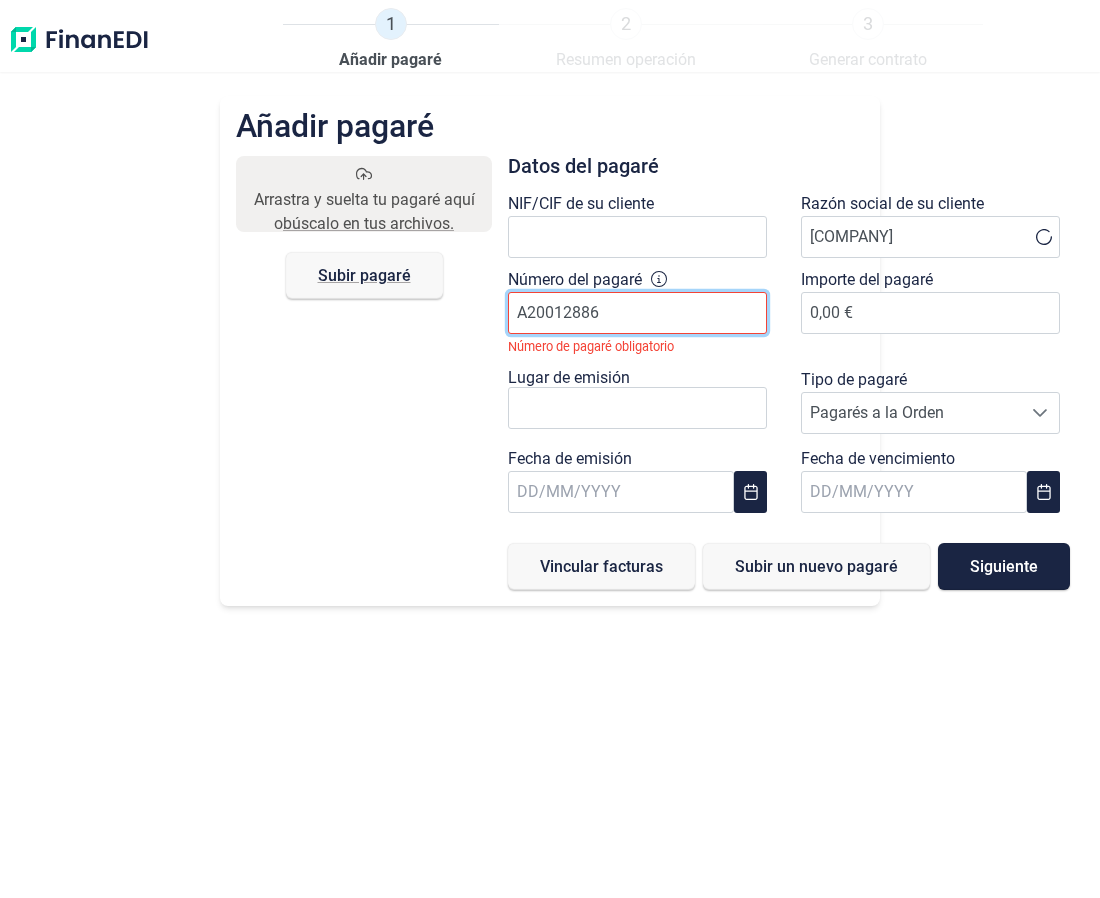 type on "A20012886" 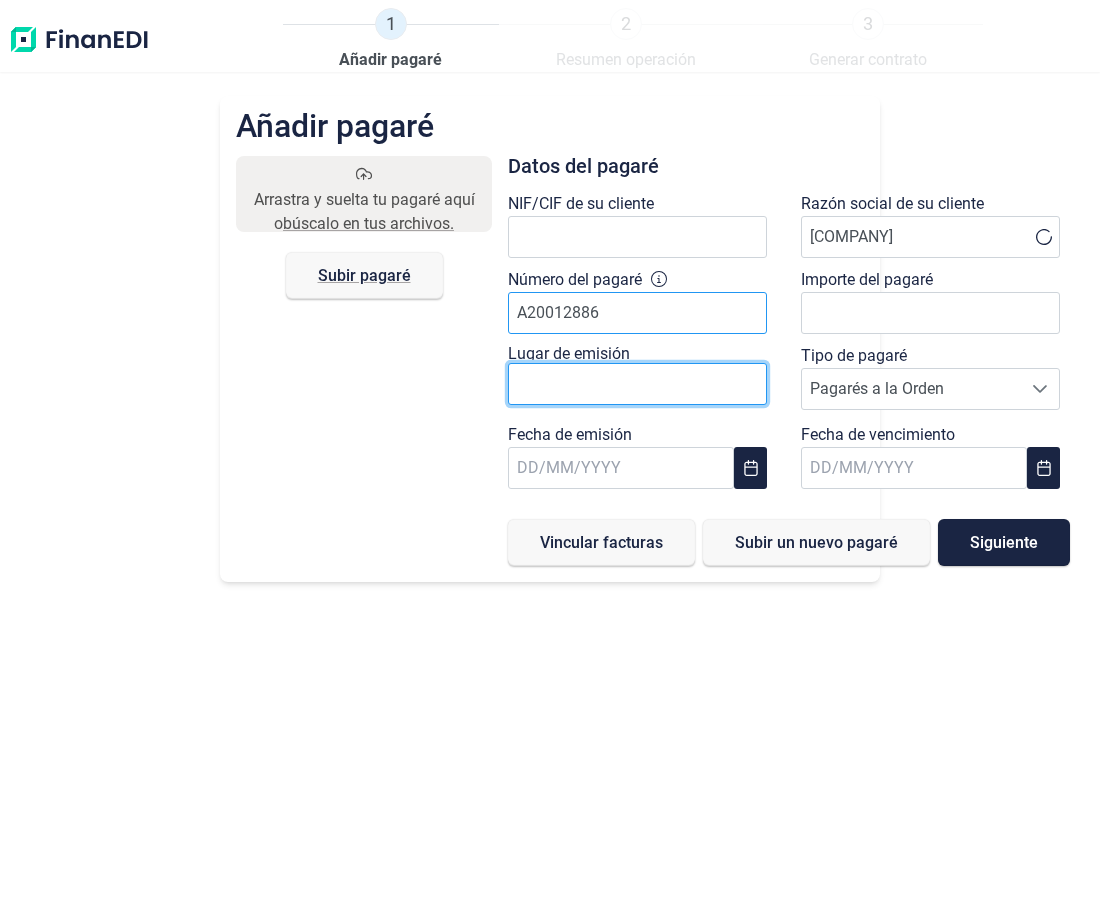 type on "1.642,49 €" 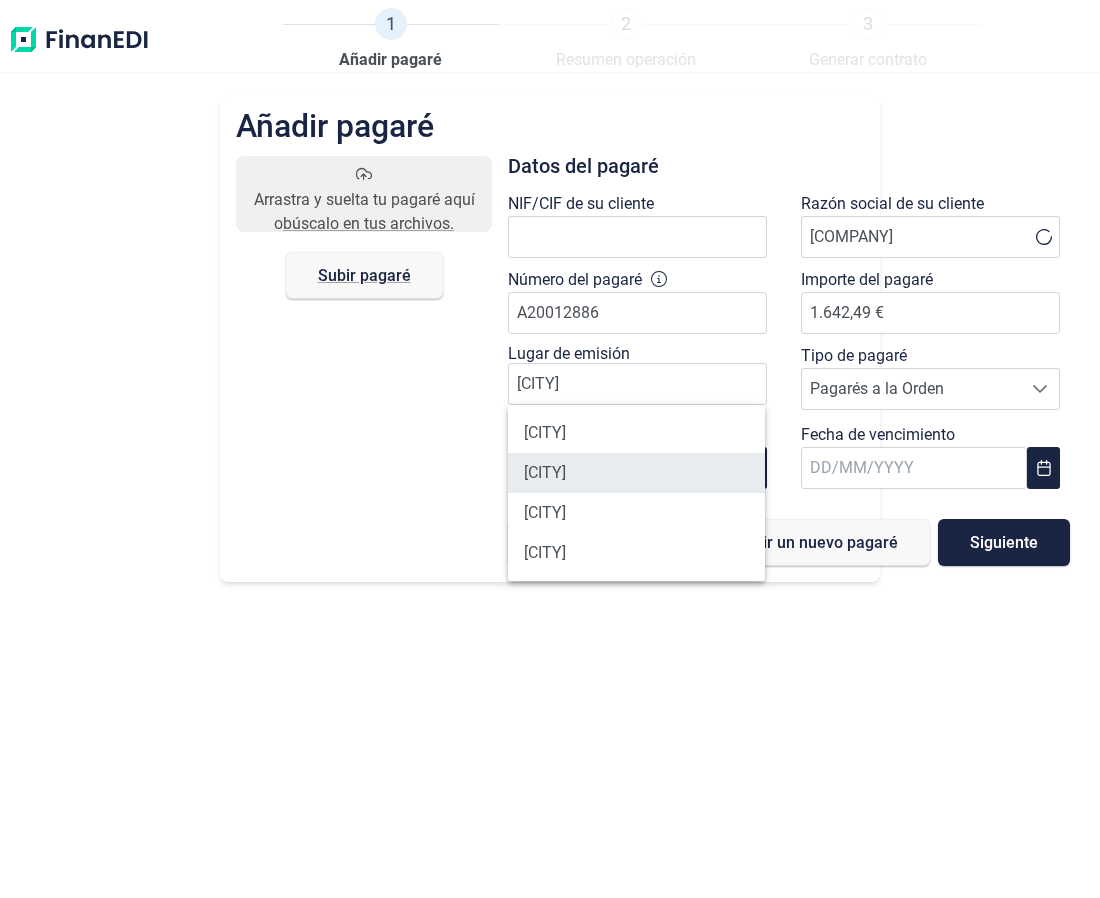 click on "[CITY]" at bounding box center [636, 473] 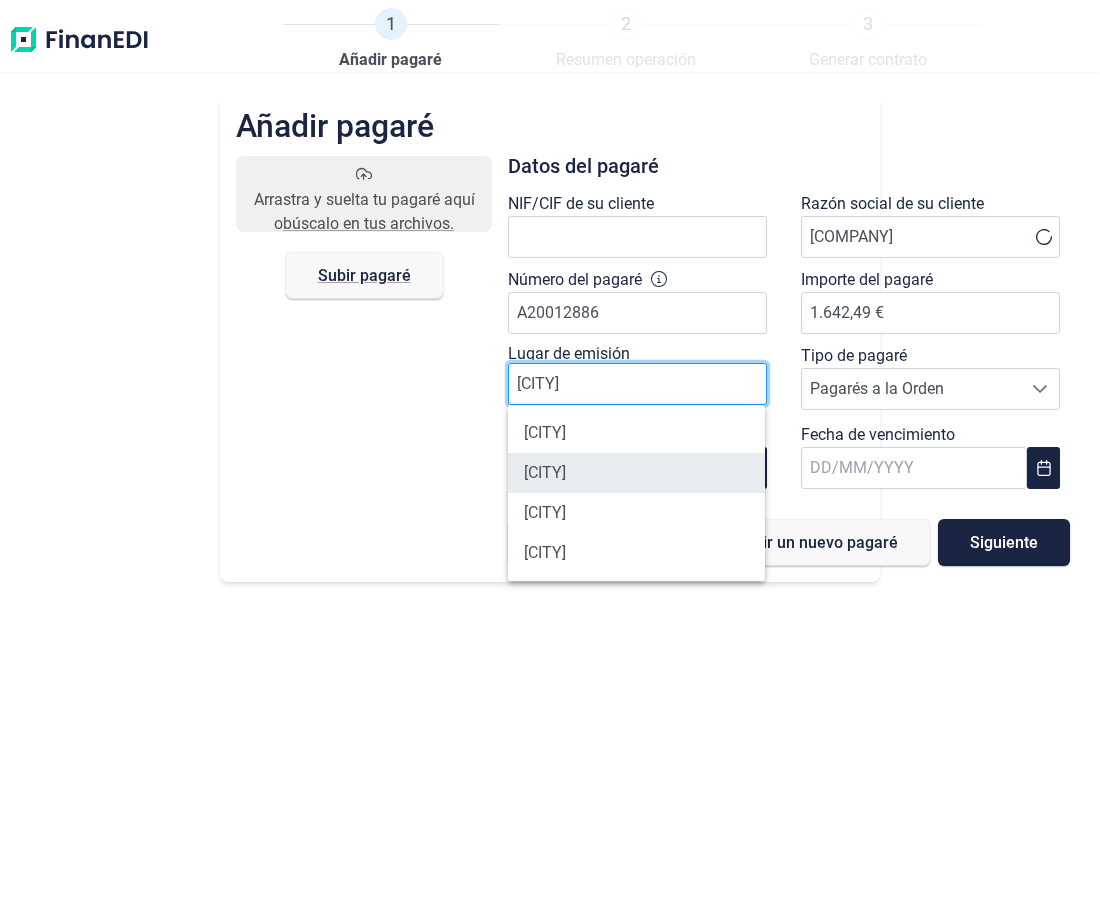 type on "[CITY]" 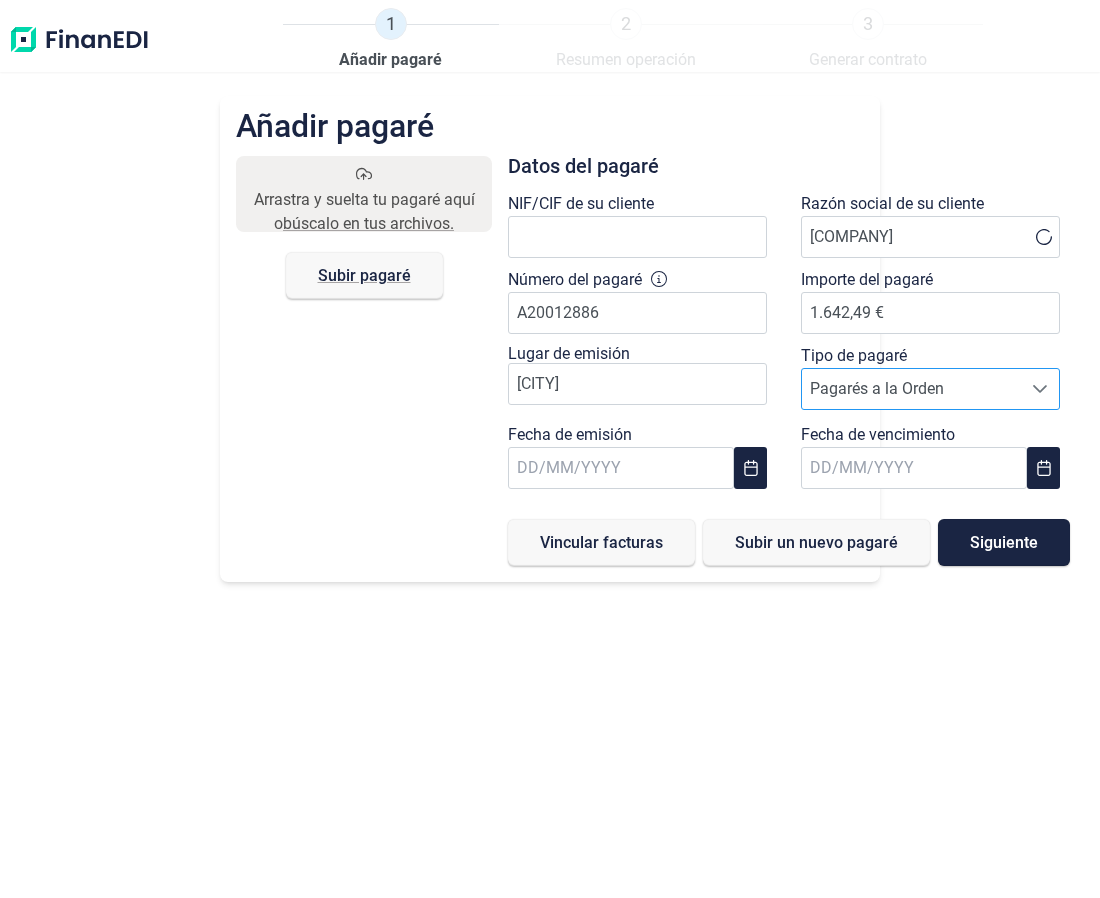 click on "Pagarés a la Orden" at bounding box center (911, 389) 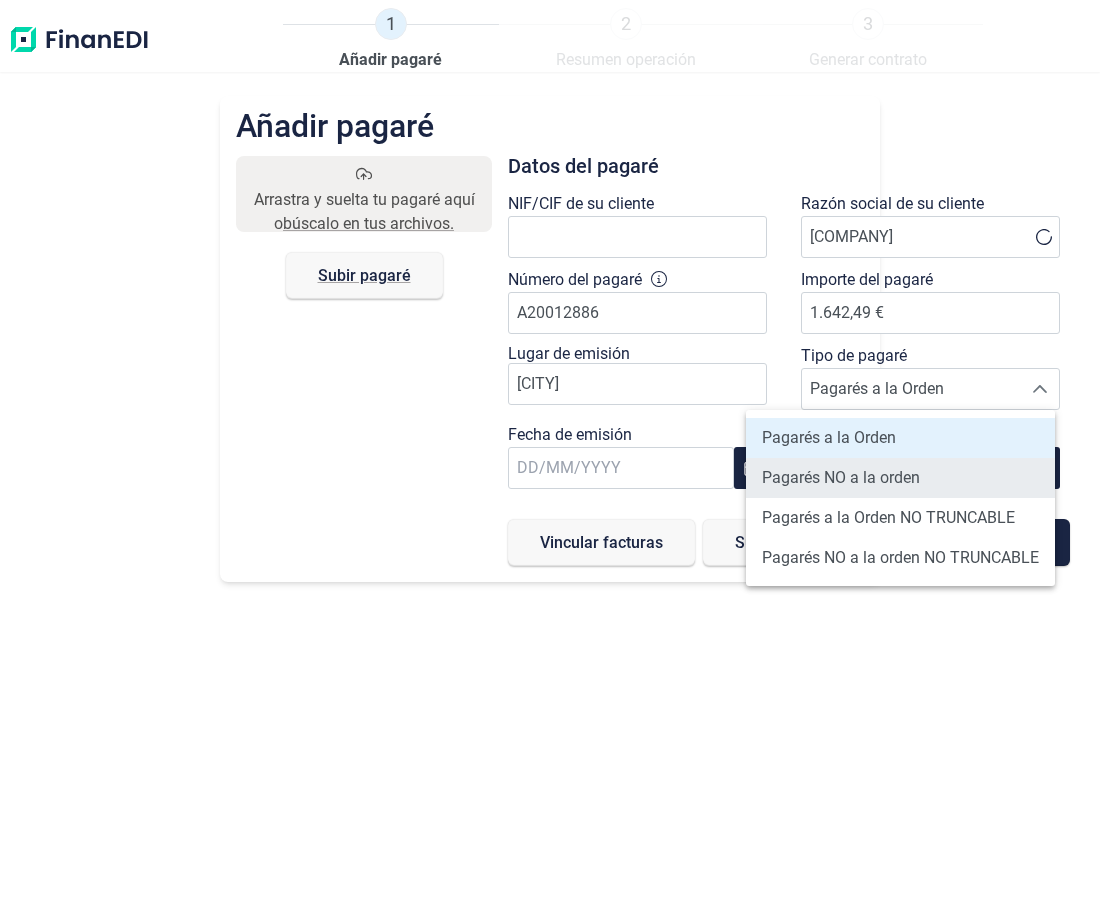 click on "Pagarés NO a la orden" at bounding box center (841, 478) 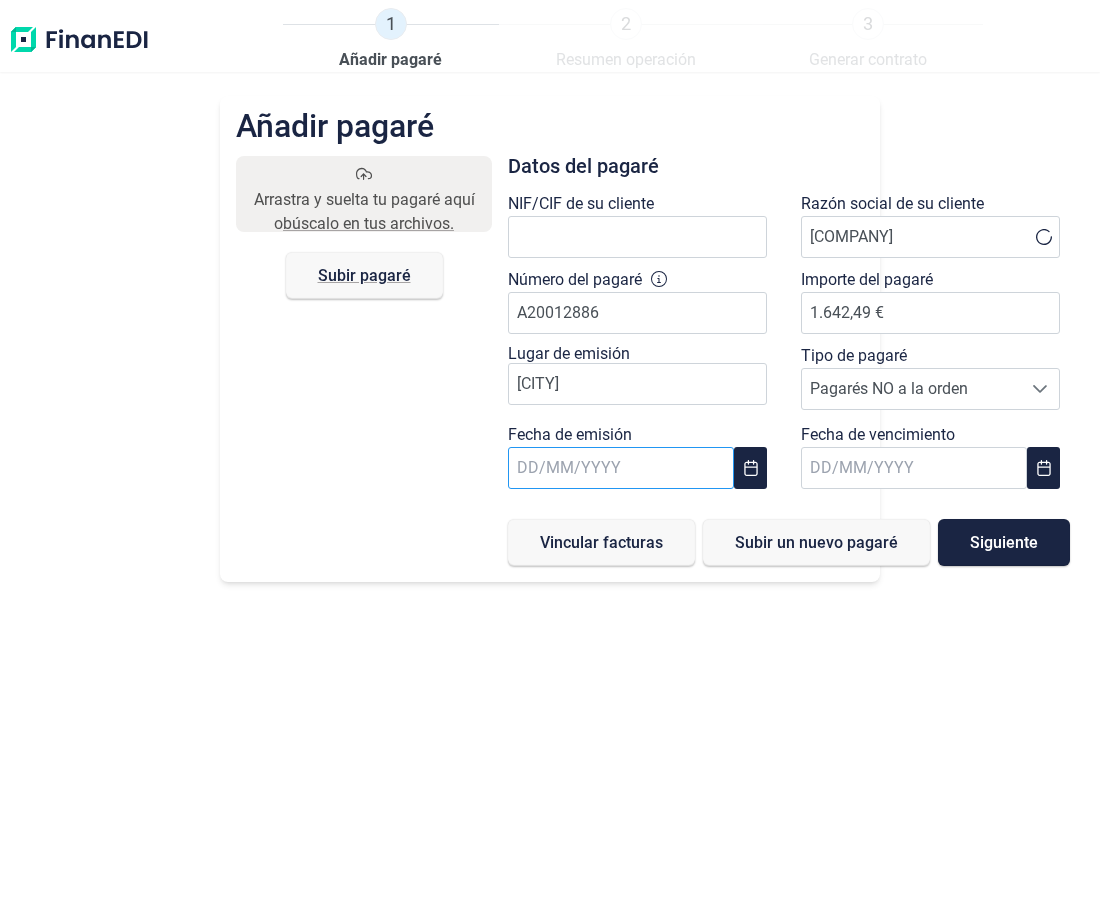 click at bounding box center [621, 468] 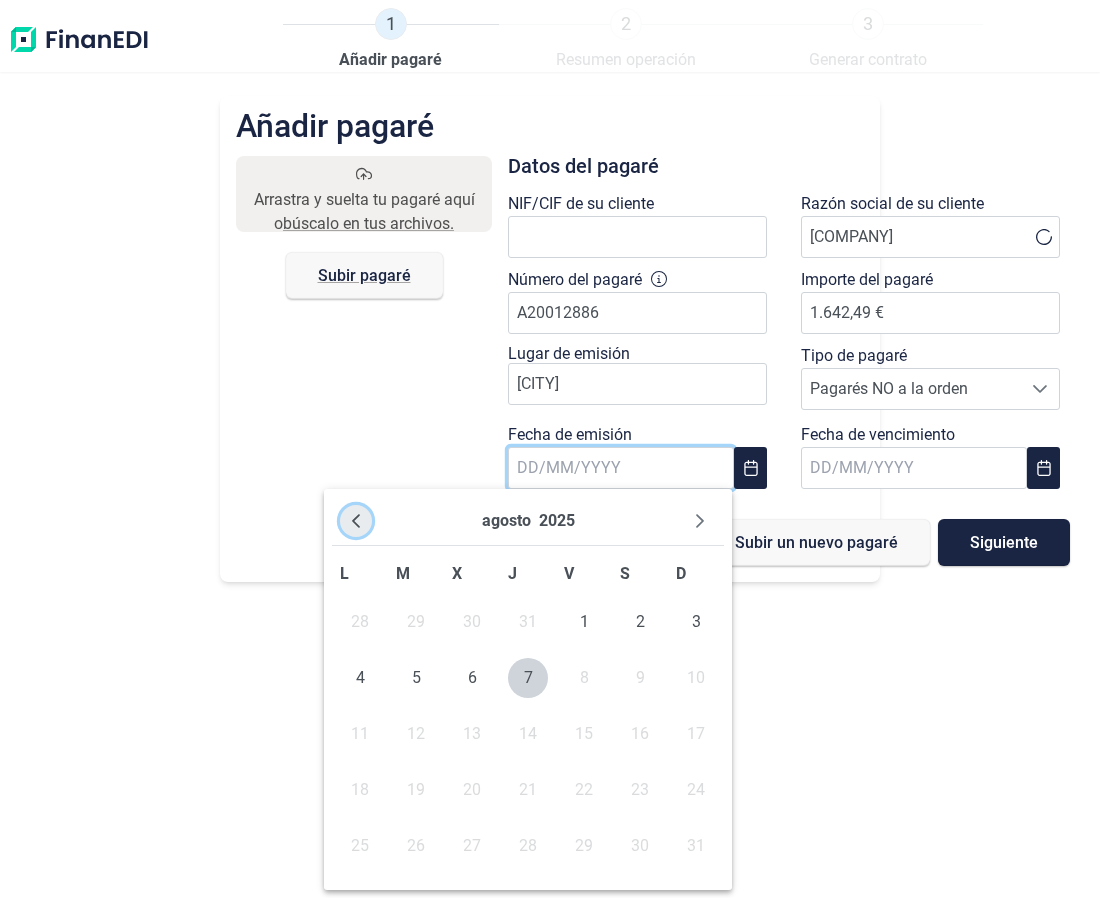 click at bounding box center (356, 521) 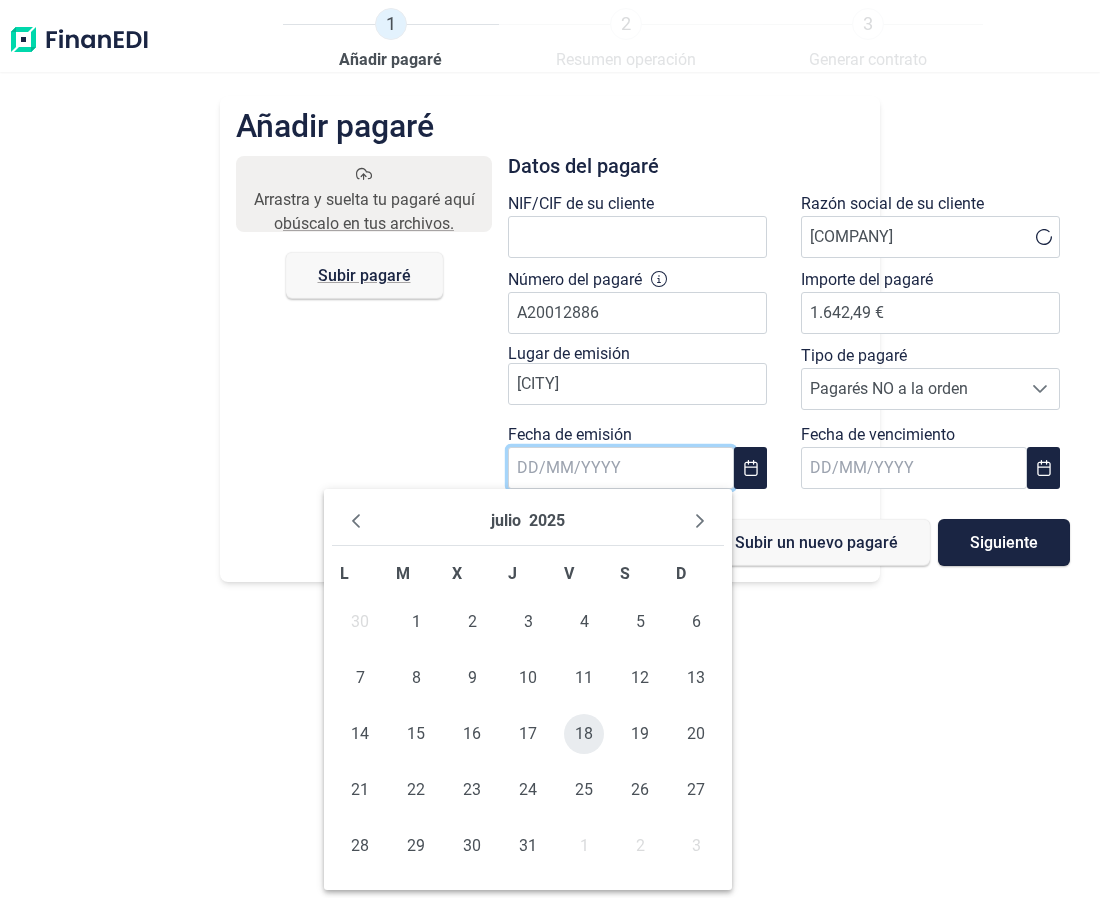 click on "18" at bounding box center [584, 734] 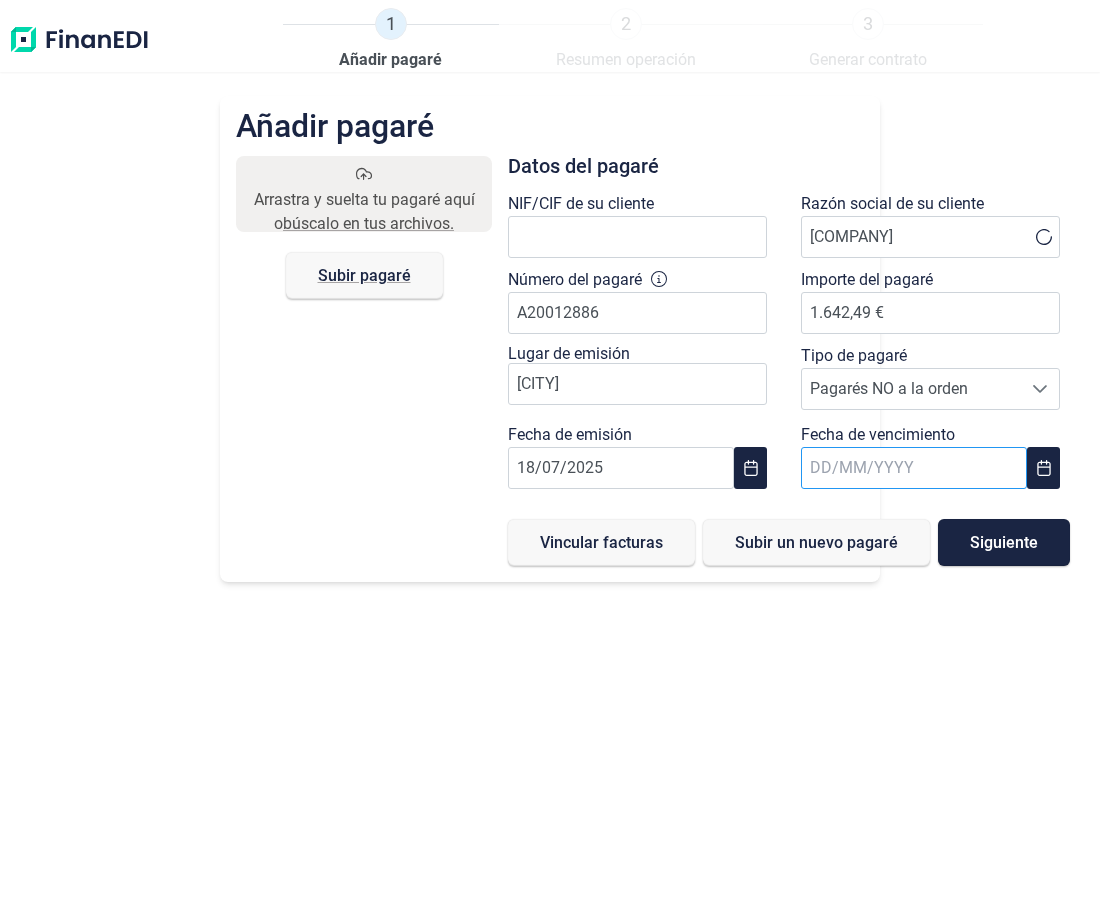 click at bounding box center [914, 468] 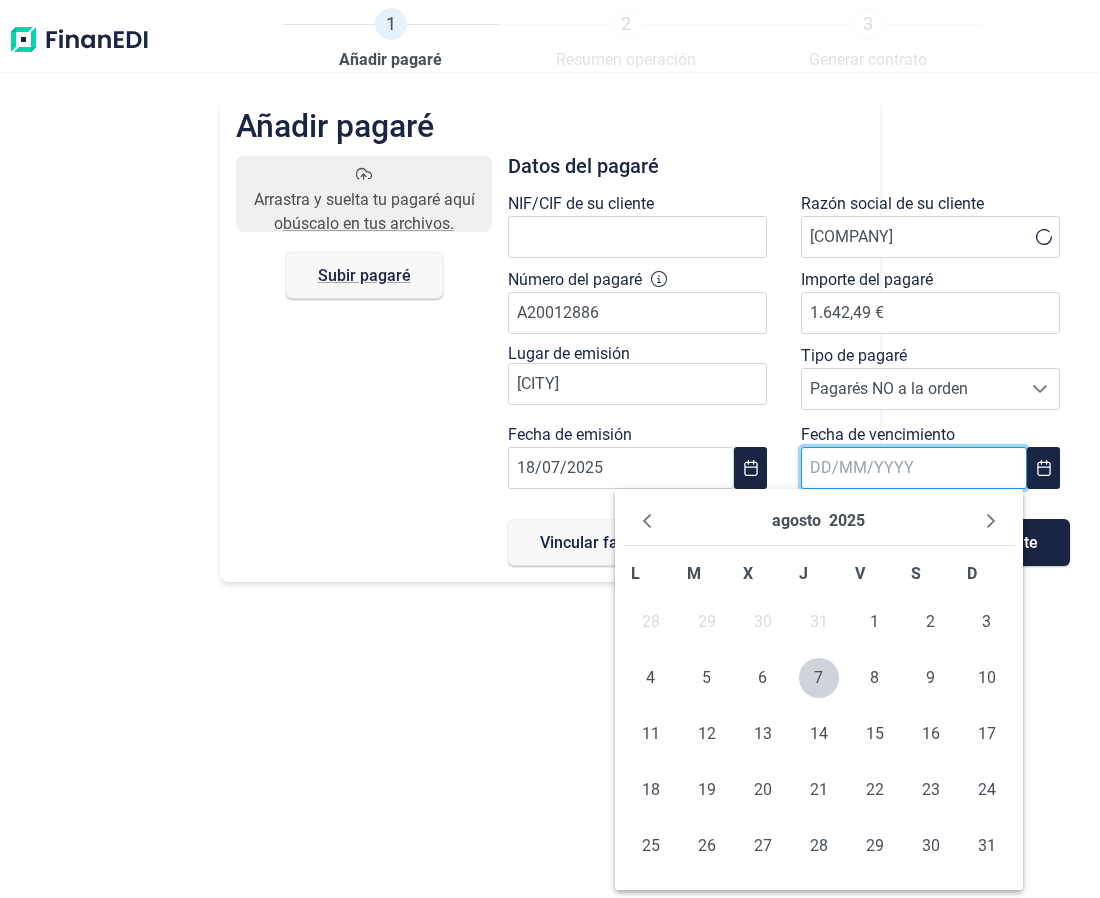 click at bounding box center [914, 468] 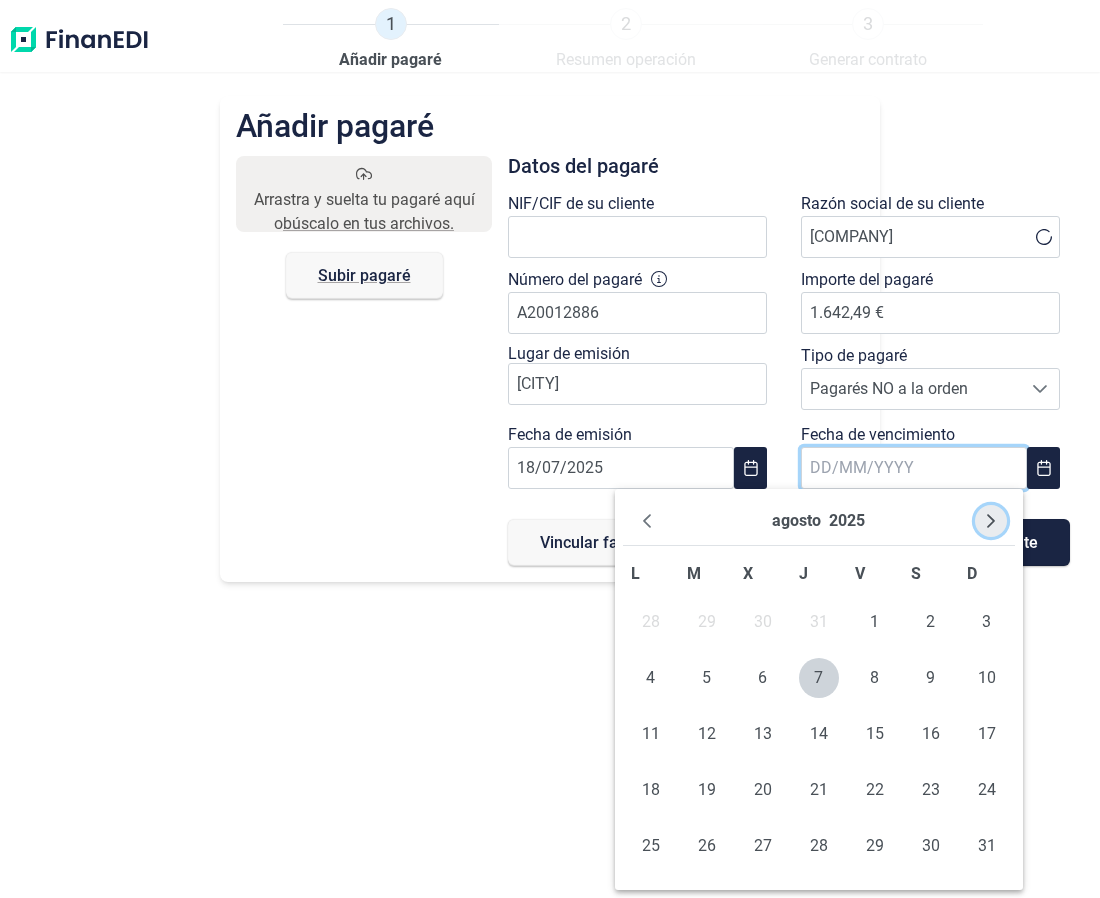 click 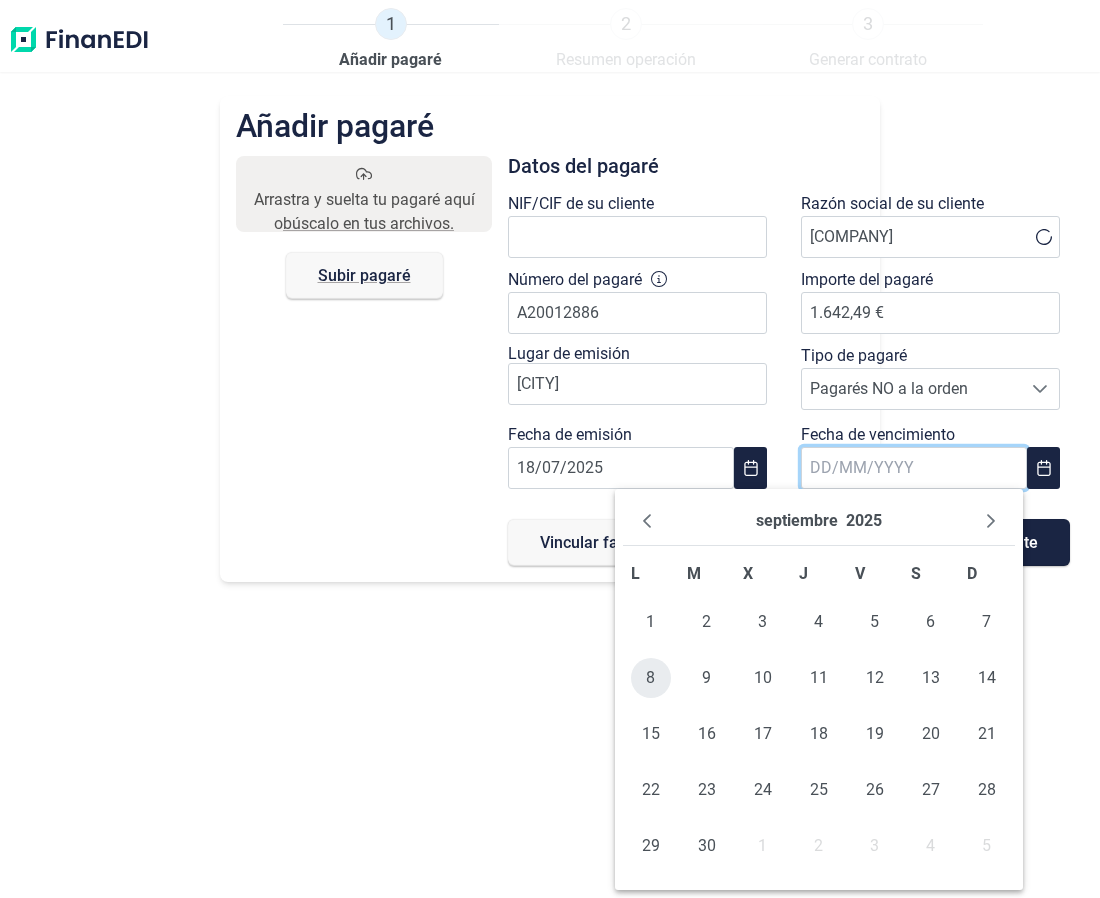 click on "8" at bounding box center [651, 678] 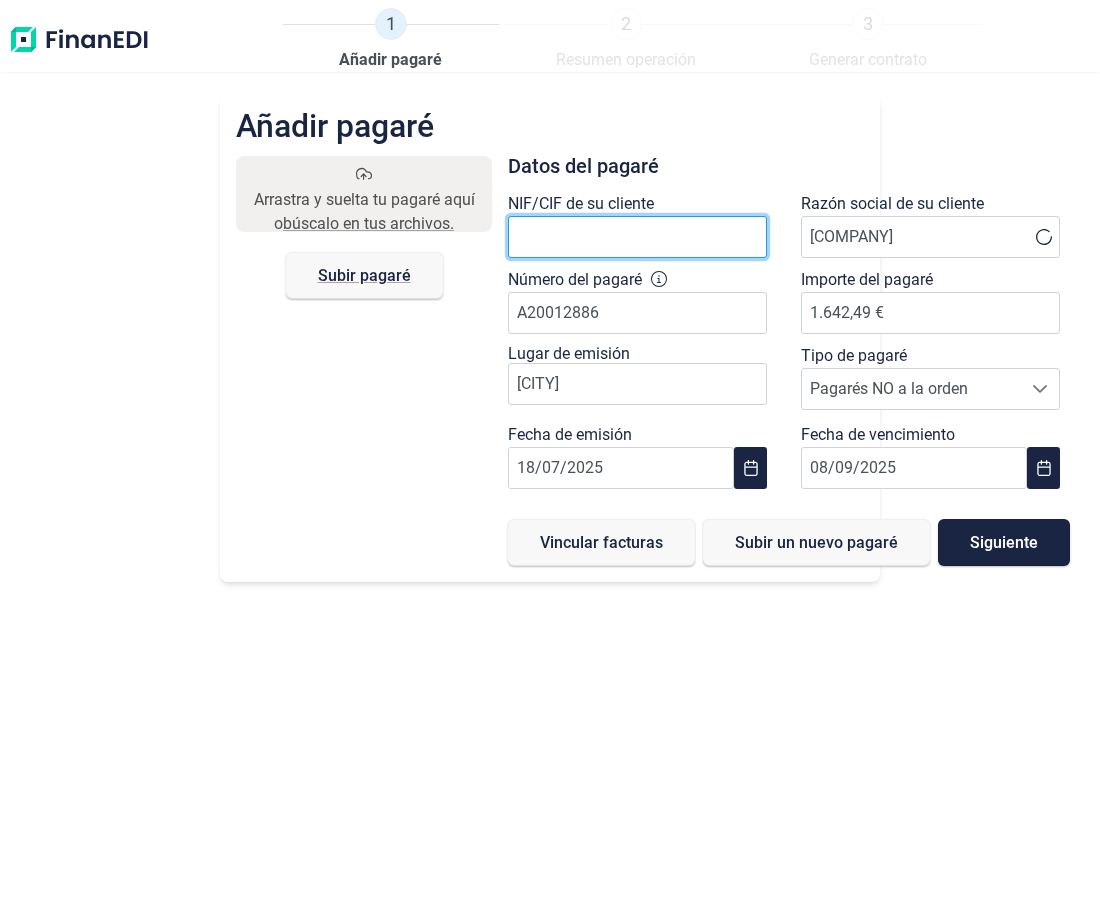 click at bounding box center [637, 237] 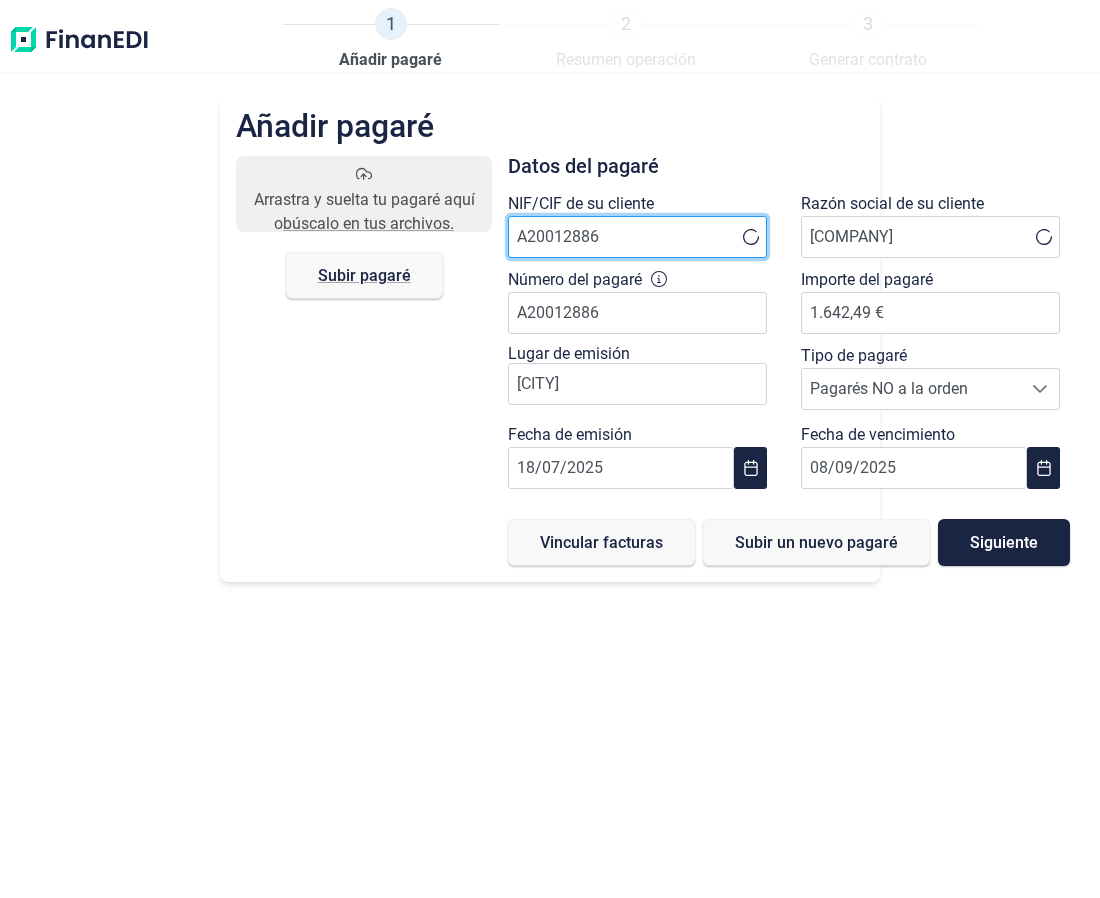 type on "A20012886" 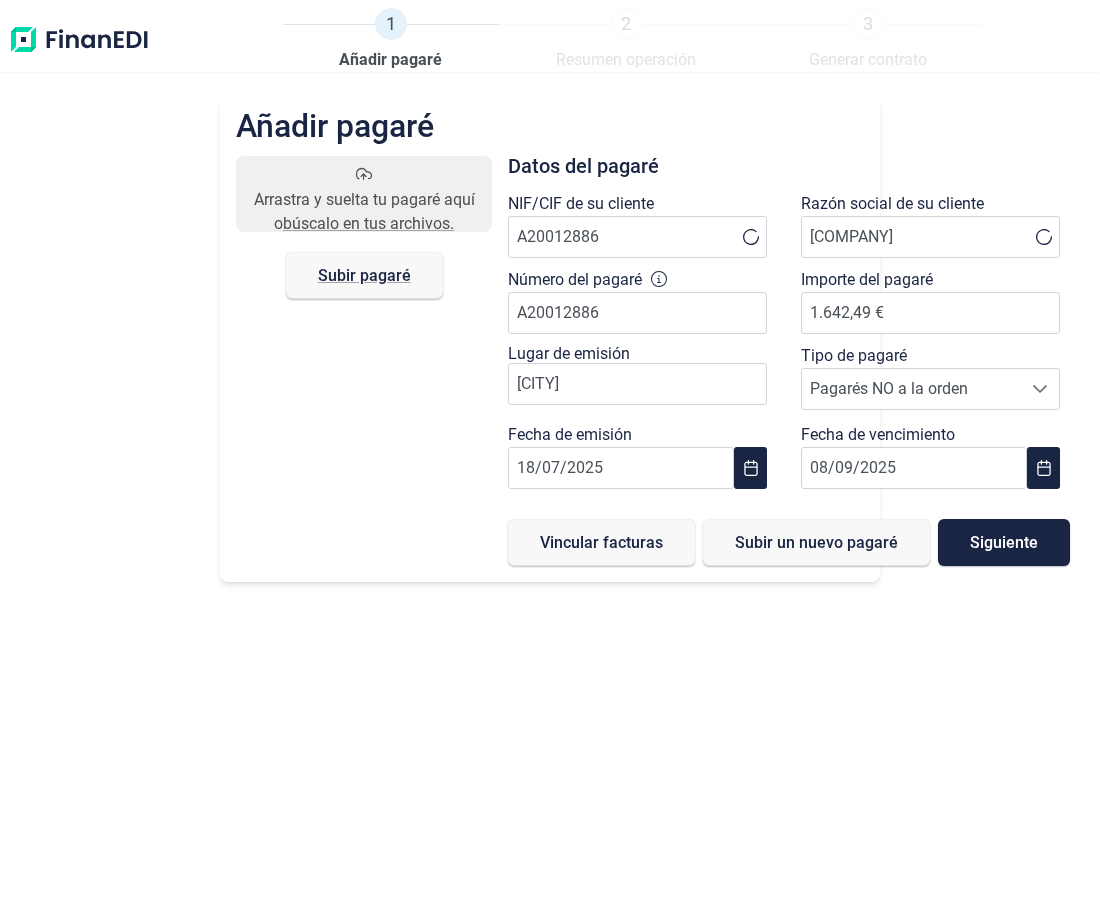 click on "Añadir pagaré Arrastra y suelta tu pagaré aquí  o  búscalo en tus archivos. Subir pagaré Files Datos del pagaré NIF/CIF de su cliente A20012886 Razón social de su cliente BEISSIER SAU Número del pagaré   A20012886 Importe del pagaré 1.642,49 € Lugar de emisión Donostia/San Sebastián Tipo de pagaré Pagarés NO a la orden Pagarés NO a la orden Pagarés NO a la orden Fecha de emisión 18/07/2025   Fecha de vencimiento 08/09/2025   Vincular facturas Subir un nuevo pagaré Siguiente" at bounding box center (550, 497) 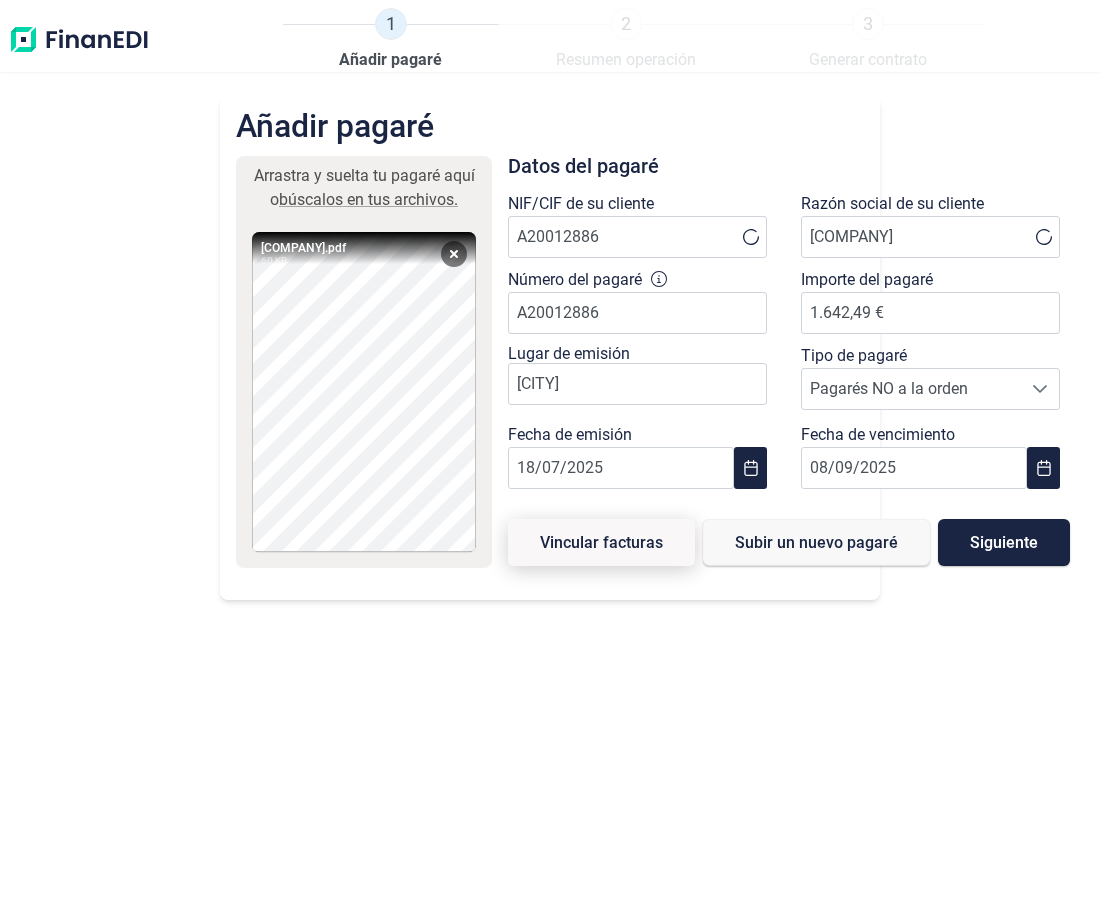 click on "Vincular facturas" at bounding box center [601, 542] 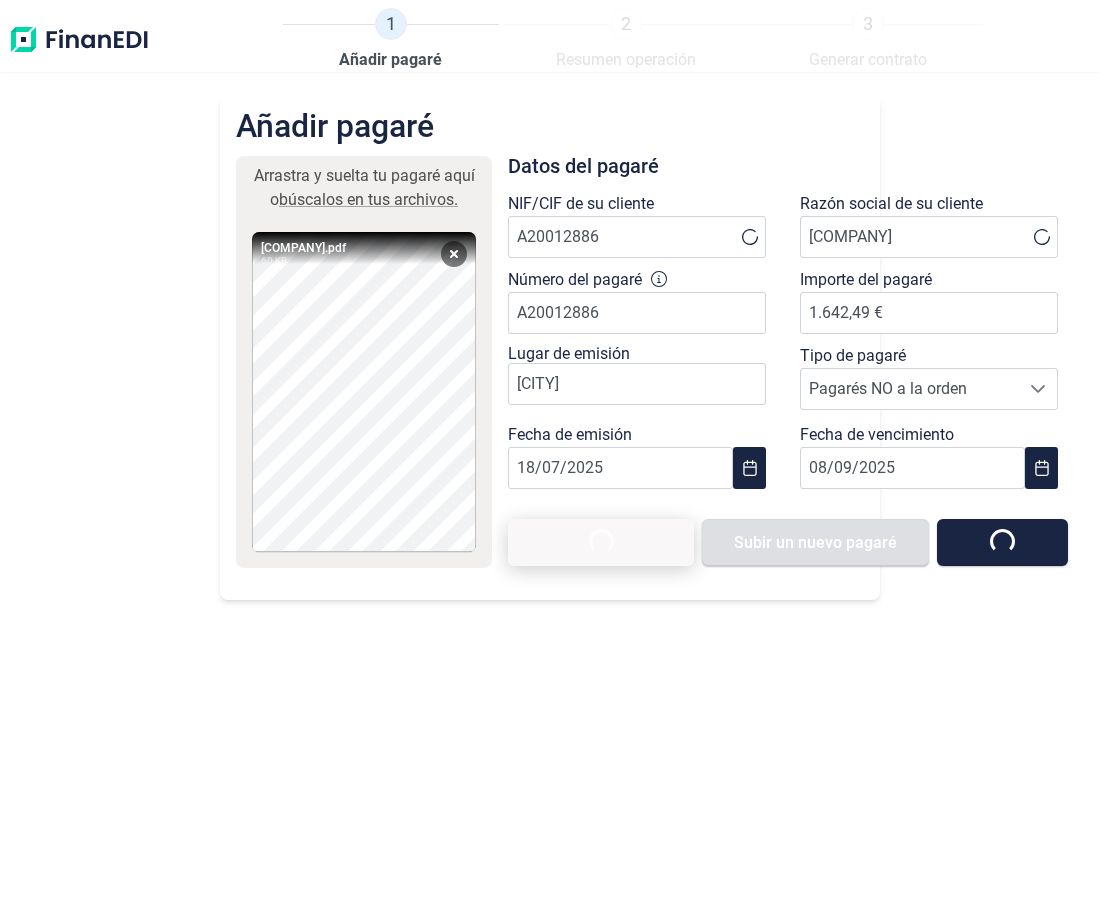 type 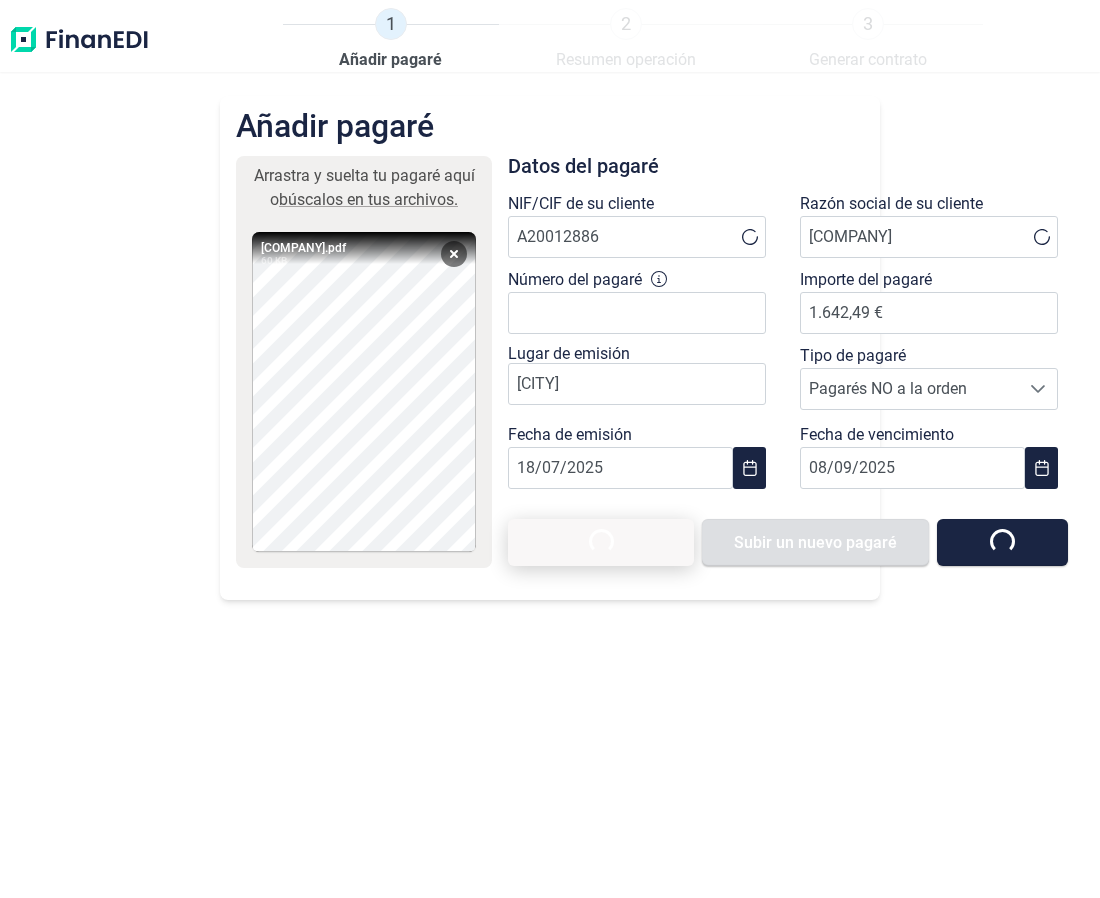 type 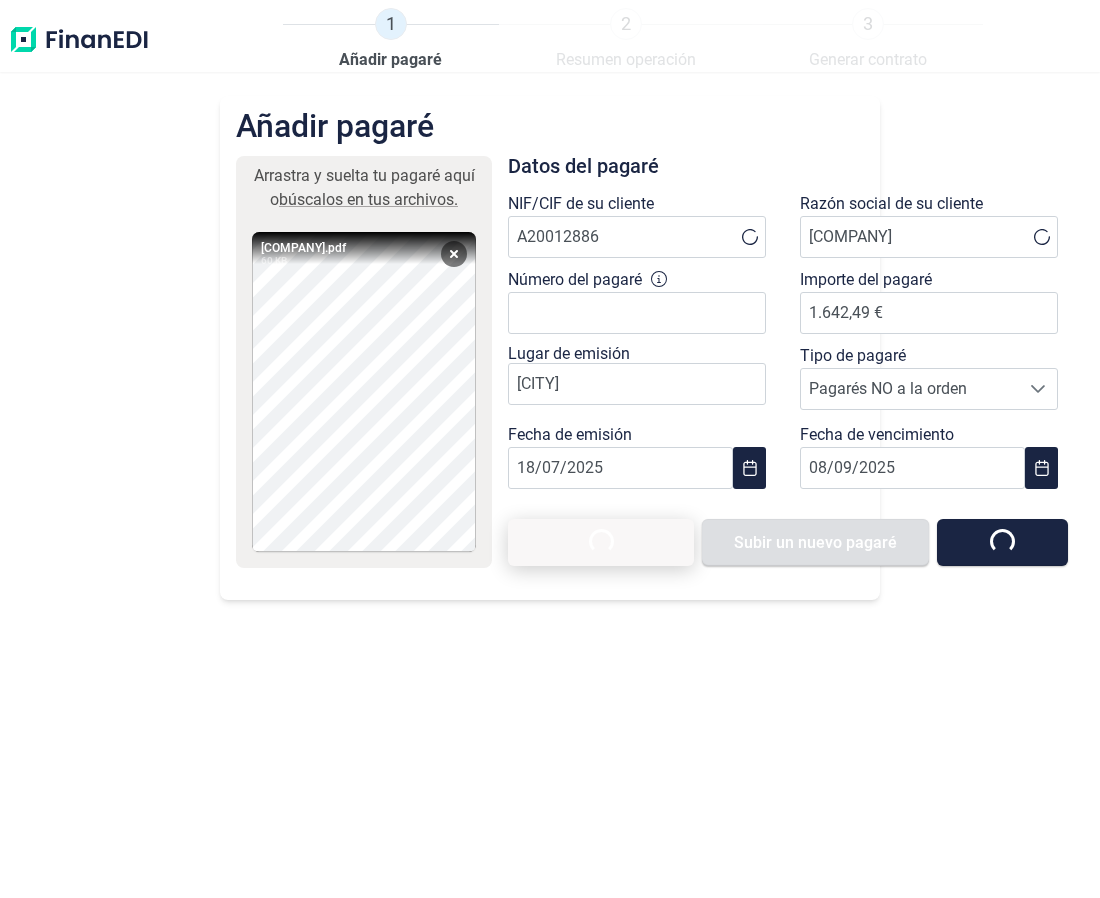 type 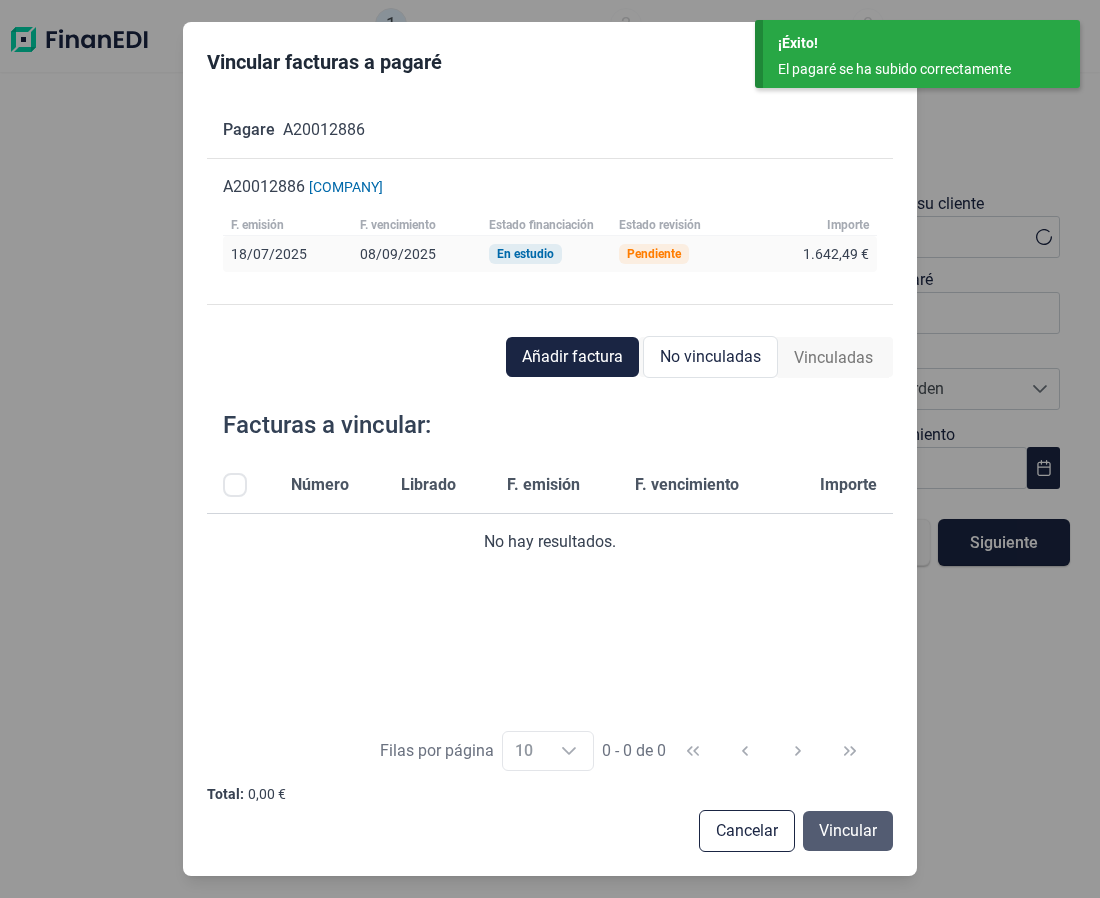 click on "Vincular" at bounding box center (848, 831) 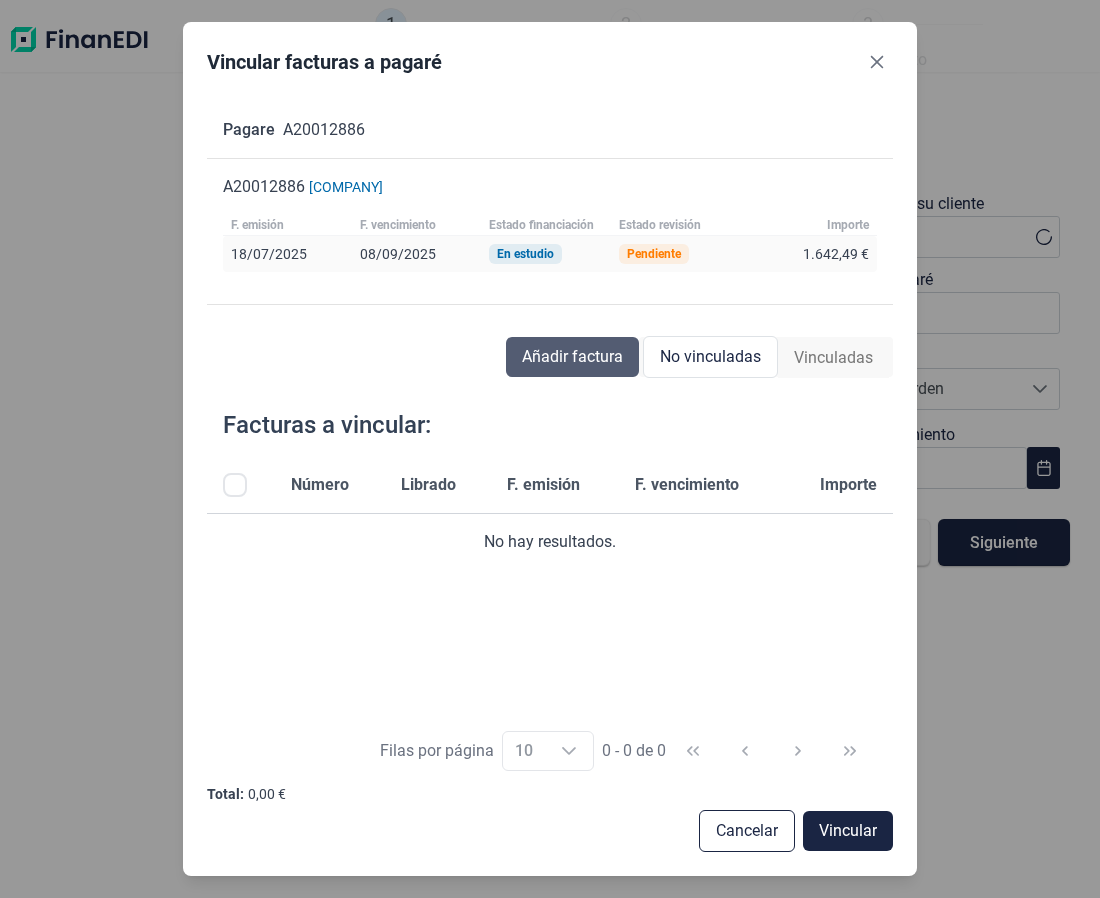 click on "Añadir factura" at bounding box center [572, 357] 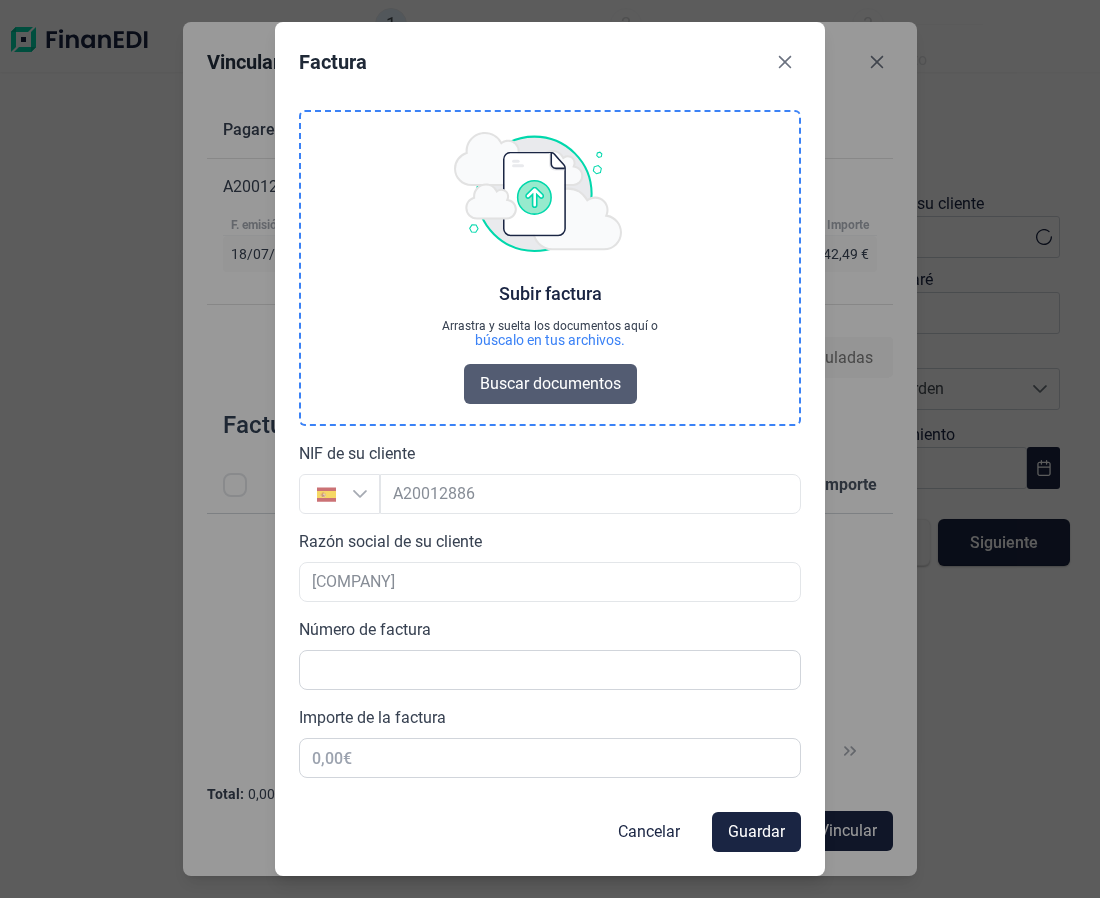 click on "Buscar documentos" at bounding box center (550, 384) 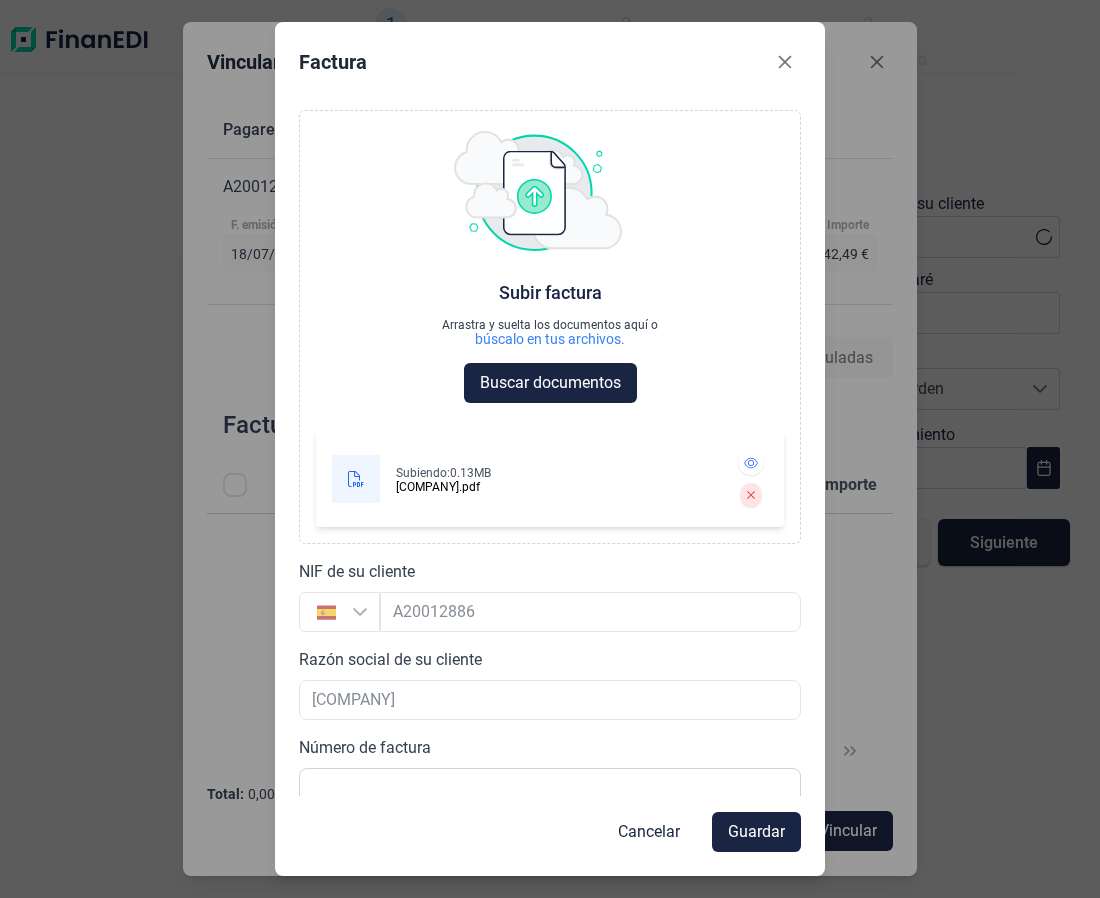 click at bounding box center (550, 700) 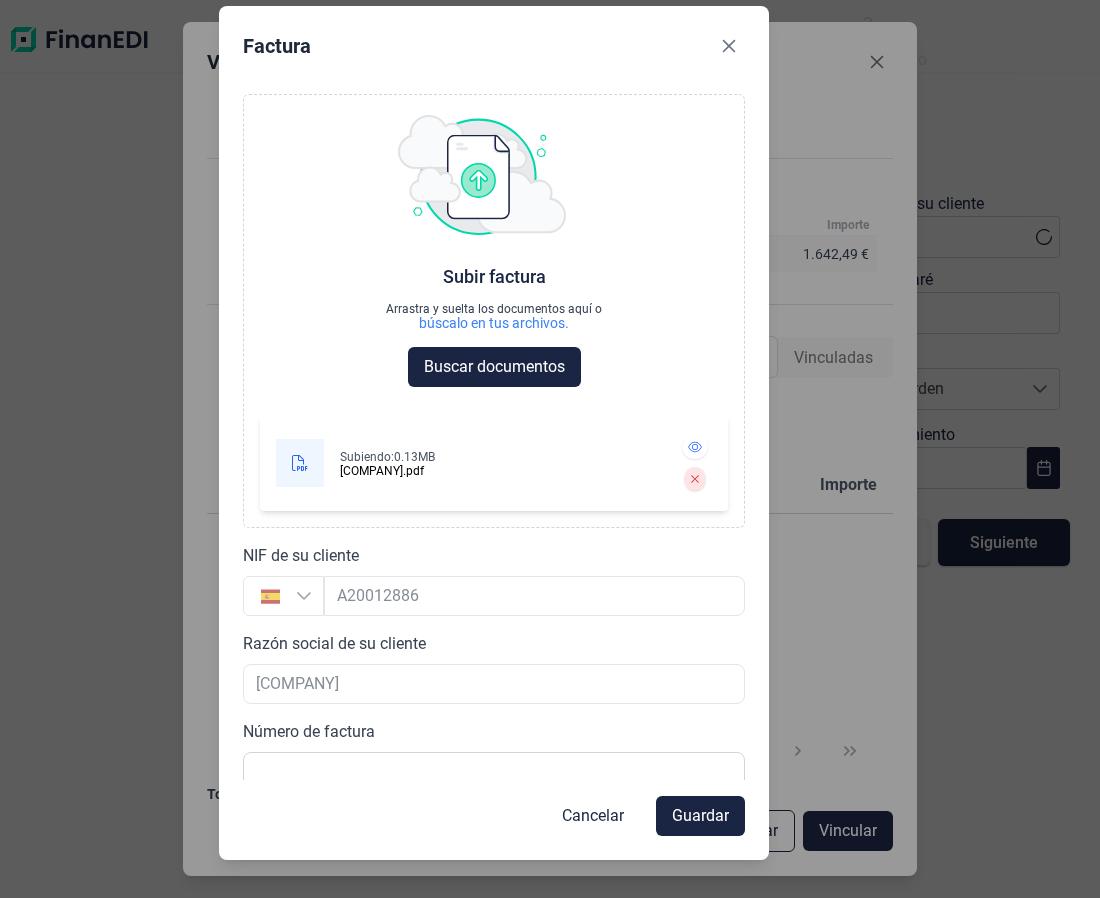drag, startPoint x: 697, startPoint y: 68, endPoint x: 641, endPoint y: -29, distance: 112.00446 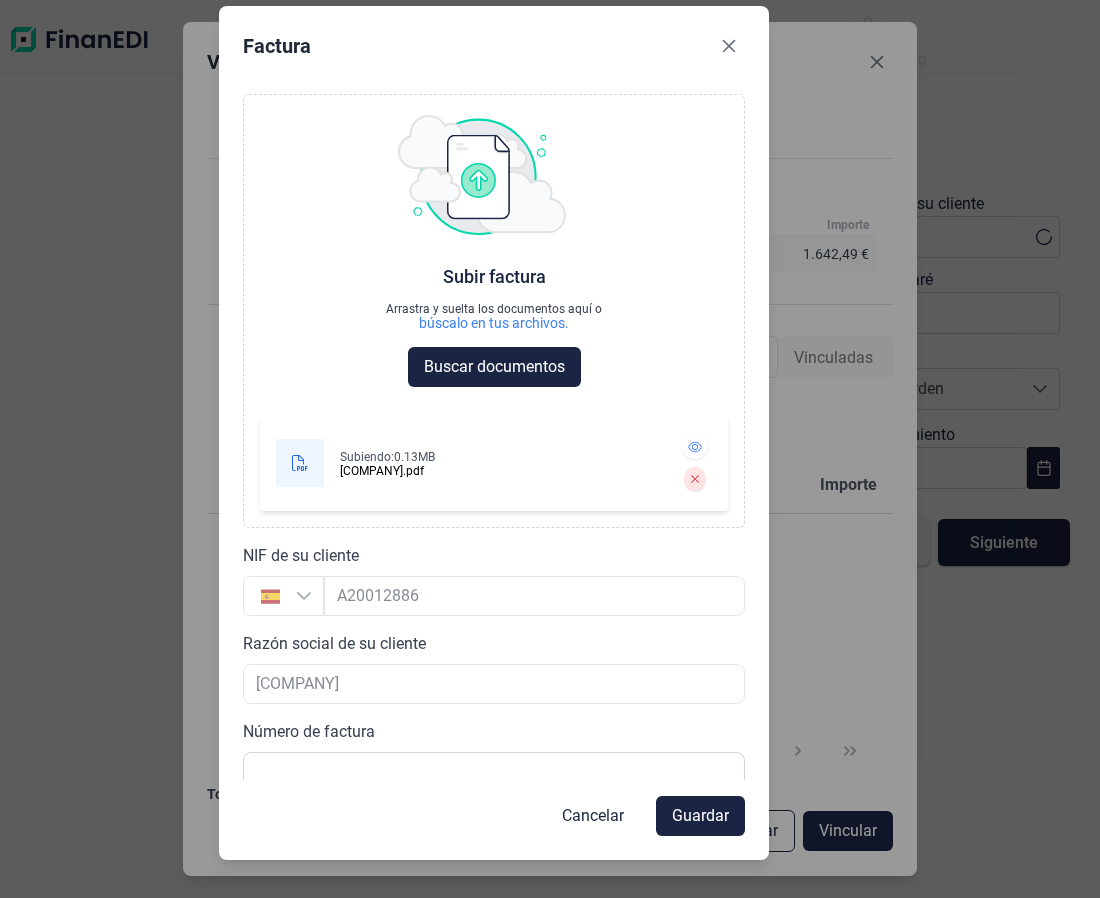 click on "1 Añadir pagaré 2 Resumen operación 3 Generar contrato Añadir pagaré Arrastra y suelta tu pagaré aquí  o  búscalos en tus archivos. BEISSIER, S.A.-2-5.pdf Abort Retry Remove BEISSIER, S.A.-2-5.pdf 131 KB BEISSIER, S.A.-2-5.pdf Abort Retry Remove BEISSIER, S.A.-2-5.pdf 131 KB Files Datos del pagaré NIF/CIF de su cliente Razón social de su cliente Número del pagaré   Importe del pagaré 0,00 € Lugar de emisión Tipo de pagaré Pagarés NO a la orden Pagarés a la Orden Pagarés a la Orden Fecha de emisión   Fecha de vencimiento   Vincular facturas Subir un nuevo pagaré Siguiente
Vincular facturas a pagaré Pagare A20012886 A20012886 BEISSIER SAU F. emisión F. vencimiento Estado financiación Estado revisión Importe 18/07/2025 08/09/2025 En estudio  Pendiente  1.642,49 € F. emisión 18/07/2025 F. vencimiento 08/09/2025 Estado financiación En estudio  Estado revisión Pendiente  Importe 1.642,49 € Añadir factura No vinculadas Vinculadas Facturas a vincular: Número Librado 10" at bounding box center (550, 449) 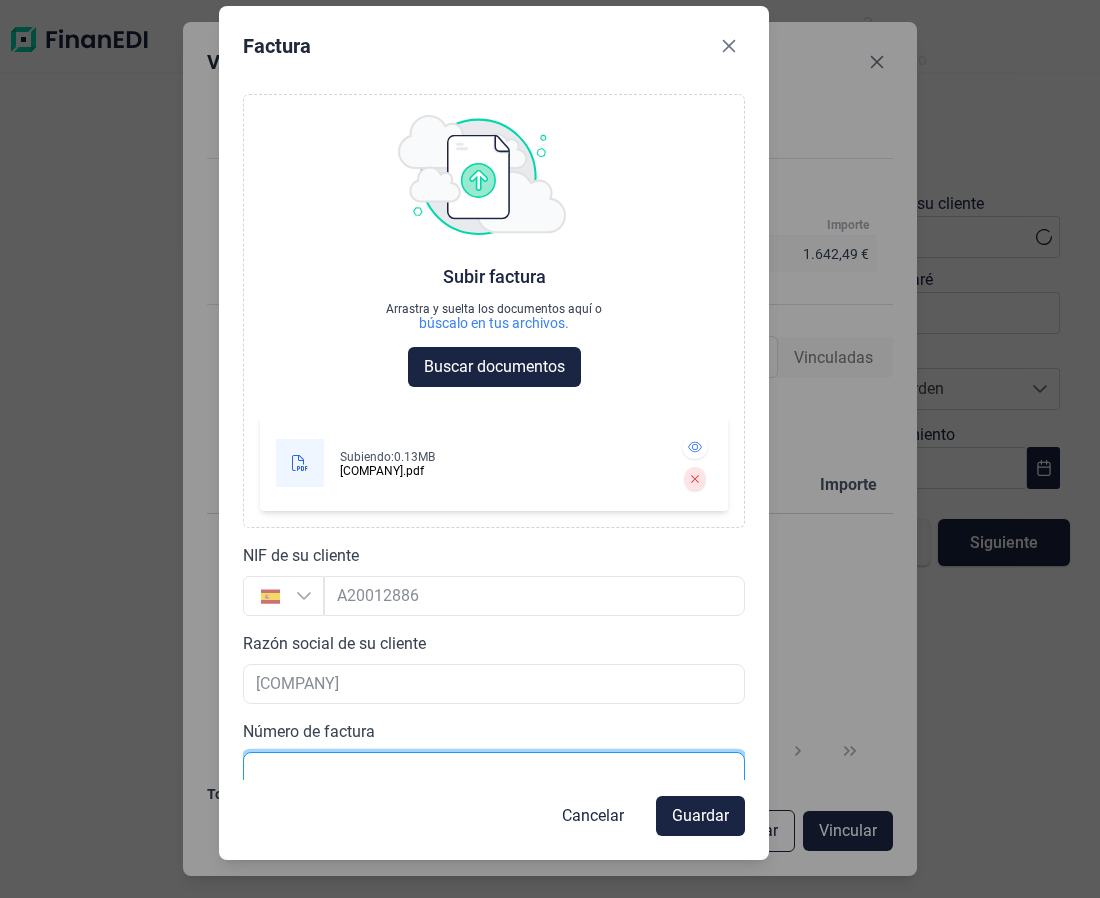 click at bounding box center (494, 772) 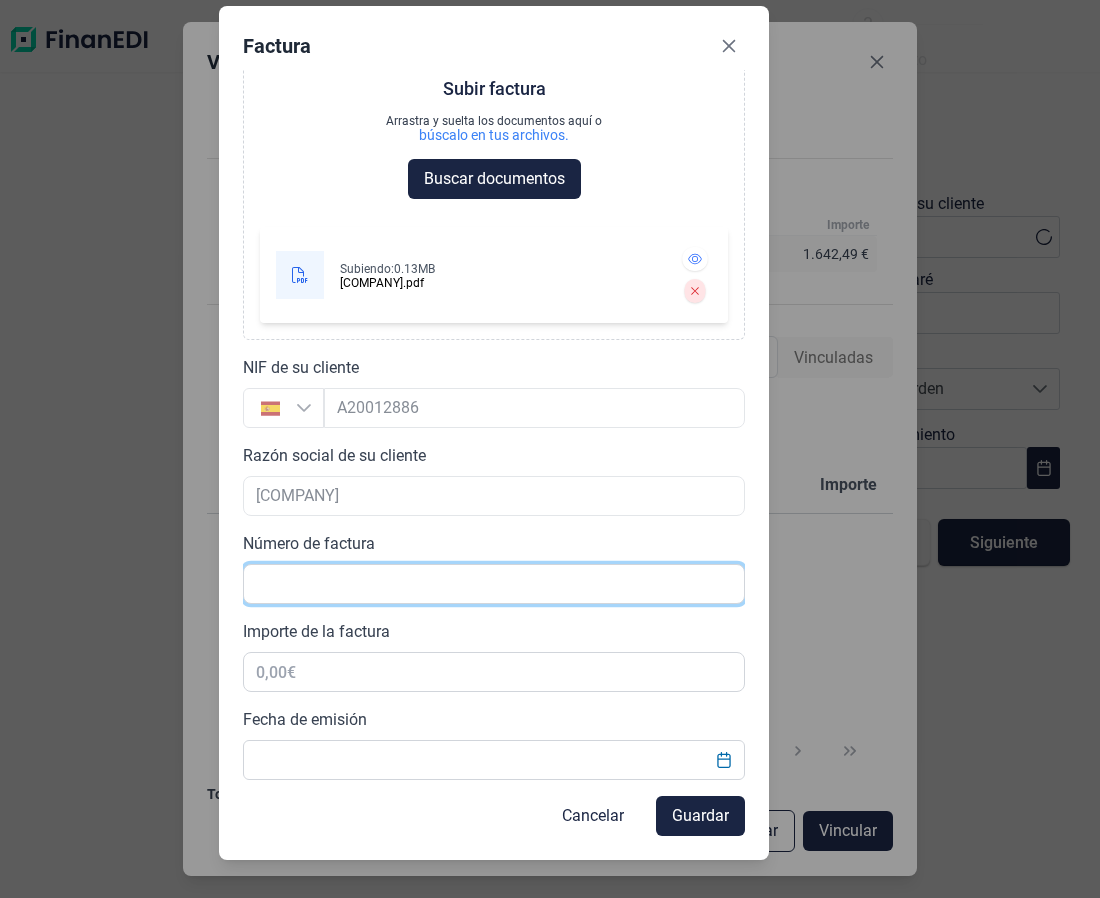 scroll, scrollTop: 188, scrollLeft: 0, axis: vertical 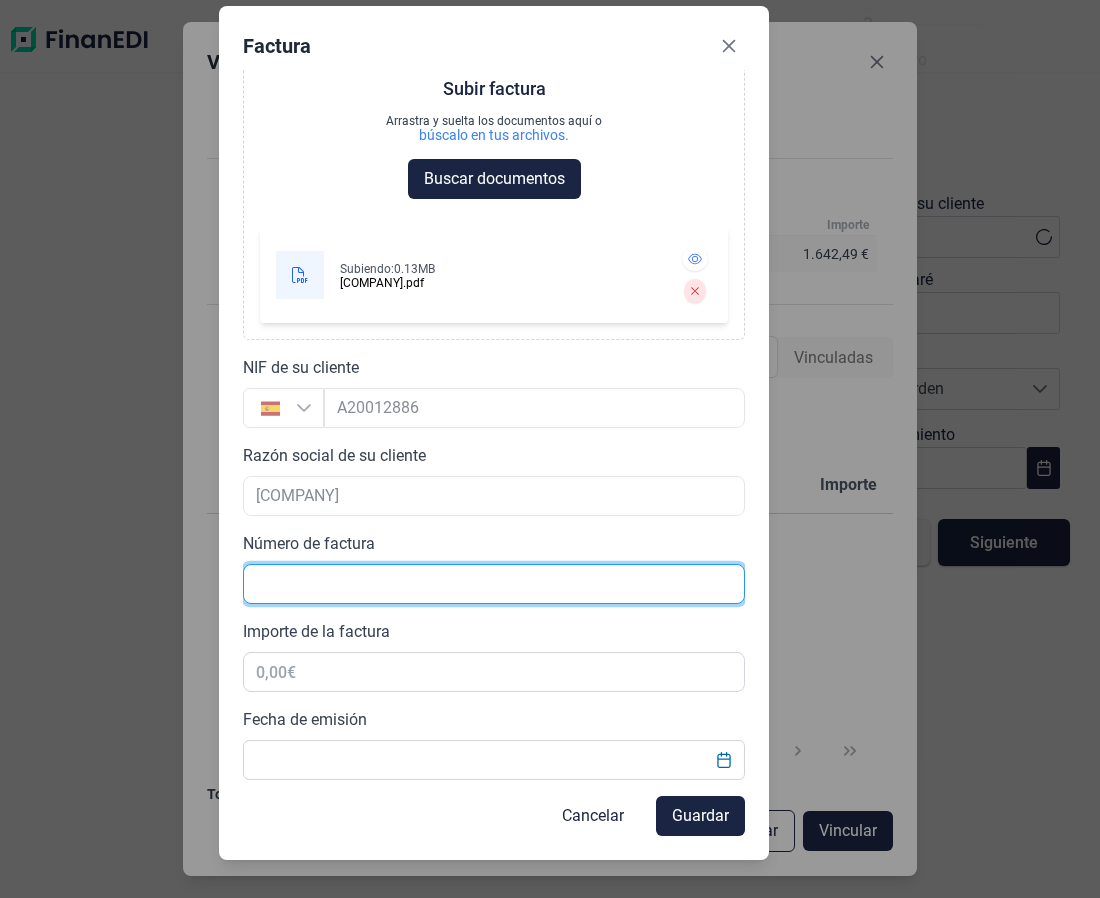 click at bounding box center [494, 584] 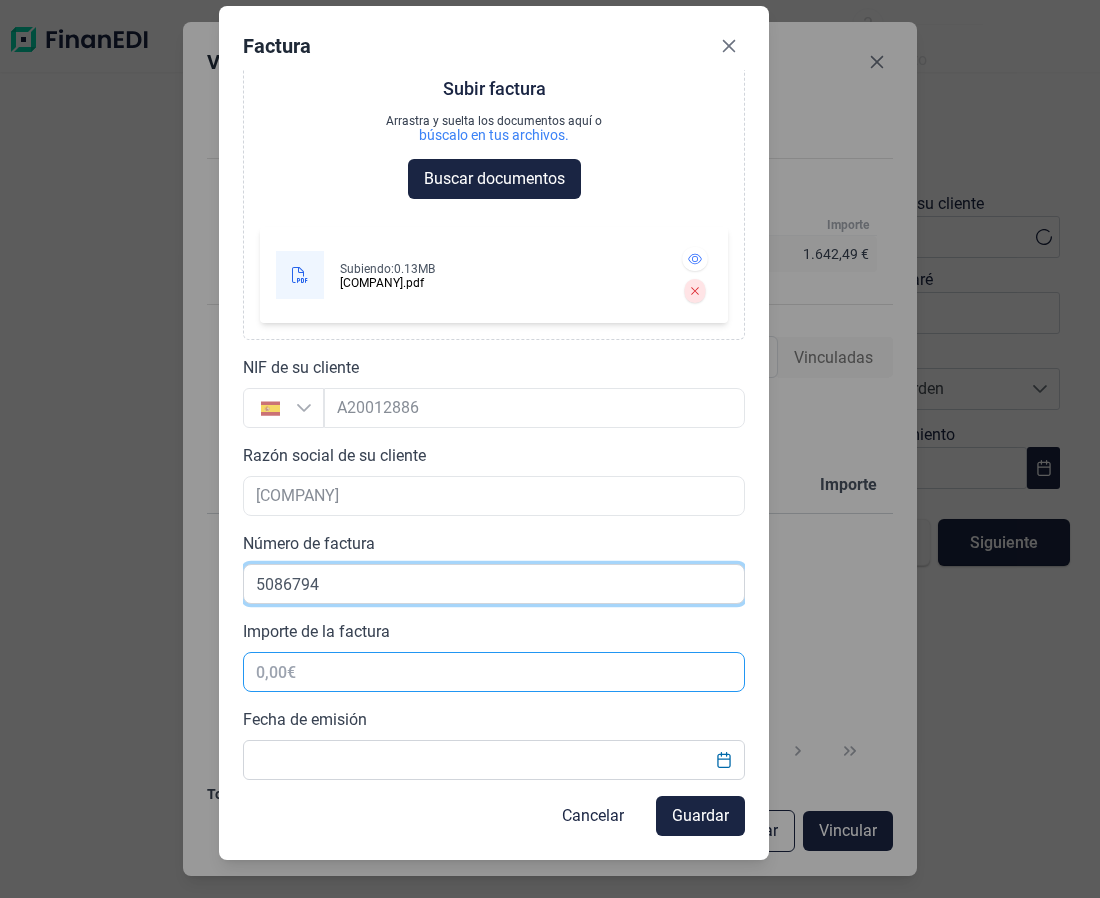 type on "5086794" 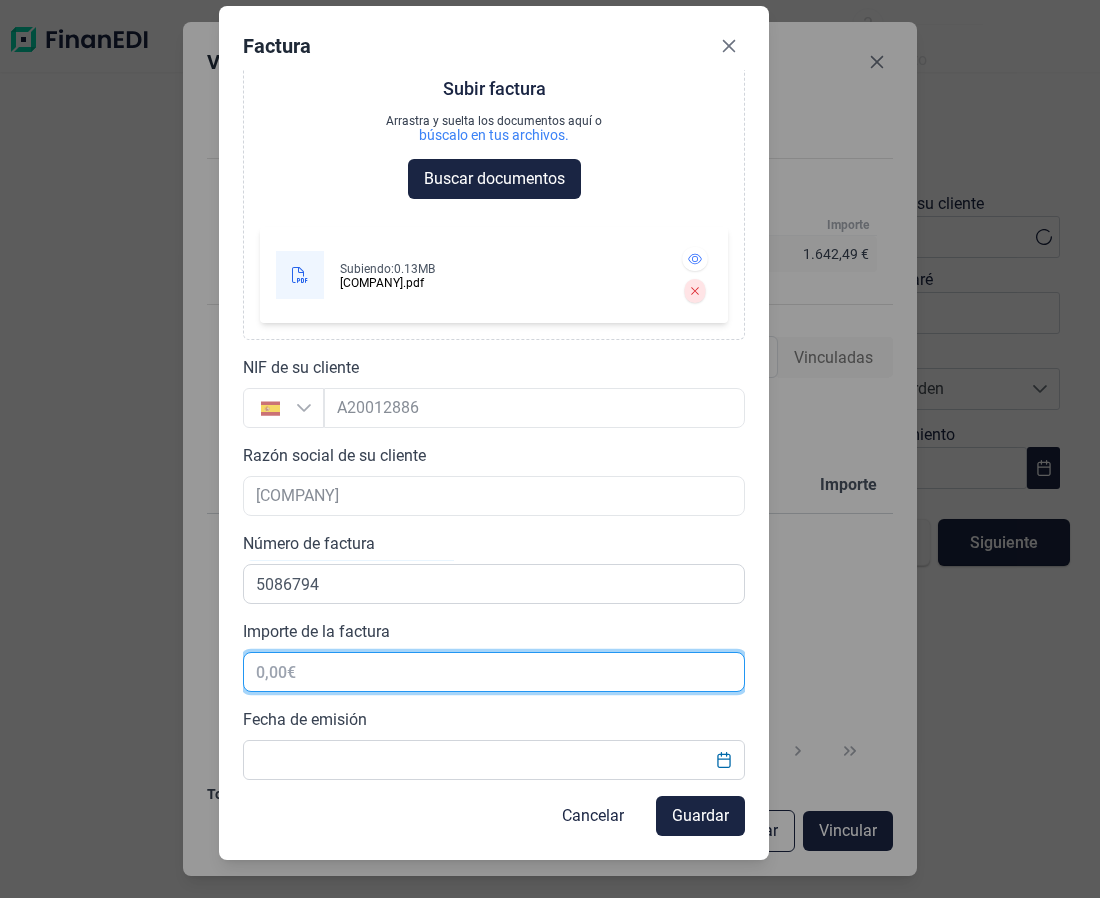 click at bounding box center [494, 672] 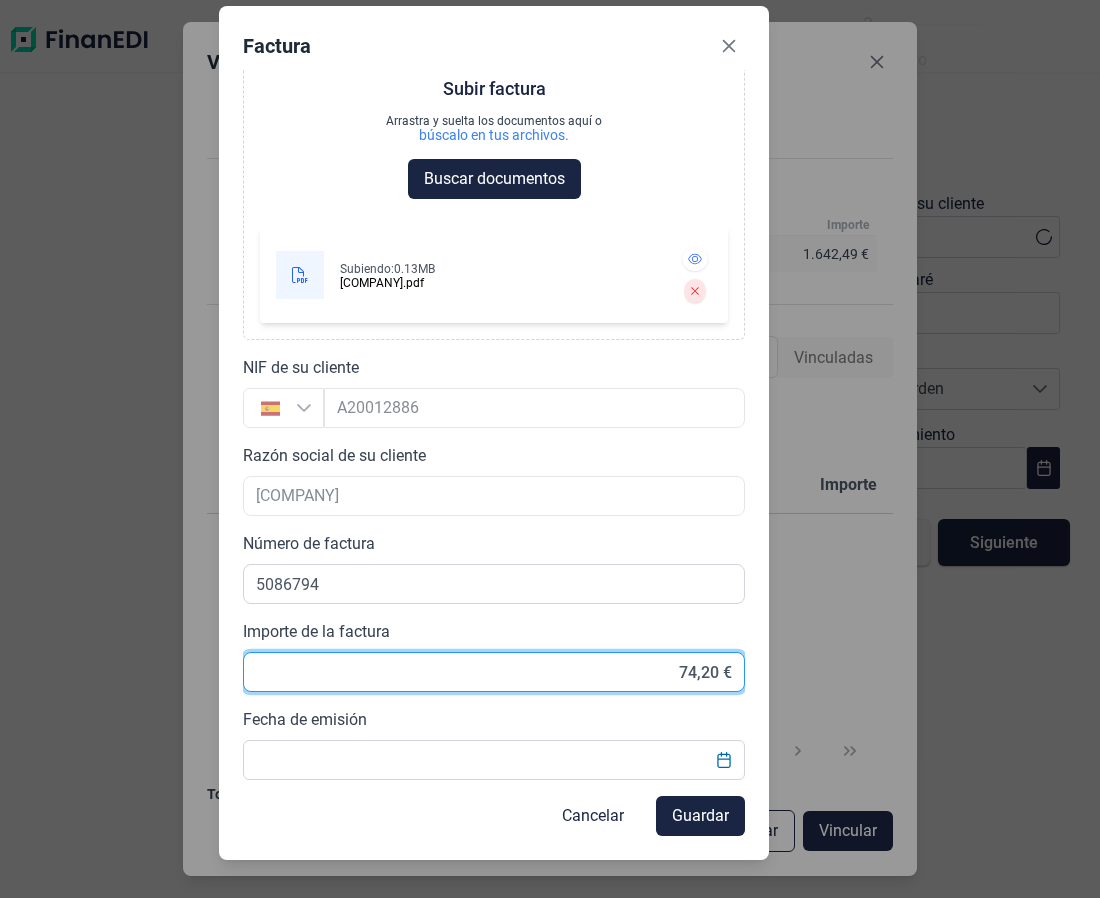 type on "74,26 €" 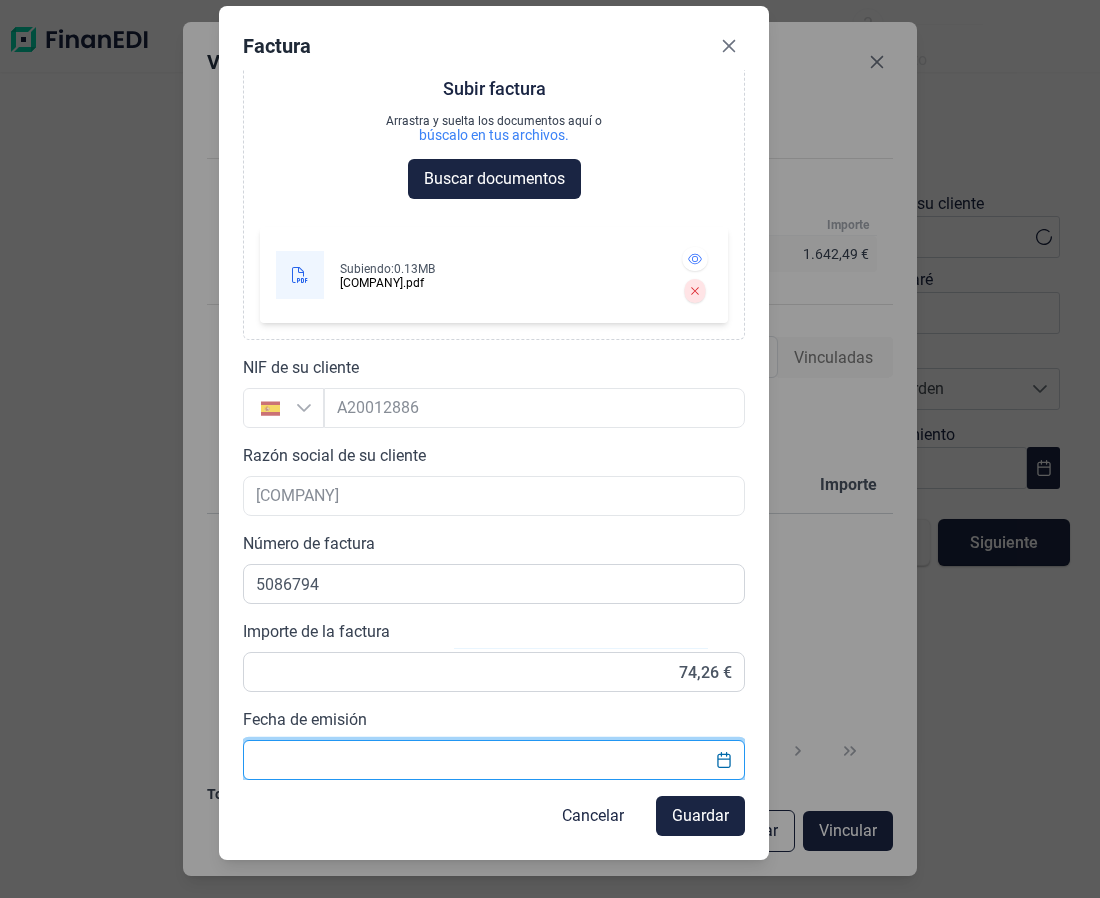 click on "Fecha de emisión" at bounding box center (494, 760) 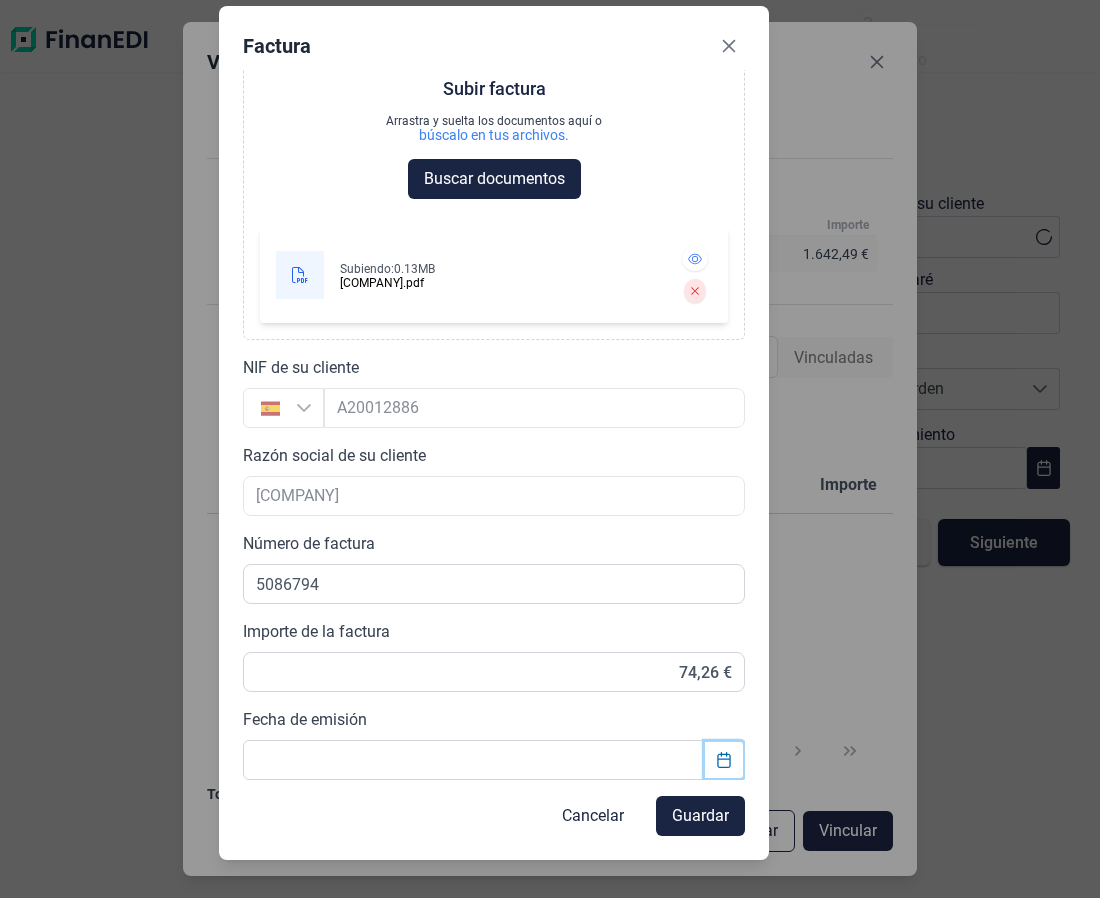 click at bounding box center (724, 760) 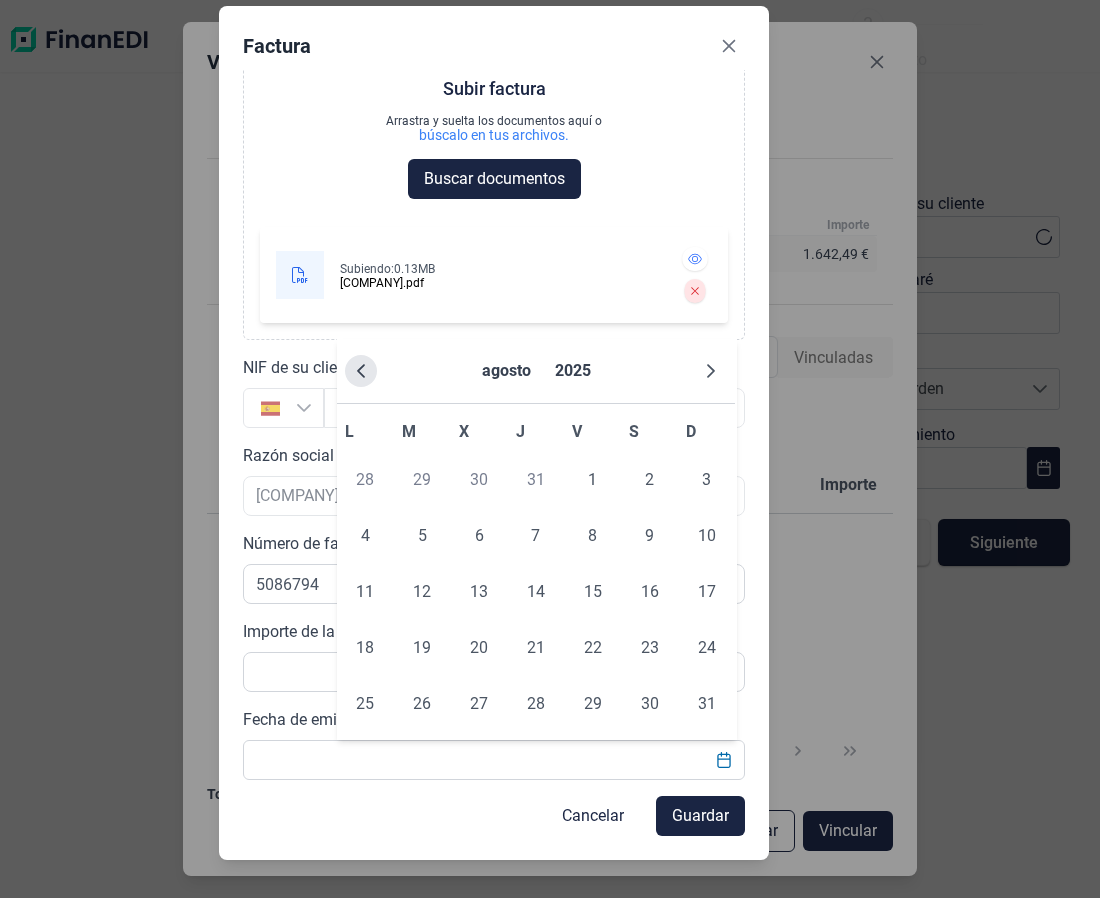 click 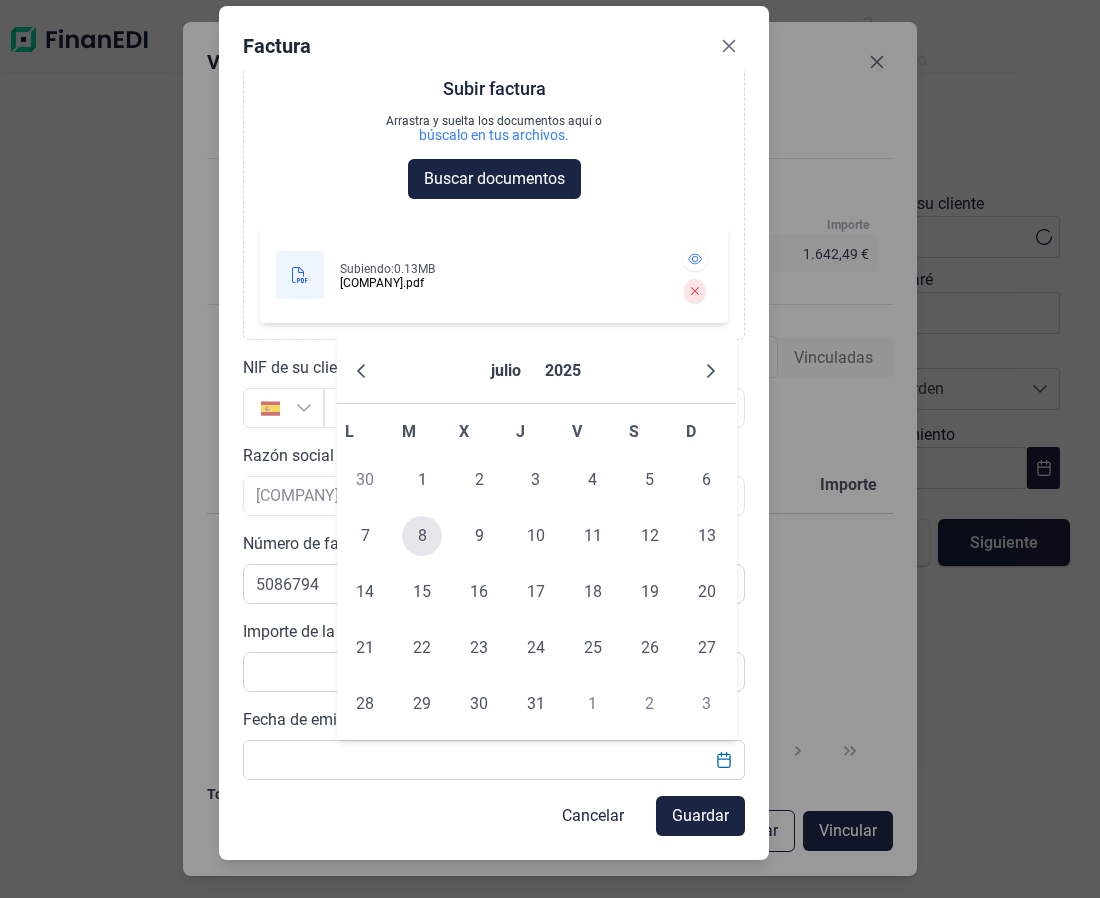 click on "8" at bounding box center (422, 536) 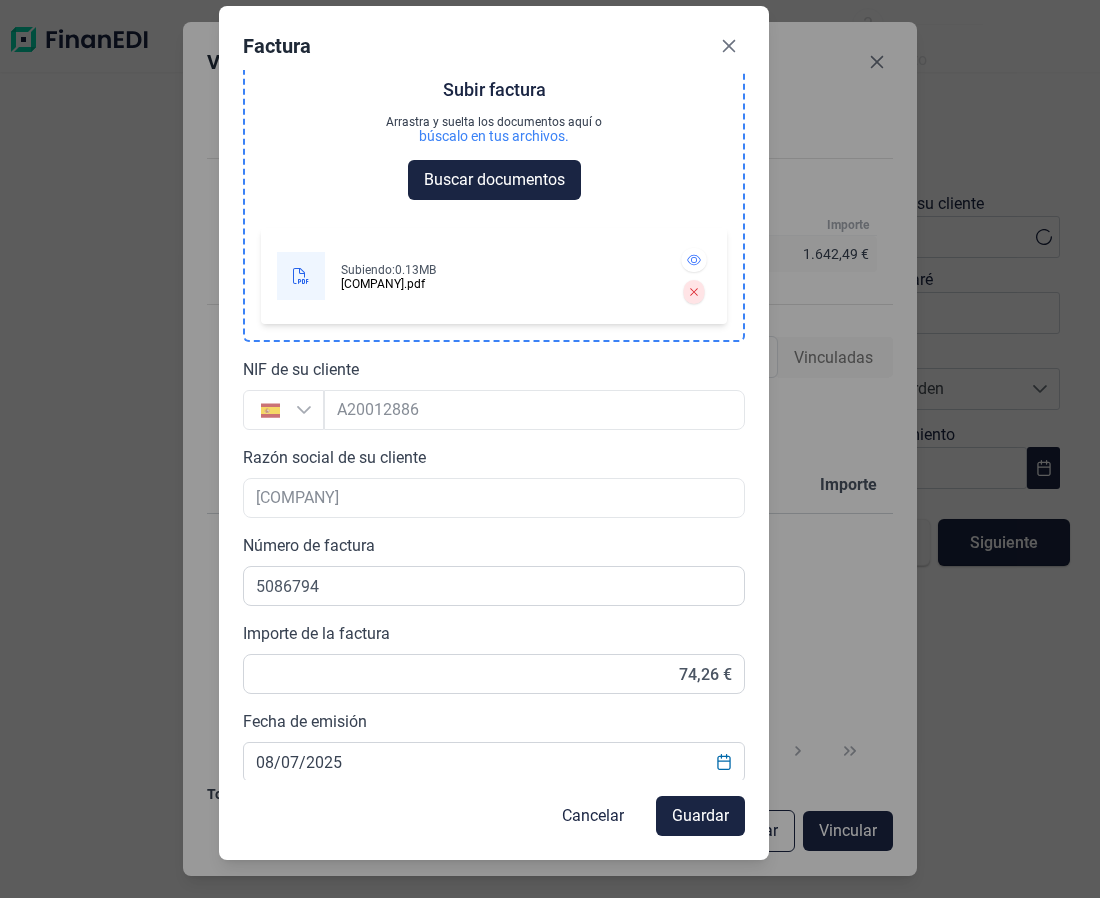 scroll, scrollTop: 189, scrollLeft: 0, axis: vertical 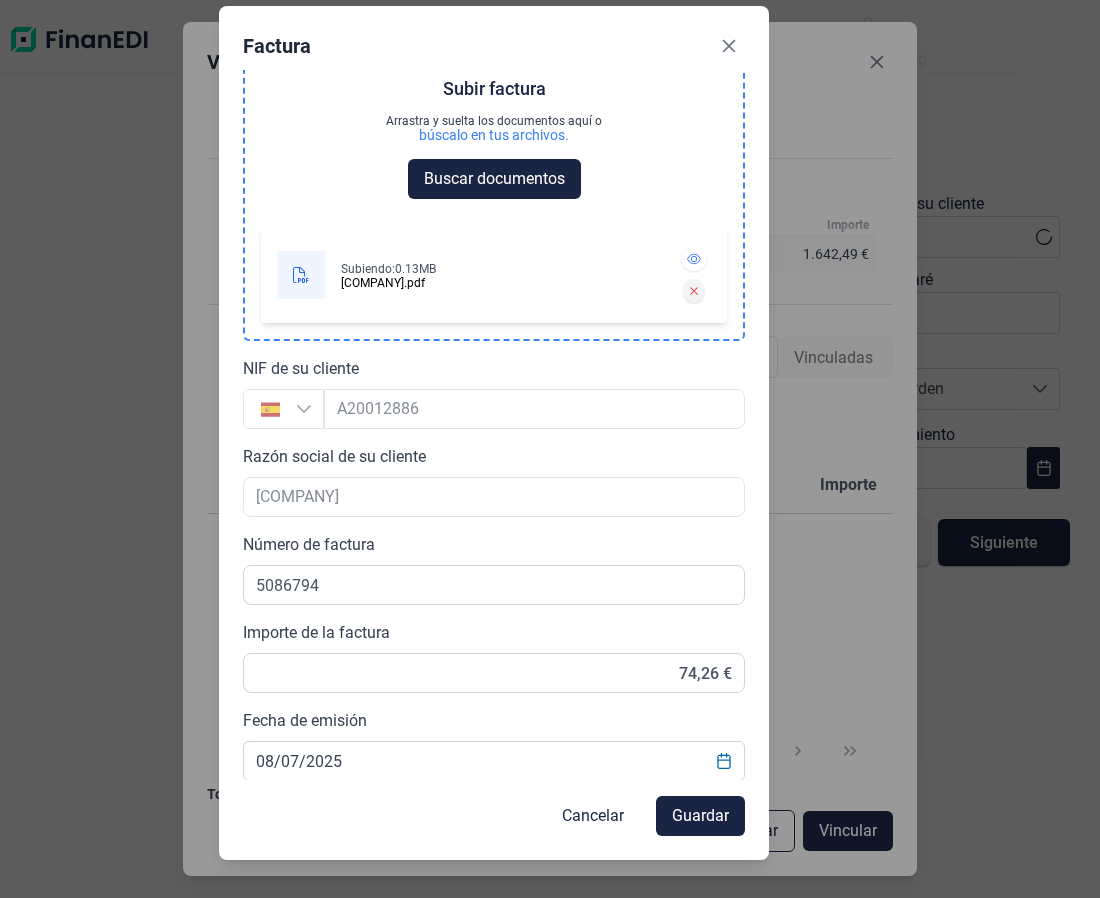 click at bounding box center (694, 291) 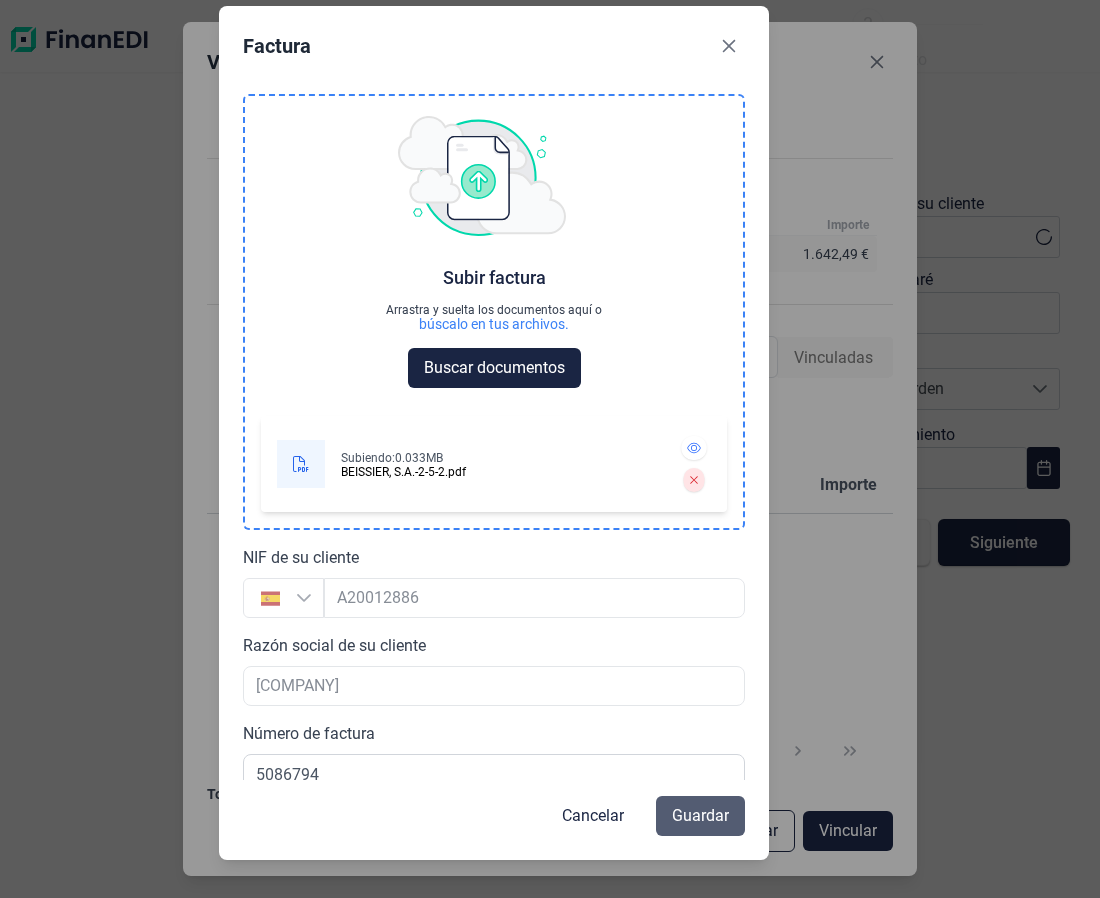 click on "Guardar" at bounding box center [700, 816] 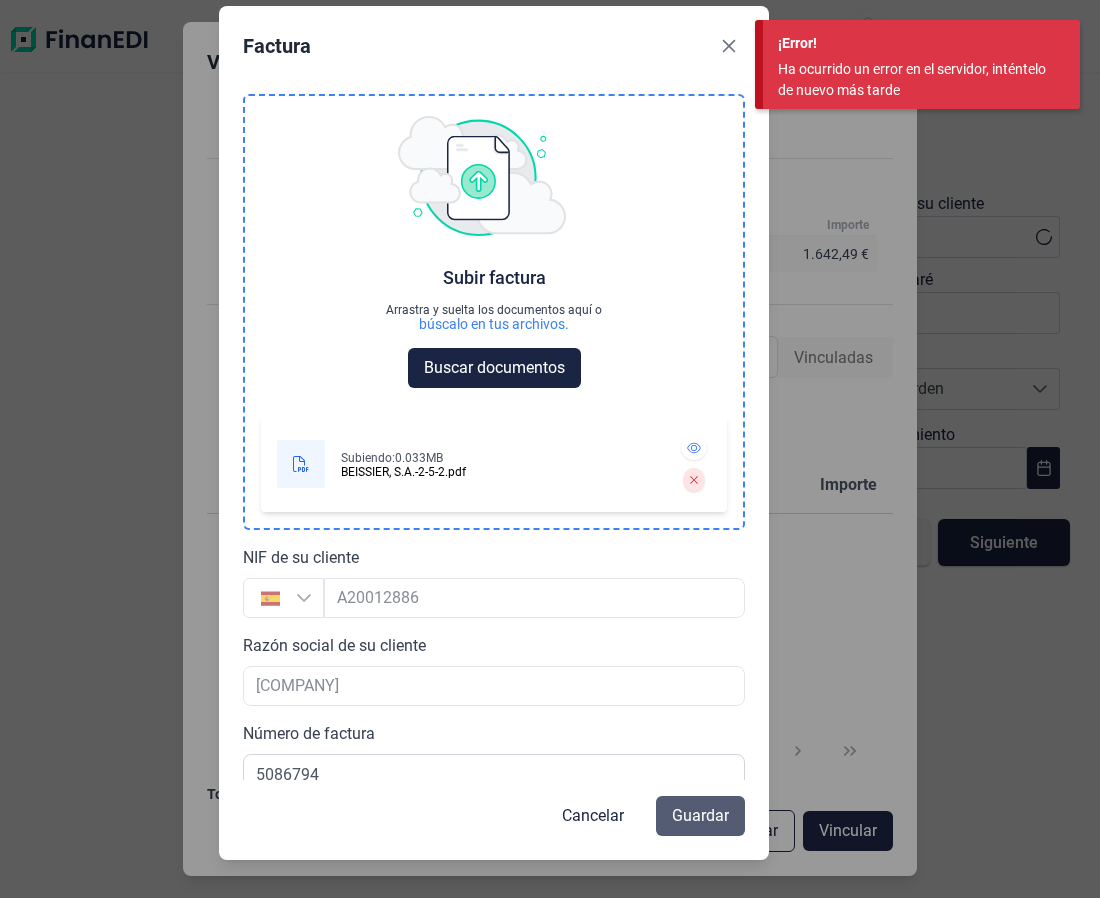 click on "Guardar" at bounding box center (700, 816) 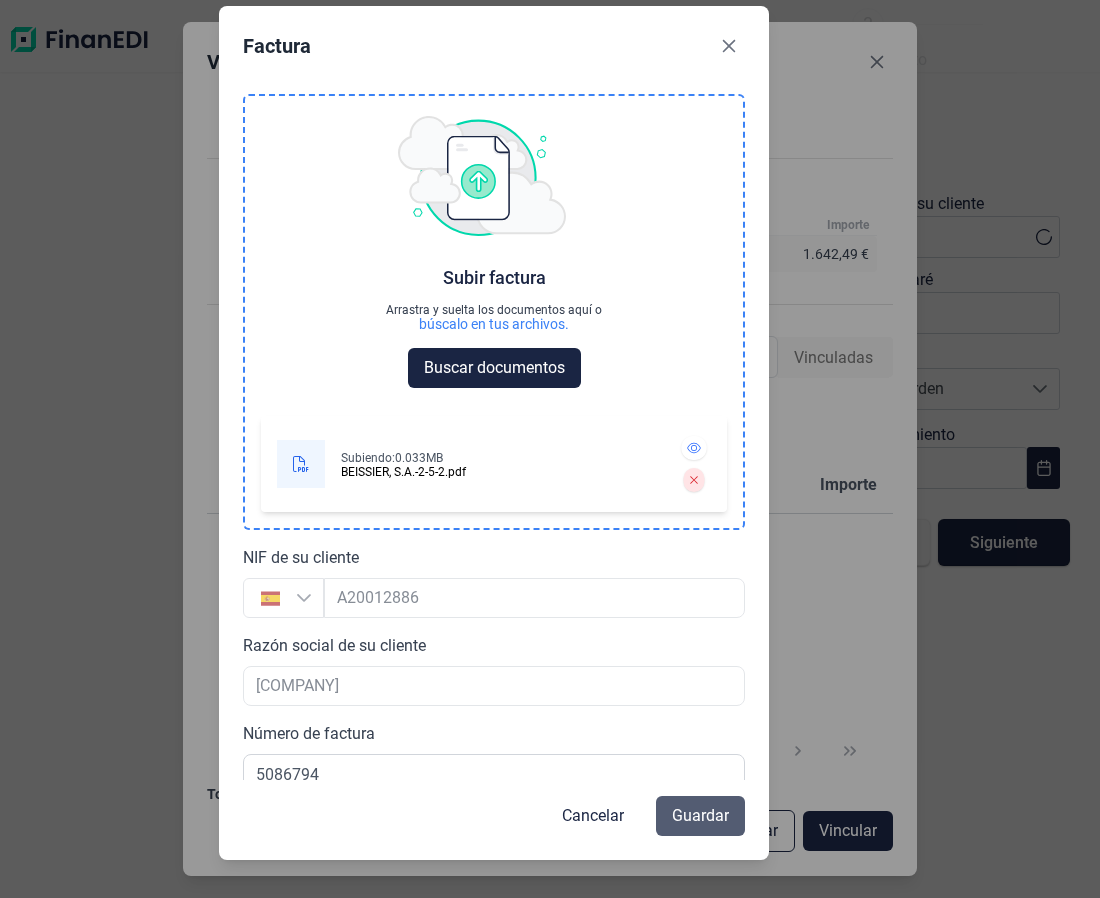 click on "Guardar" at bounding box center [700, 816] 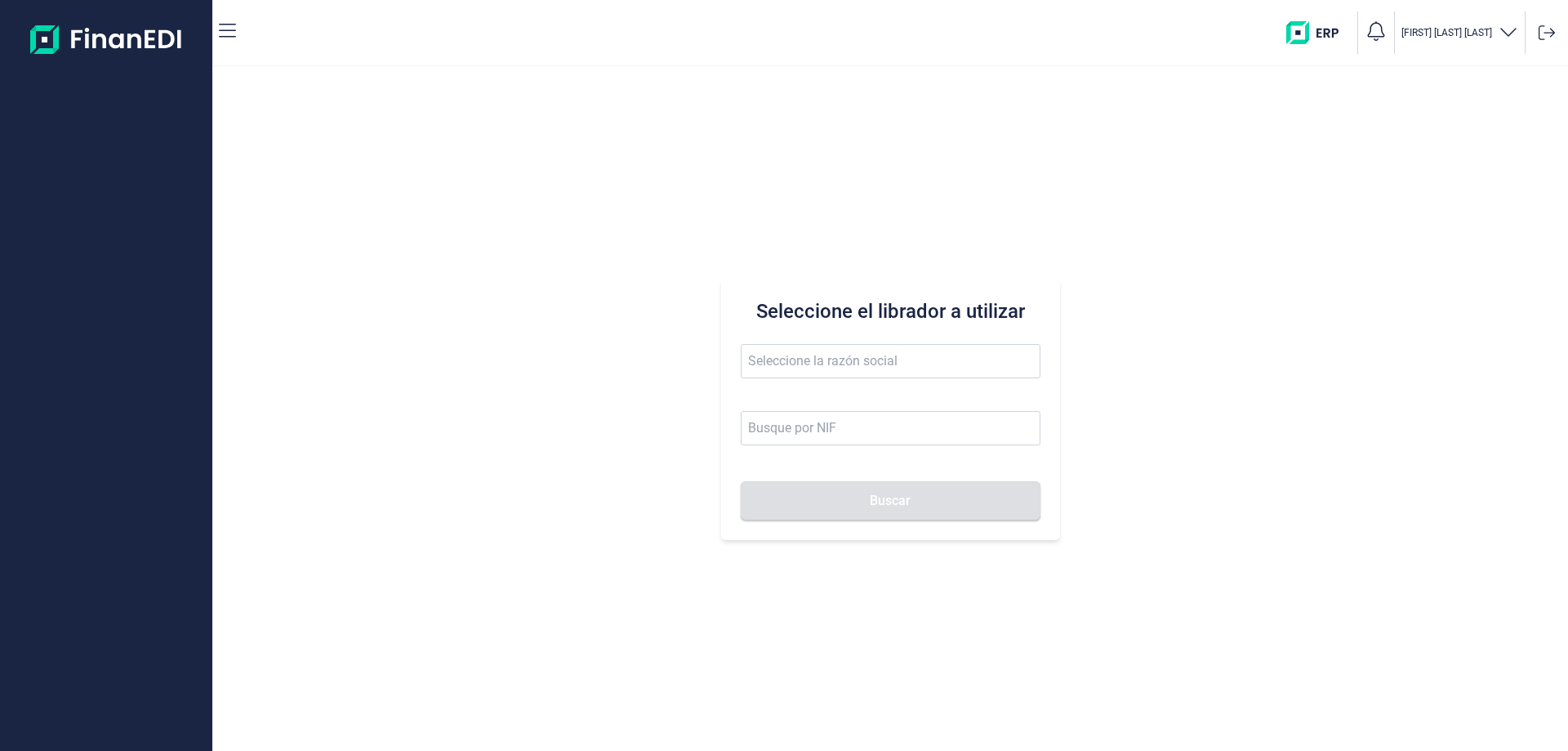 scroll, scrollTop: 0, scrollLeft: 0, axis: both 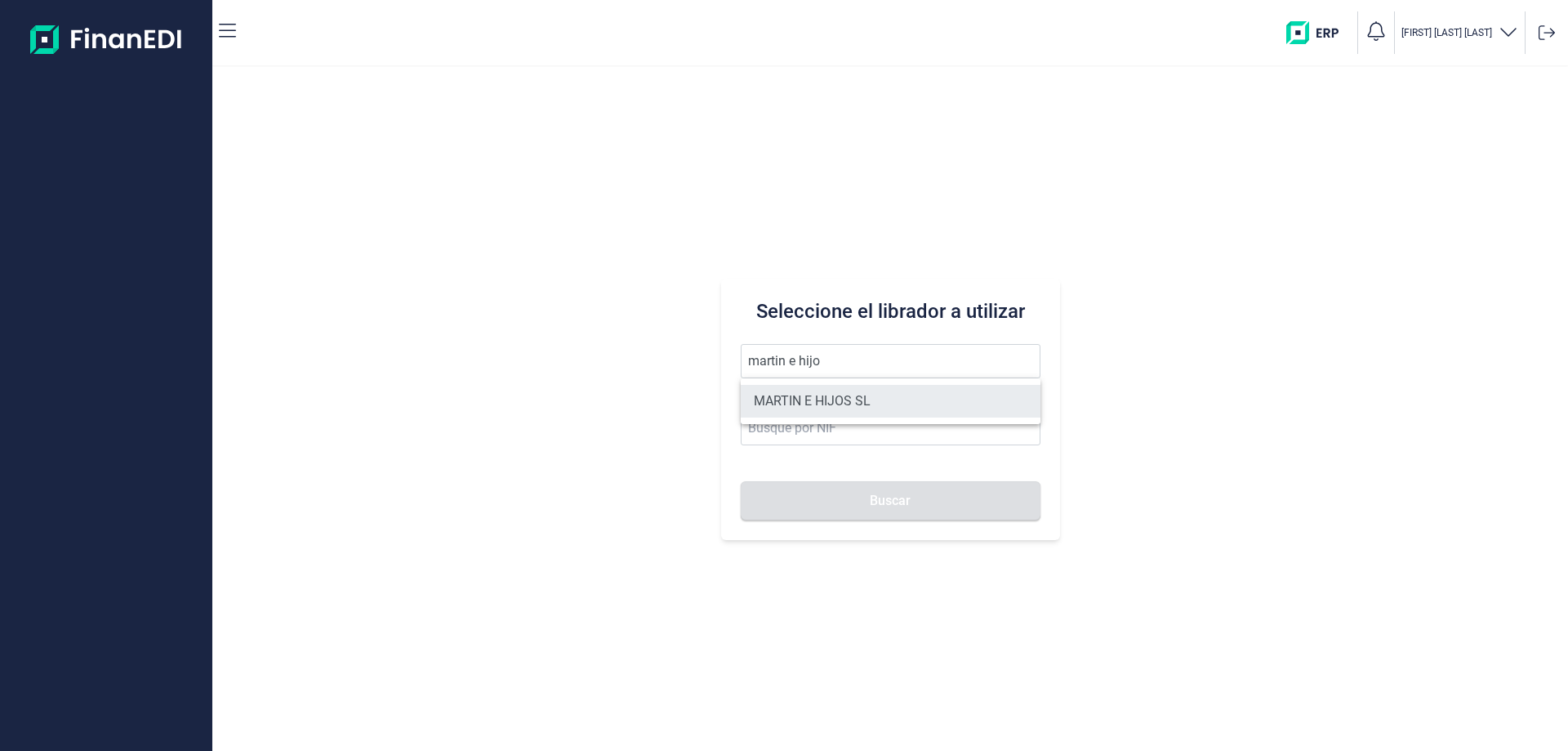 click on "MARTIN E HIJOS SL" at bounding box center (890, 401) 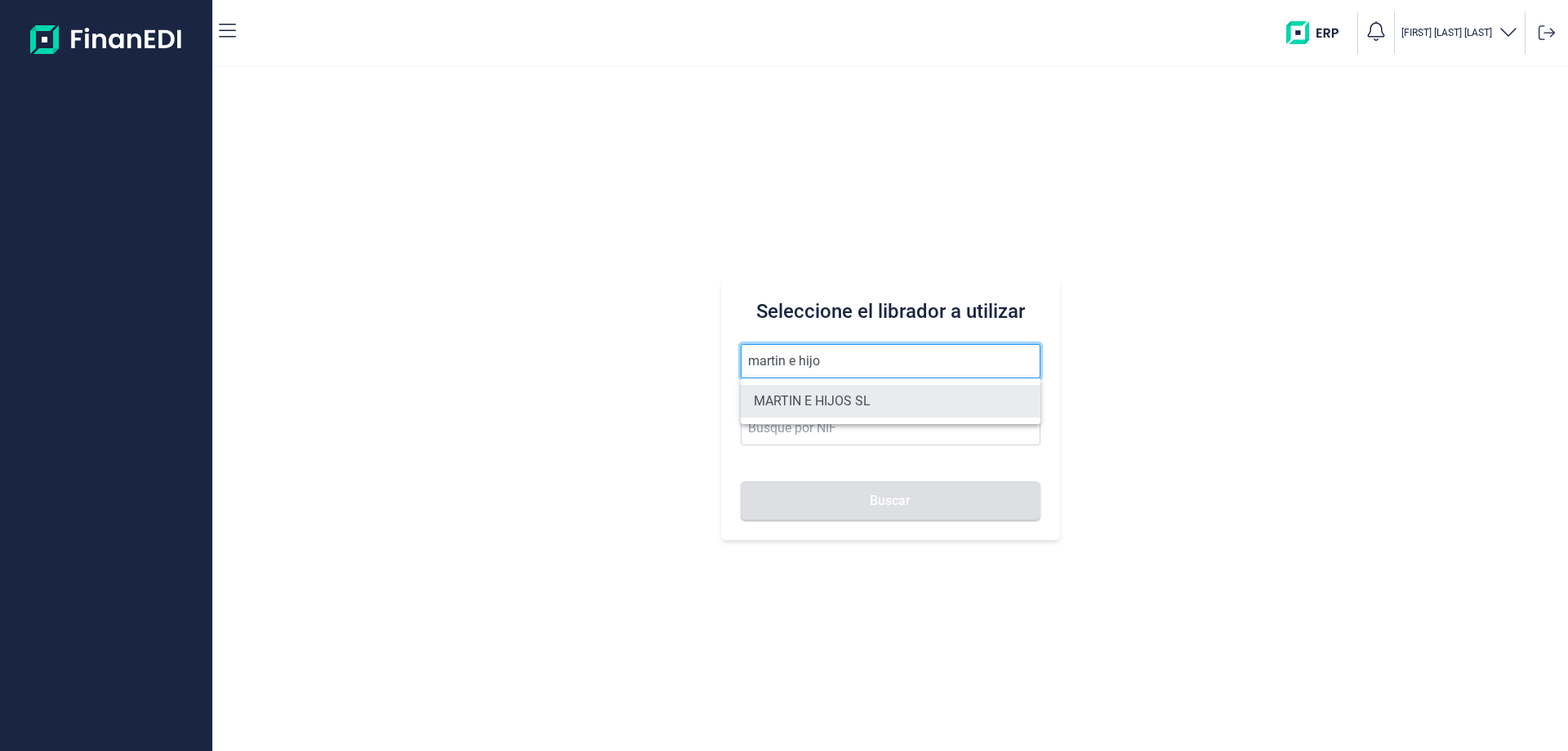 type on "MARTIN E HIJOS SL" 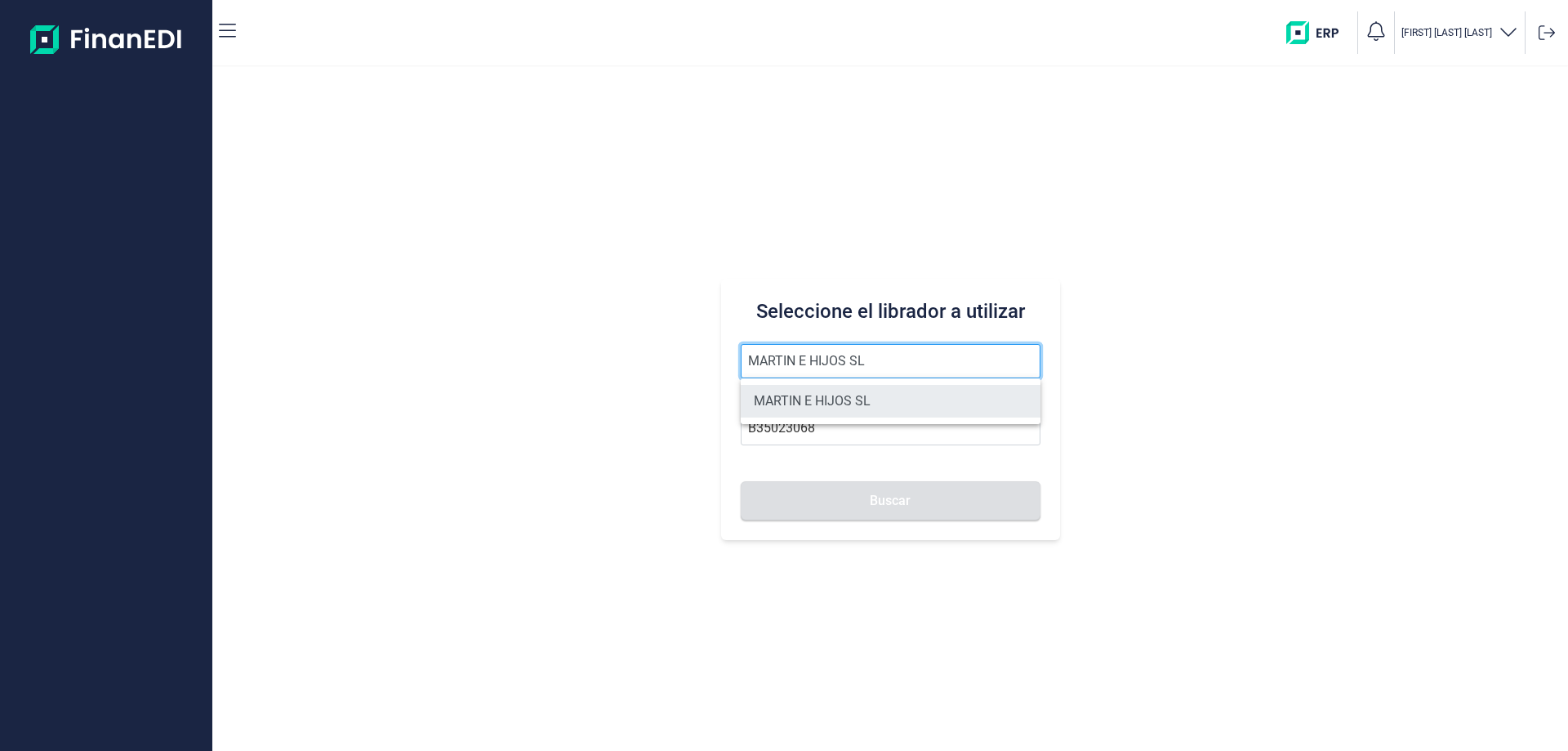 scroll, scrollTop: 0, scrollLeft: 0, axis: both 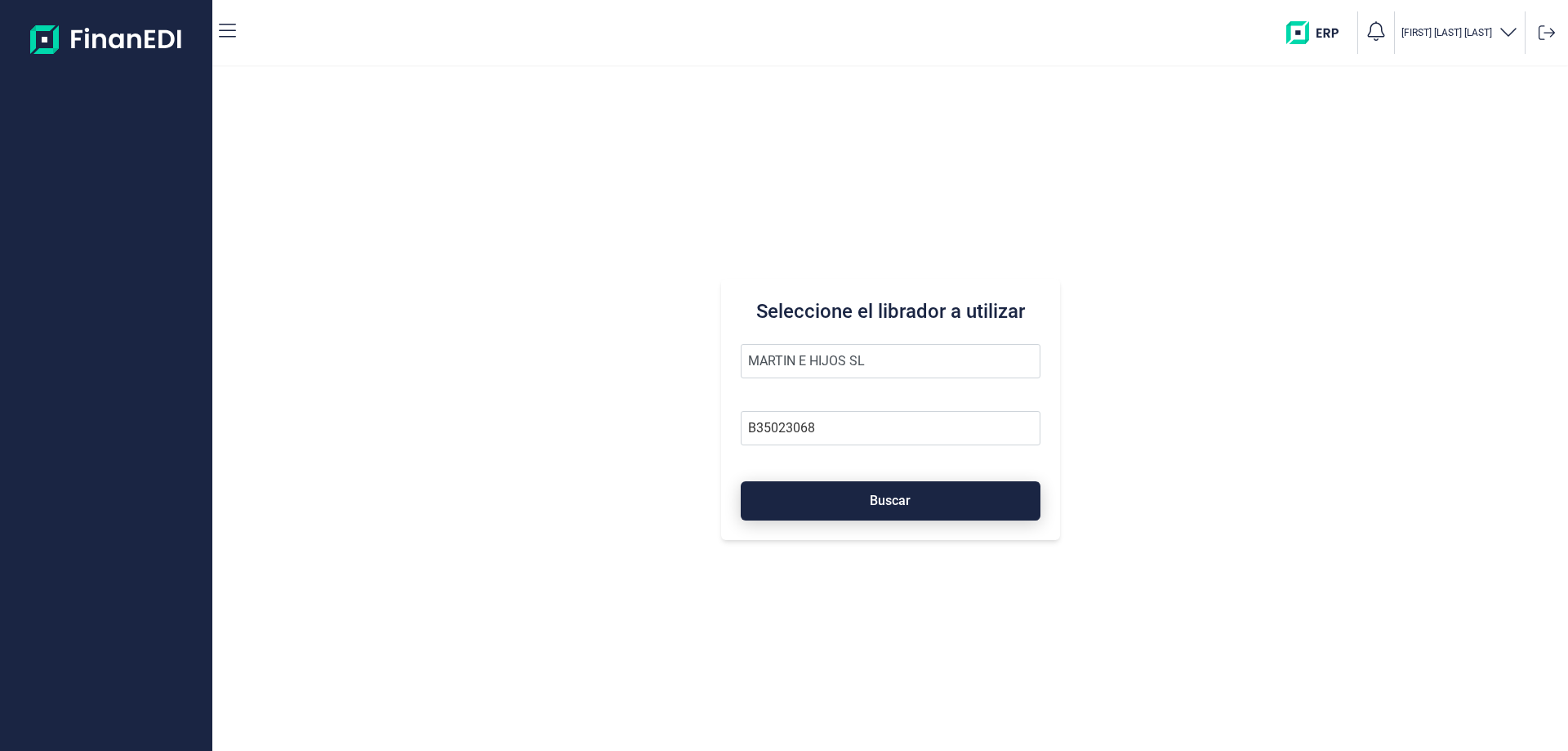 click on "Buscar" at bounding box center [890, 500] 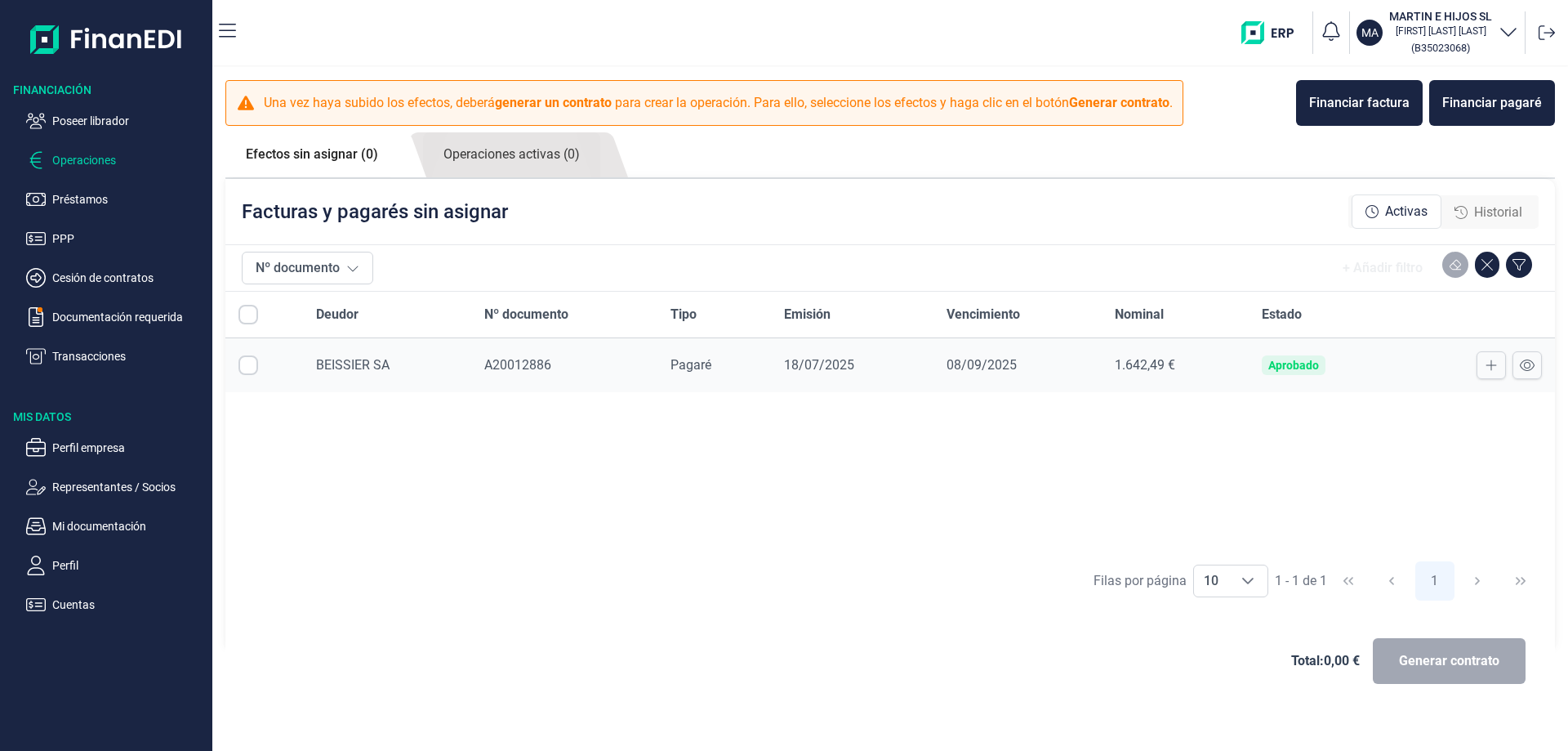checkbox on "true" 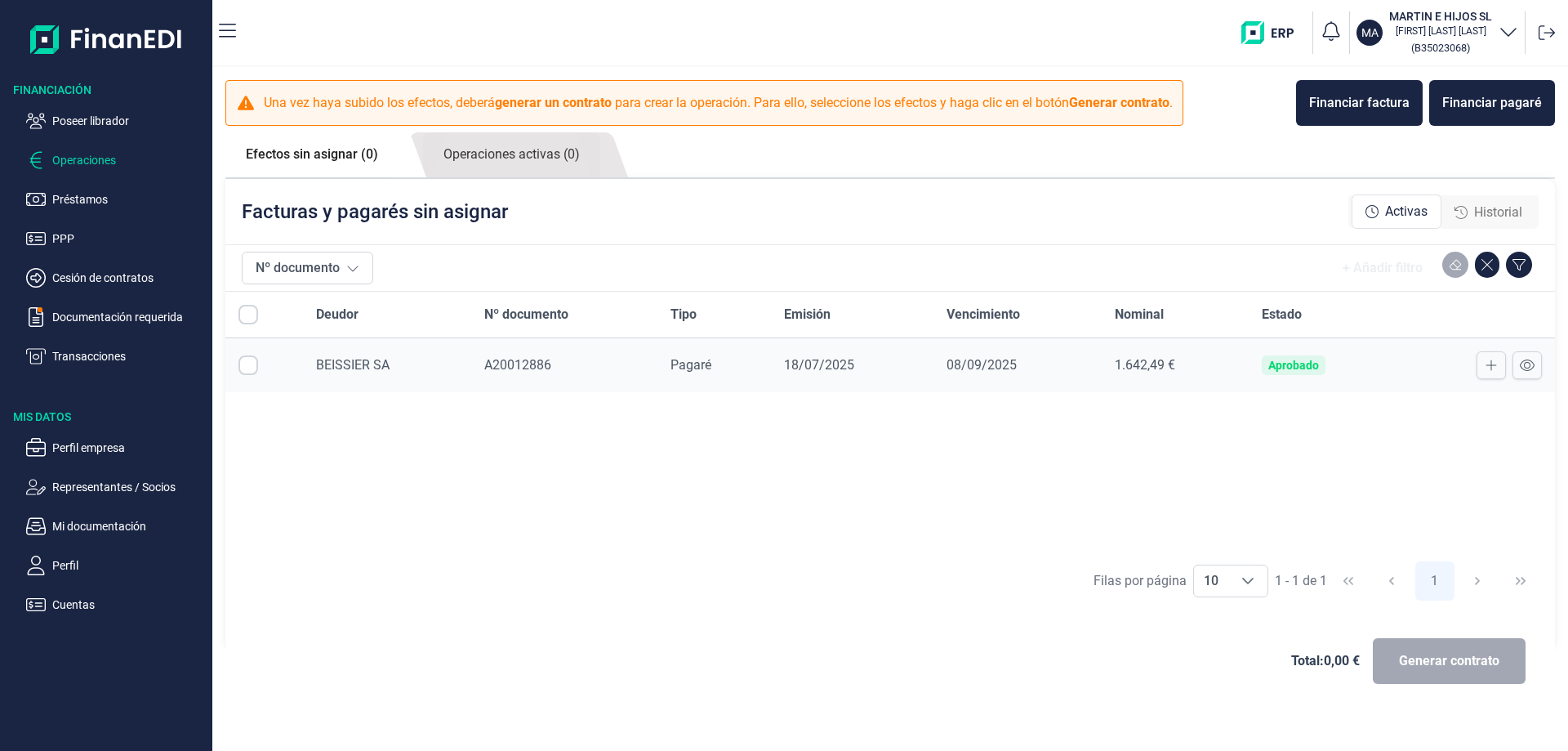 checkbox on "true" 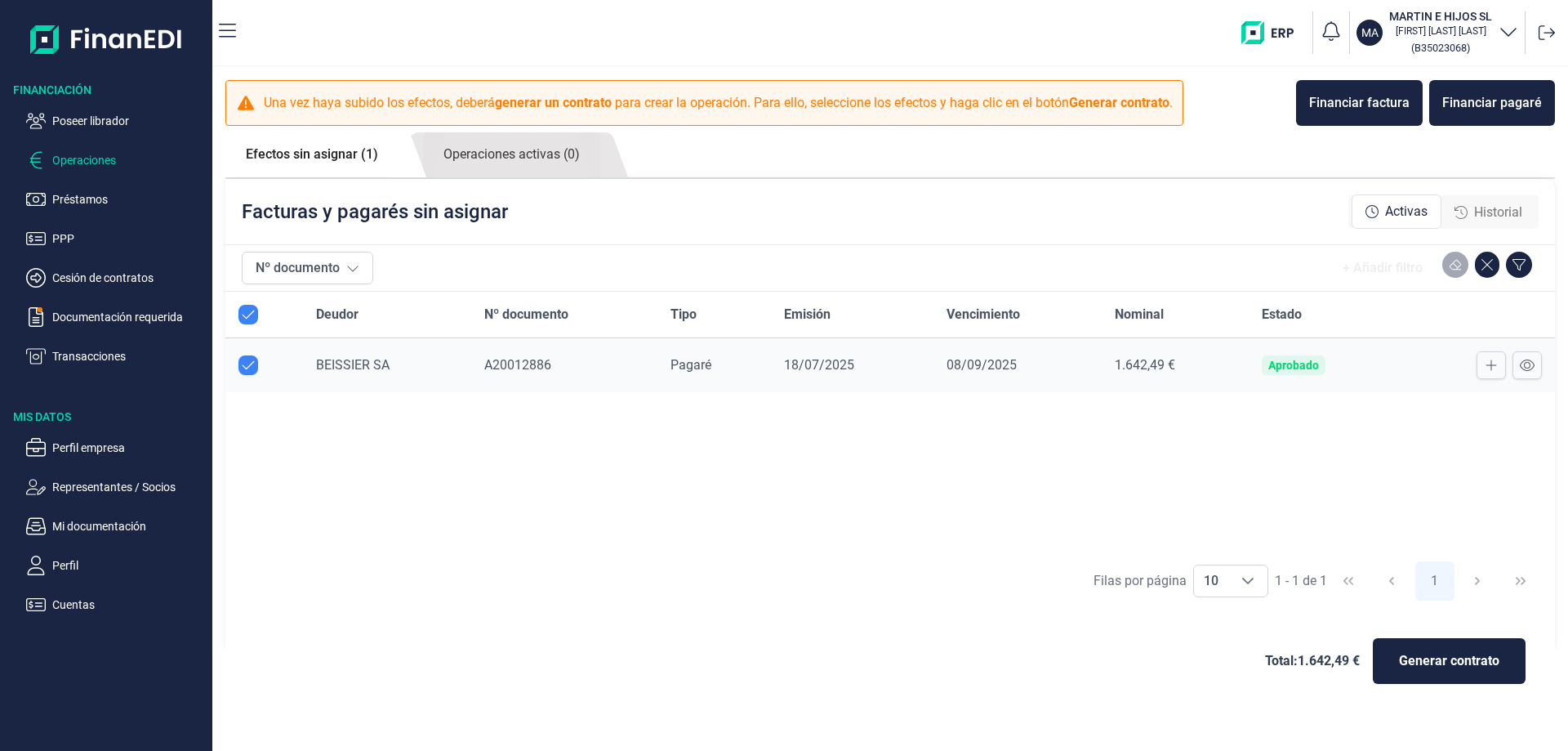 click on "Aprobado" at bounding box center [1325, 365] 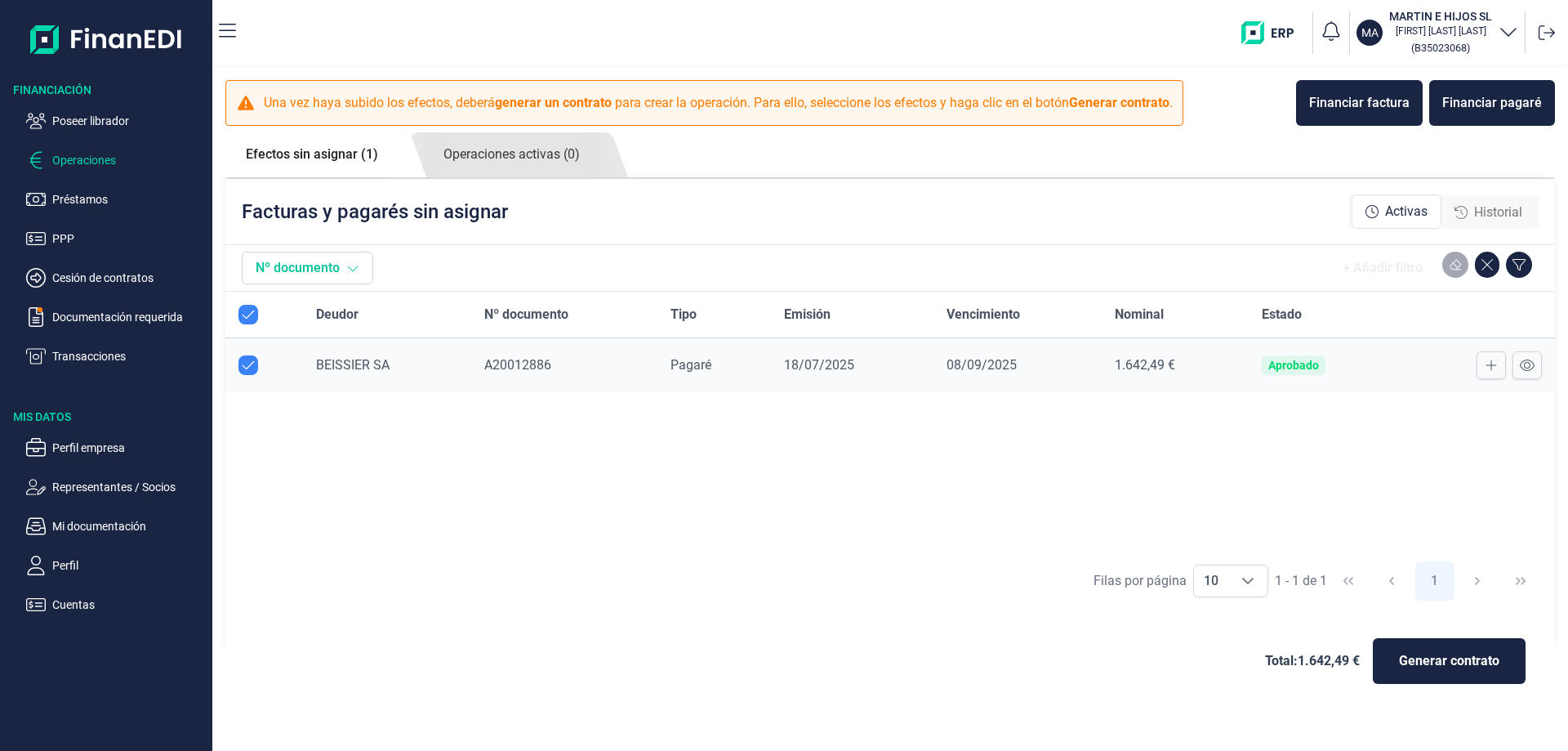 click on "Nº documento" at bounding box center [307, 268] 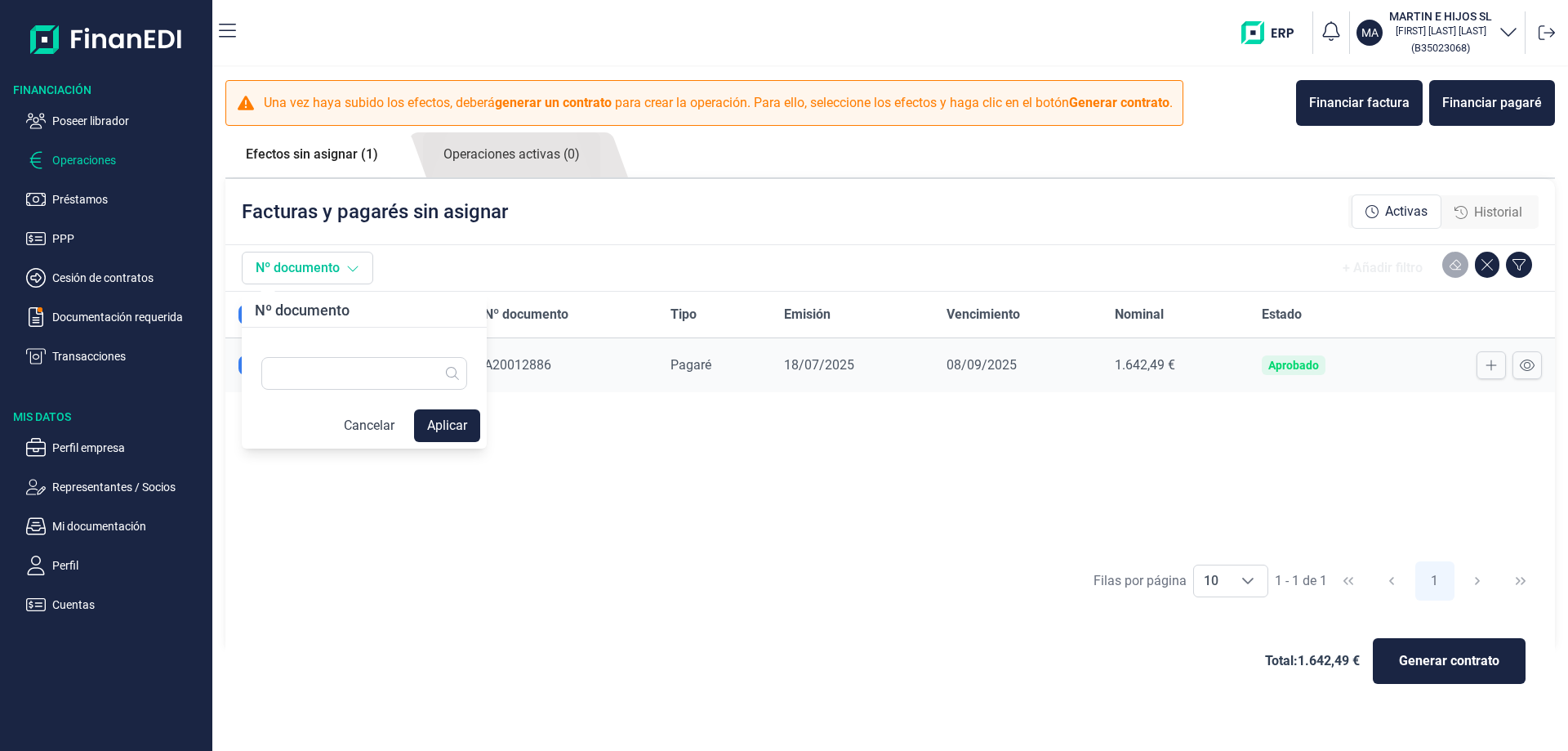 click on "Nº documento" at bounding box center (307, 268) 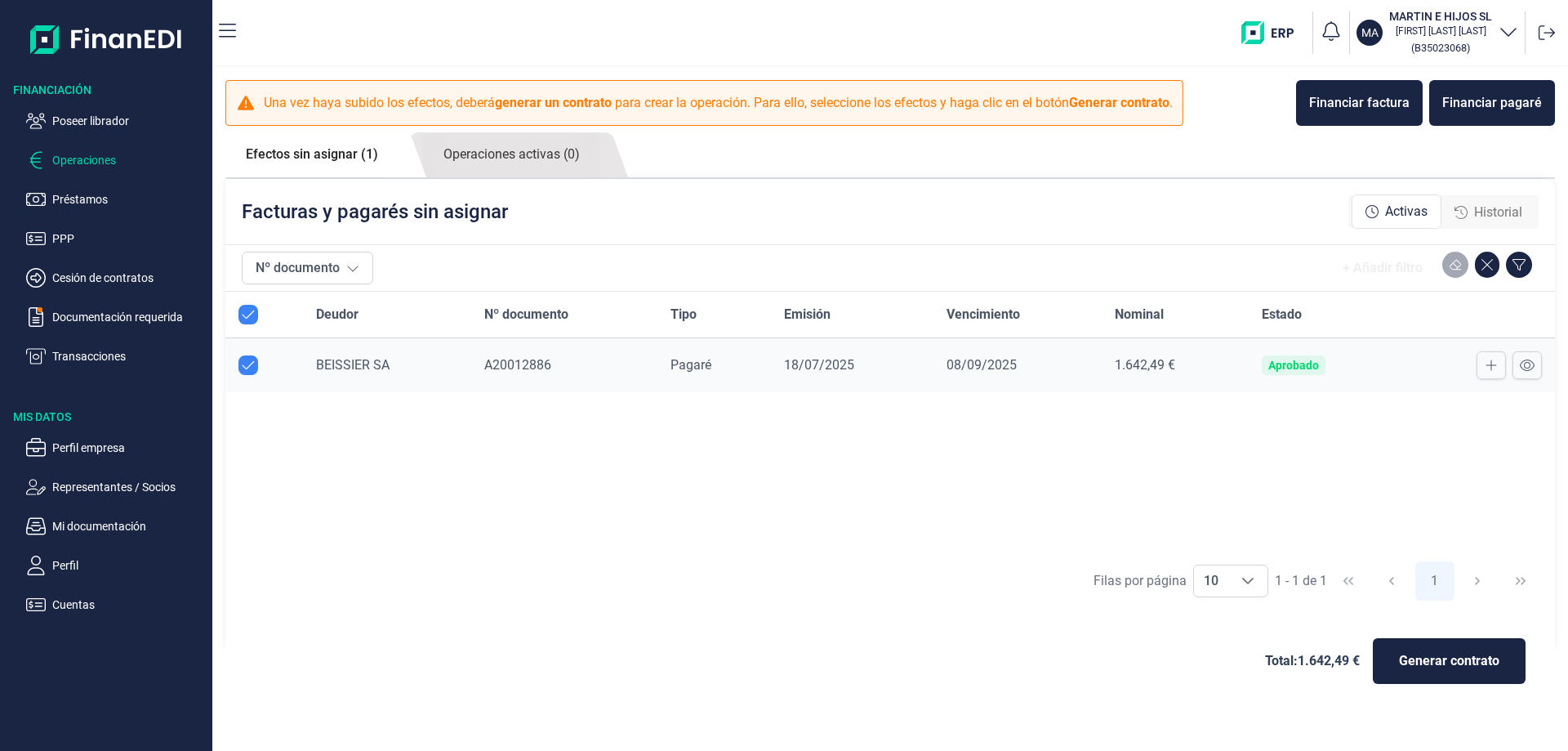 click on "A20012886" at bounding box center (564, 365) 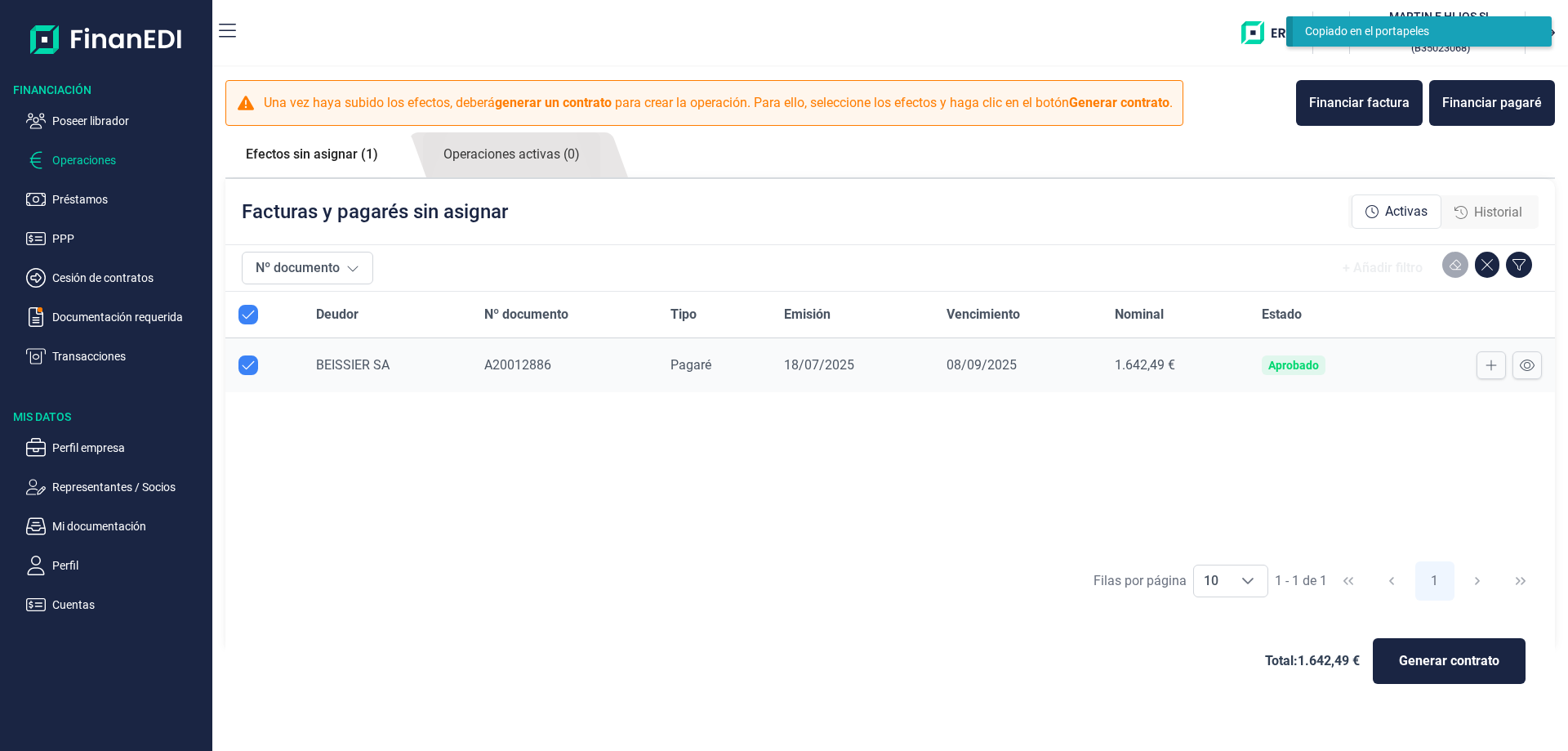click on "A20012886" at bounding box center (518, 364) 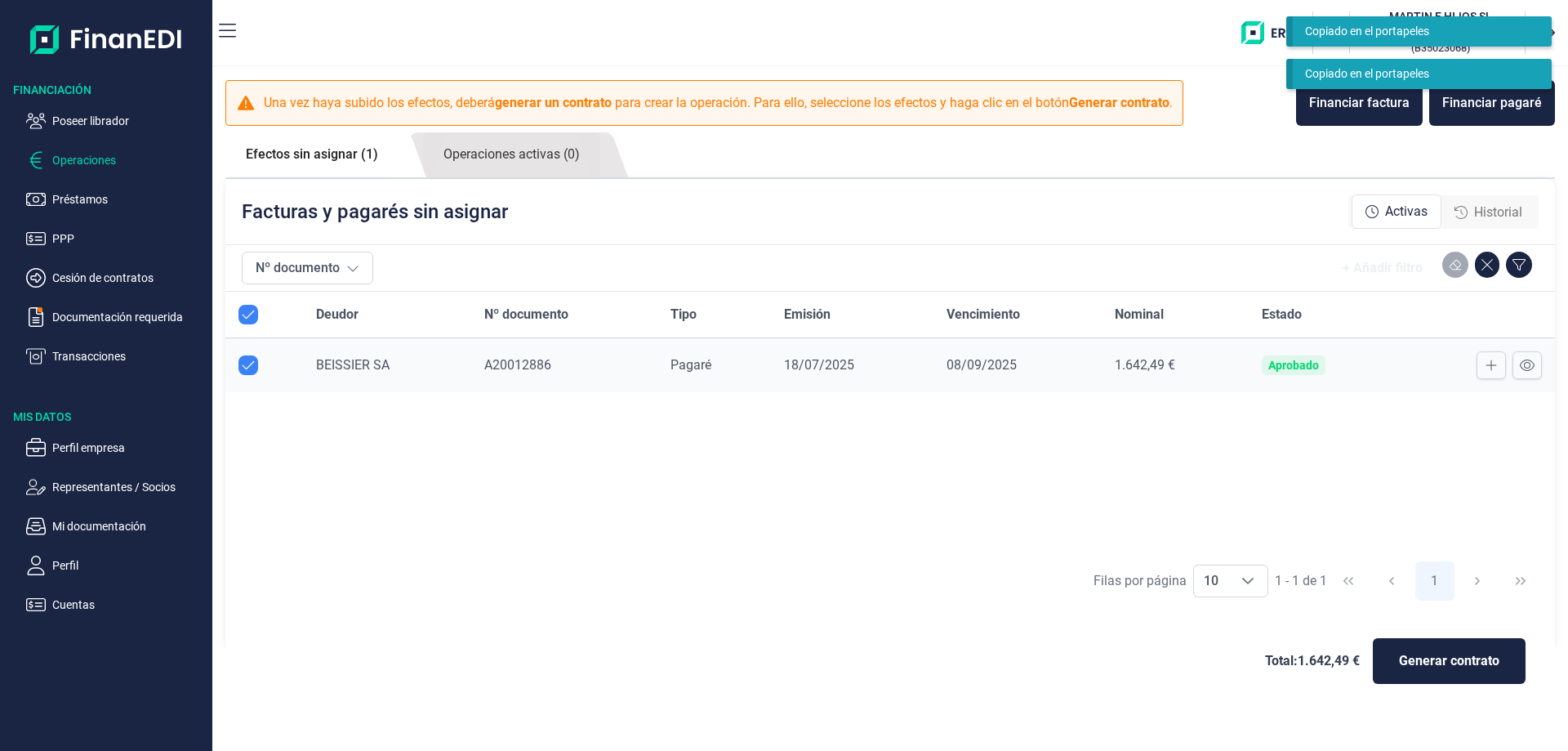click on "Efectos sin asignar  (1) Operaciones activas (0)" at bounding box center (890, 155) 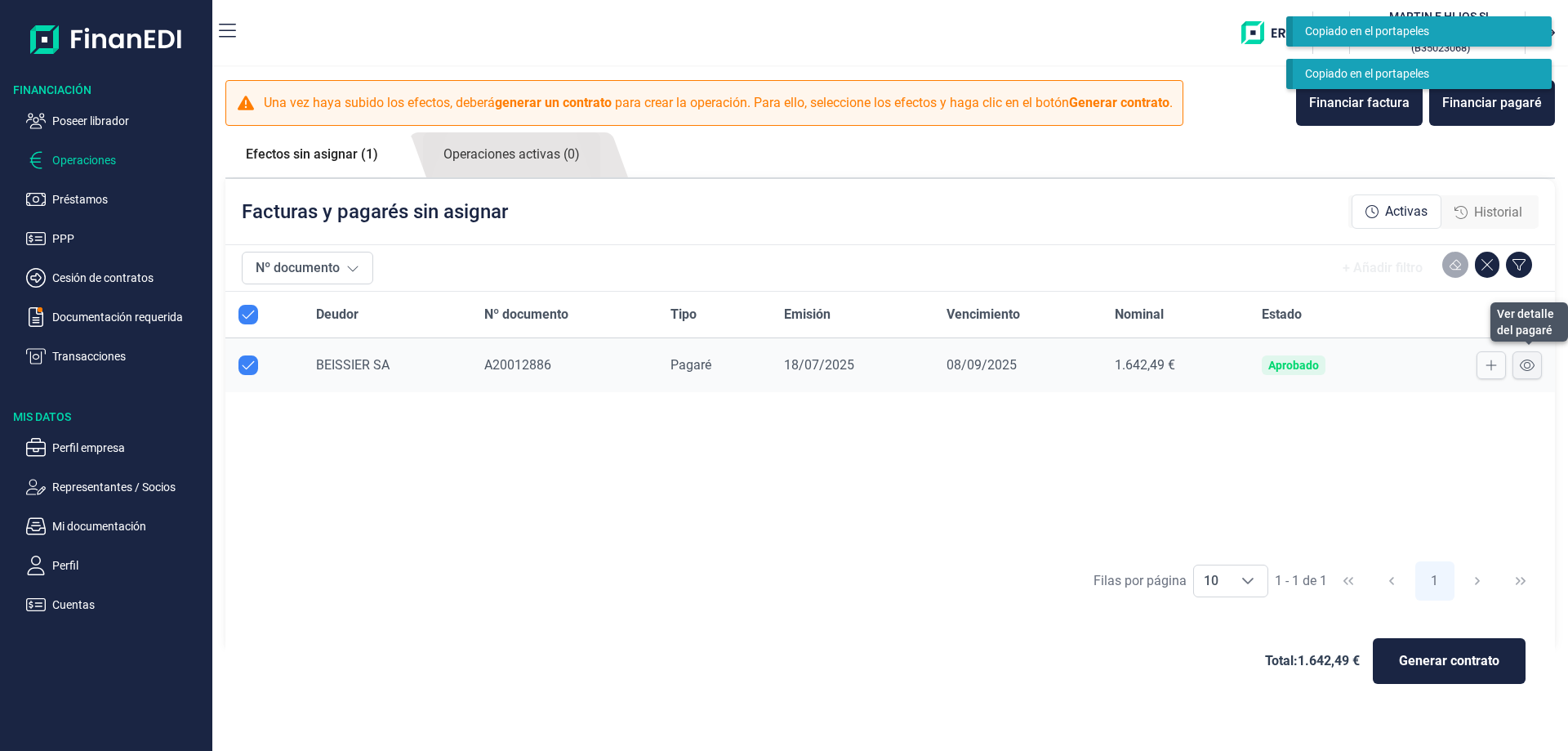 click 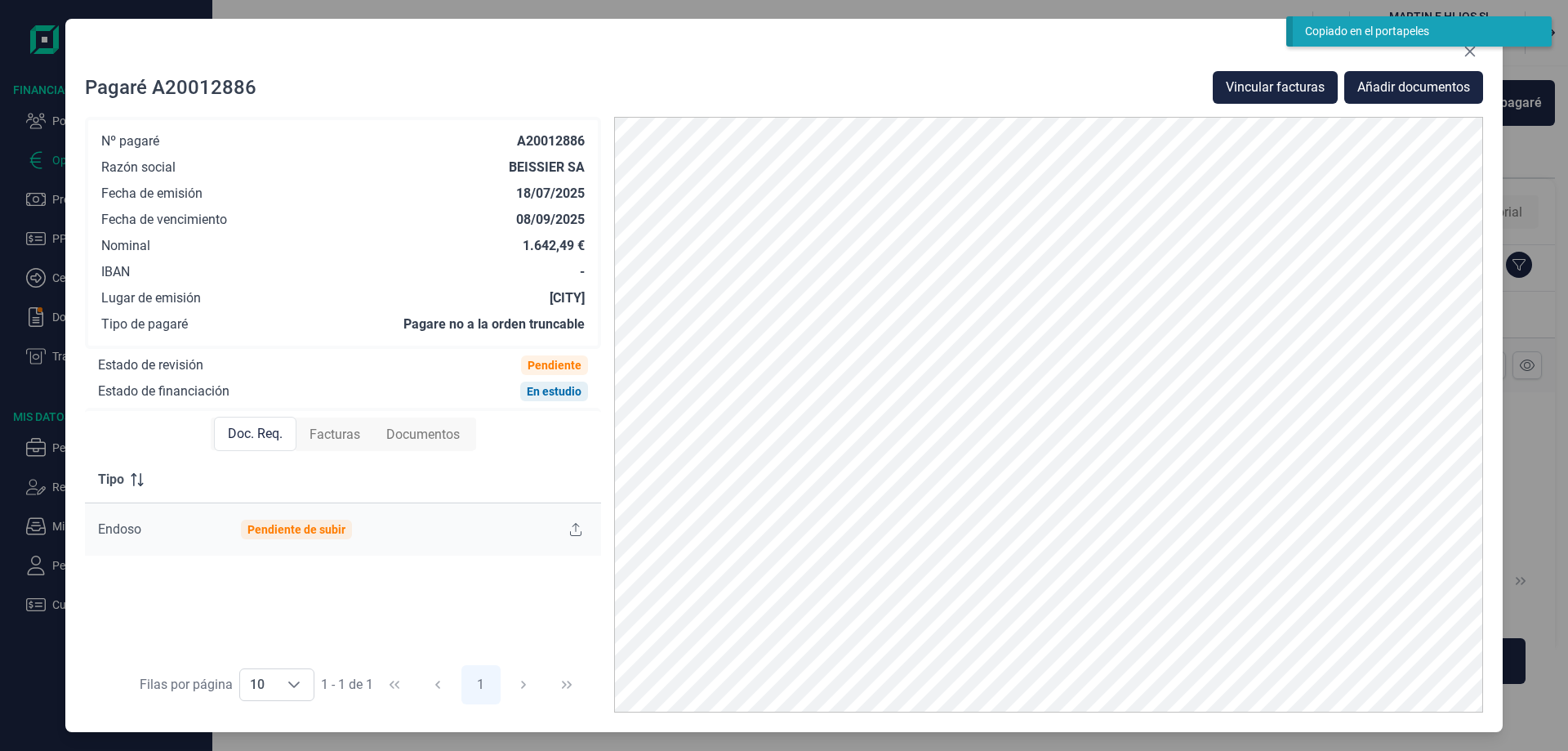 click on "Facturas" at bounding box center (335, 435) 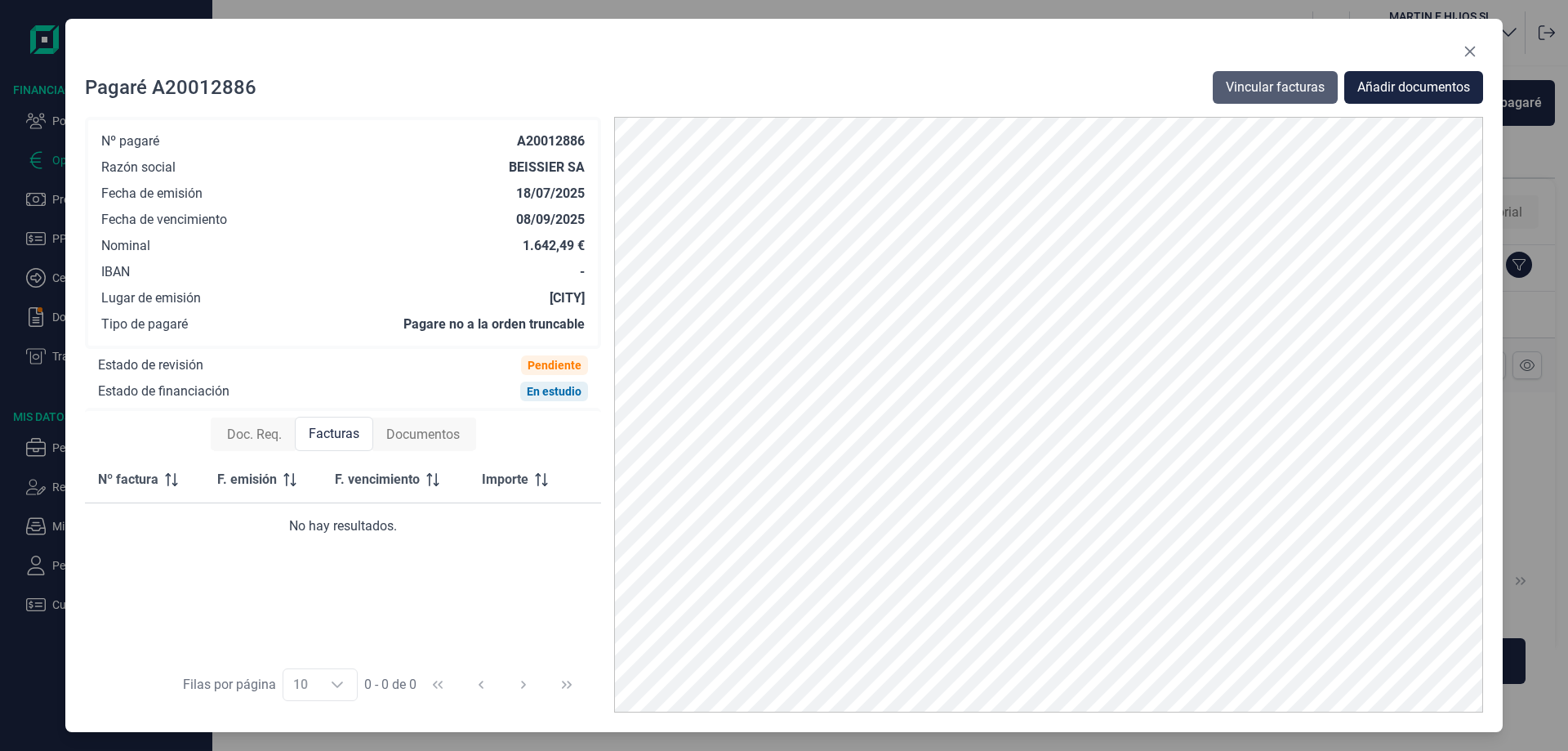click on "Vincular facturas" at bounding box center (1275, 87) 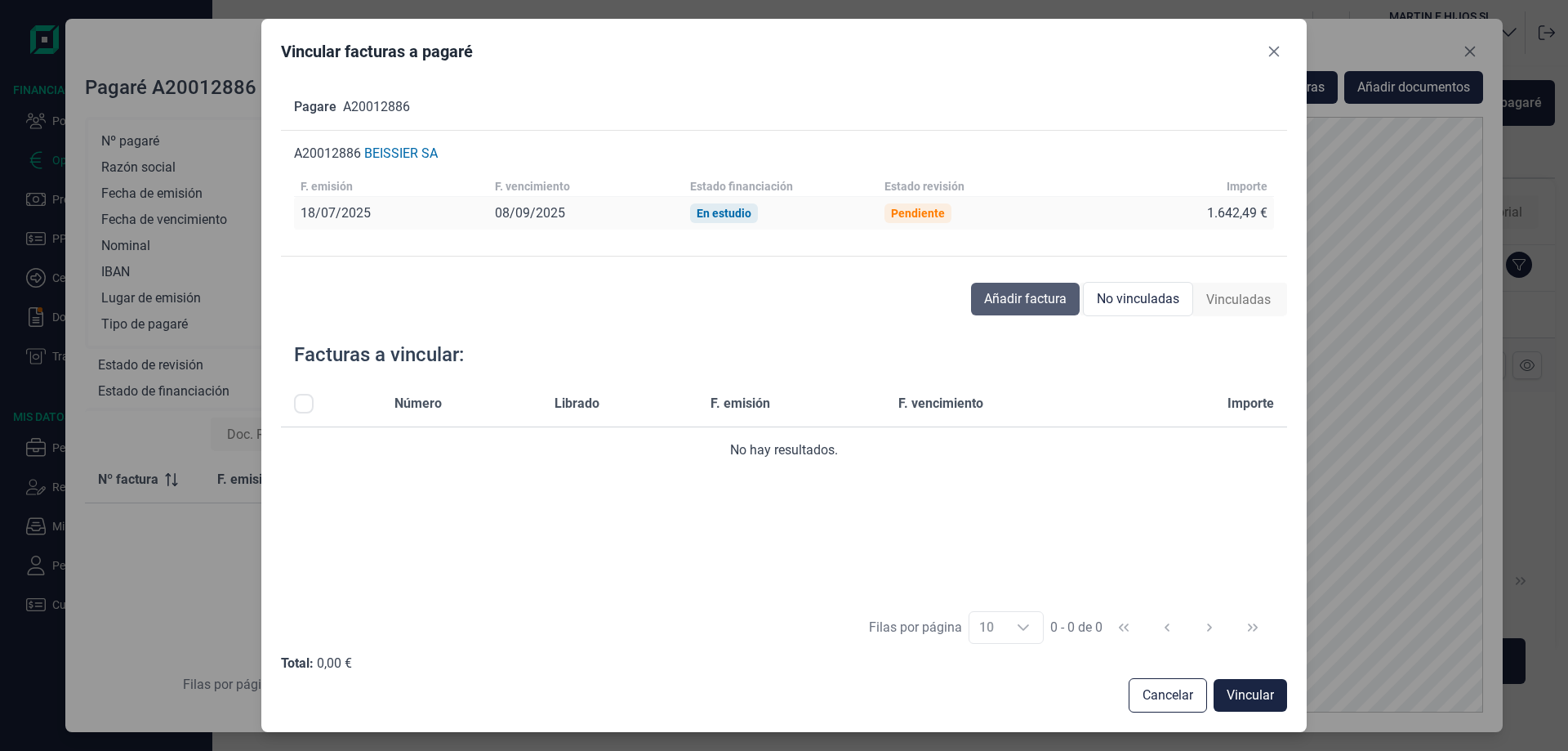 click on "Añadir factura" at bounding box center [1025, 299] 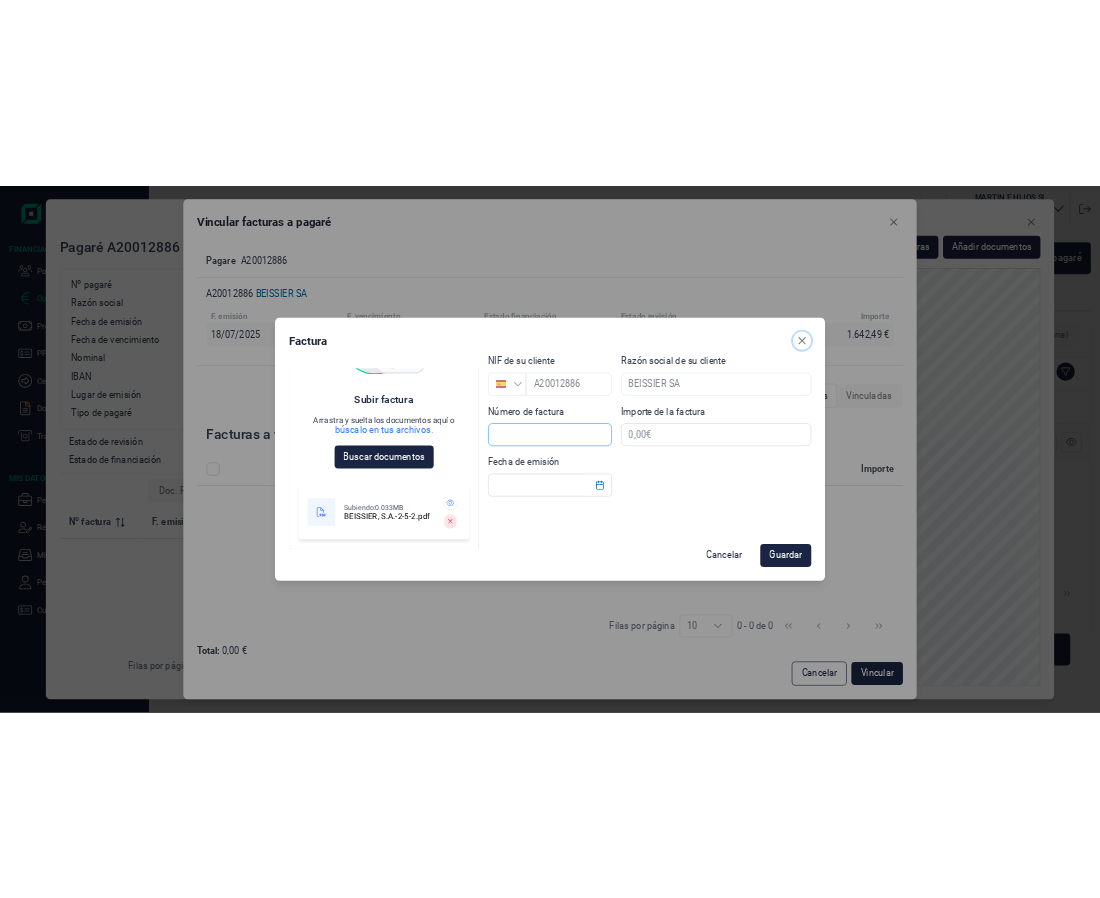 scroll, scrollTop: 130, scrollLeft: 0, axis: vertical 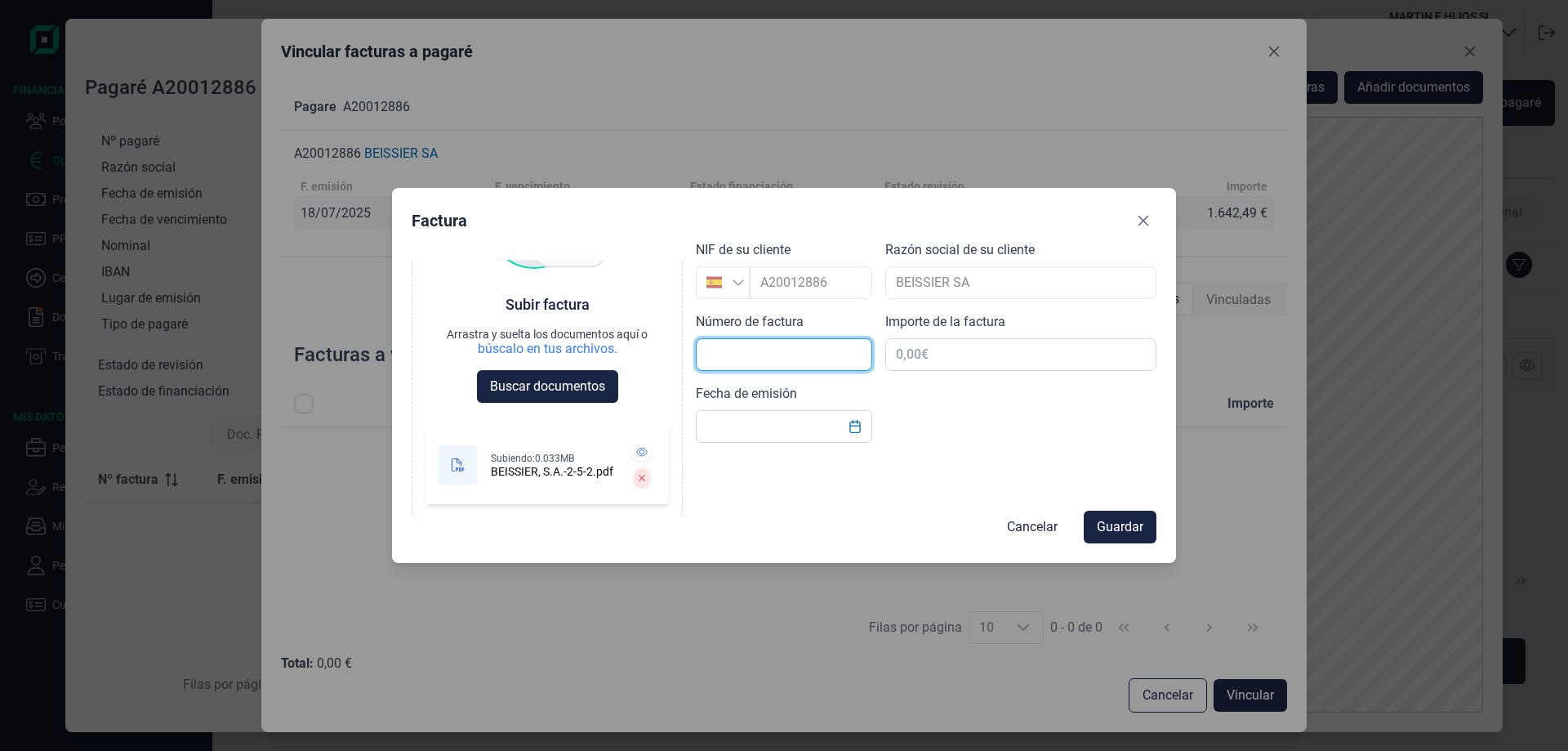 click at bounding box center [784, 355] 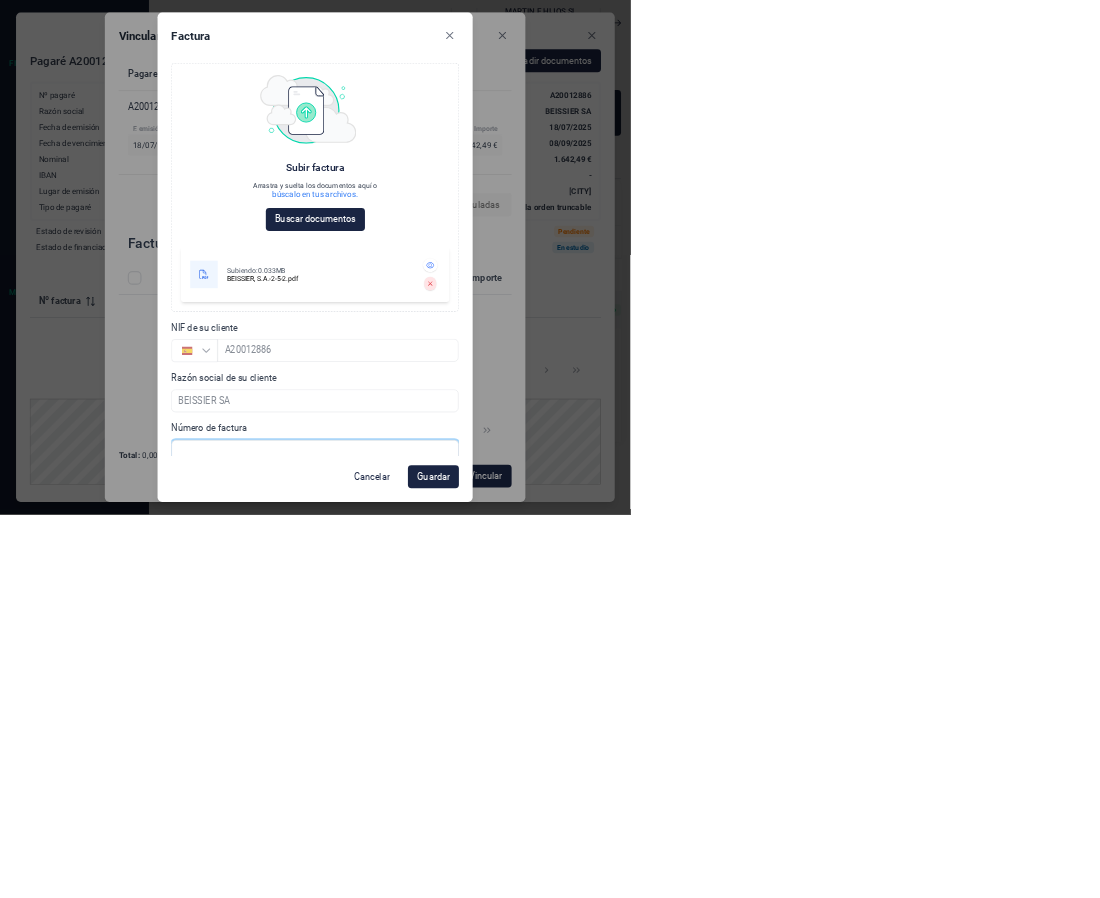 scroll, scrollTop: 0, scrollLeft: 0, axis: both 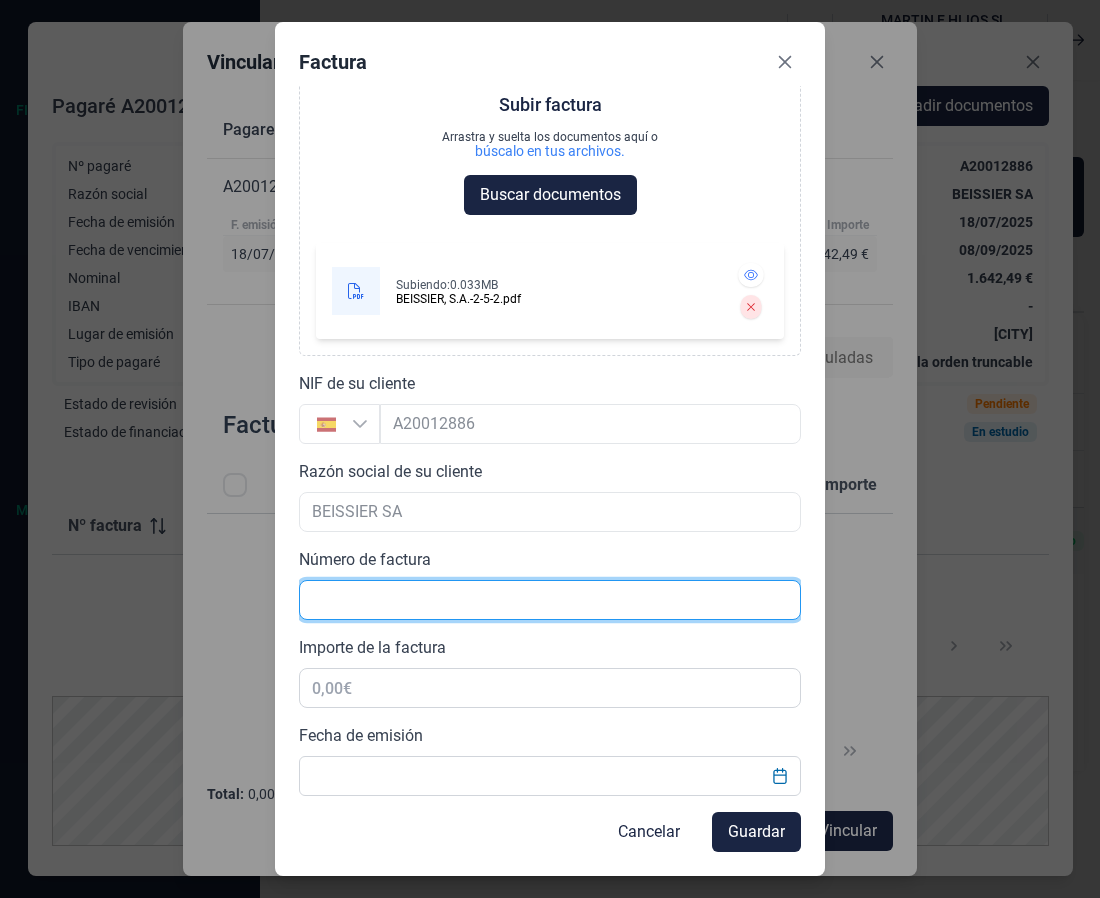 click at bounding box center (550, 600) 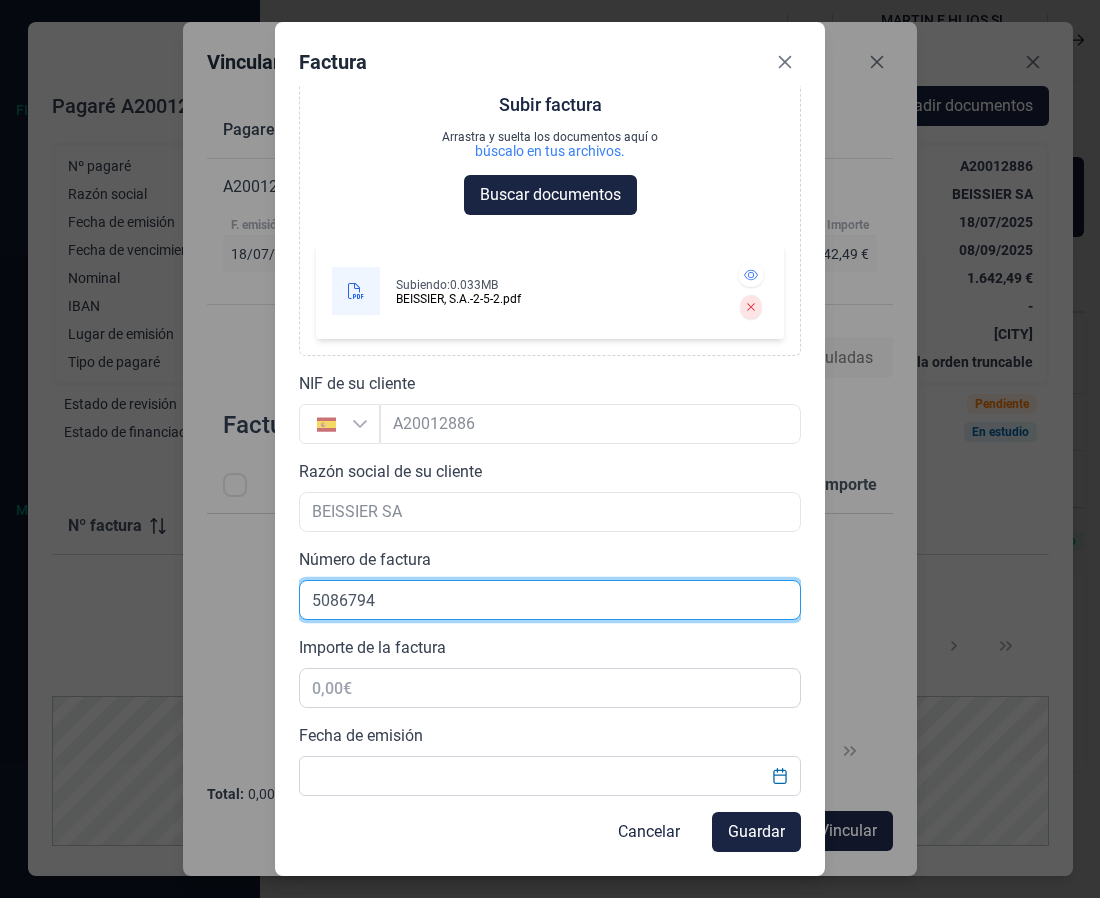 type on "5086794" 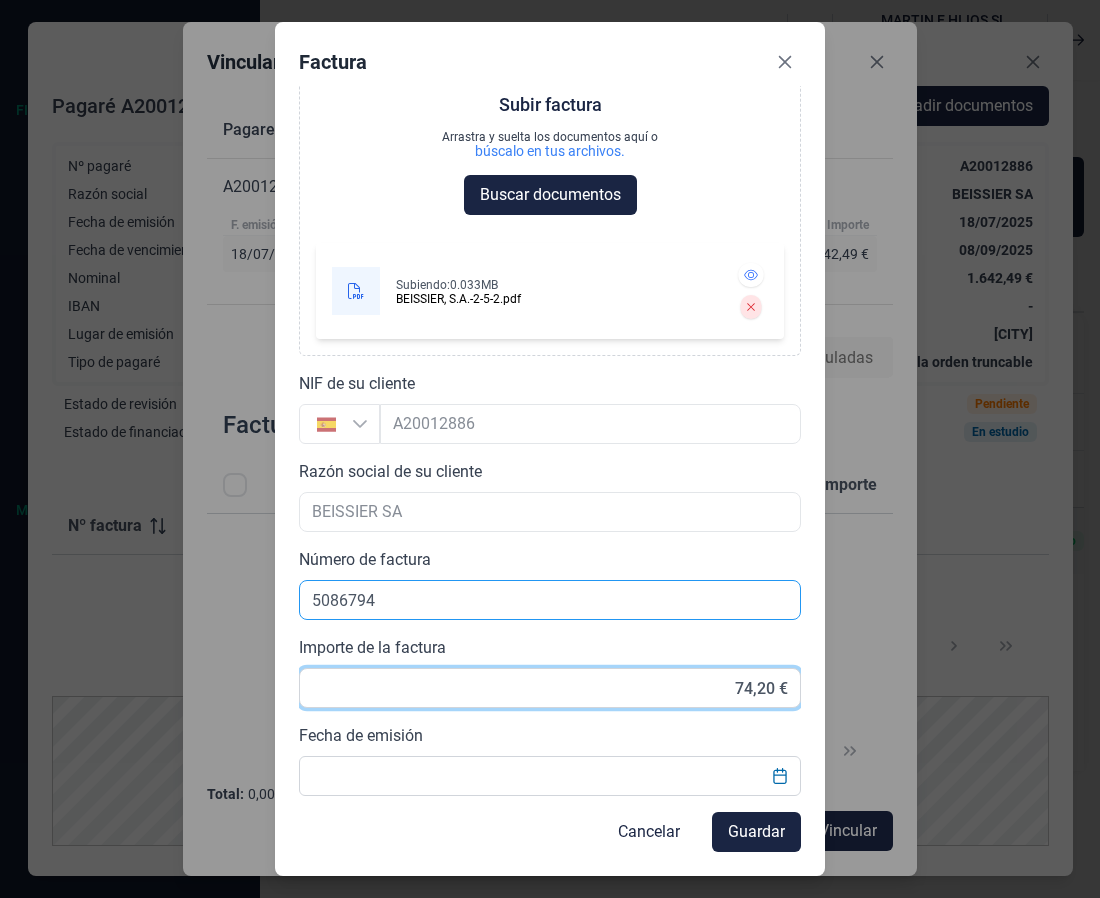 type on "74,26 €" 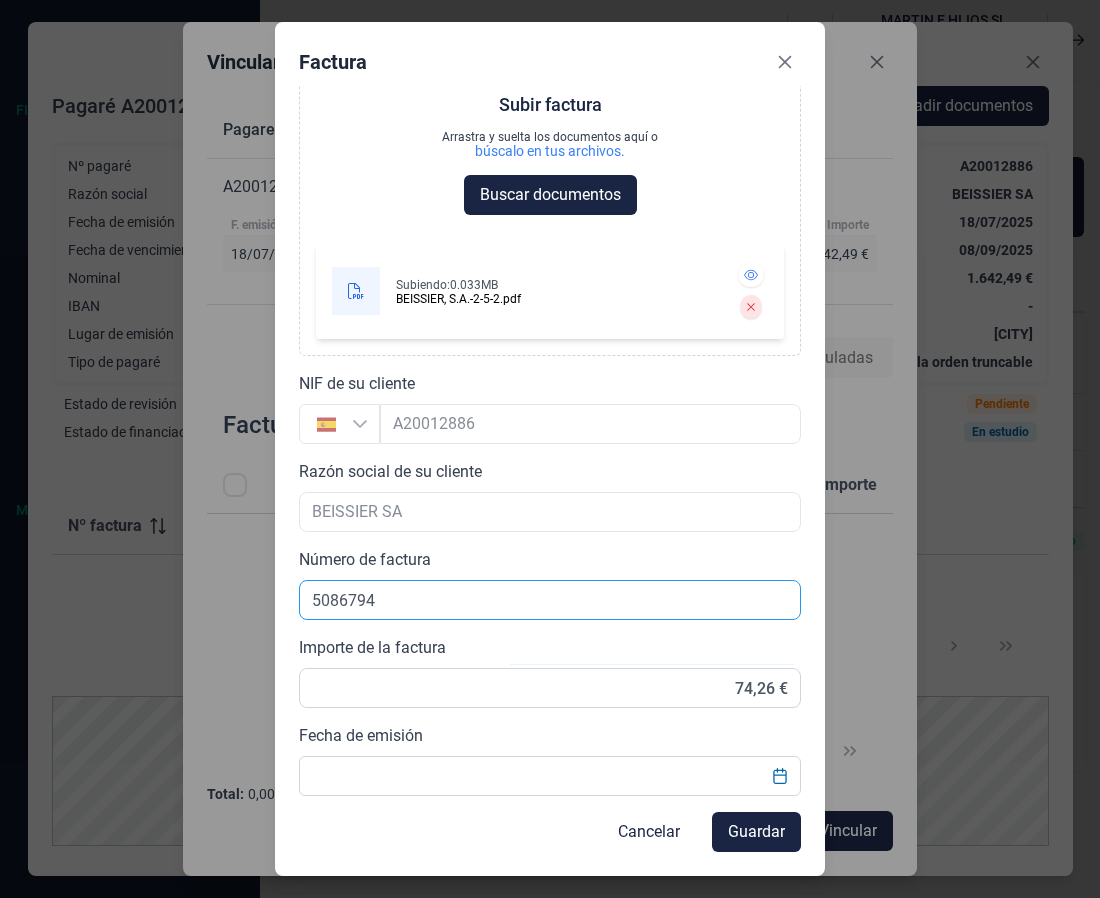 scroll, scrollTop: 189, scrollLeft: 0, axis: vertical 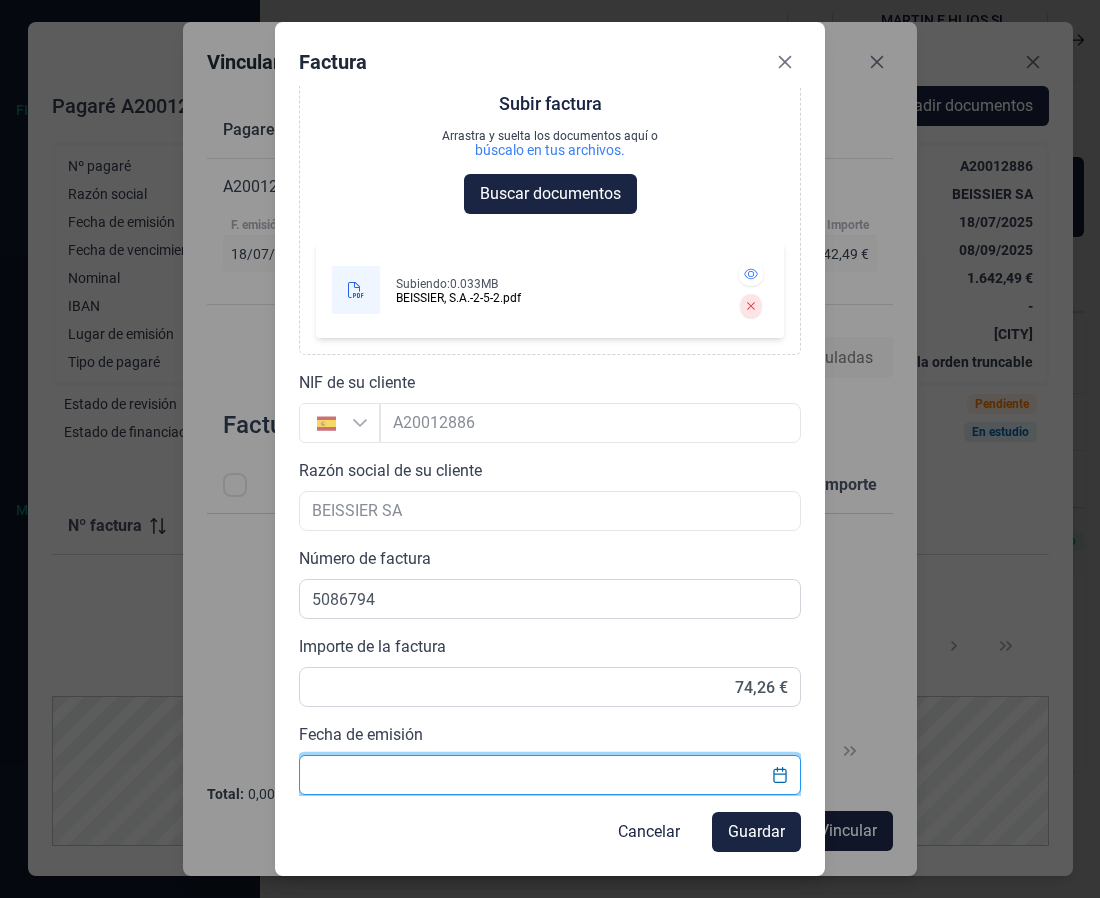 click at bounding box center [550, 775] 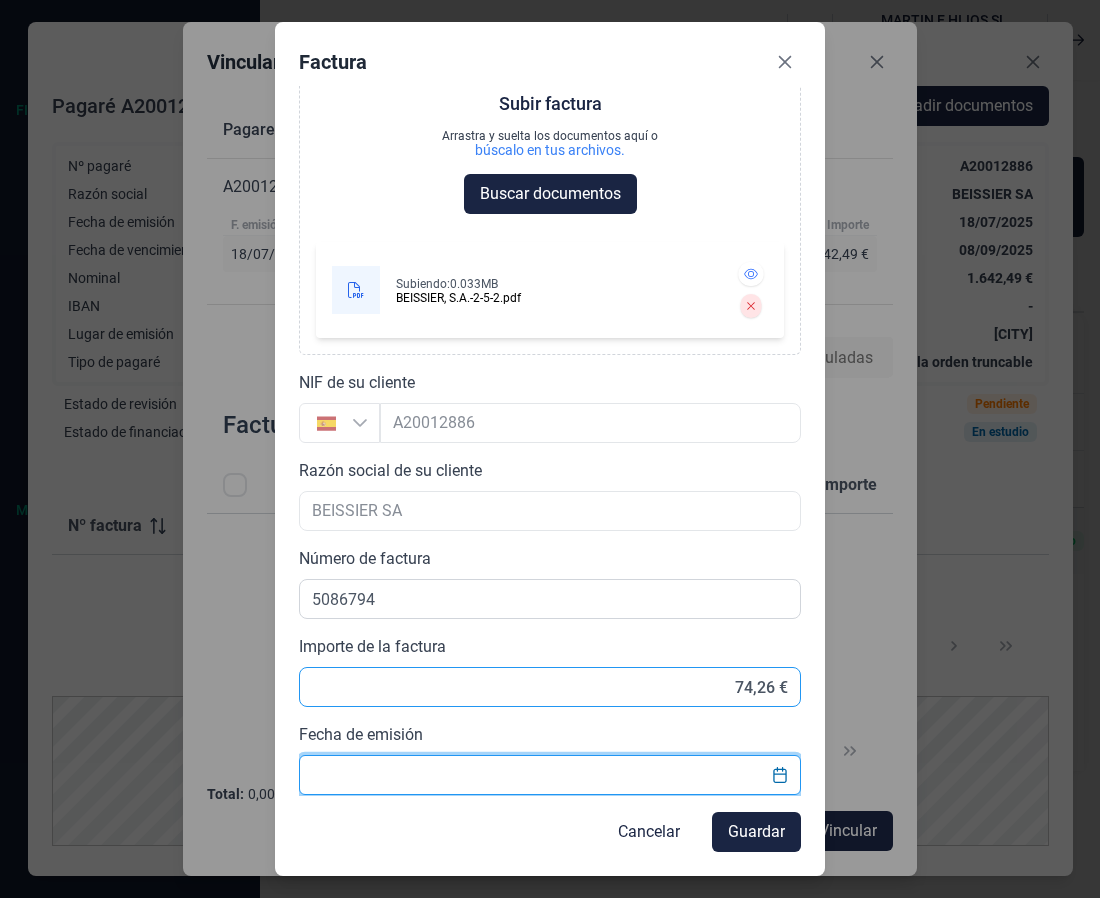 scroll, scrollTop: 188, scrollLeft: 0, axis: vertical 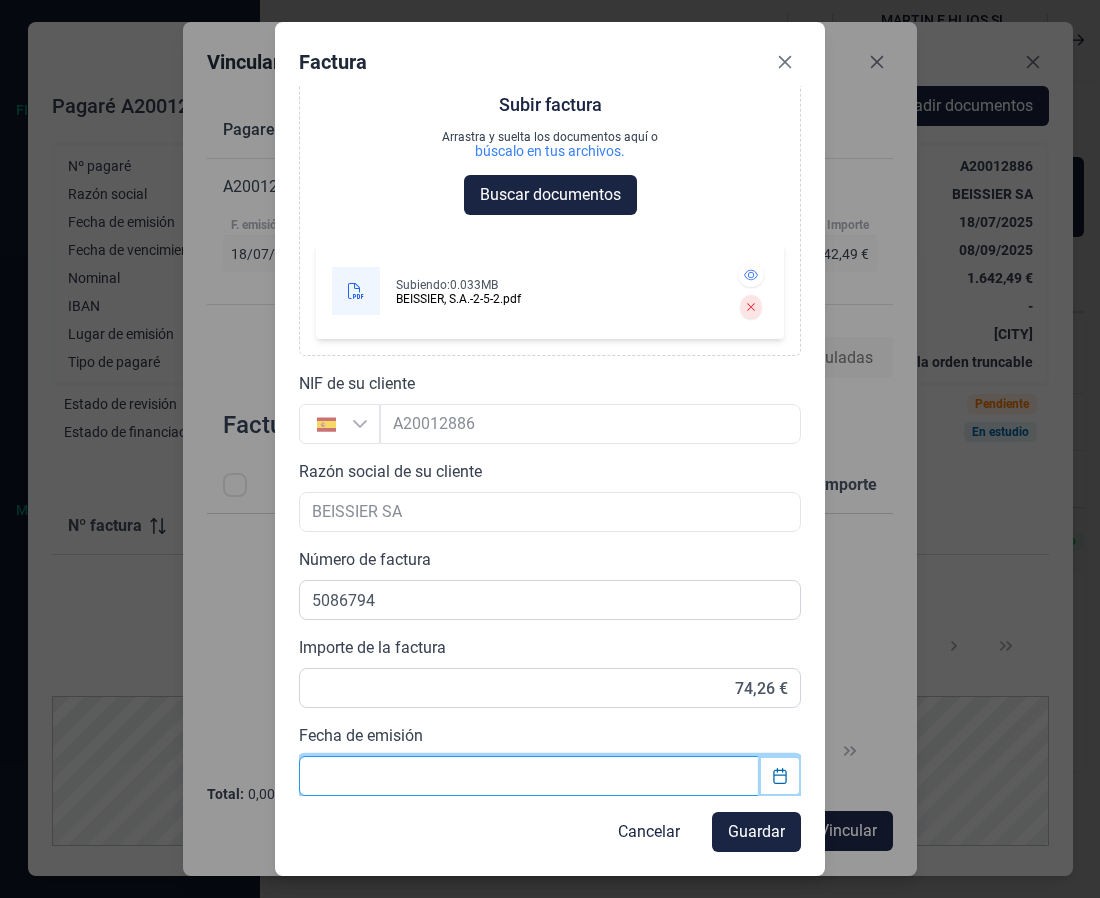 click at bounding box center [780, 776] 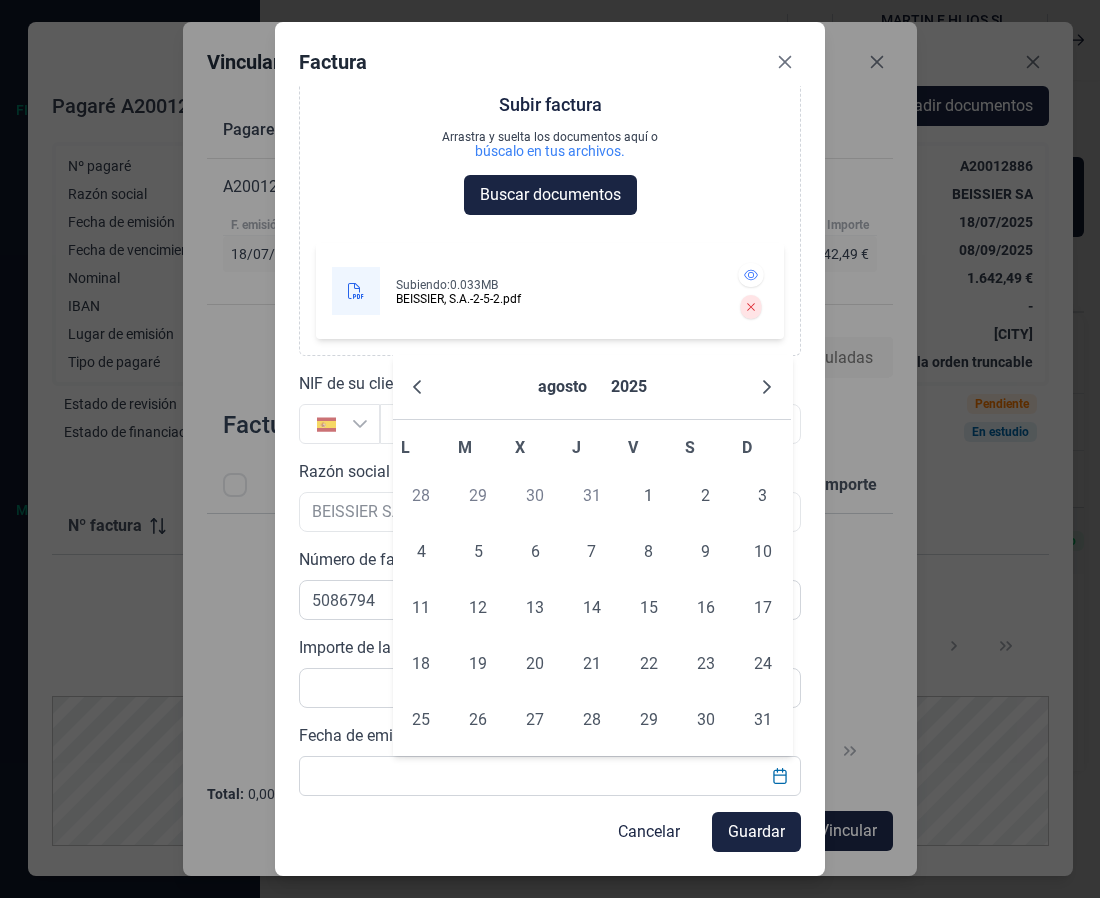 scroll, scrollTop: 188, scrollLeft: 0, axis: vertical 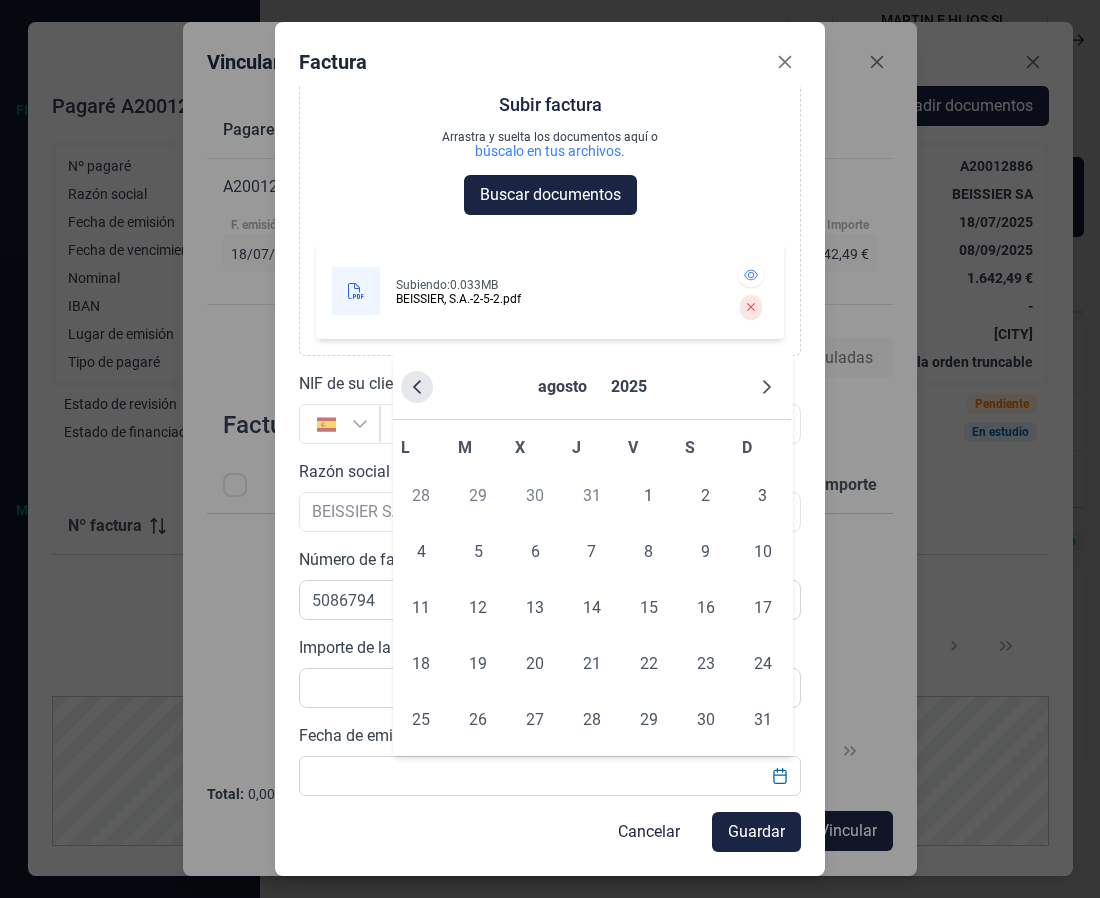 click at bounding box center [417, 387] 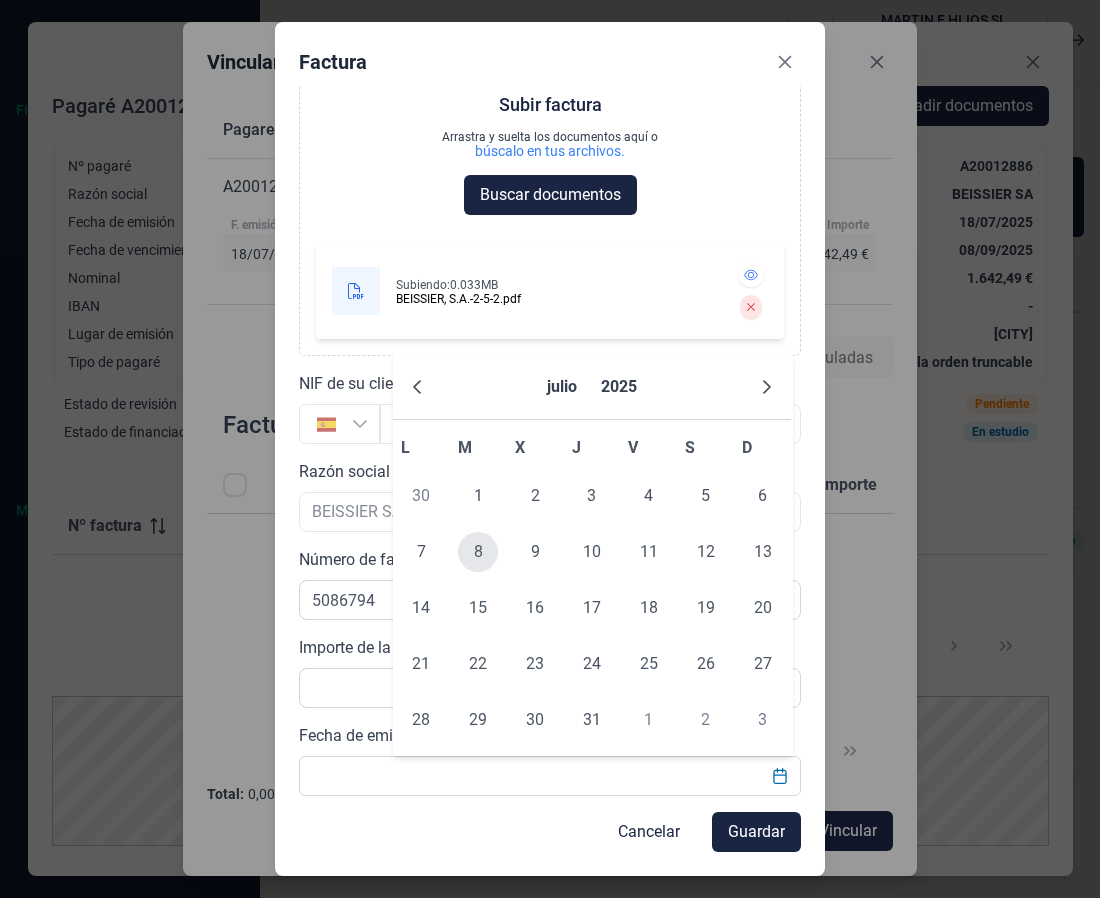 click on "8" at bounding box center (478, 552) 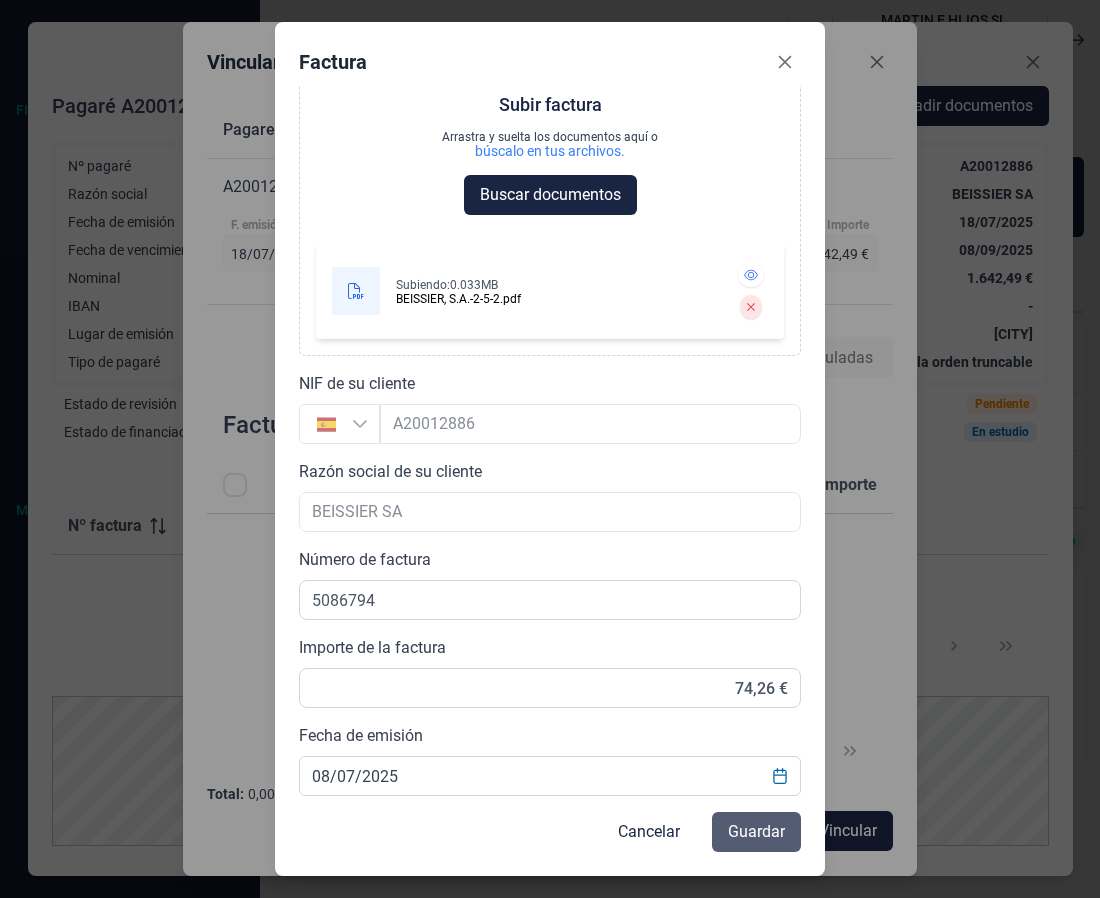 click on "Guardar" at bounding box center [756, 832] 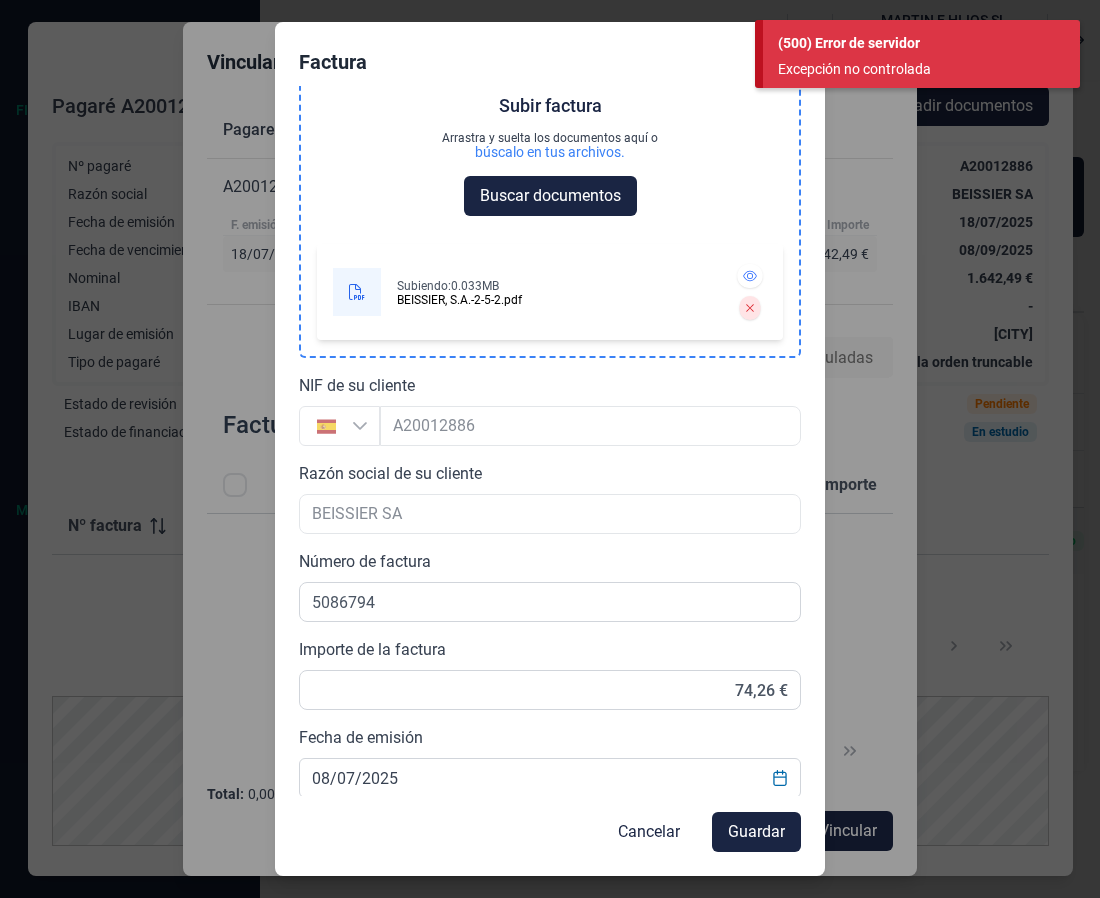 scroll, scrollTop: 189, scrollLeft: 0, axis: vertical 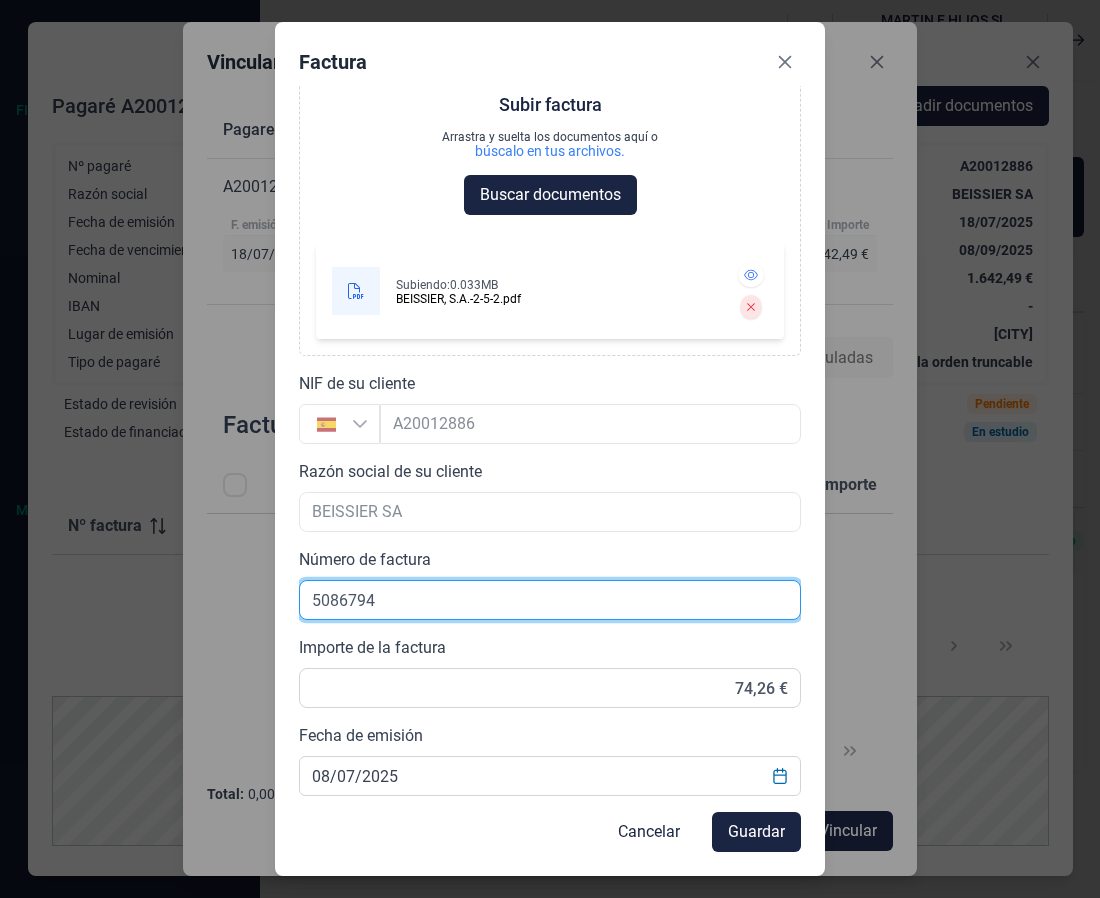 click on "5086794" at bounding box center (550, 600) 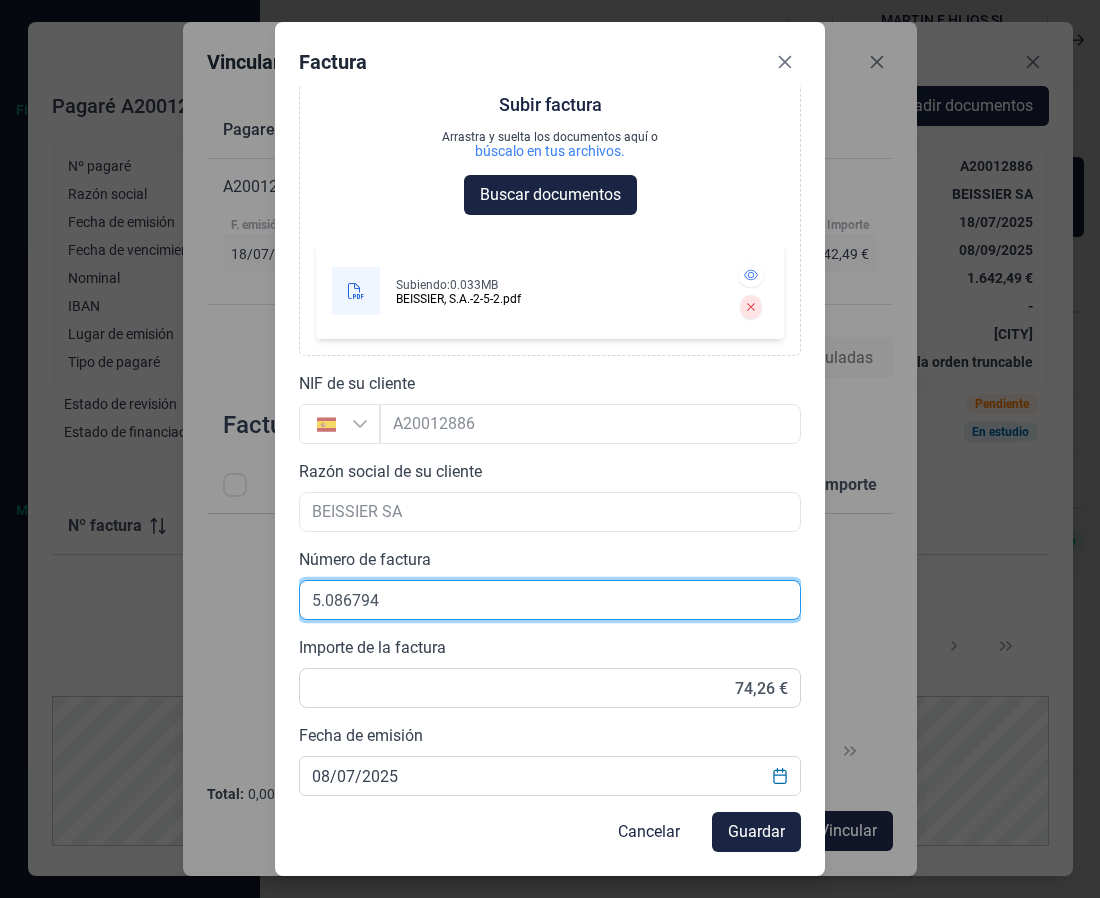 click on "5.086794" at bounding box center (550, 600) 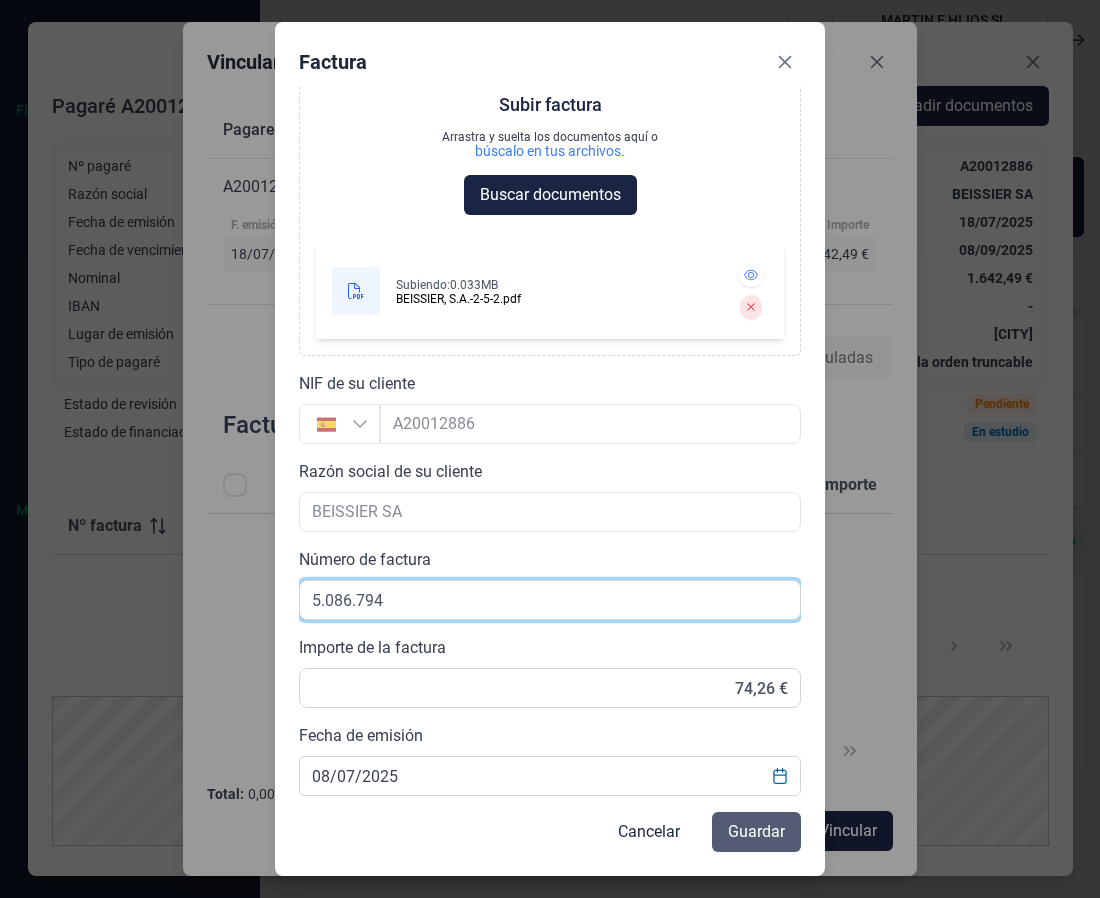 type on "5.086.794" 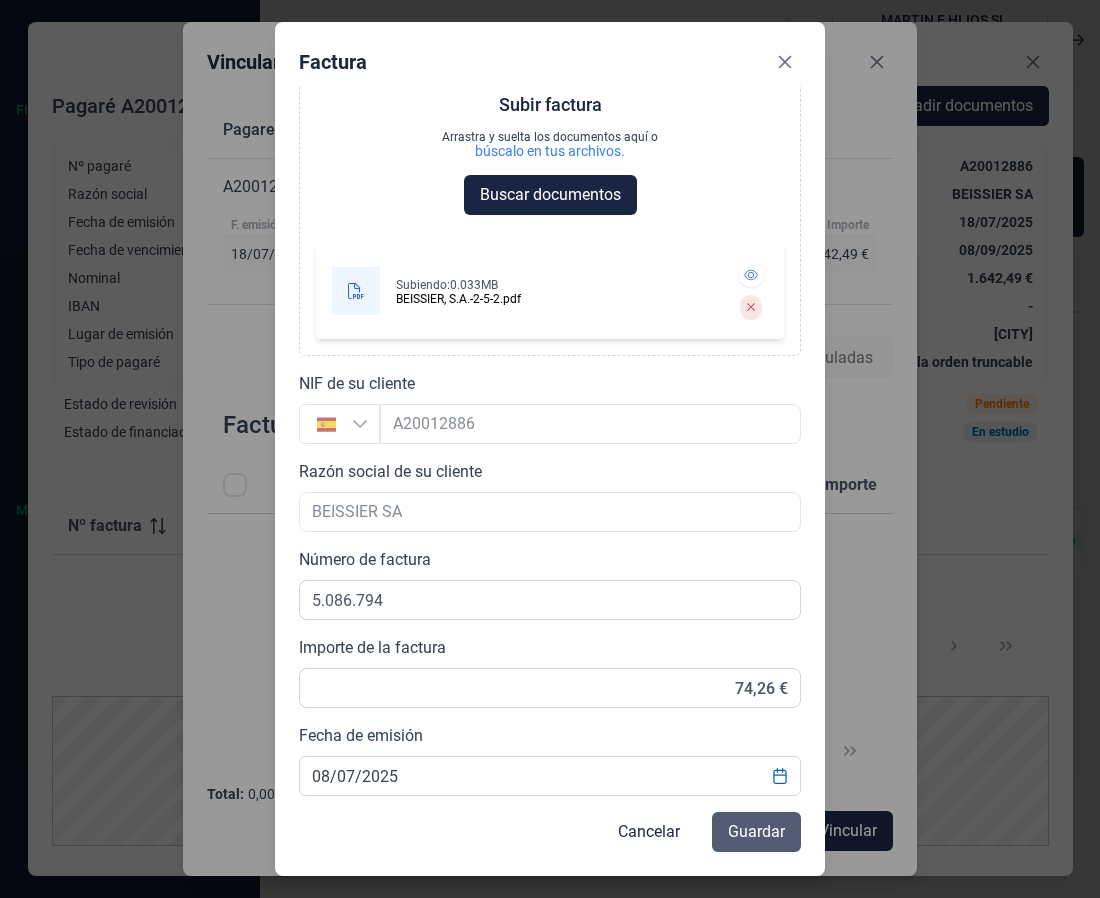 click on "Guardar" at bounding box center [756, 832] 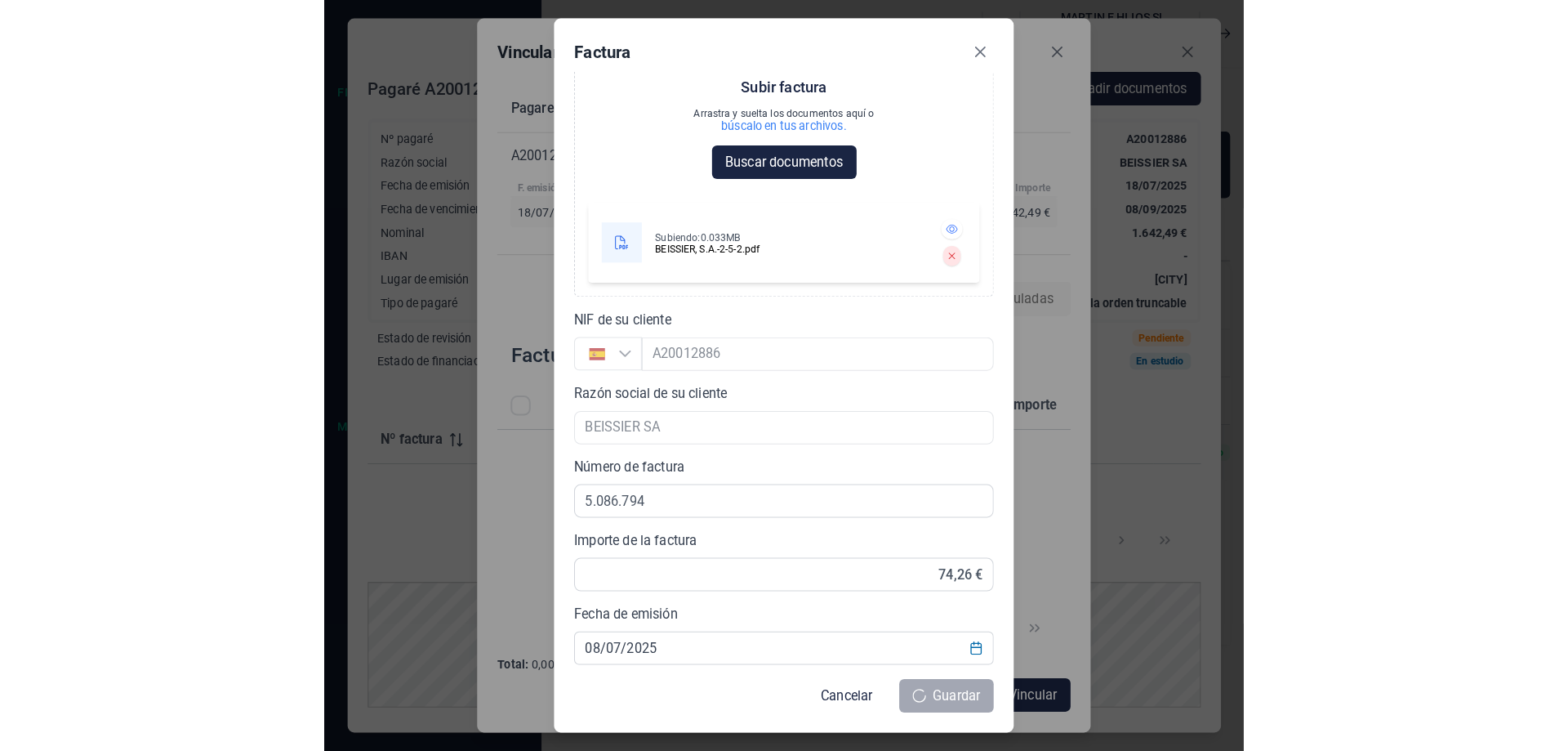scroll, scrollTop: 154, scrollLeft: 0, axis: vertical 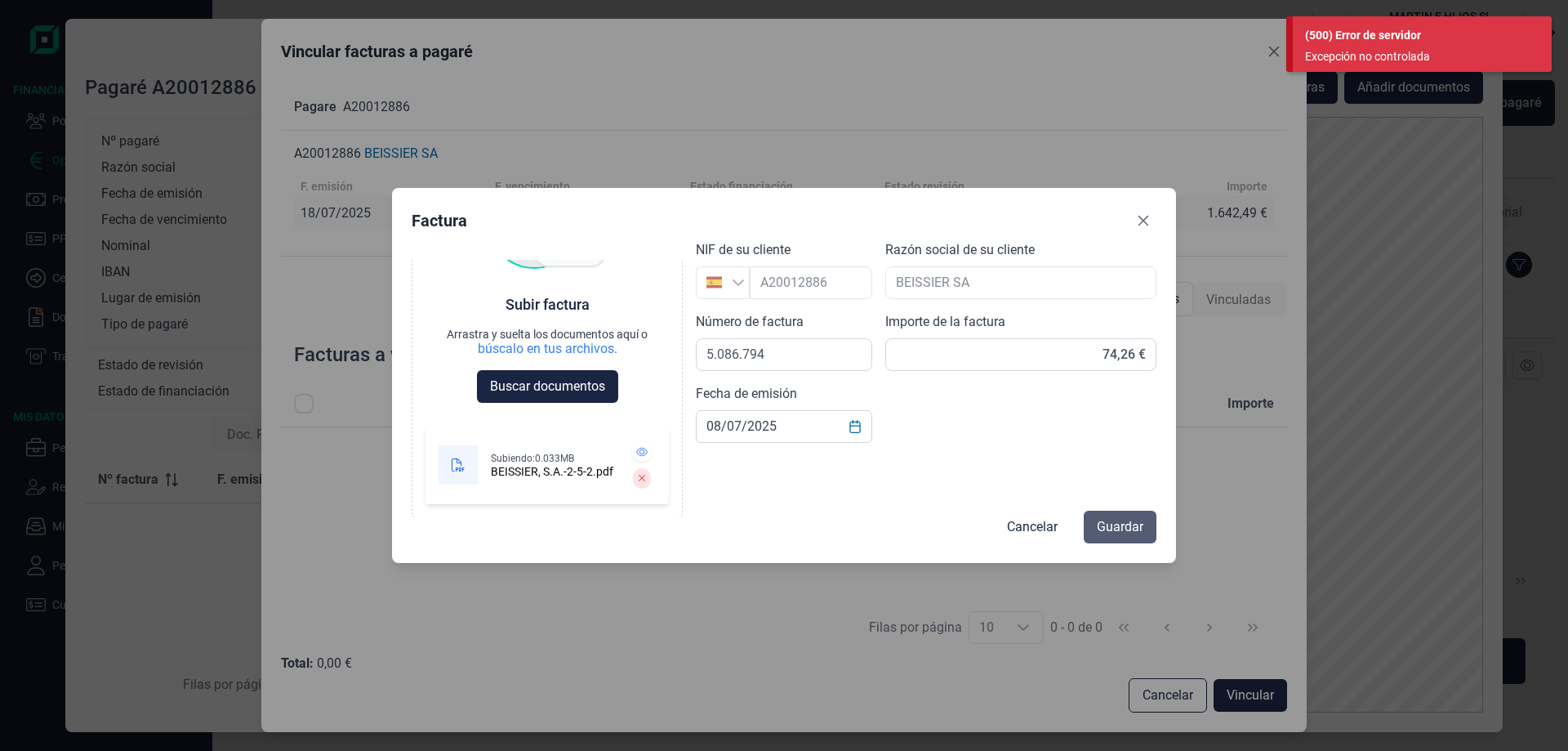 click on "Guardar" at bounding box center (1120, 527) 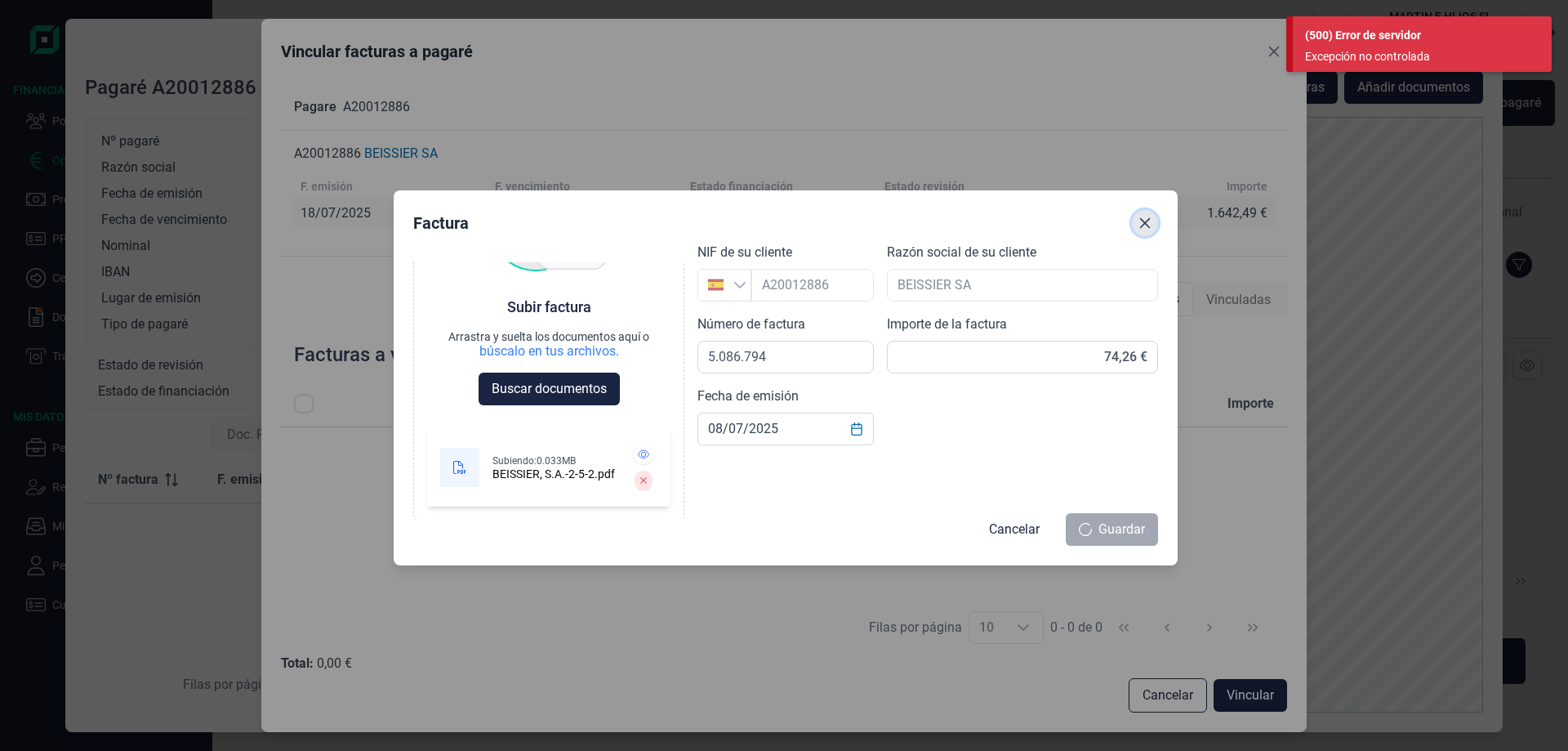 click 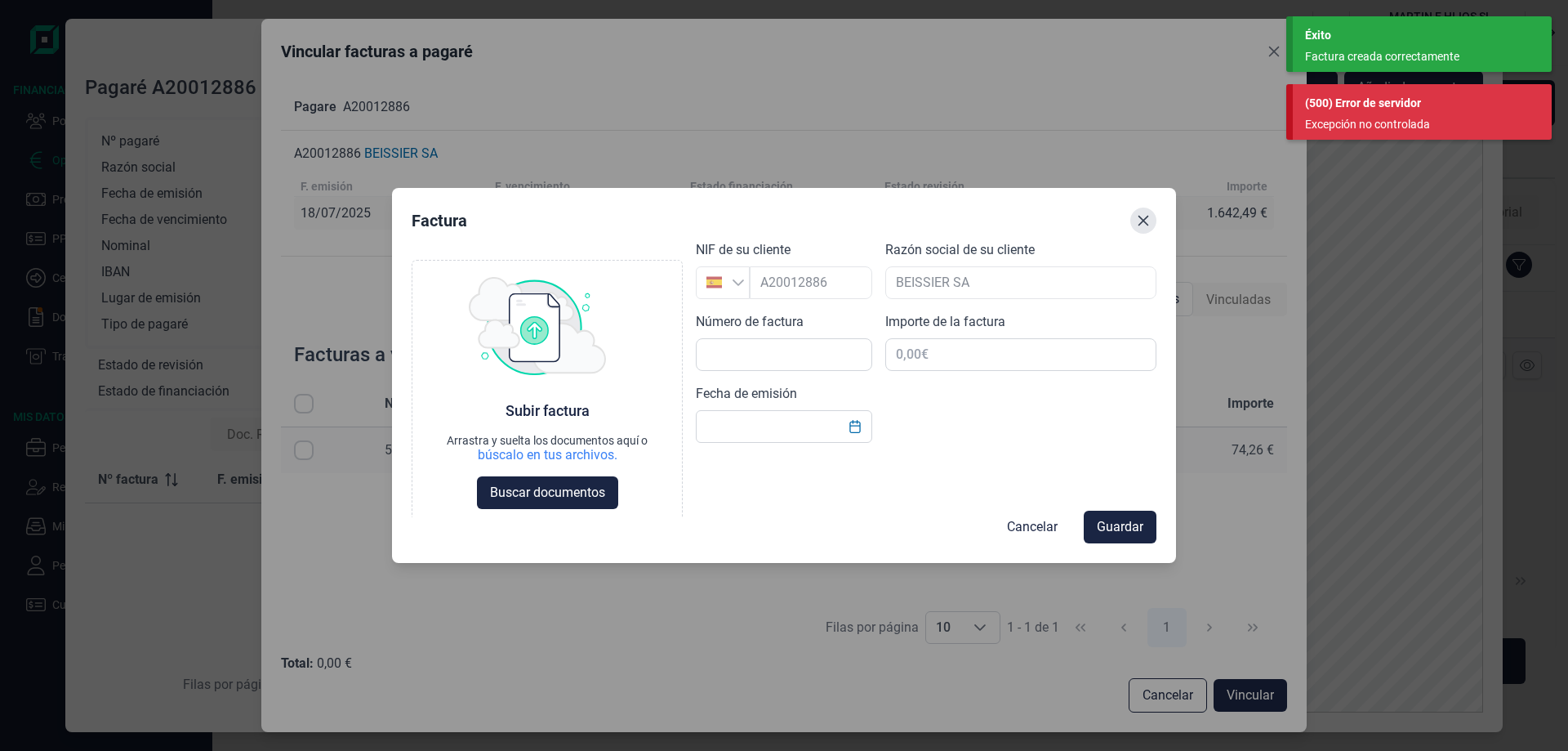 click 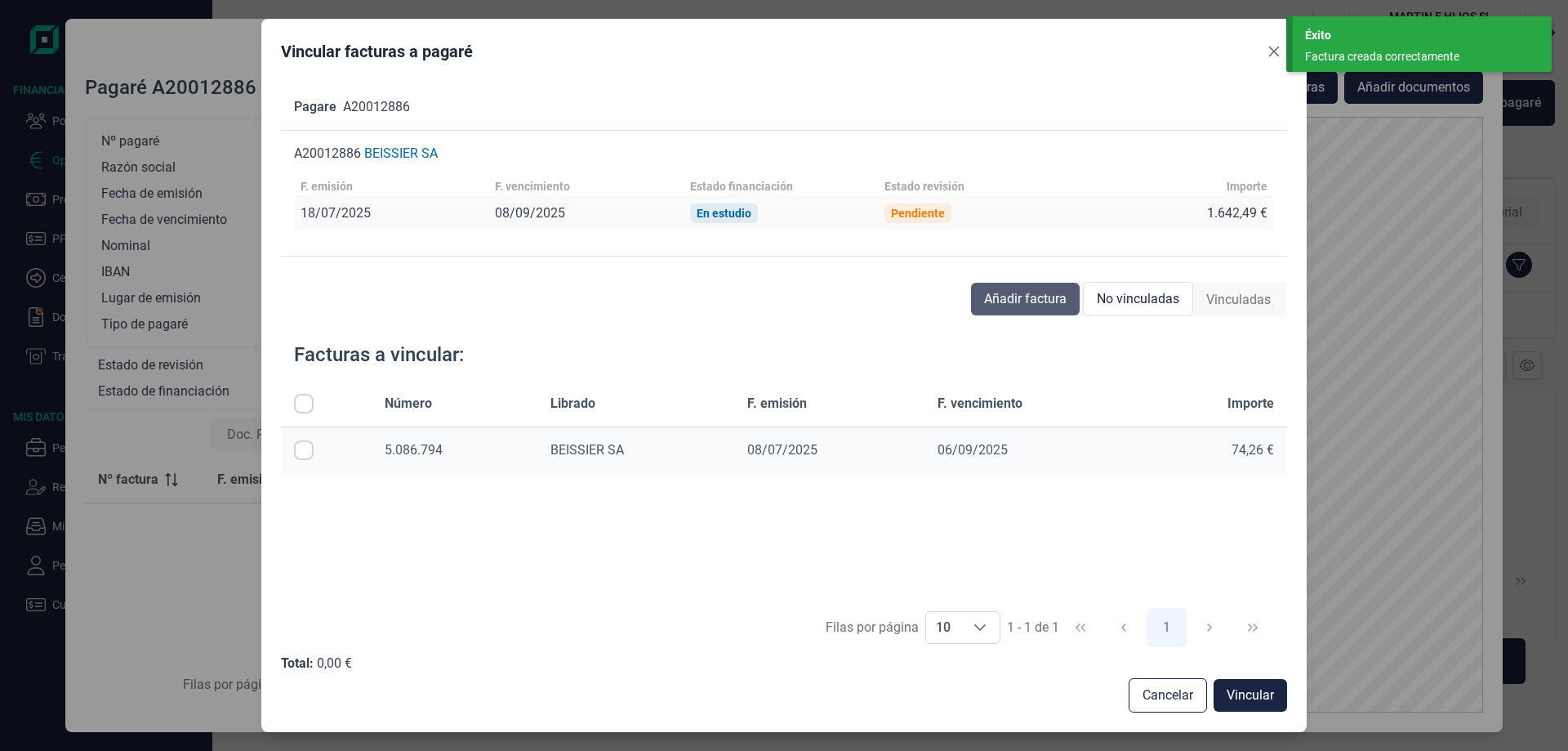 click on "Añadir factura" at bounding box center [1025, 299] 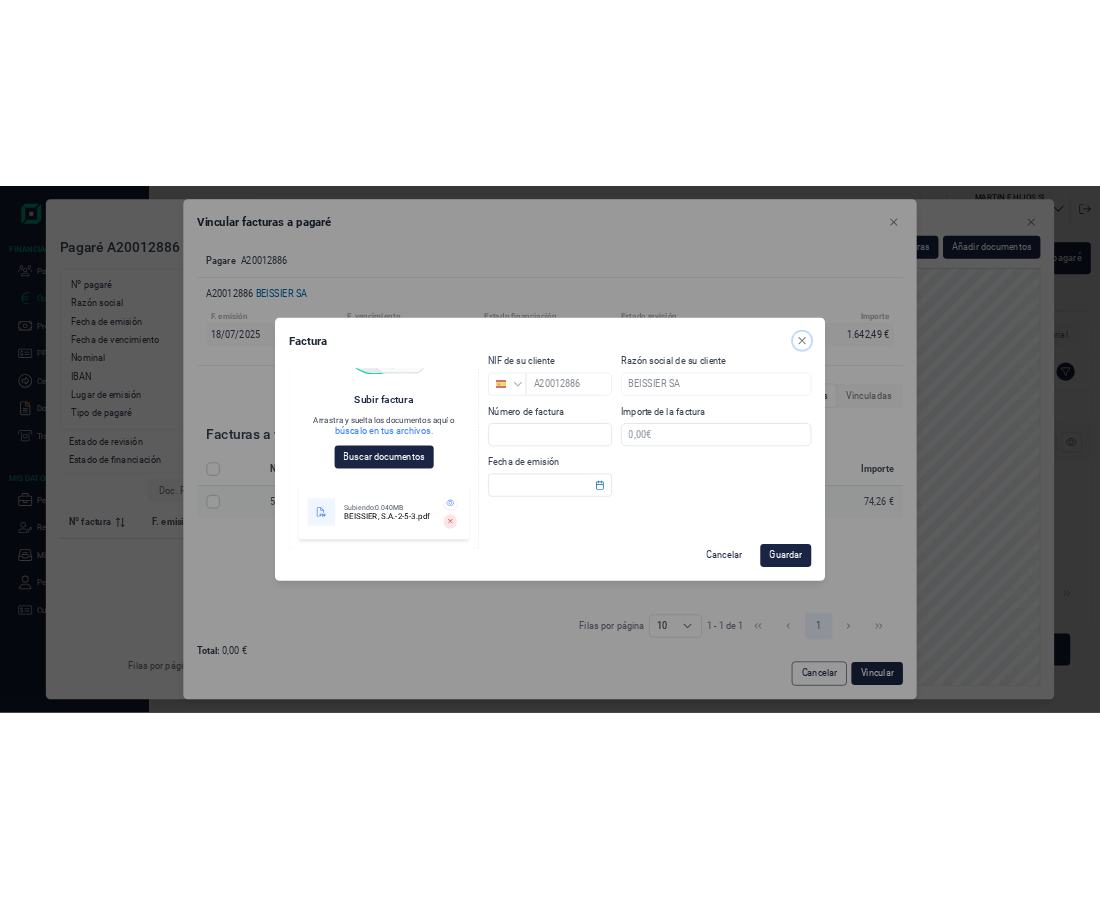 scroll, scrollTop: 130, scrollLeft: 0, axis: vertical 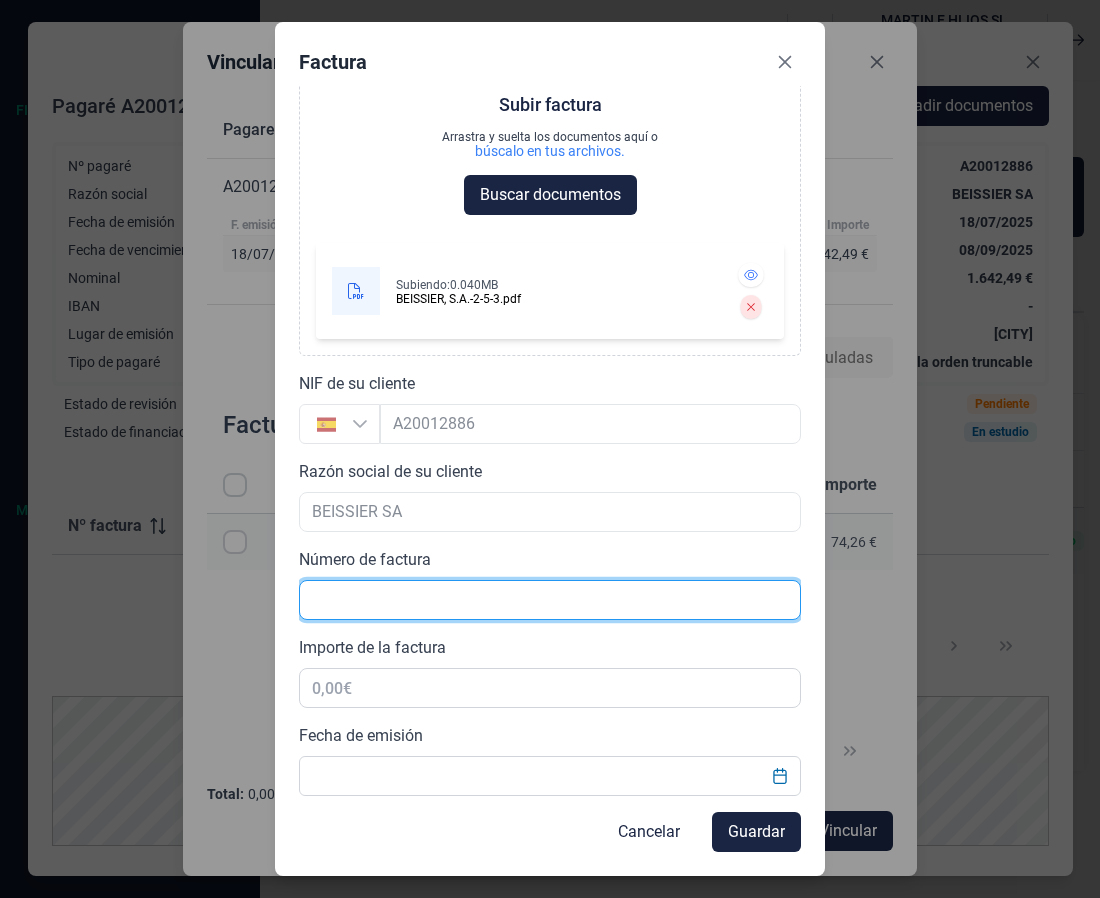 click at bounding box center (550, 600) 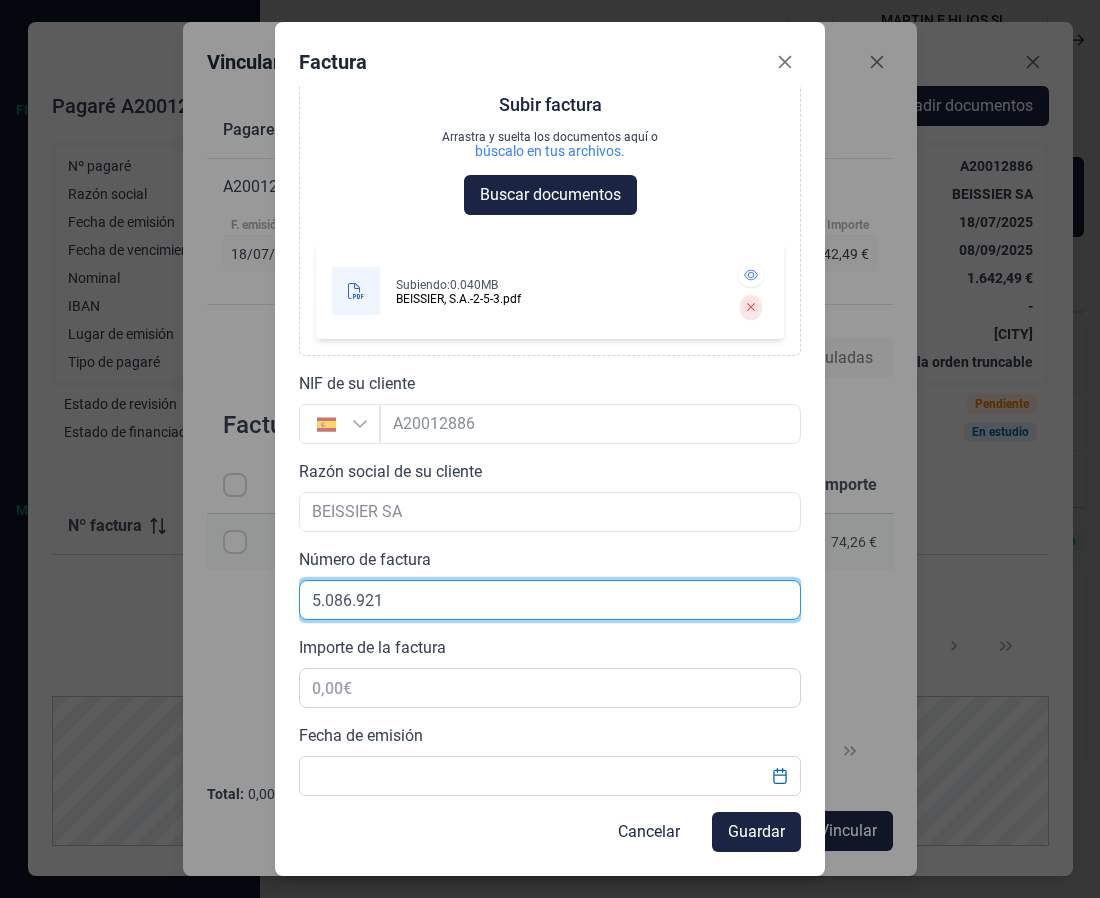type on "5.086.921" 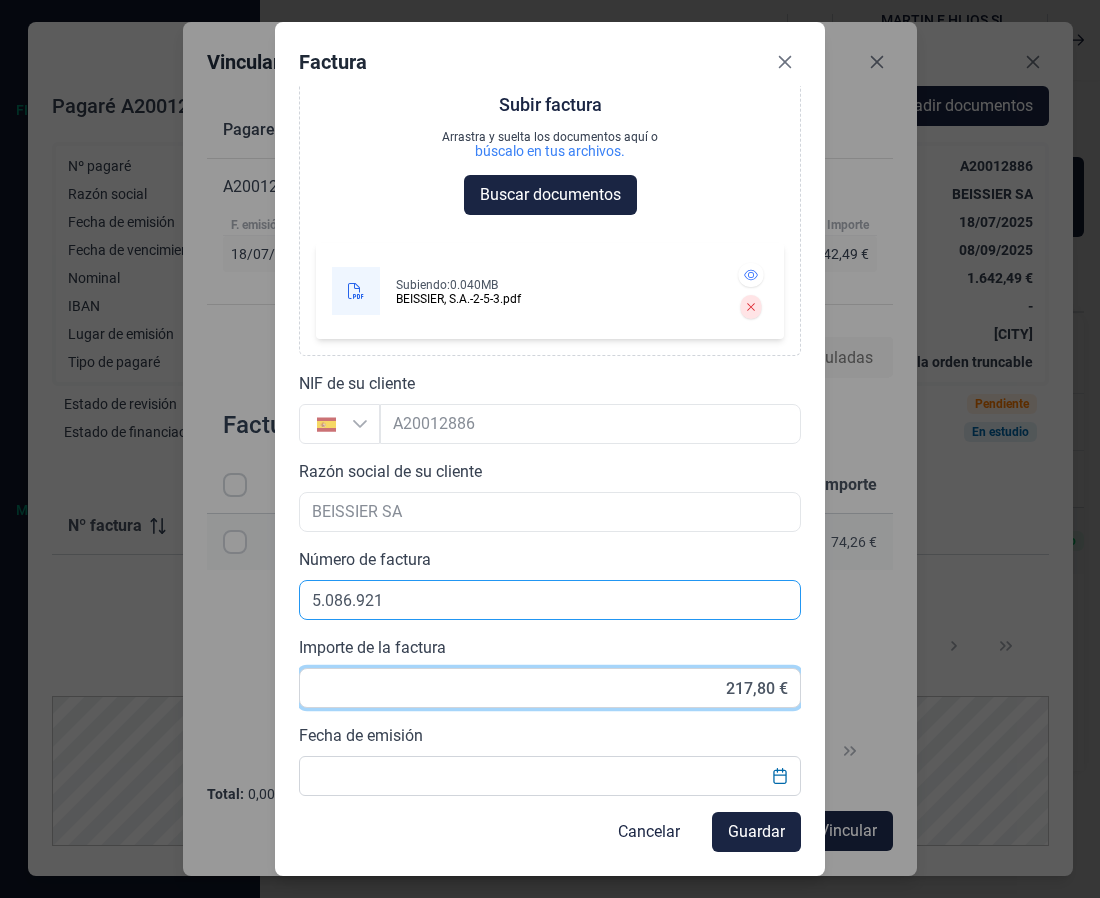 type on "217,87 €" 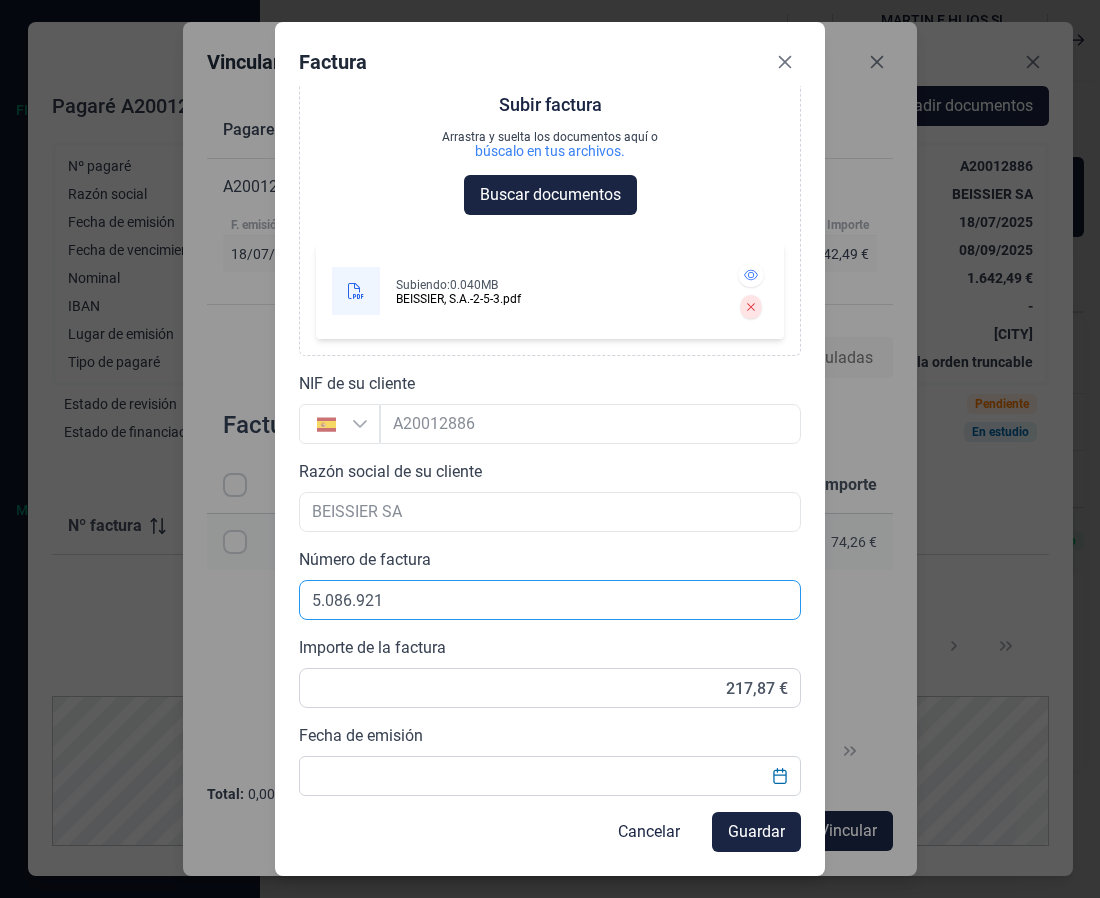 scroll, scrollTop: 189, scrollLeft: 0, axis: vertical 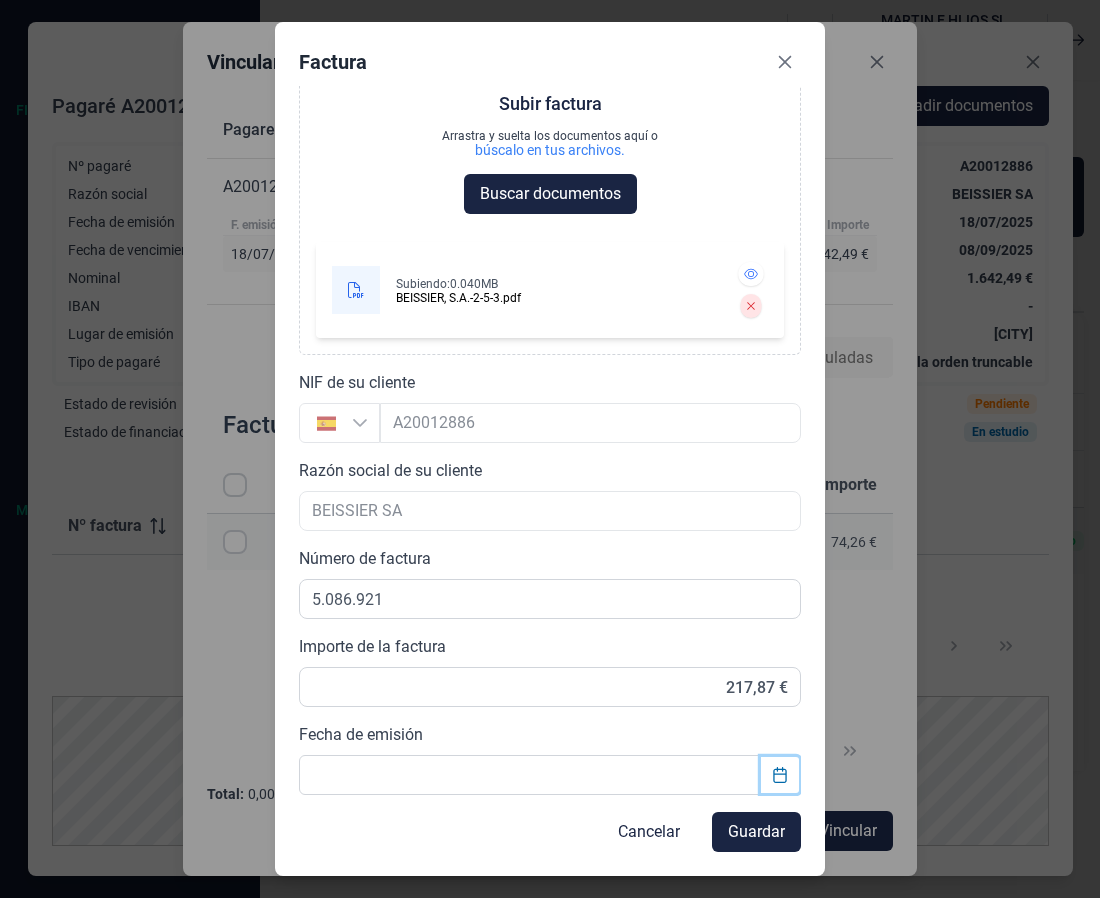 click 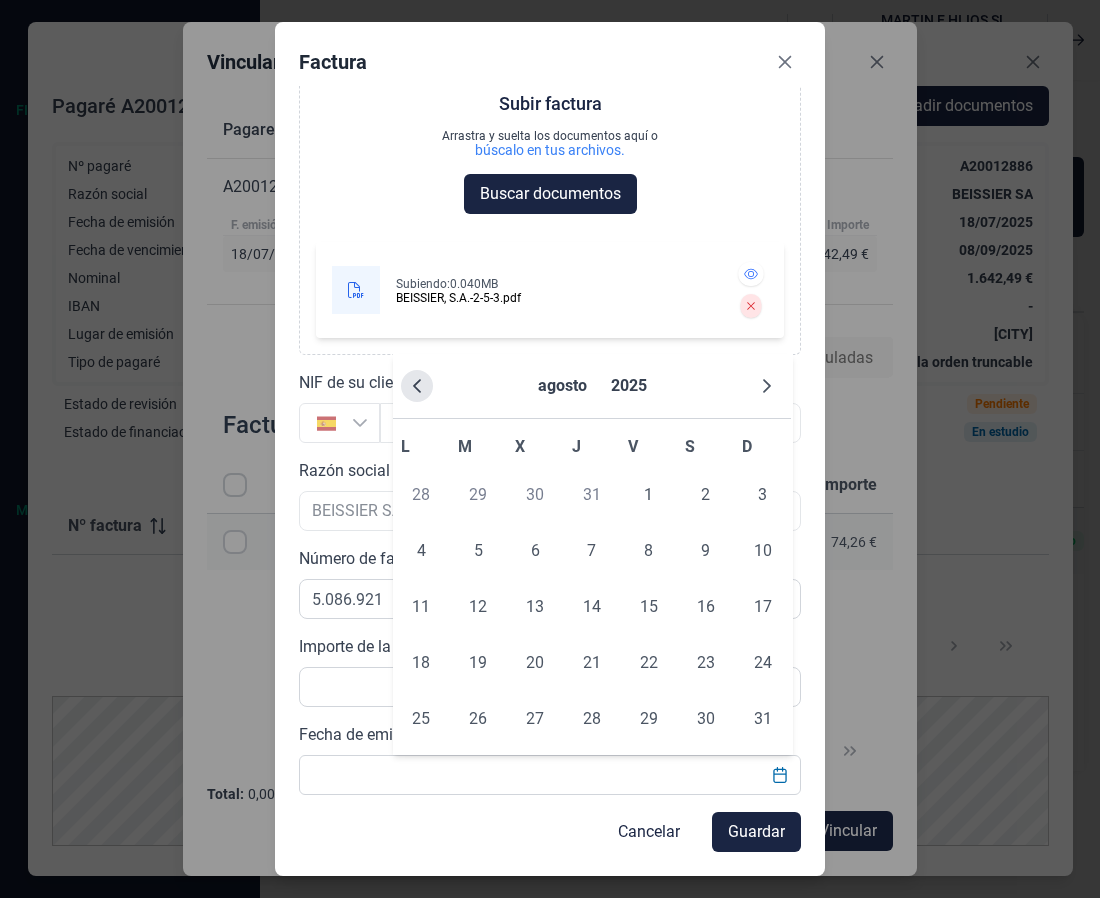 drag, startPoint x: 431, startPoint y: 389, endPoint x: 421, endPoint y: 390, distance: 10.049875 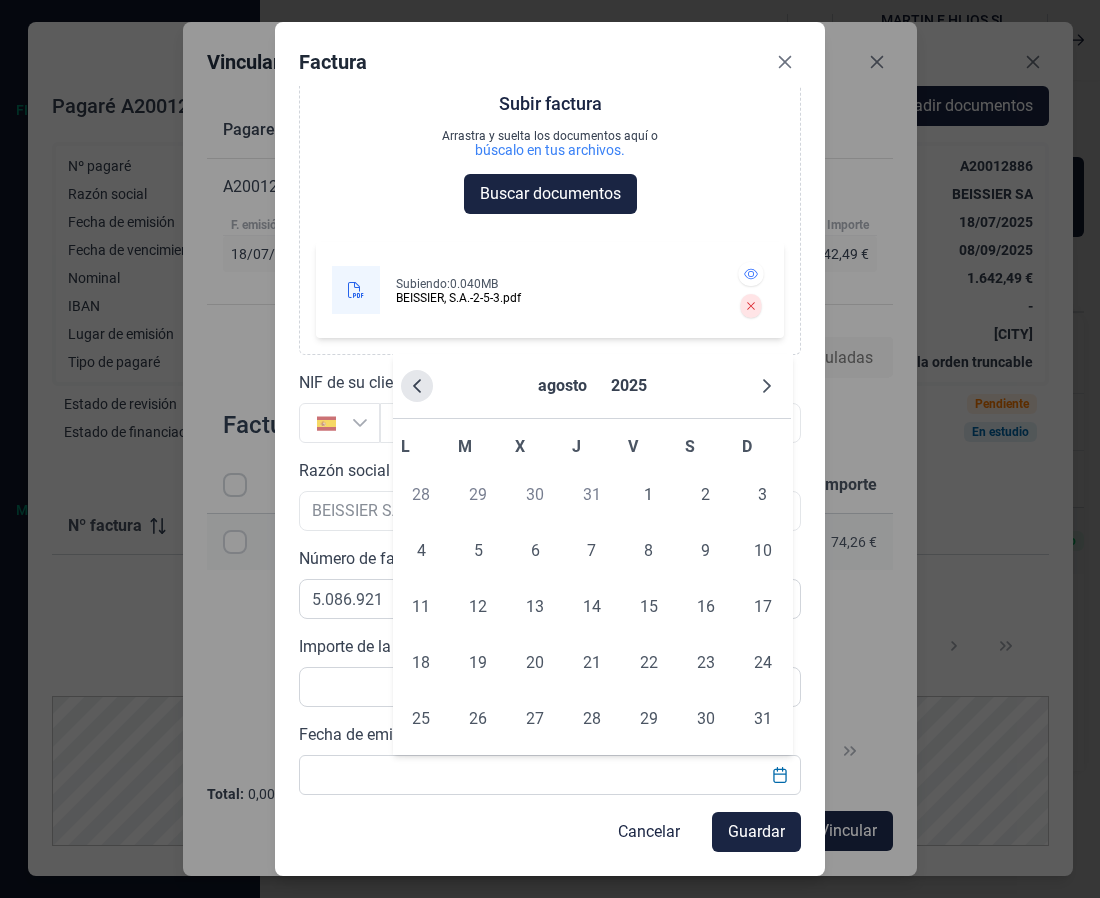 click at bounding box center (417, 386) 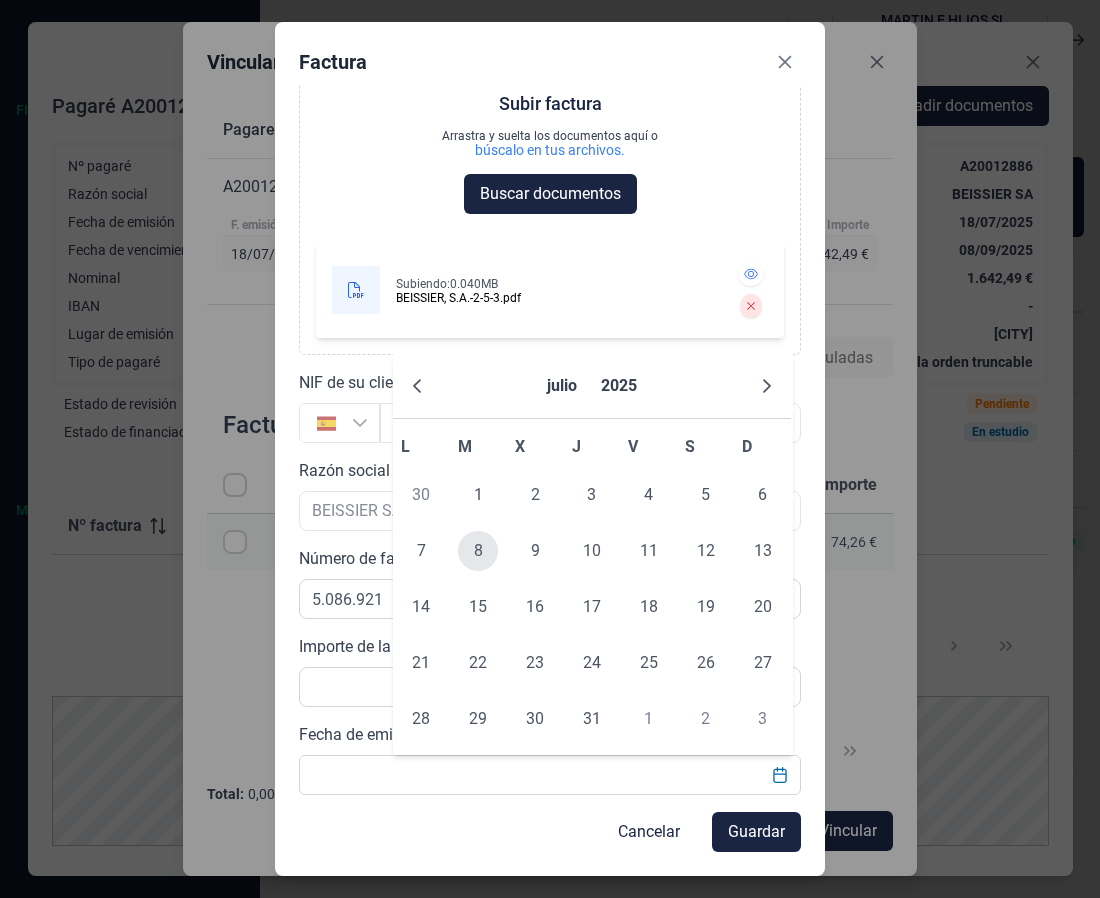 click on "8" at bounding box center (478, 551) 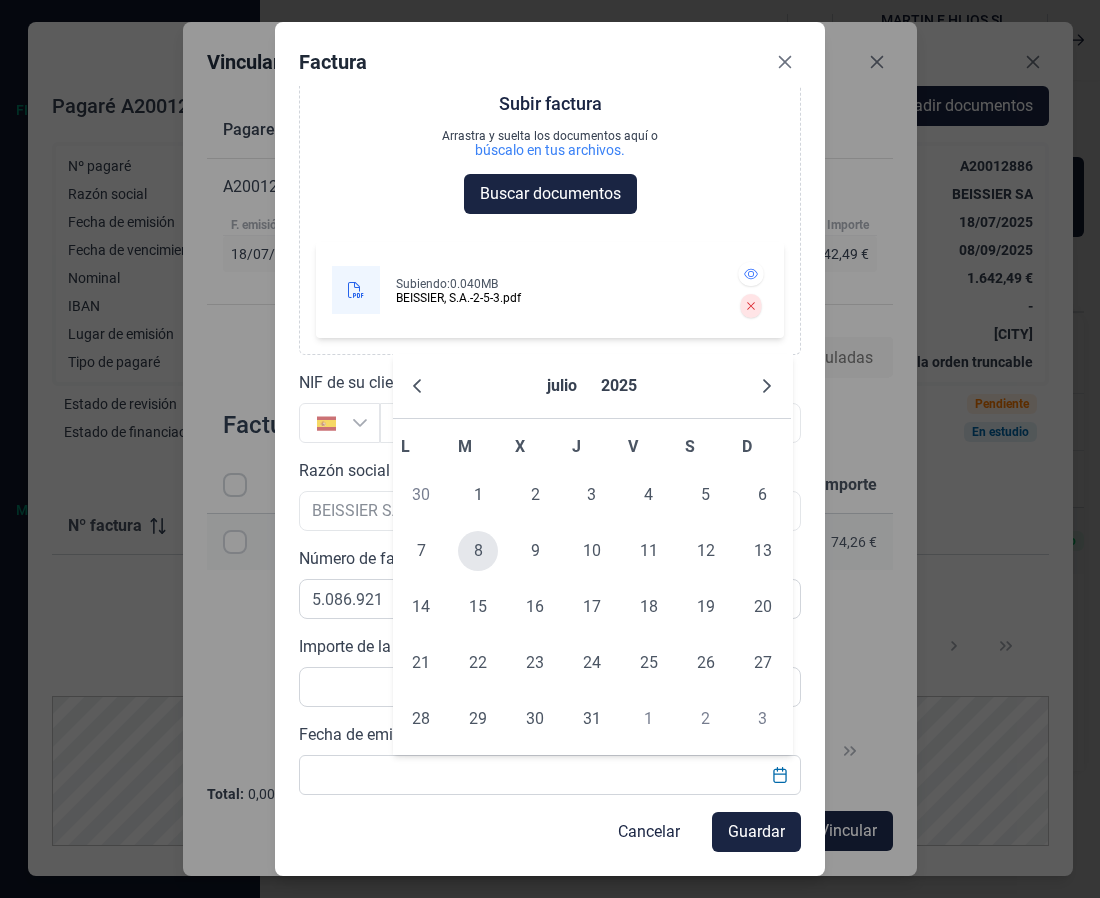 type on "08/07/2025" 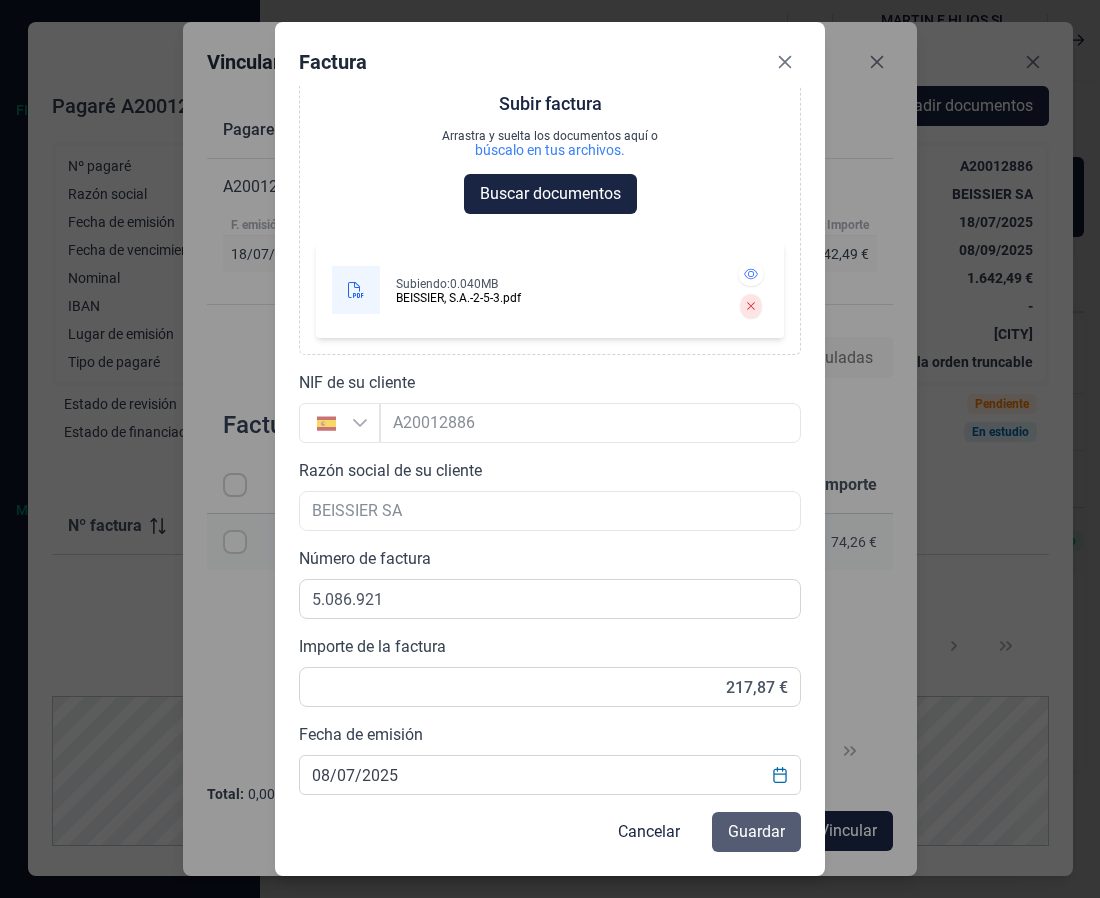click on "Guardar" at bounding box center [756, 832] 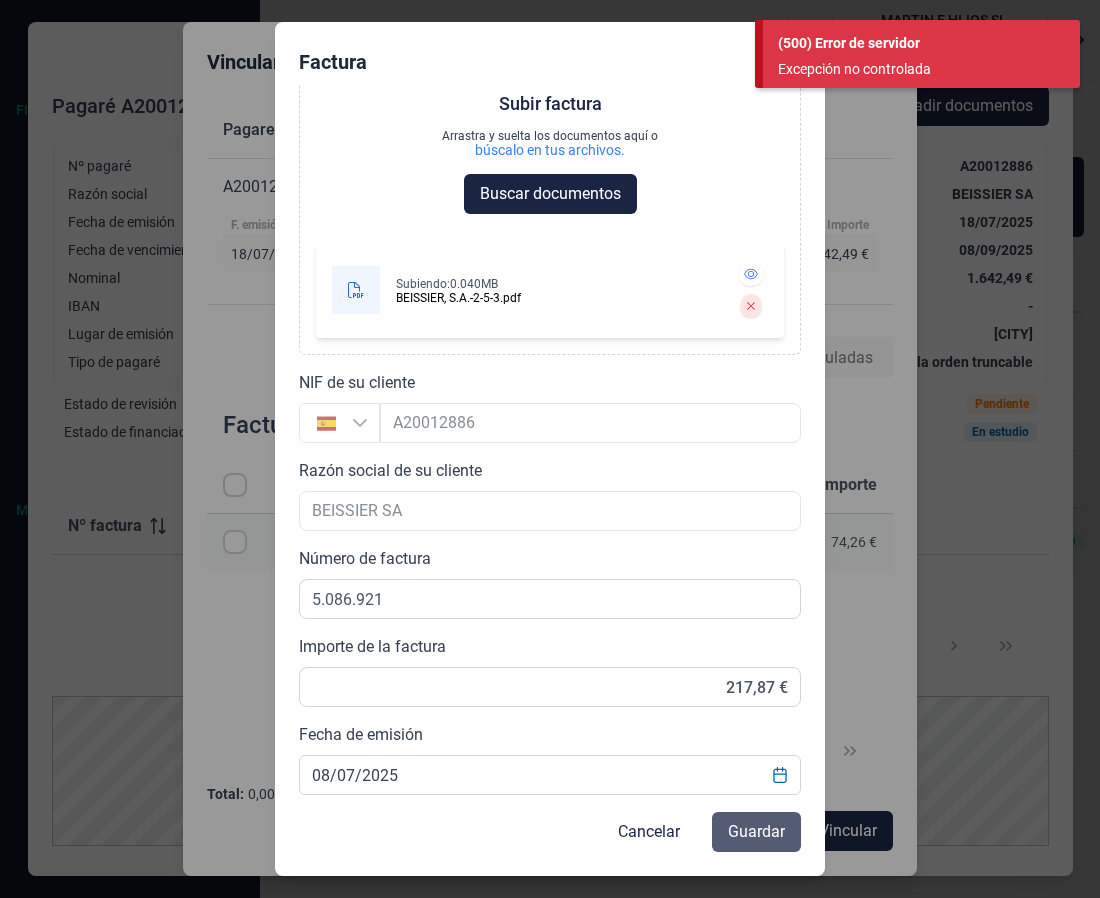 click on "Guardar" at bounding box center [756, 832] 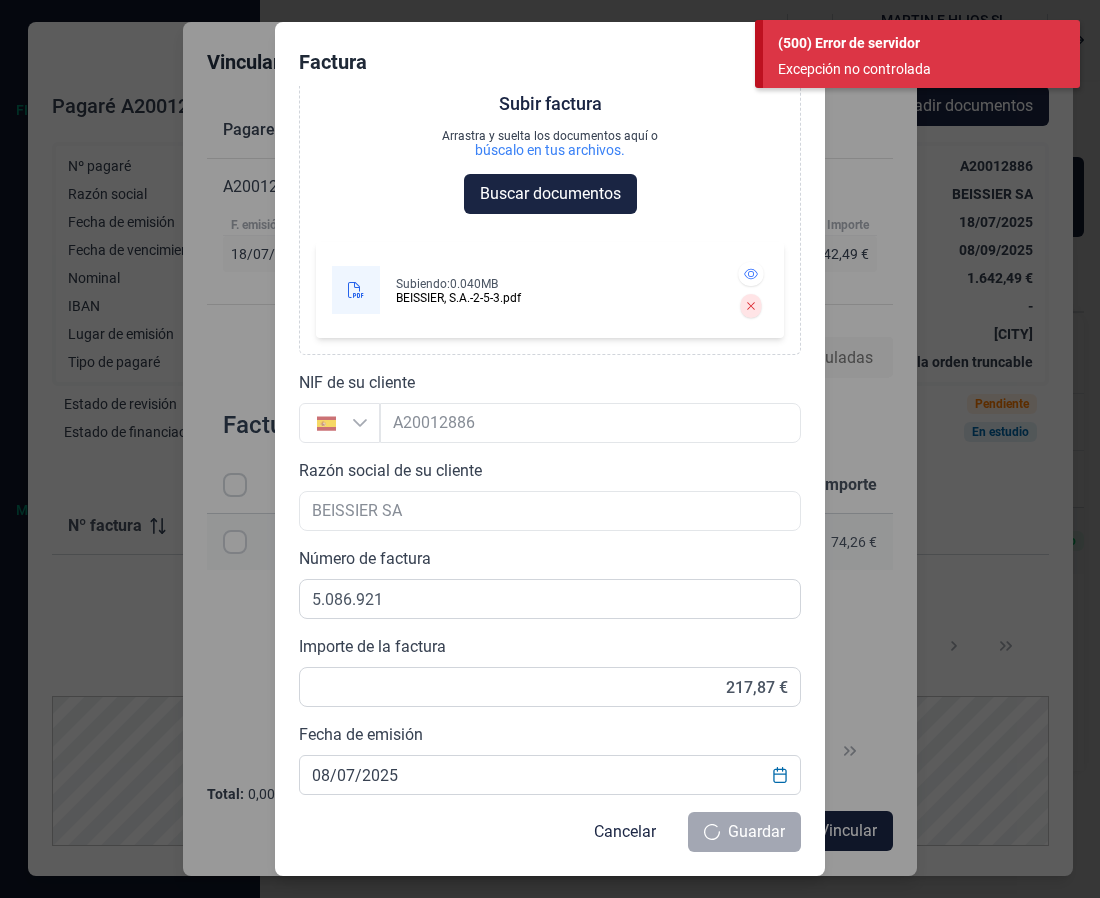 click on "Excepción no controlada" at bounding box center [914, 69] 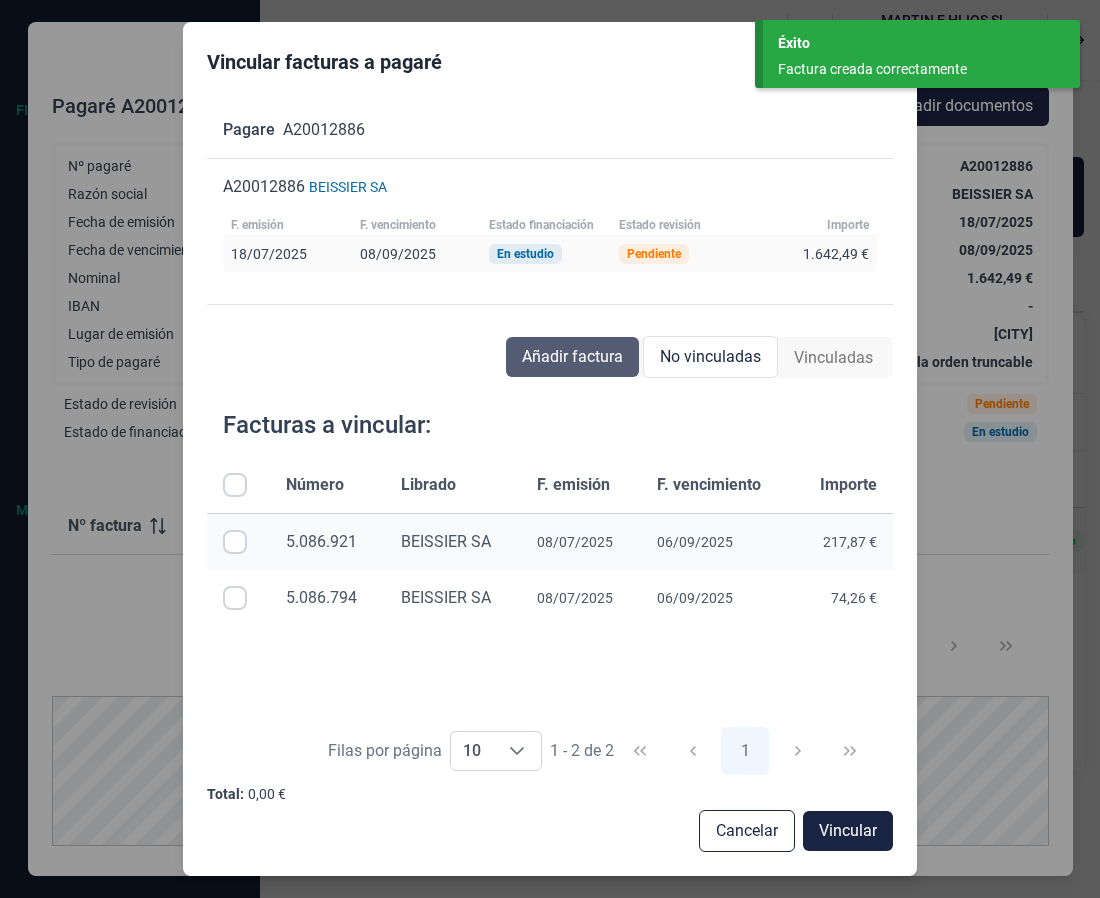 click on "Añadir factura" at bounding box center [572, 357] 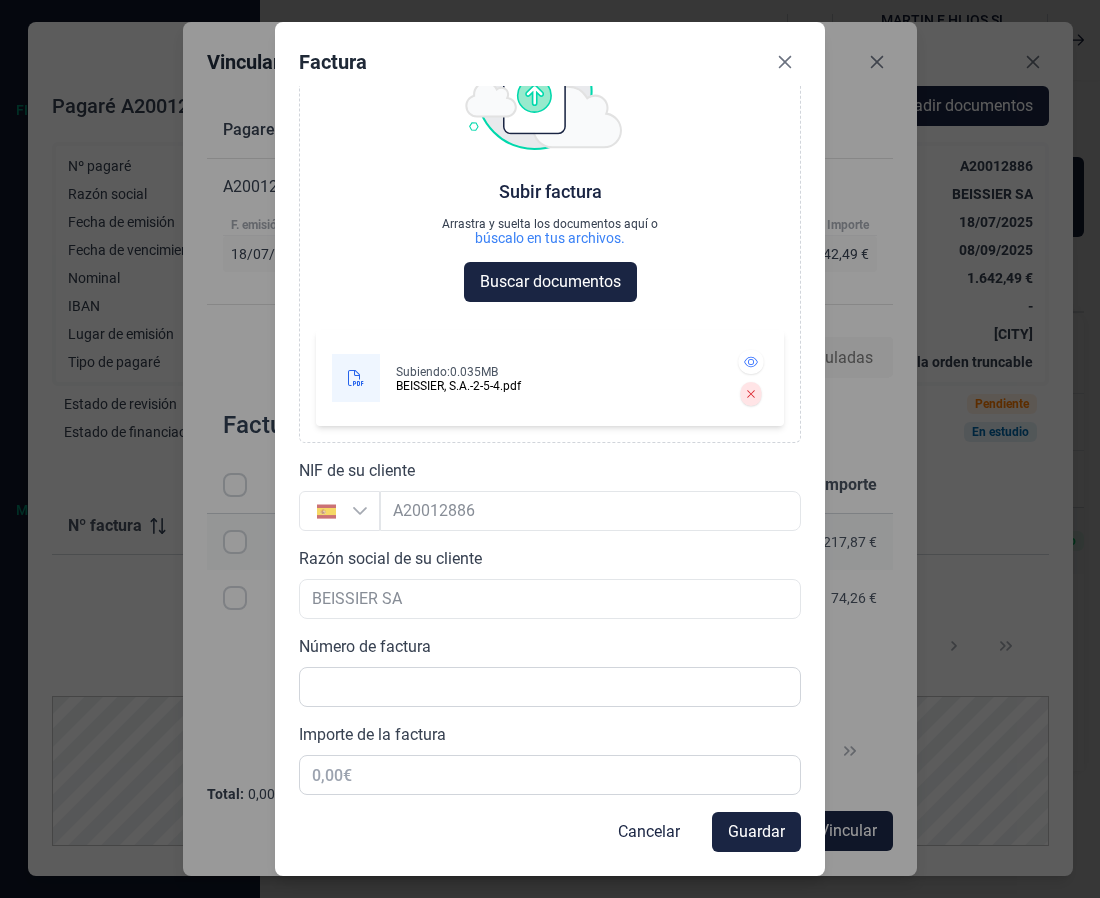 scroll, scrollTop: 188, scrollLeft: 0, axis: vertical 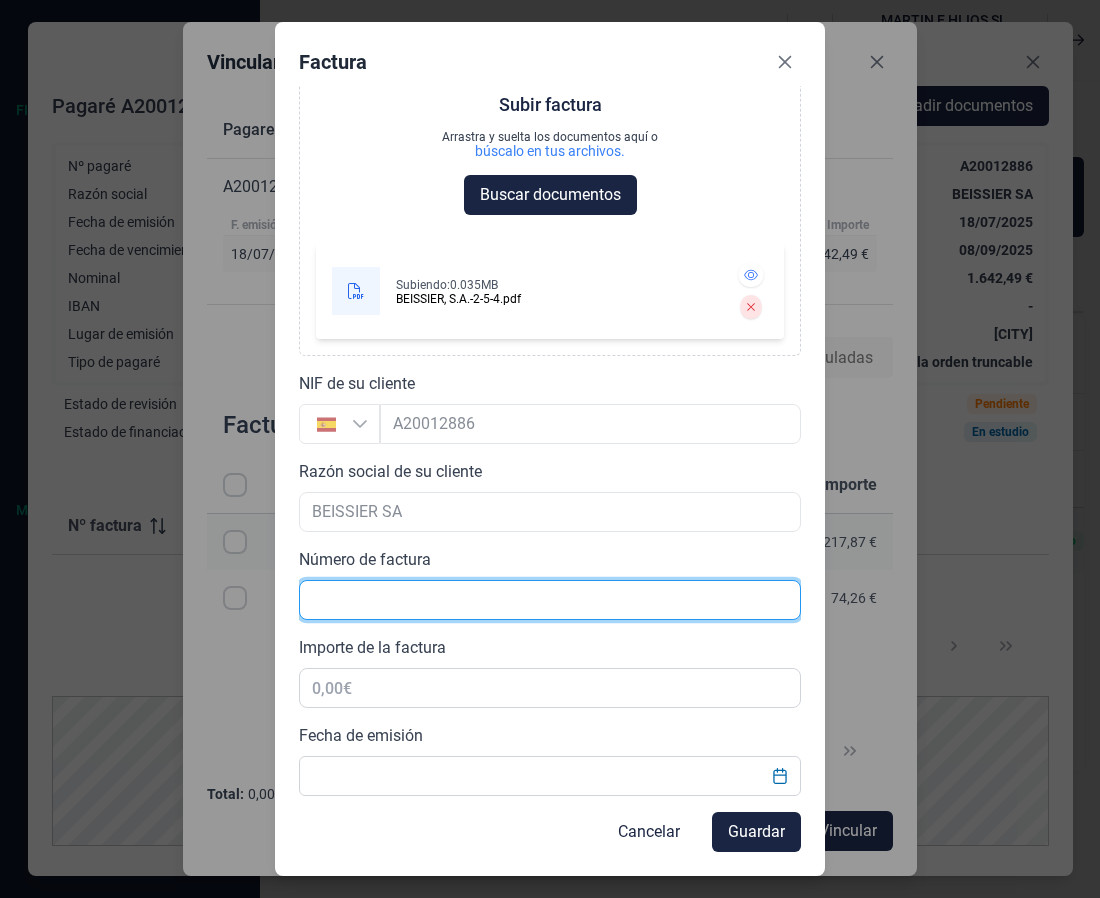 click at bounding box center (550, 600) 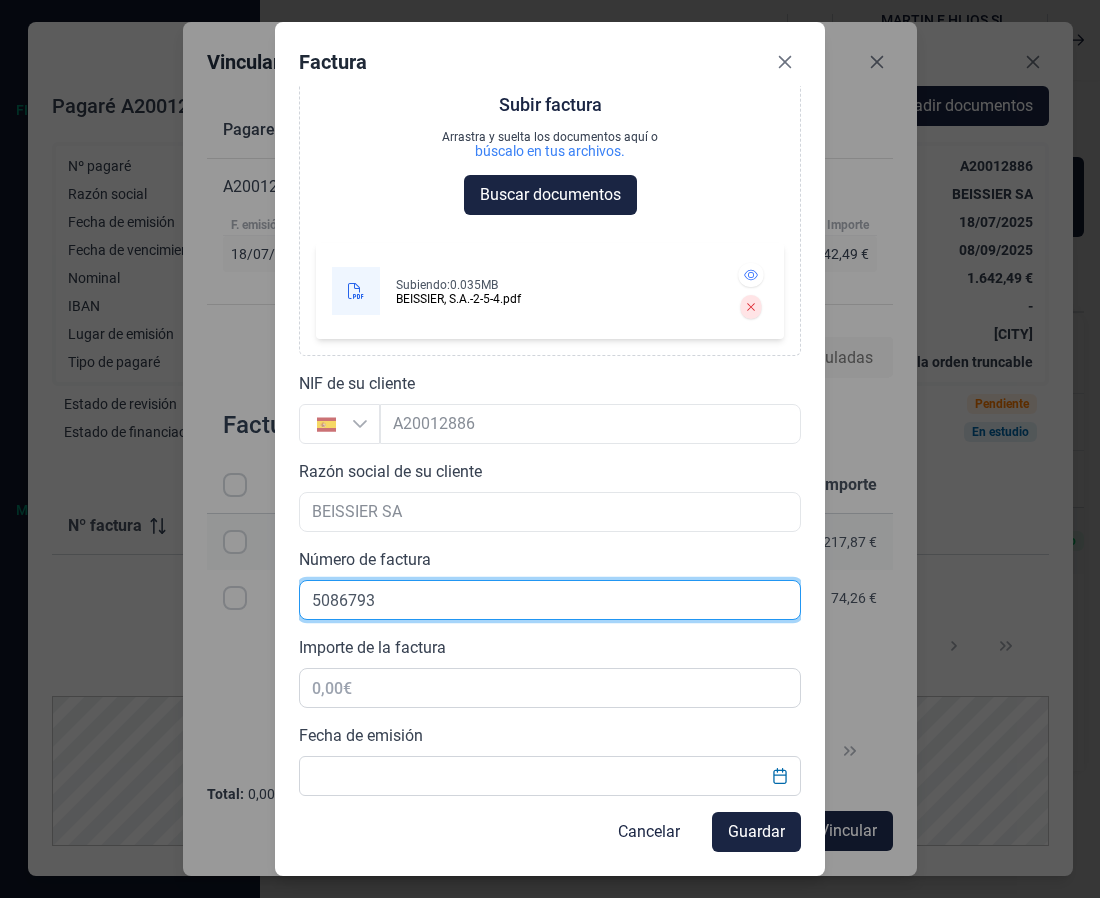 click on "5086793" at bounding box center (550, 600) 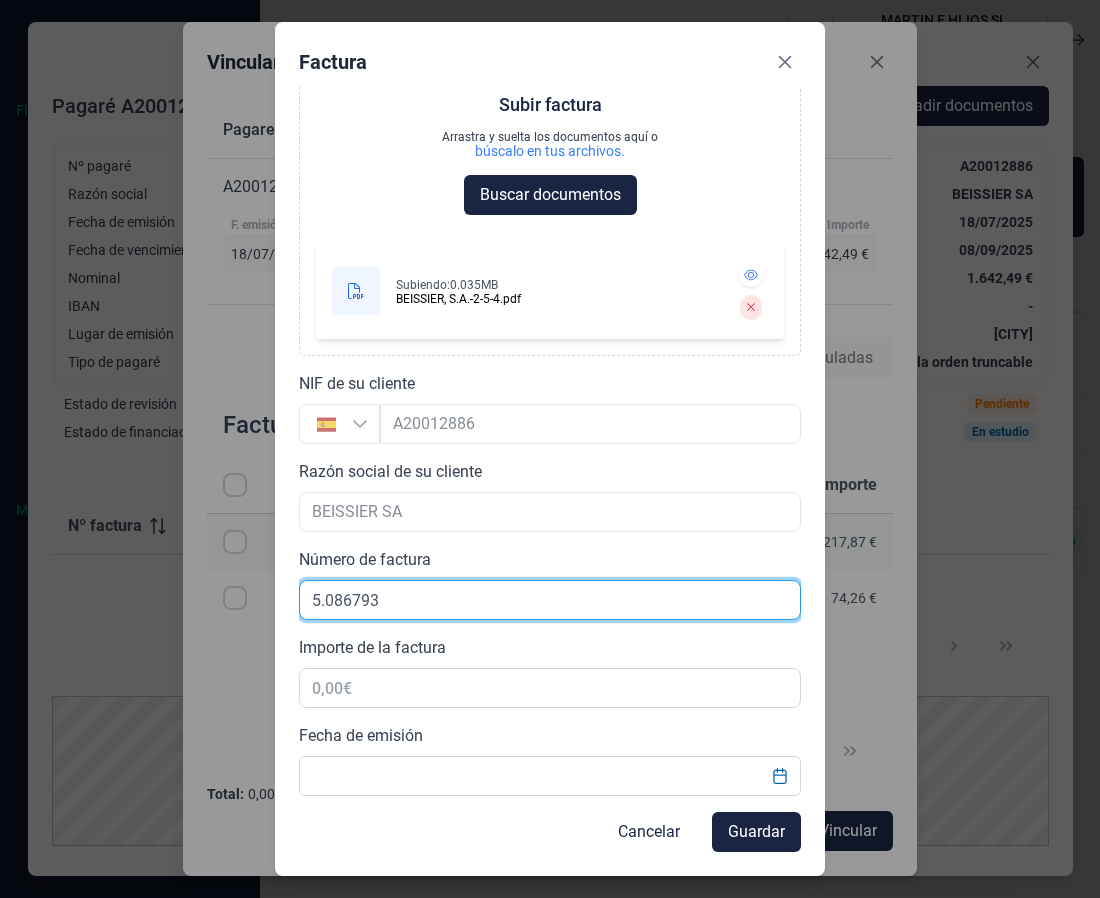 click on "5.086793" at bounding box center (550, 600) 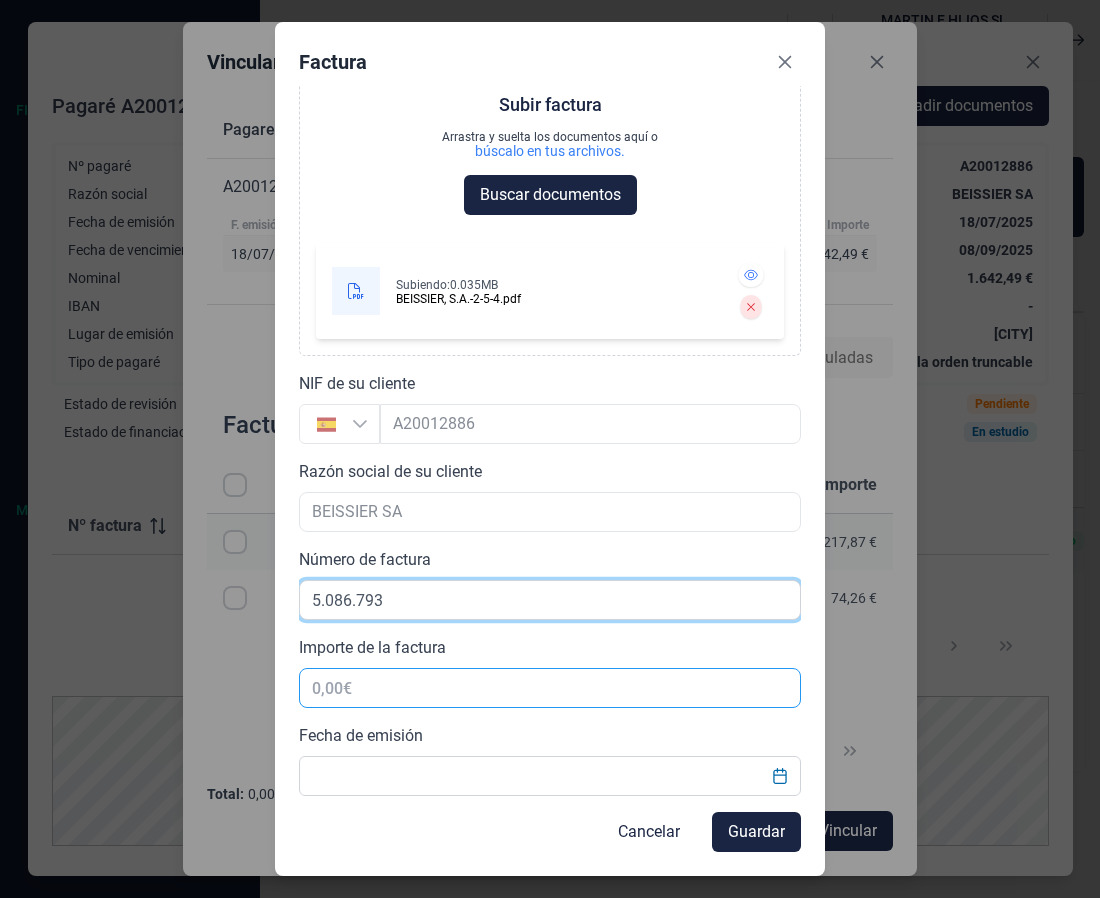 type on "5.086.793" 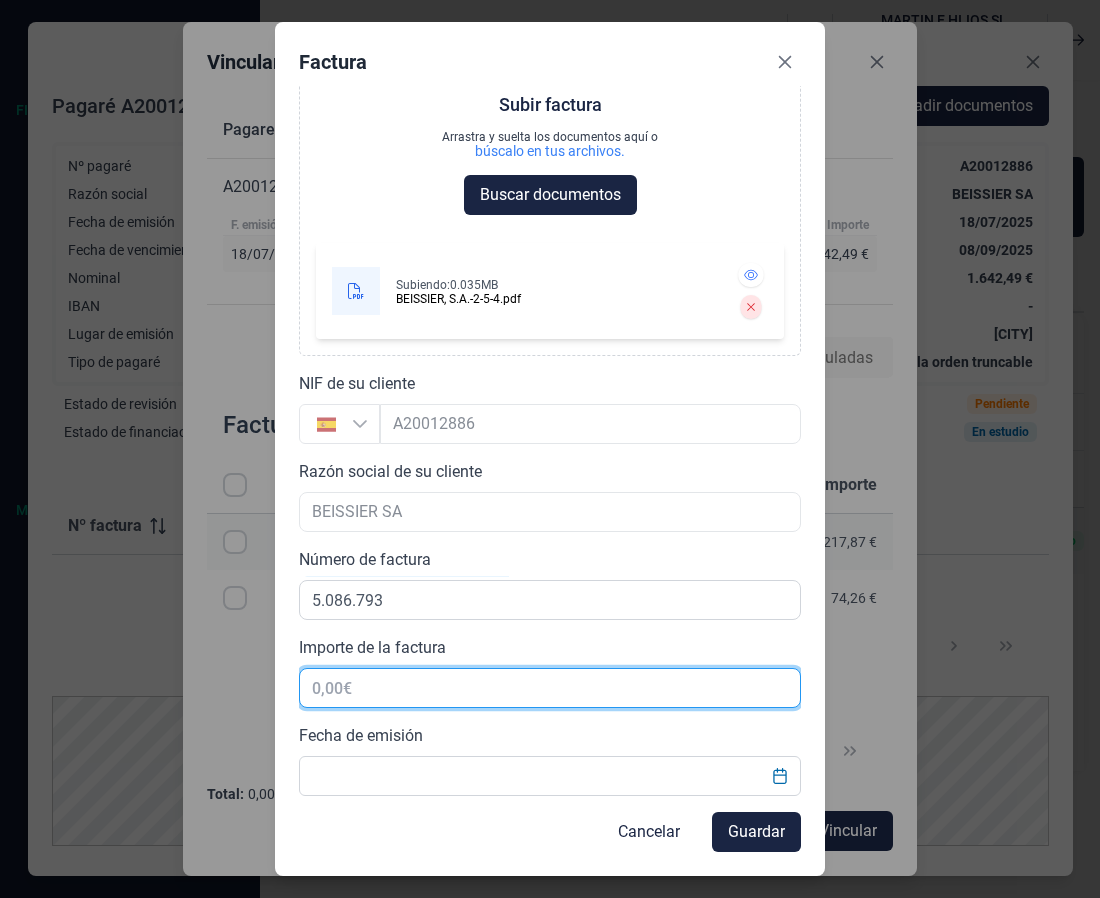 click at bounding box center (550, 688) 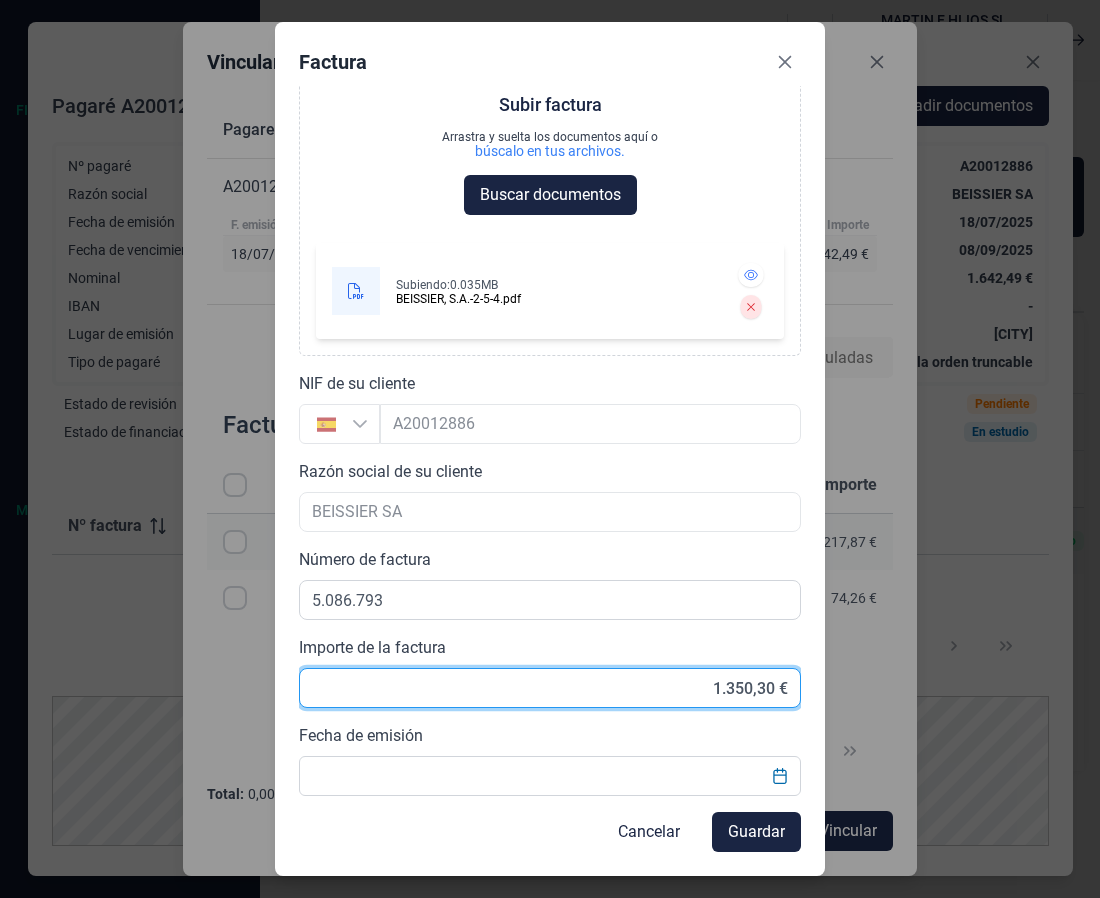 type on "1.350,36 €" 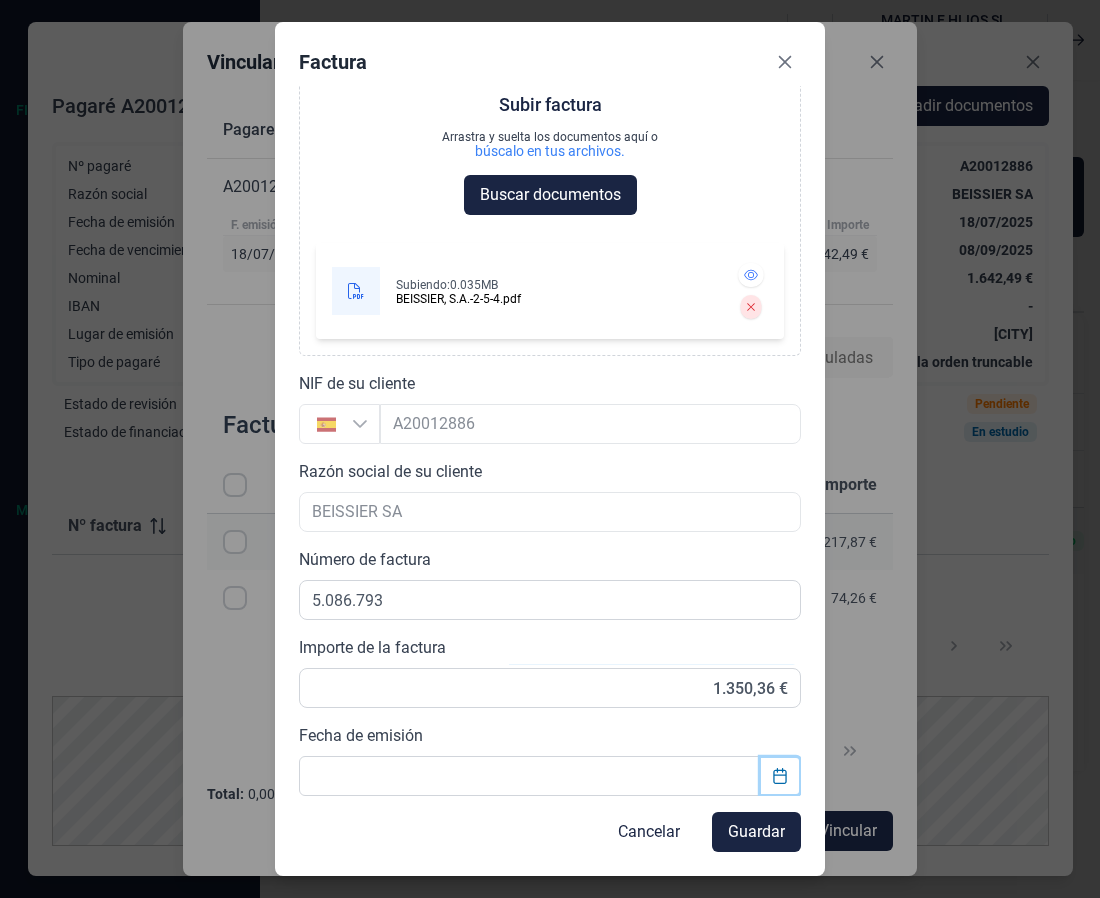 click 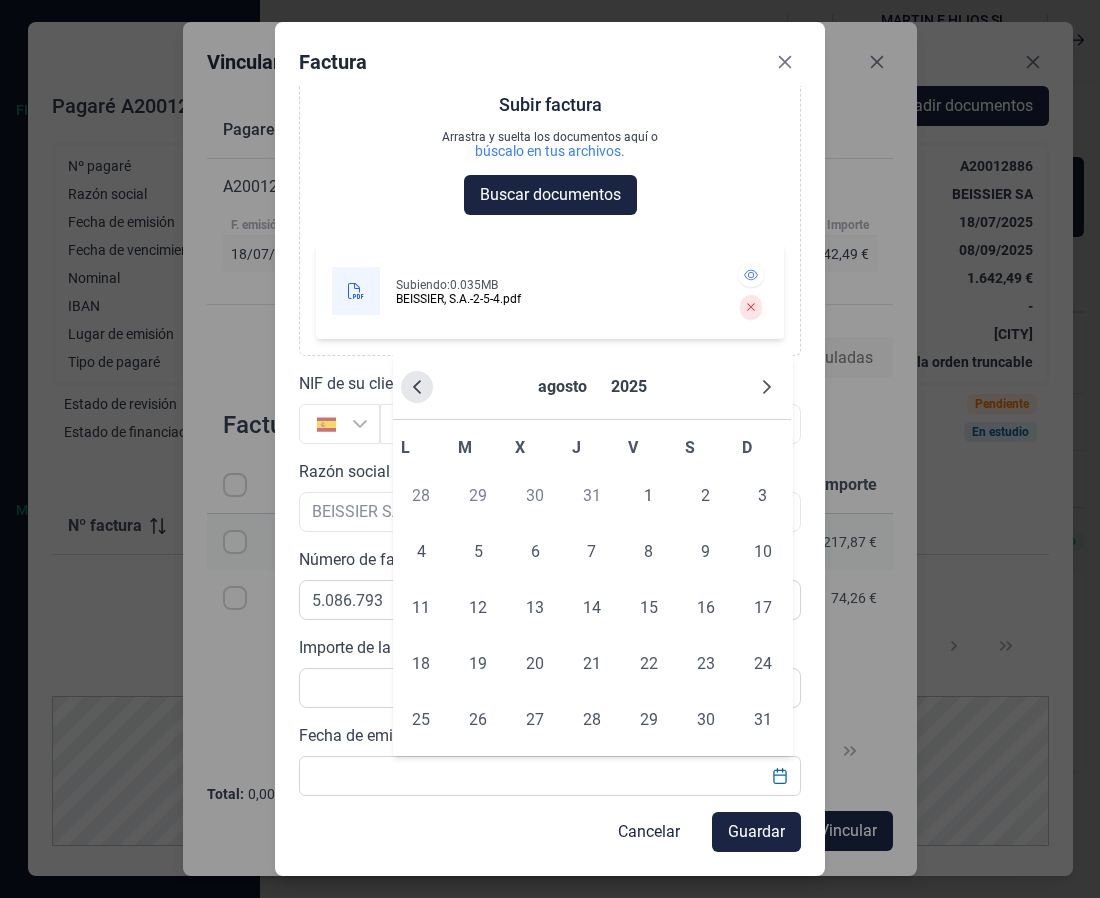 click at bounding box center (417, 387) 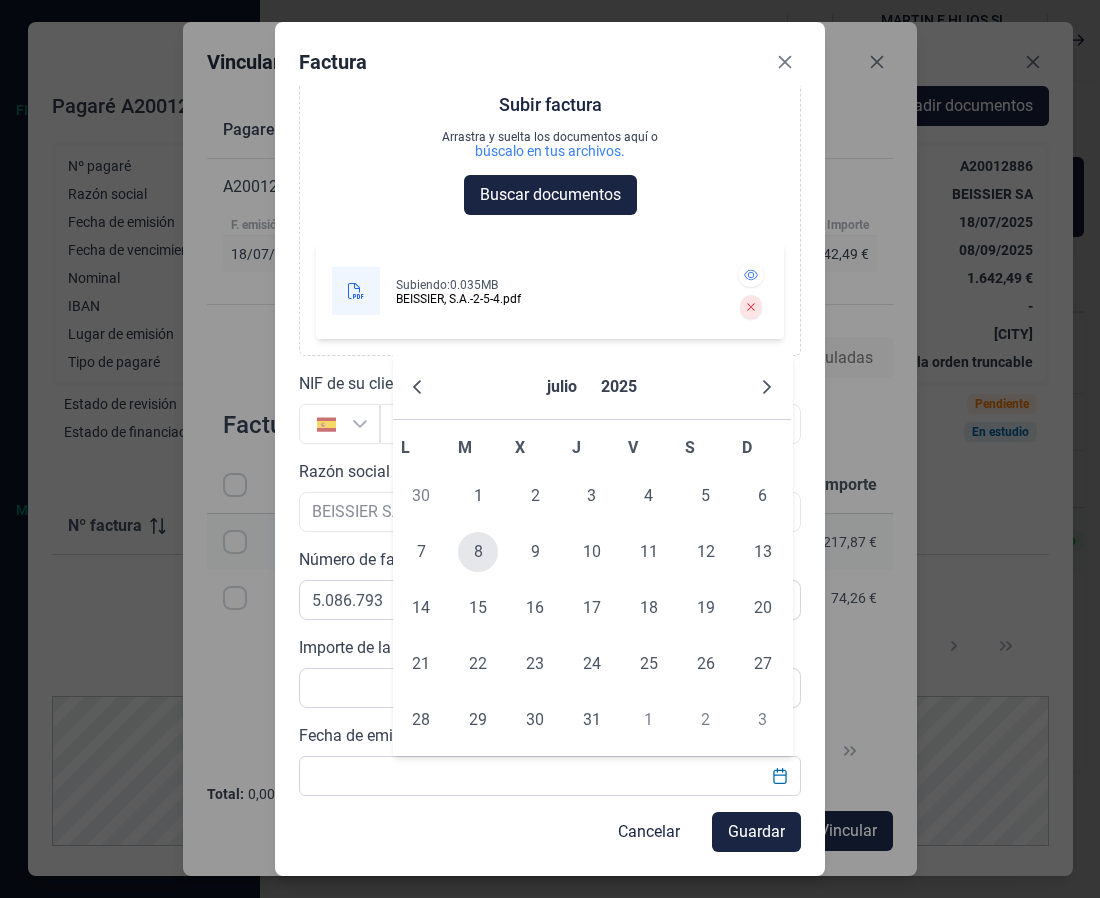 click on "8" at bounding box center (478, 552) 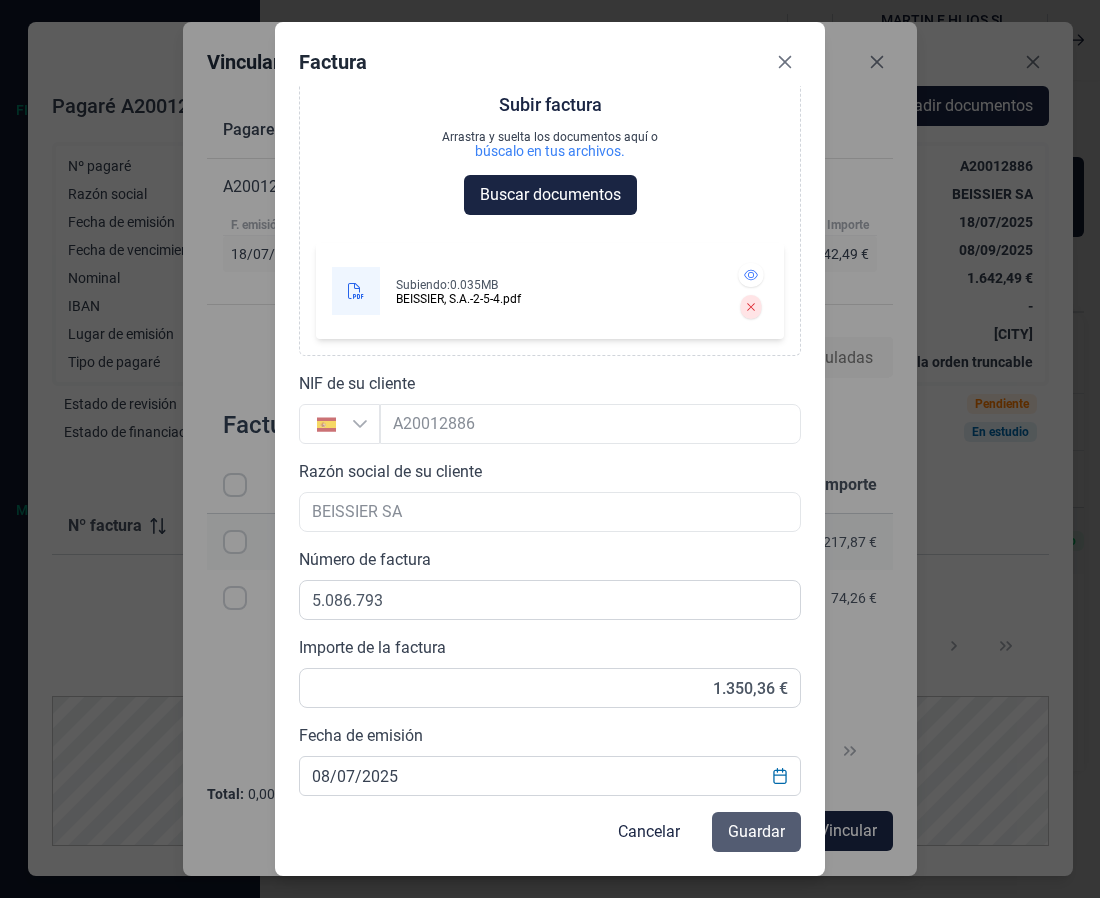 click on "Guardar" at bounding box center (756, 832) 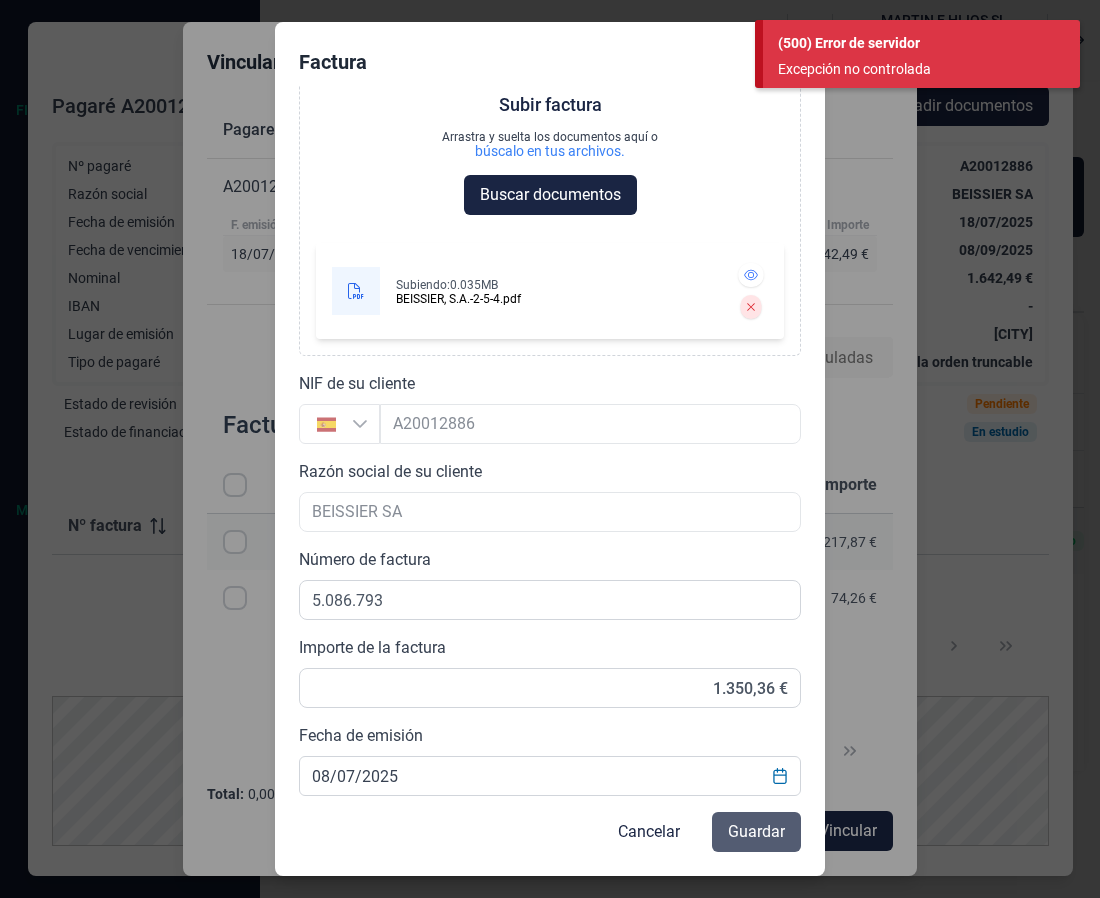 click on "Guardar" at bounding box center (756, 832) 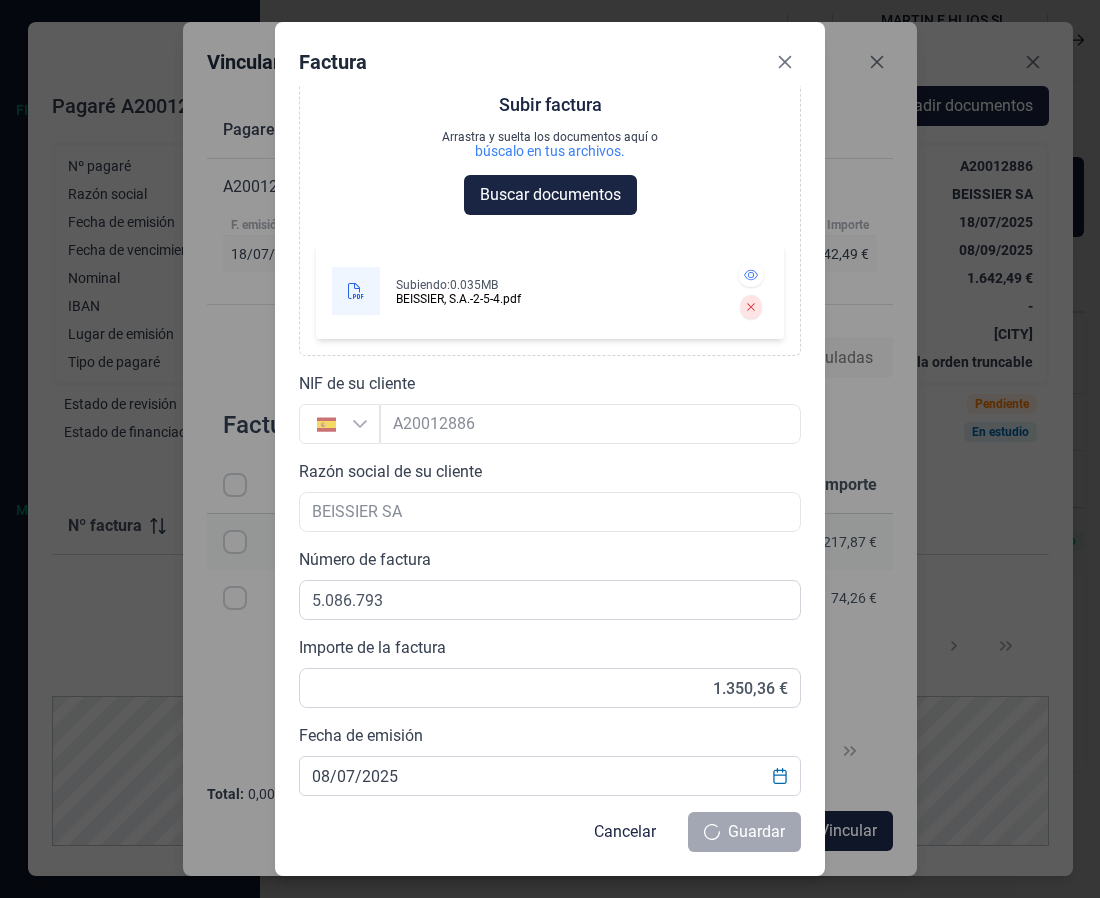click on "(500) Error de servidor Excepción no controlada Financiación Poseer librador Operaciones Préstamos PPP Cesión de contratos Documentación requerida Transacciones Mis Datos Perfil empresa Representantes / Socios Mi documentación Perfil Cuentas MA MARTIN E HIJOS SL Jonathan   Gómez Arroyo ( B35023068 ) Una vez haya subido los efectos, deberá  generar un contrato   para crear la operación. Para ello, seleccione los efectos y haga clic en el botón  Generar contrato .   Financiar factura Financiar pagaré Efectos sin asignar  (1) Operaciones activas (0) Facturas y pagarés sin asignar Activas Historial Nº documento + Añadir filtro Deudor Nº documento Tipo Emisión Vencimiento Nominal Estado BEISSIER SA A20012886 Pagaré 18/07/2025 08/09/2025 1.642,49 € Aprobado  Filas por página 10 10 10 1 - 1 de 1 1 Total:  1.642,49 € Generar contrato
Pagaré A20012886 Vincular facturas Añadir documentos Nº pagaré A20012886 Razón social BEISSIER SA Fecha de emisión 18/07/2025 Fecha de vencimiento - 1" at bounding box center (550, 449) 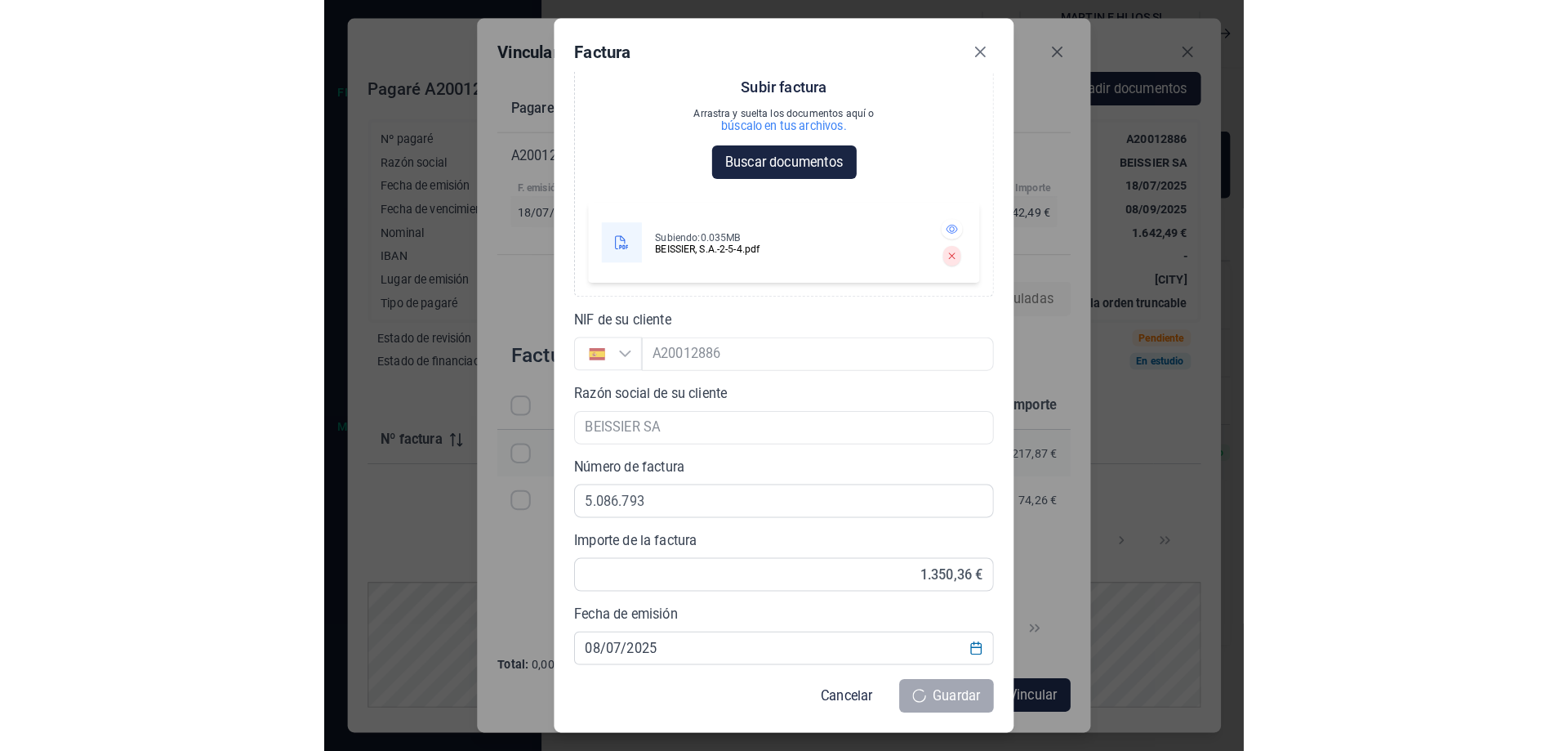 scroll, scrollTop: 154, scrollLeft: 0, axis: vertical 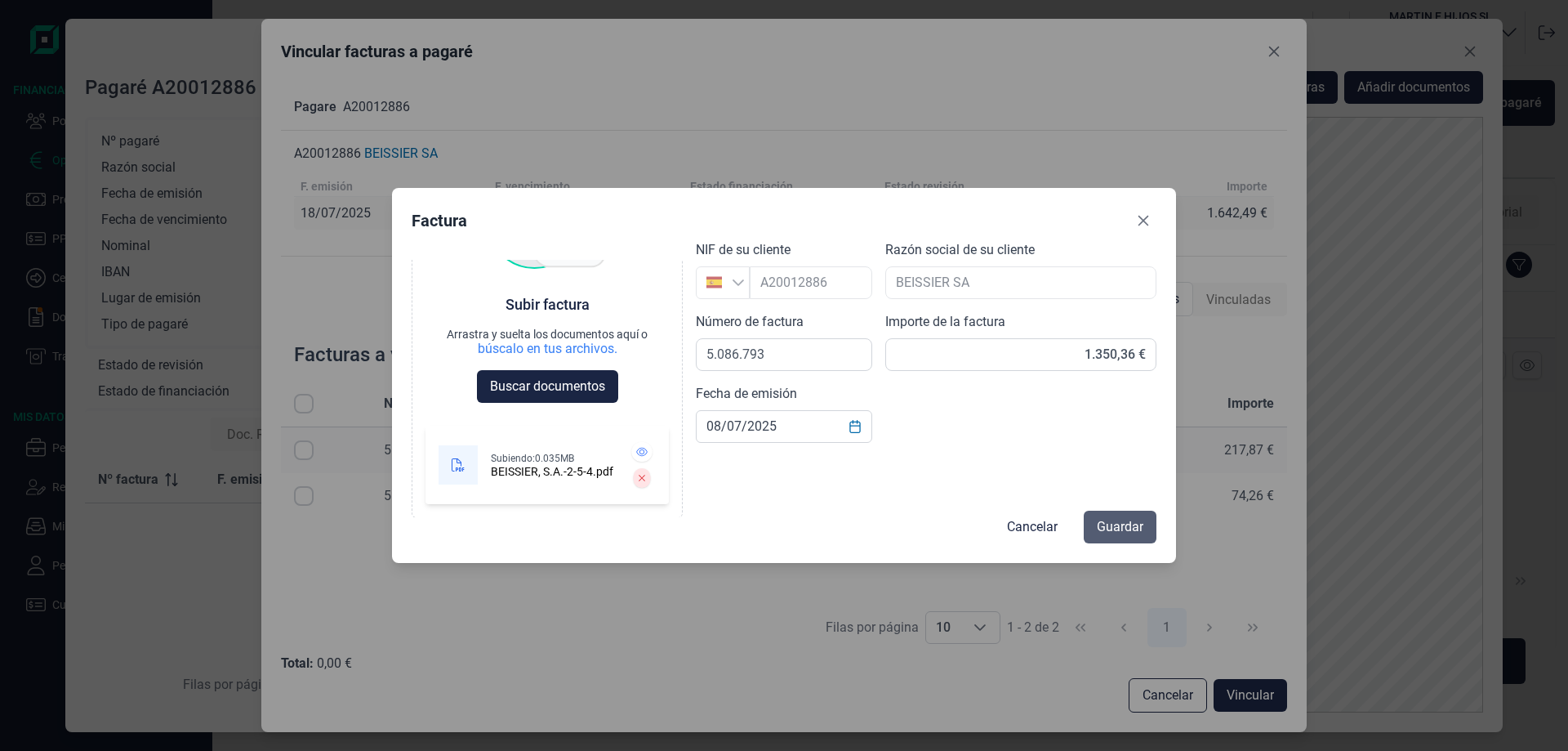 click on "Guardar" at bounding box center (1120, 527) 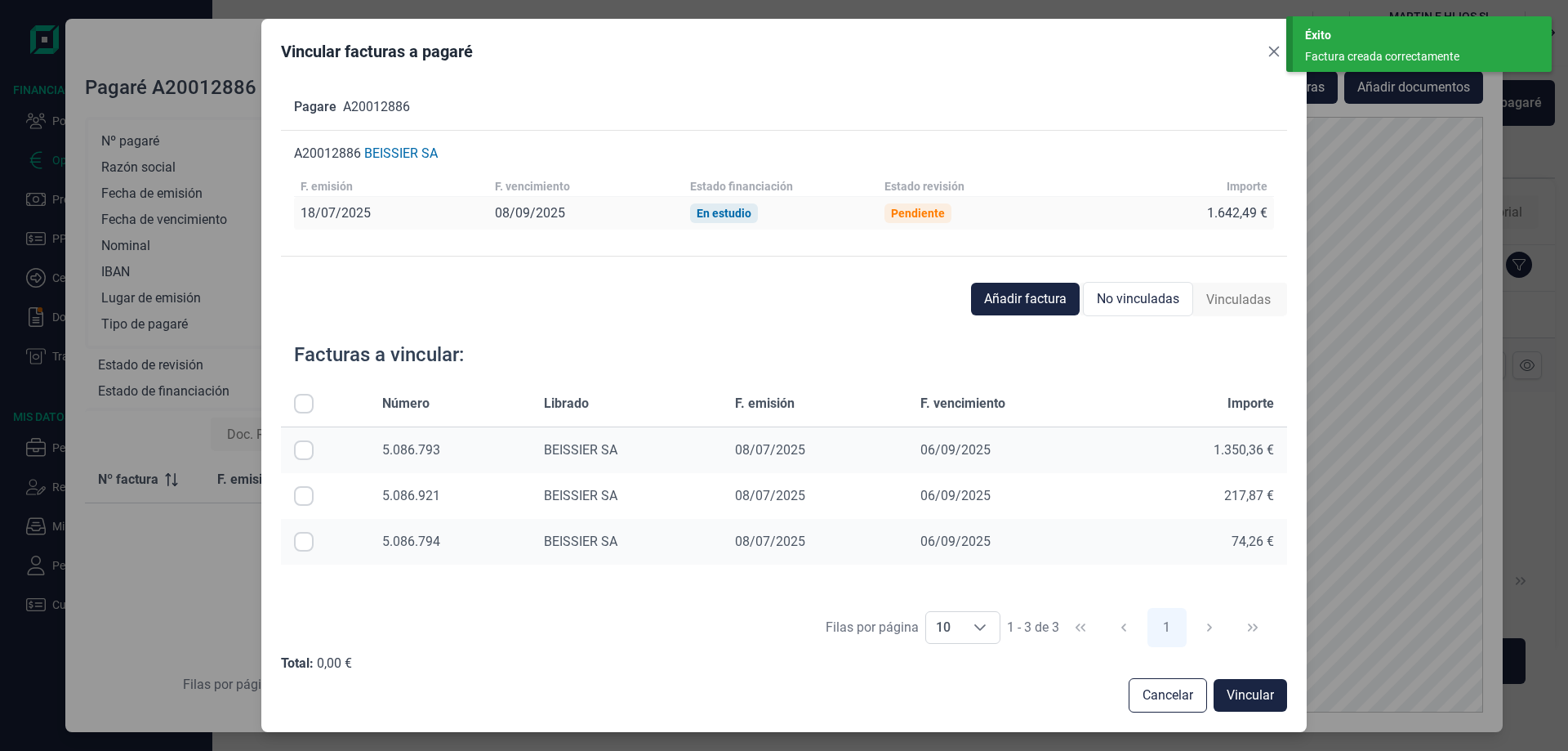 click at bounding box center (304, 404) 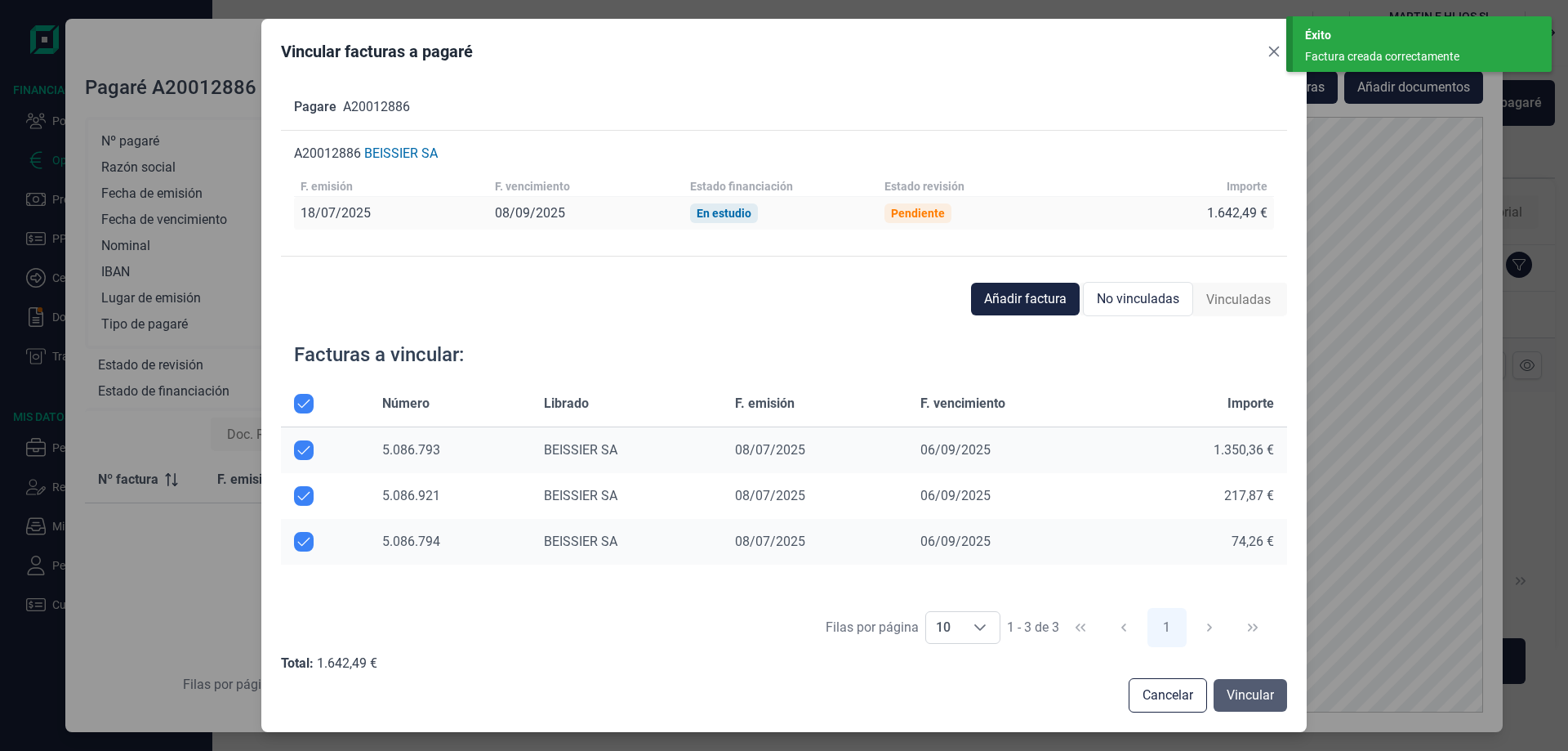 click on "Vincular" at bounding box center (1250, 695) 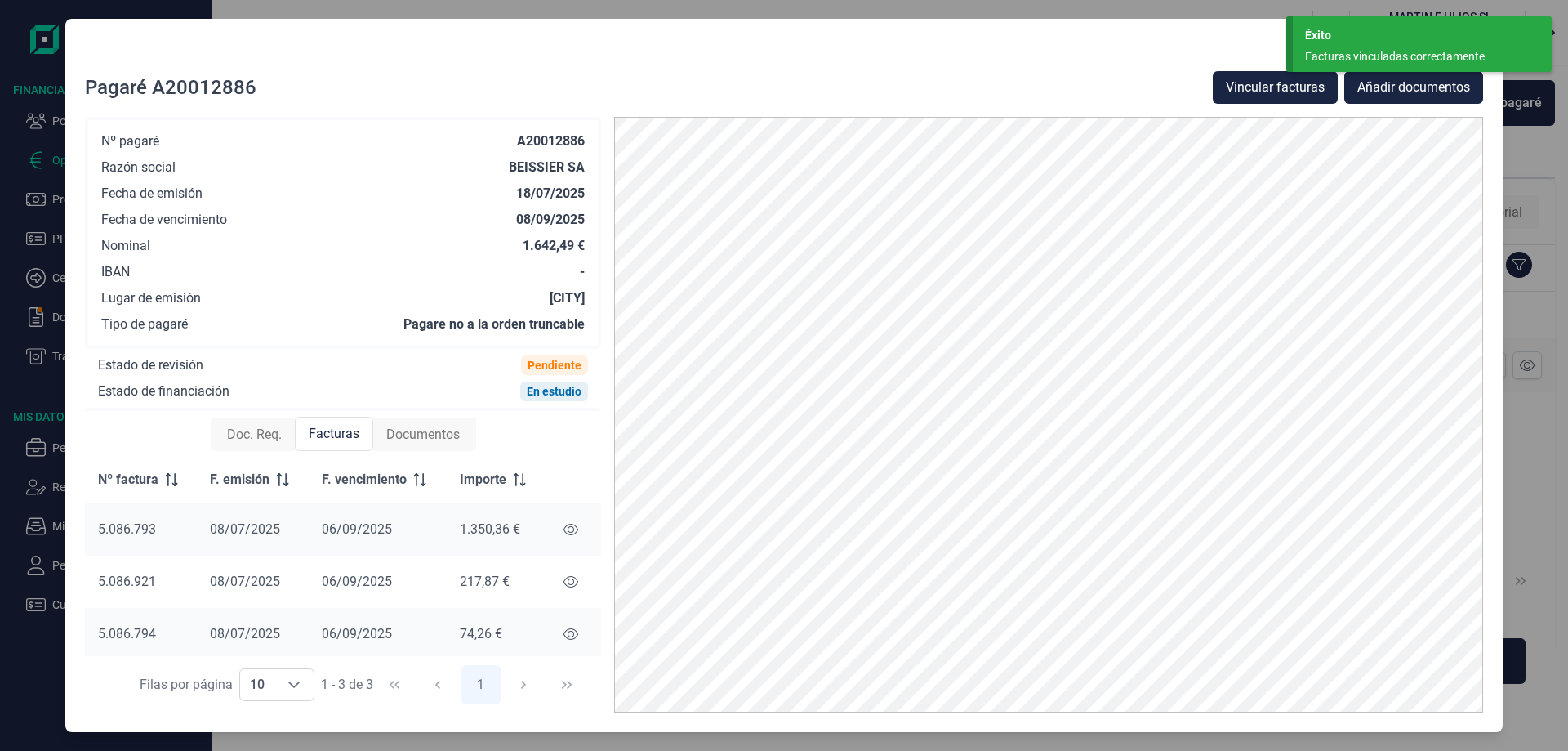 click at bounding box center (784, 55) 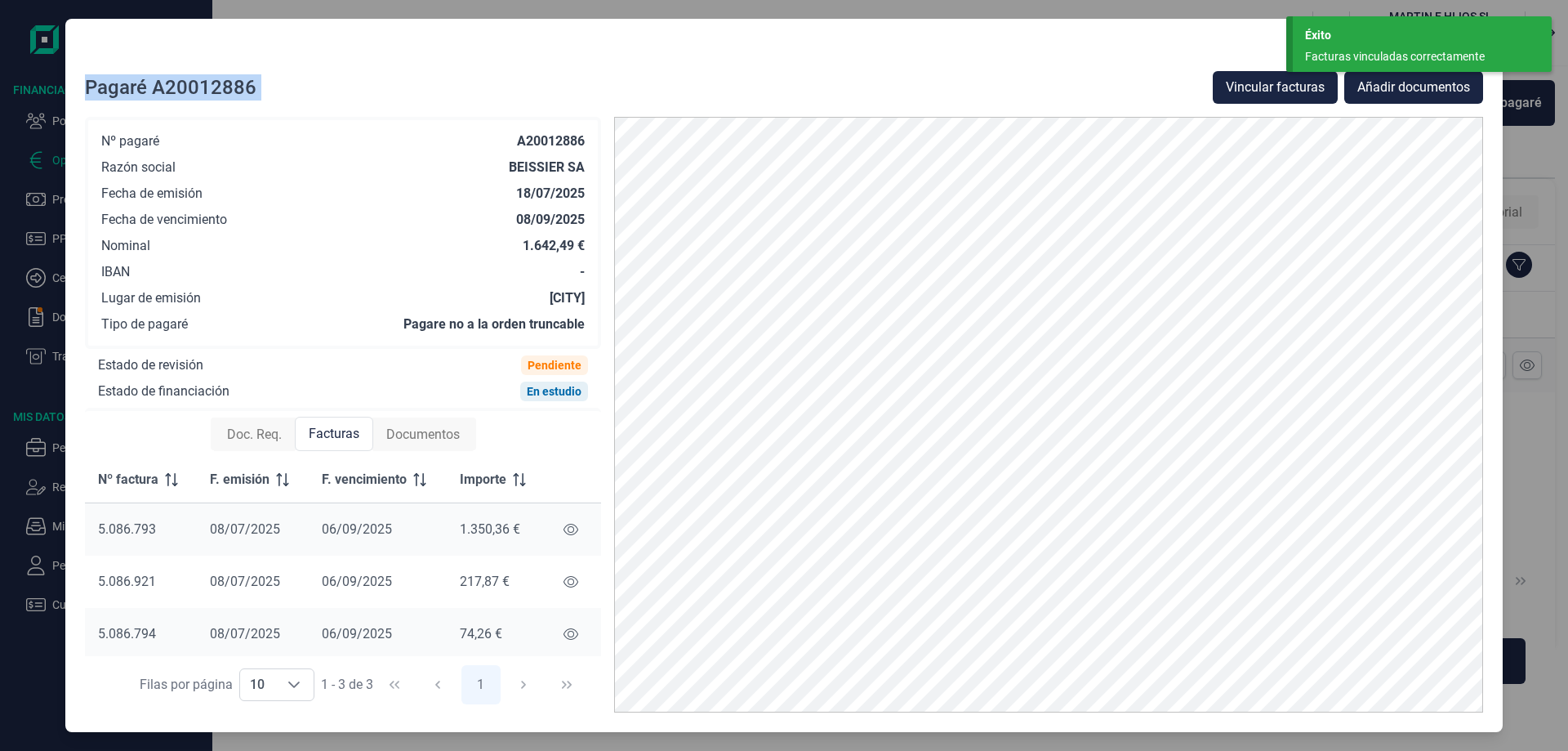 drag, startPoint x: 1043, startPoint y: 29, endPoint x: 1015, endPoint y: 96, distance: 72.61543 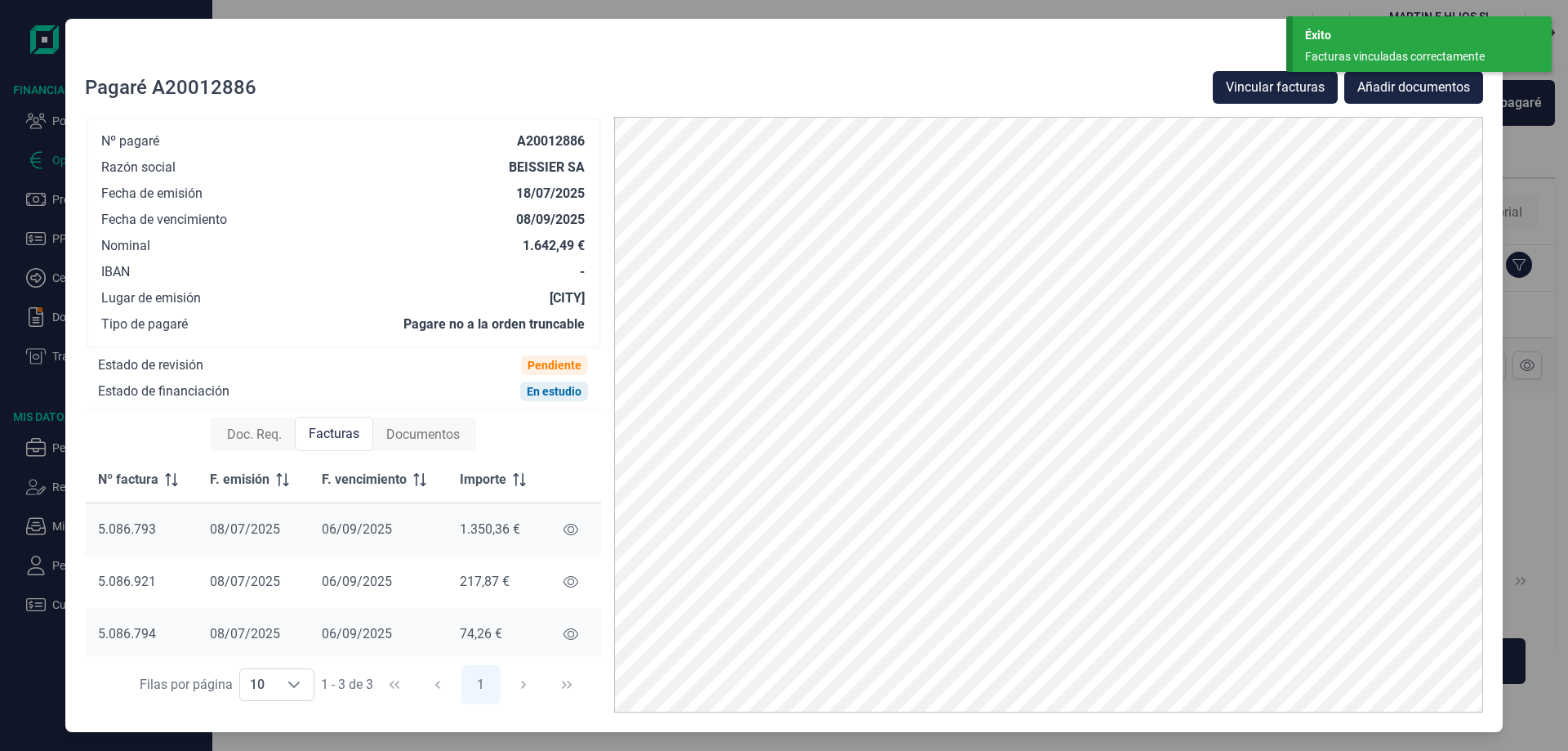 click on "Facturas vinculadas correctamente" at bounding box center [1416, 56] 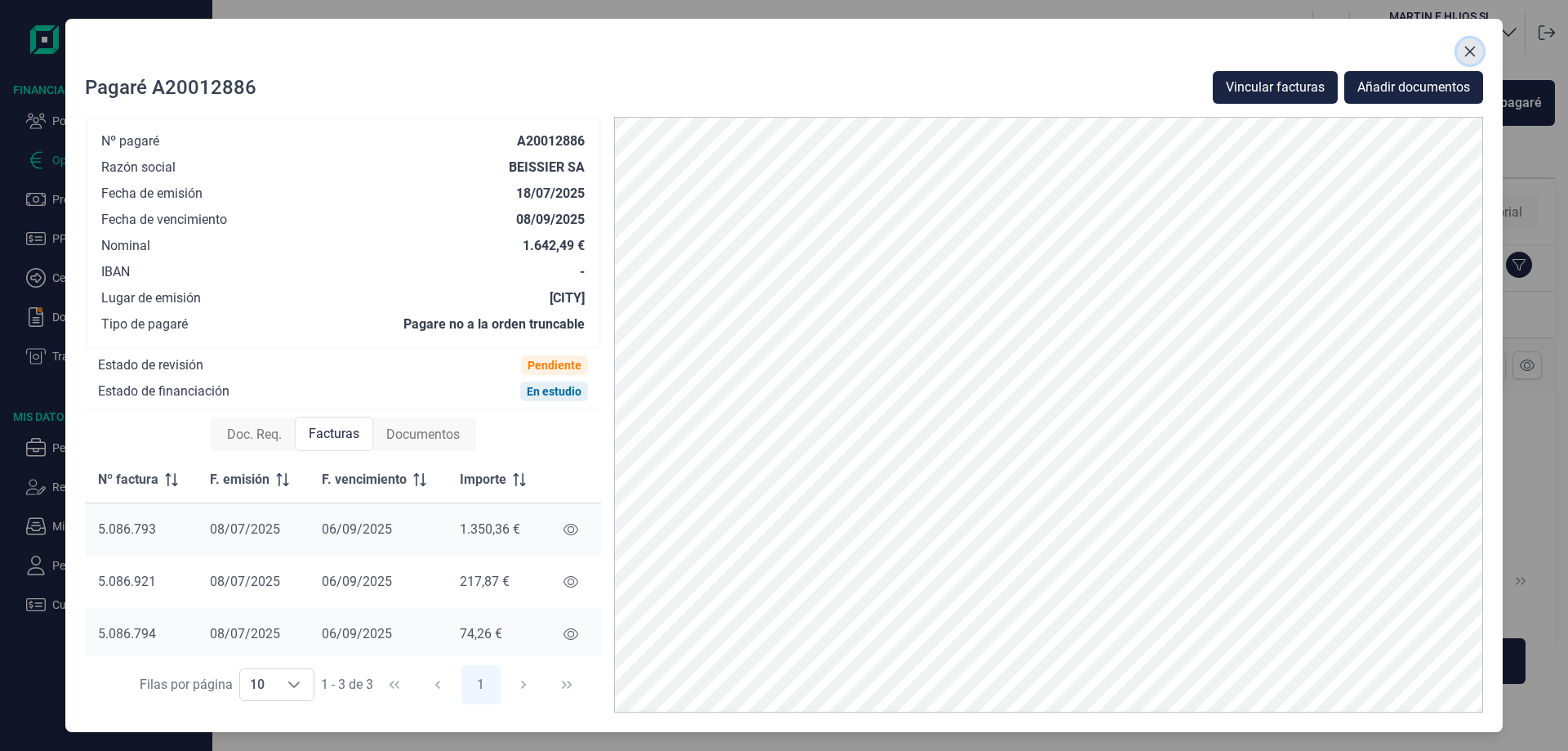 click 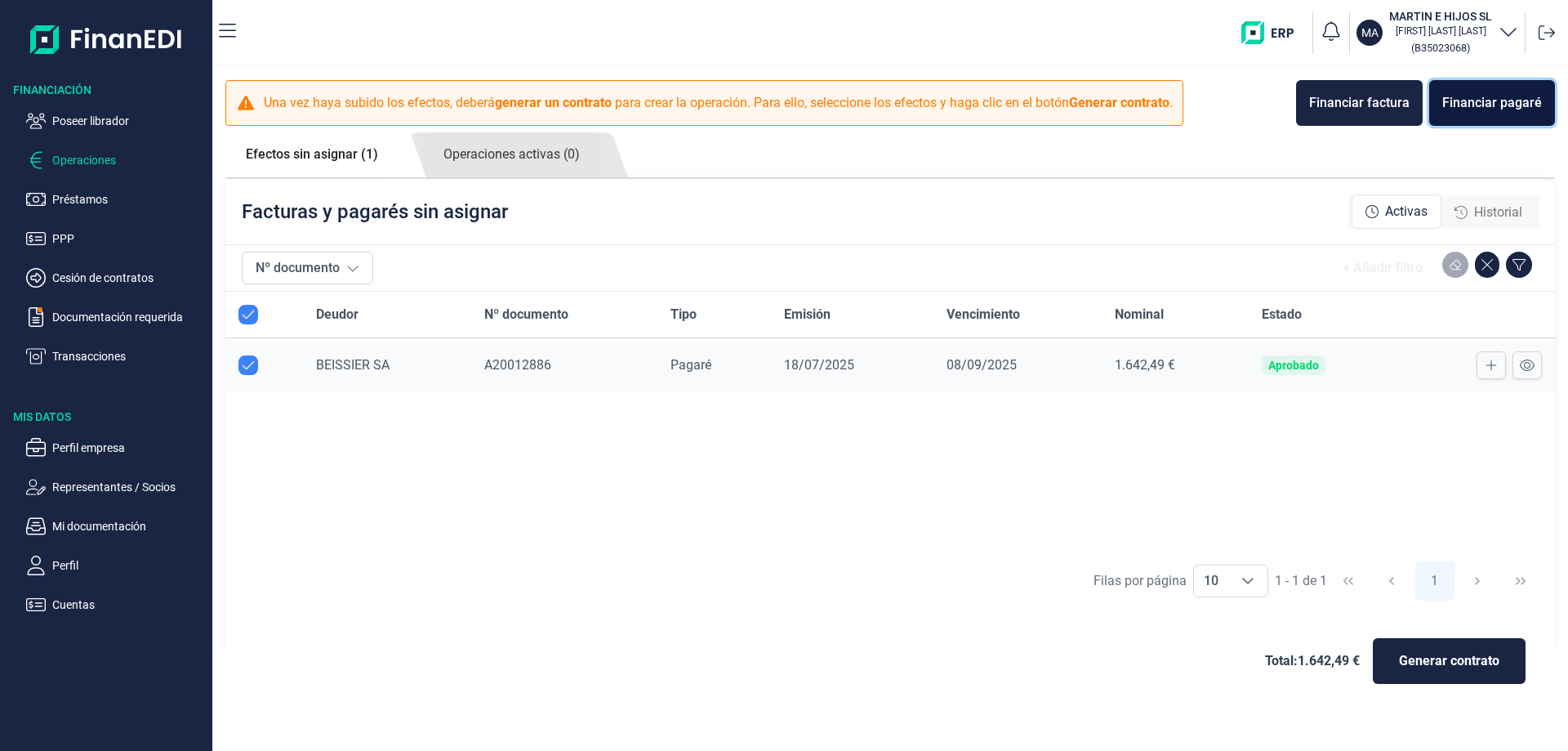 click on "Financiar pagaré" at bounding box center [1492, 103] 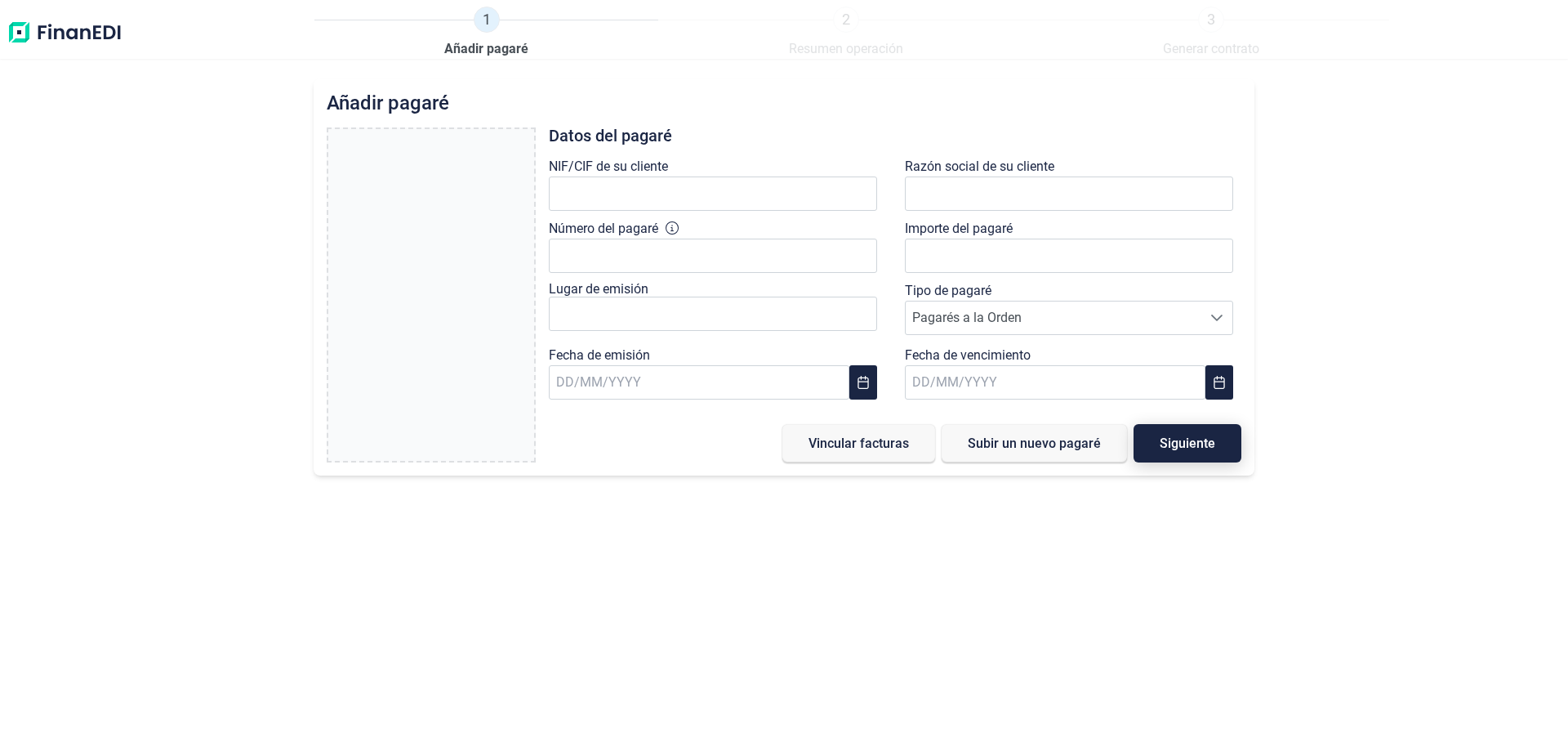 type on "0,00 €" 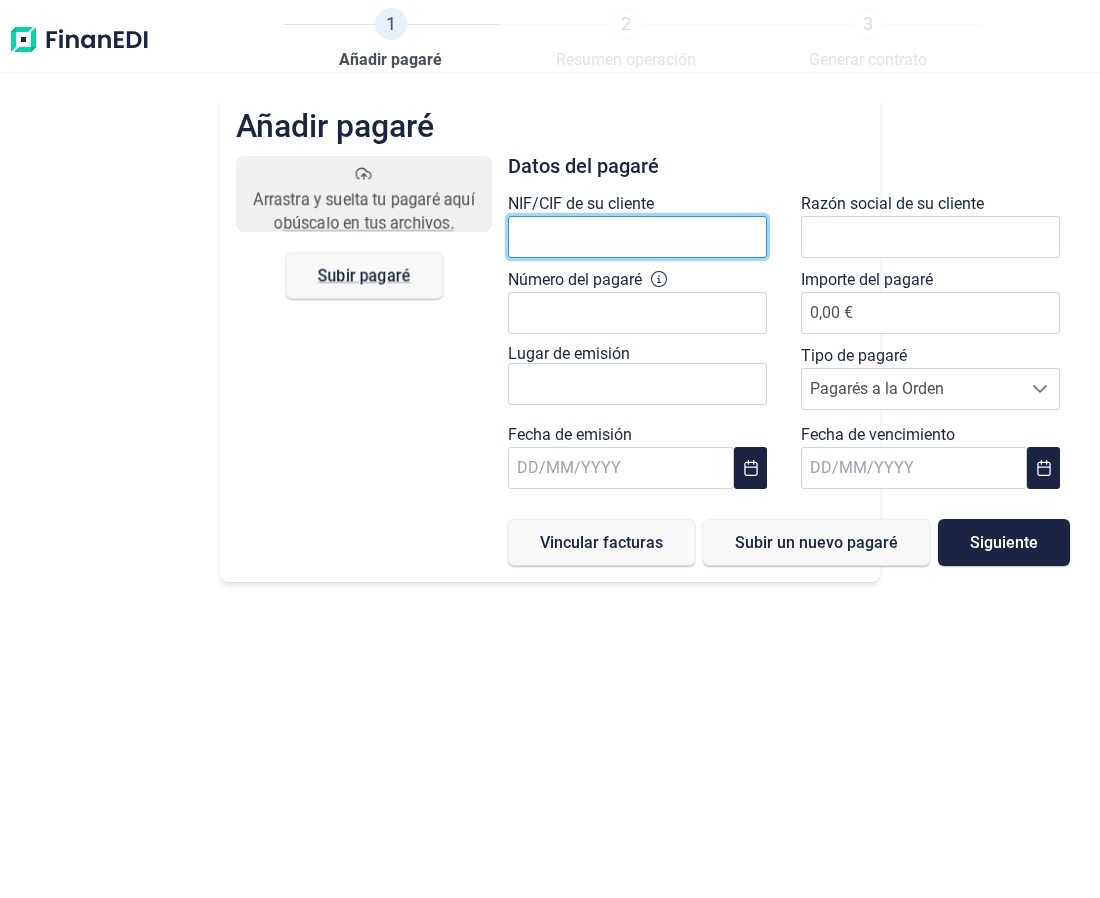 click at bounding box center [637, 237] 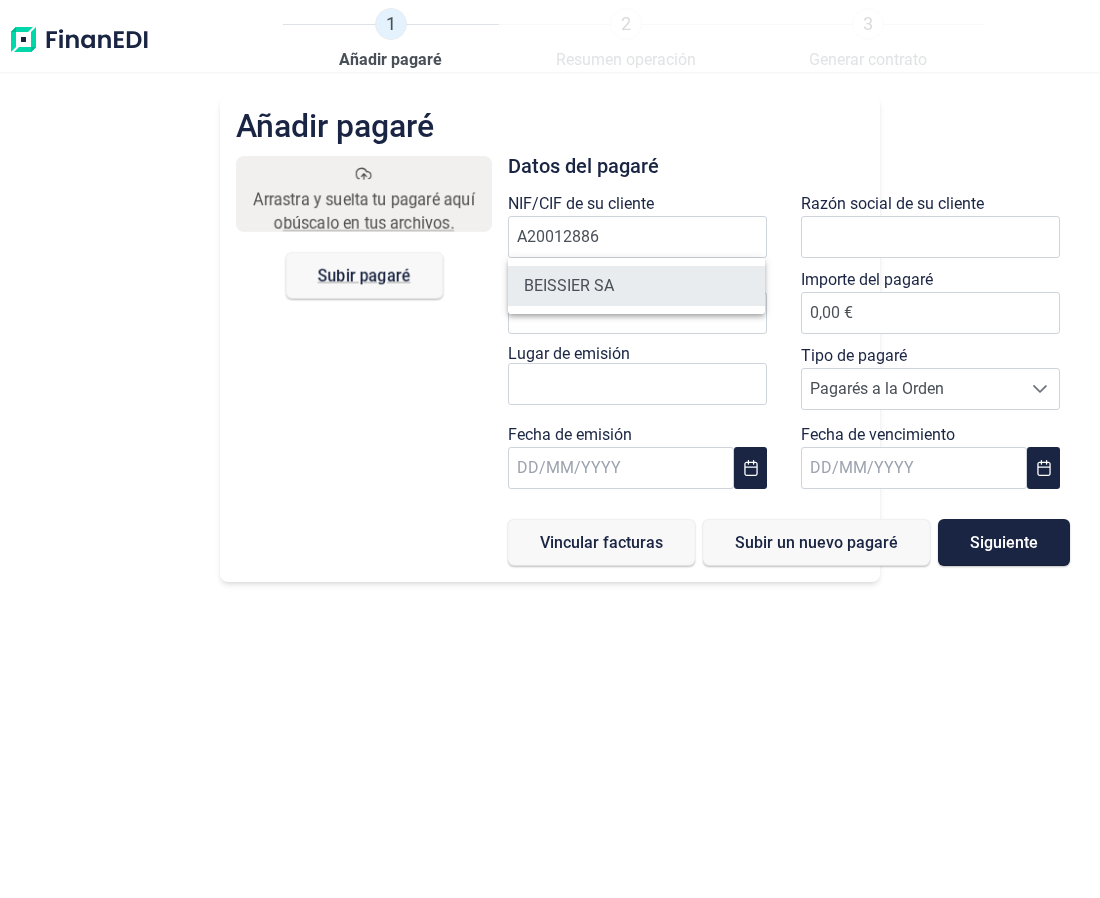 click on "BEISSIER SA" at bounding box center [636, 286] 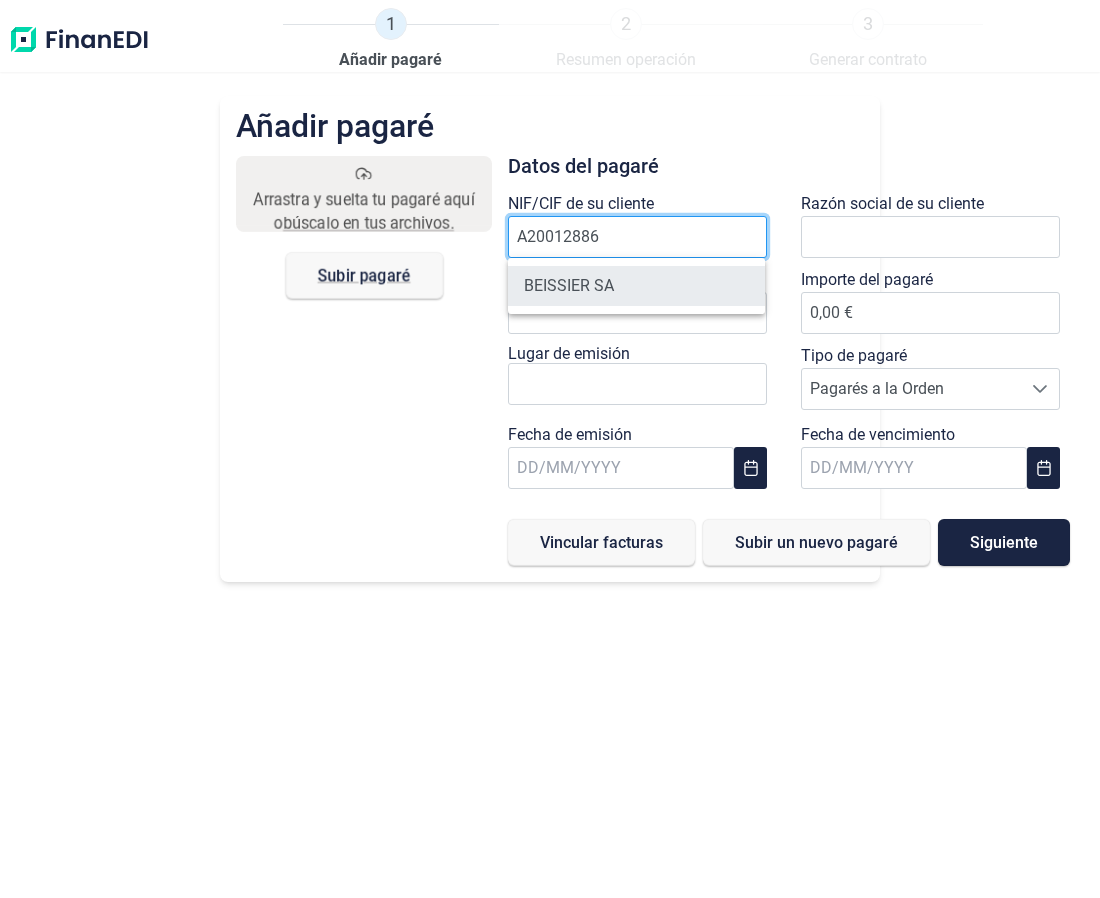 type on "A20012886" 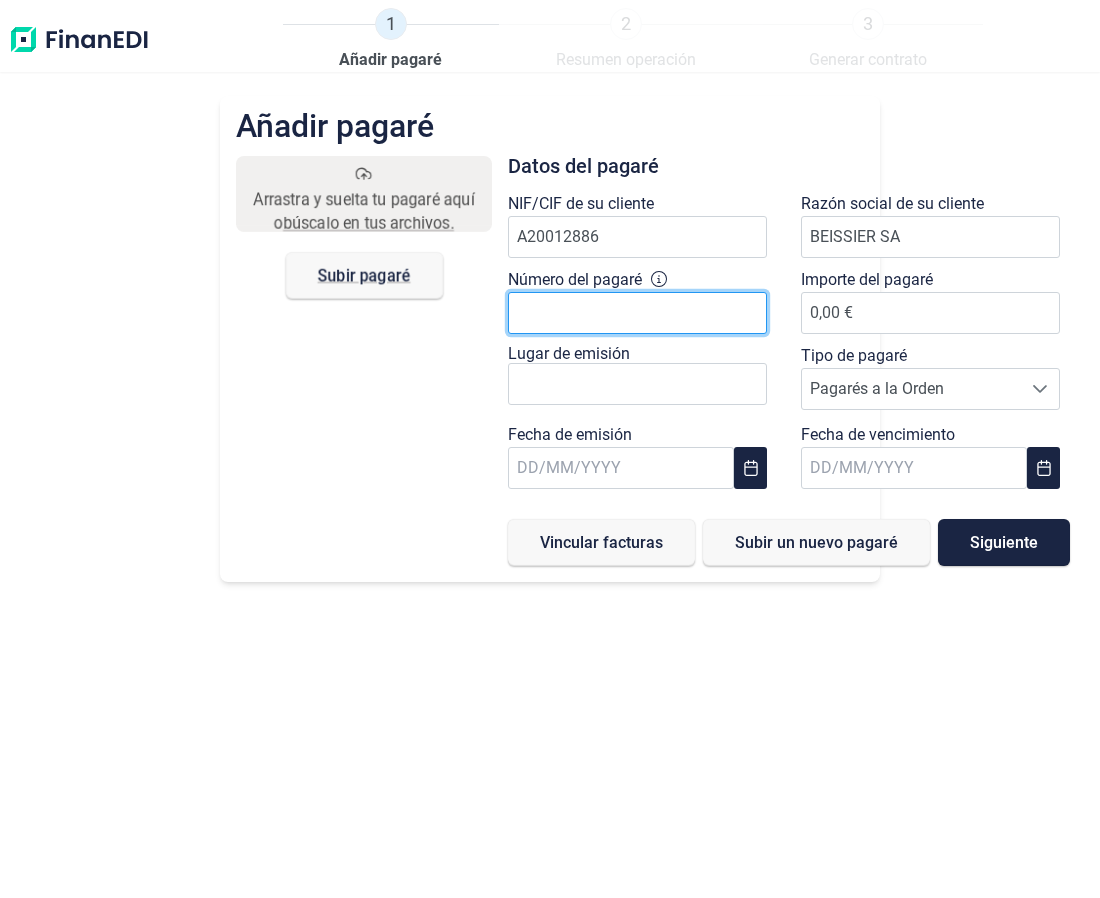 click on "Número del pagaré" at bounding box center (637, 313) 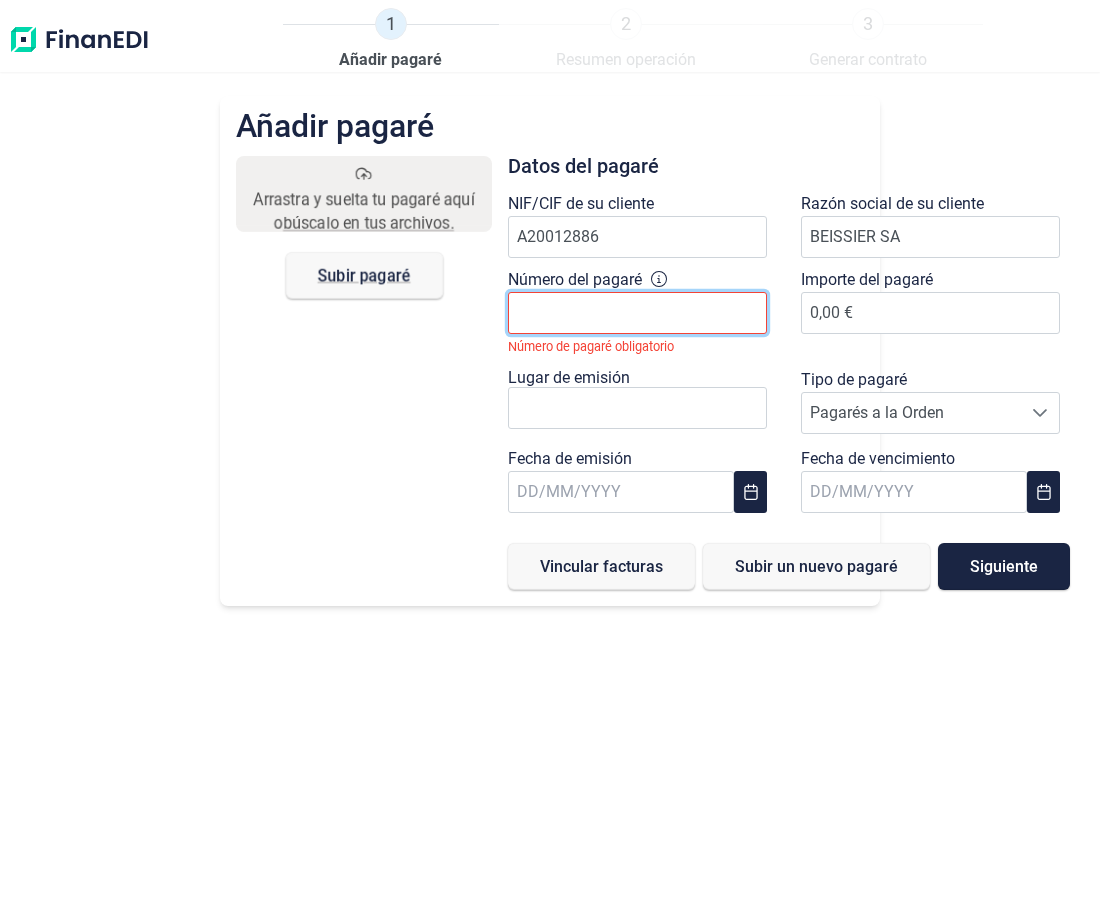 click on "Número del pagaré" at bounding box center (637, 313) 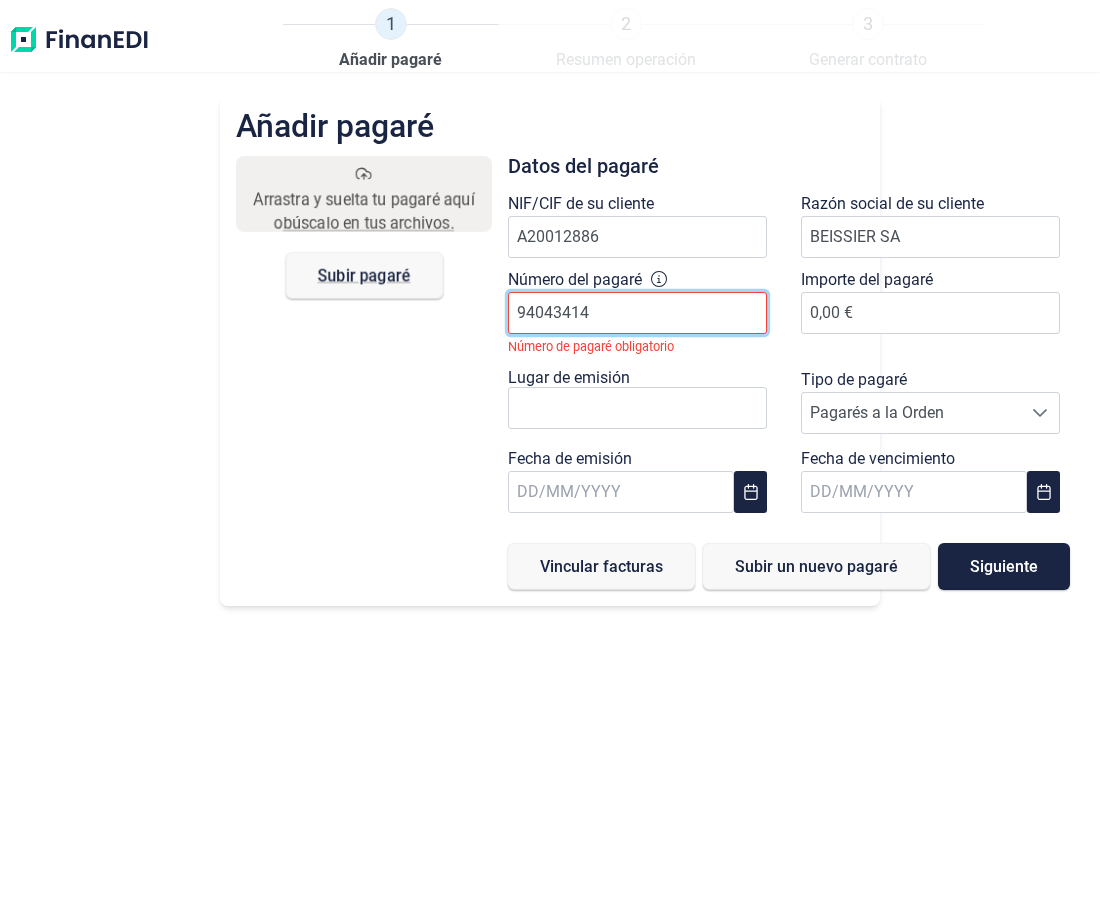 type on "94043414" 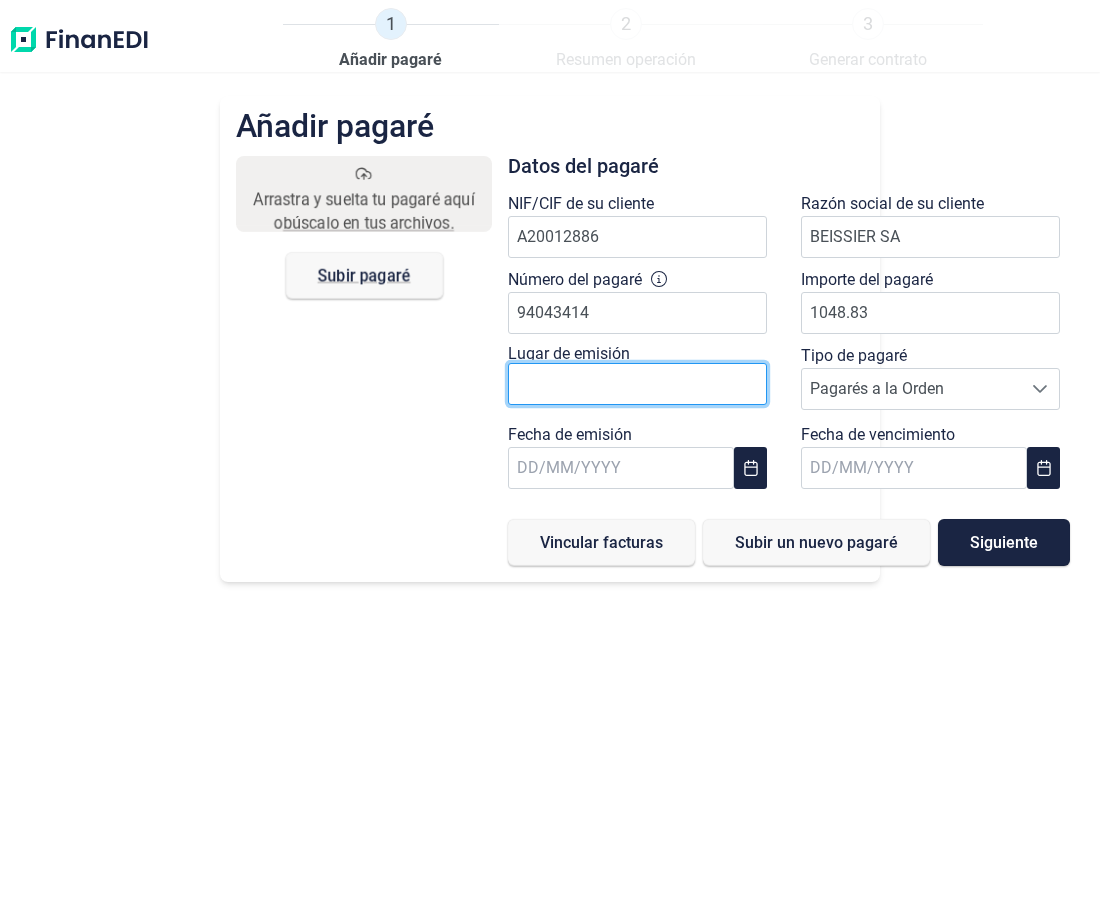 type on "1.048,83 €" 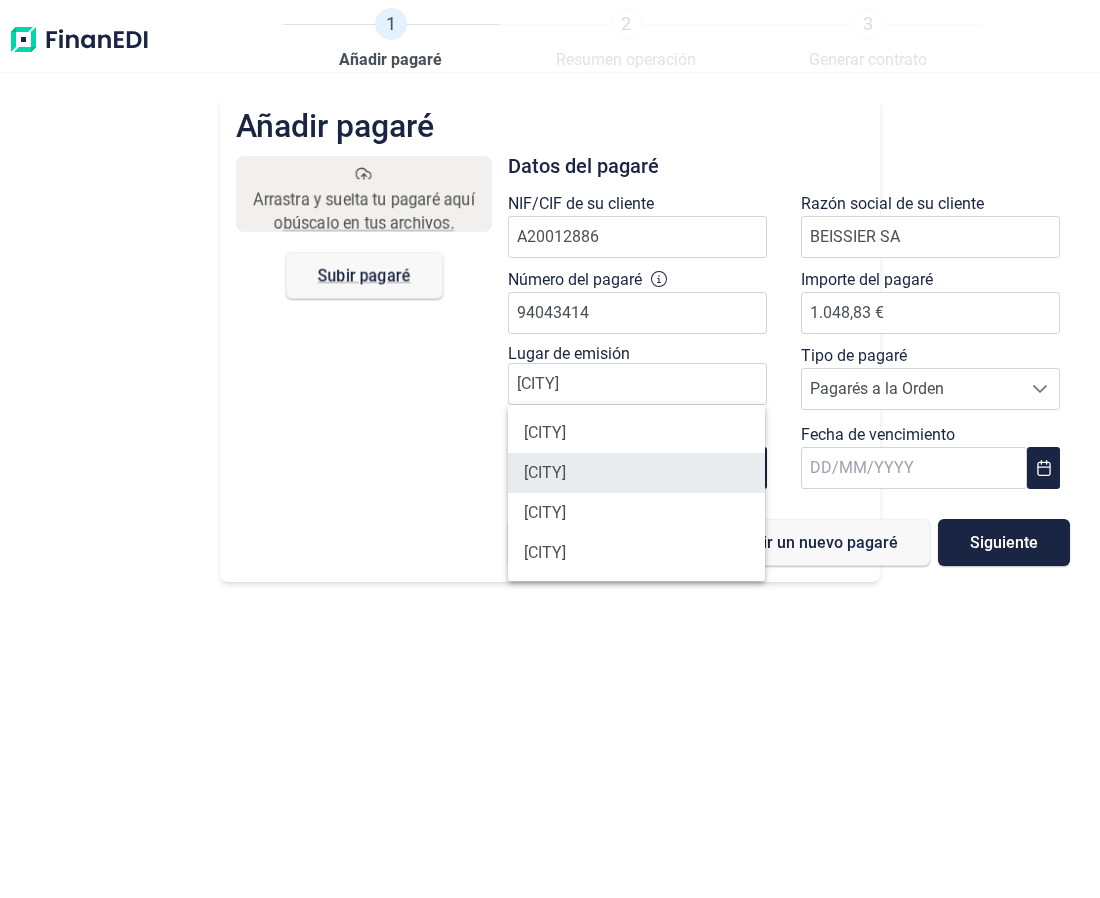 click on "Donostia/San Sebastián" at bounding box center (636, 473) 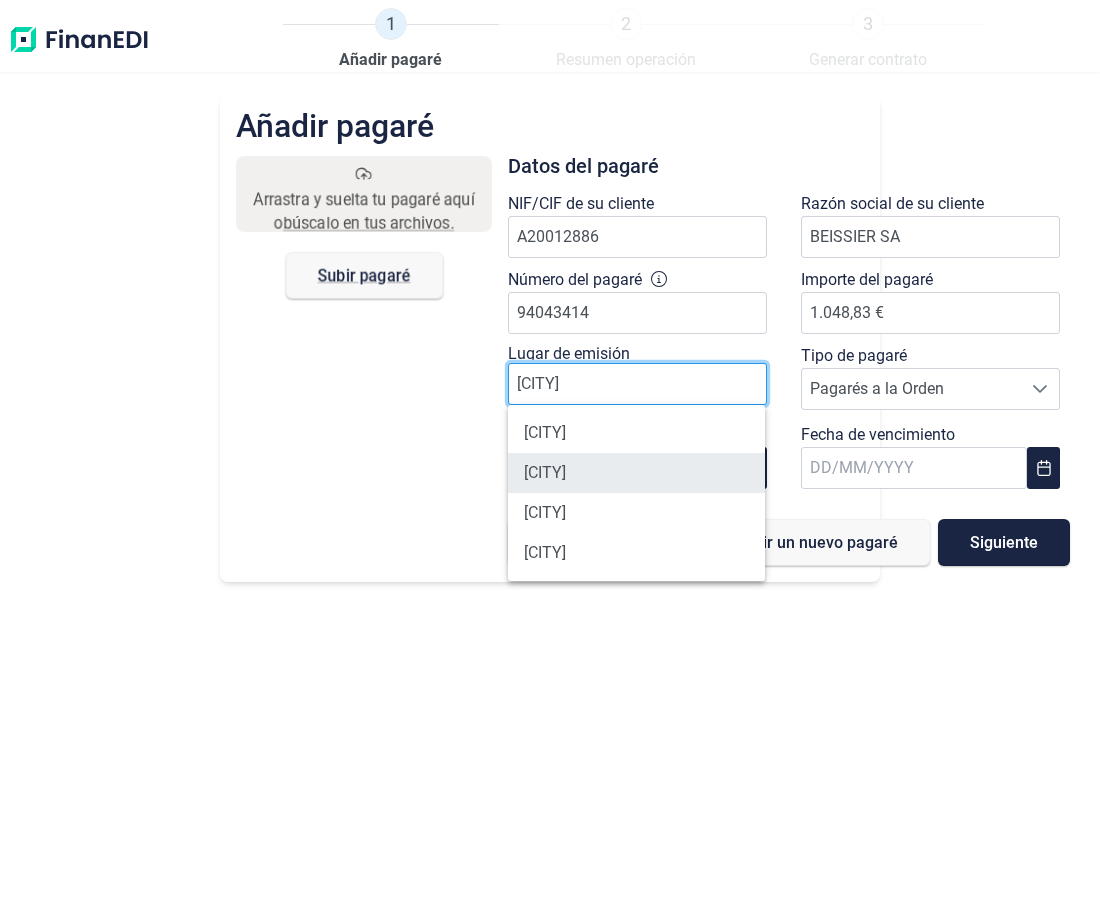 type on "Donostia/San Sebastián" 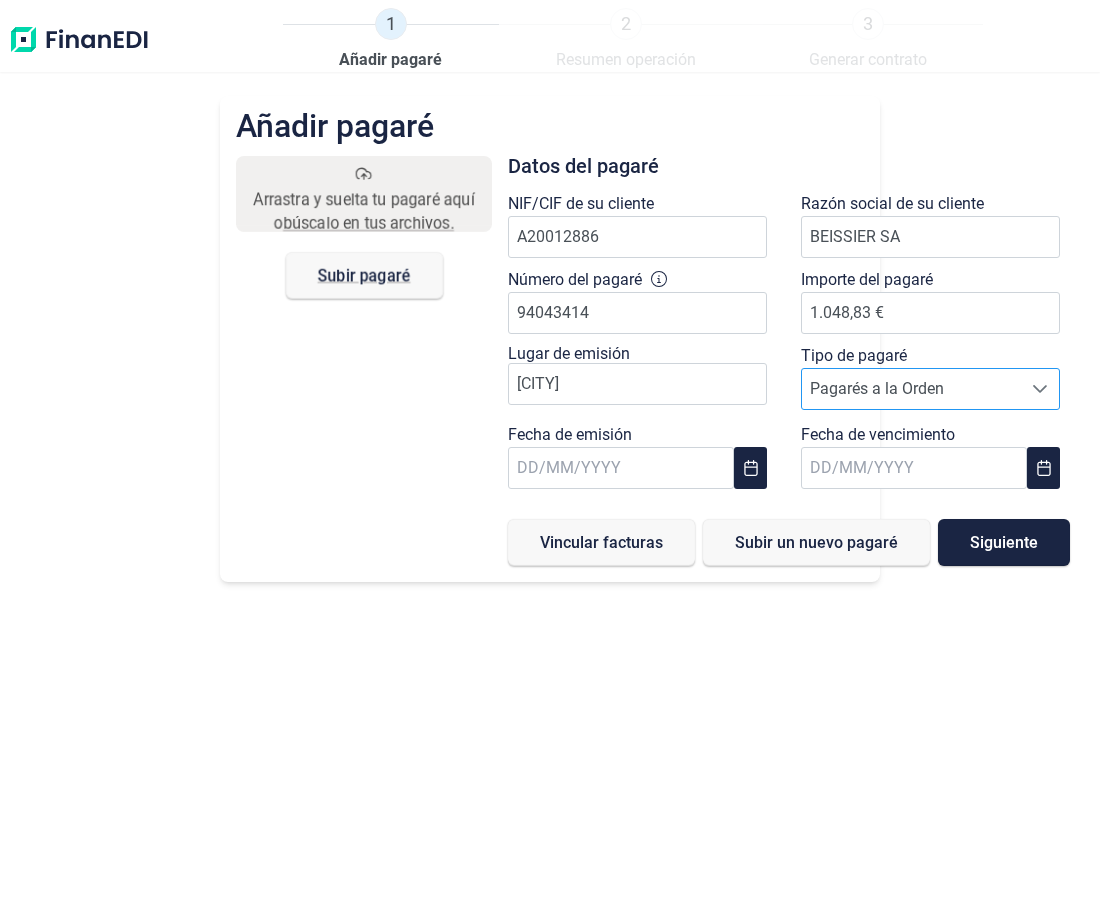click on "Pagarés a la Orden" at bounding box center (911, 389) 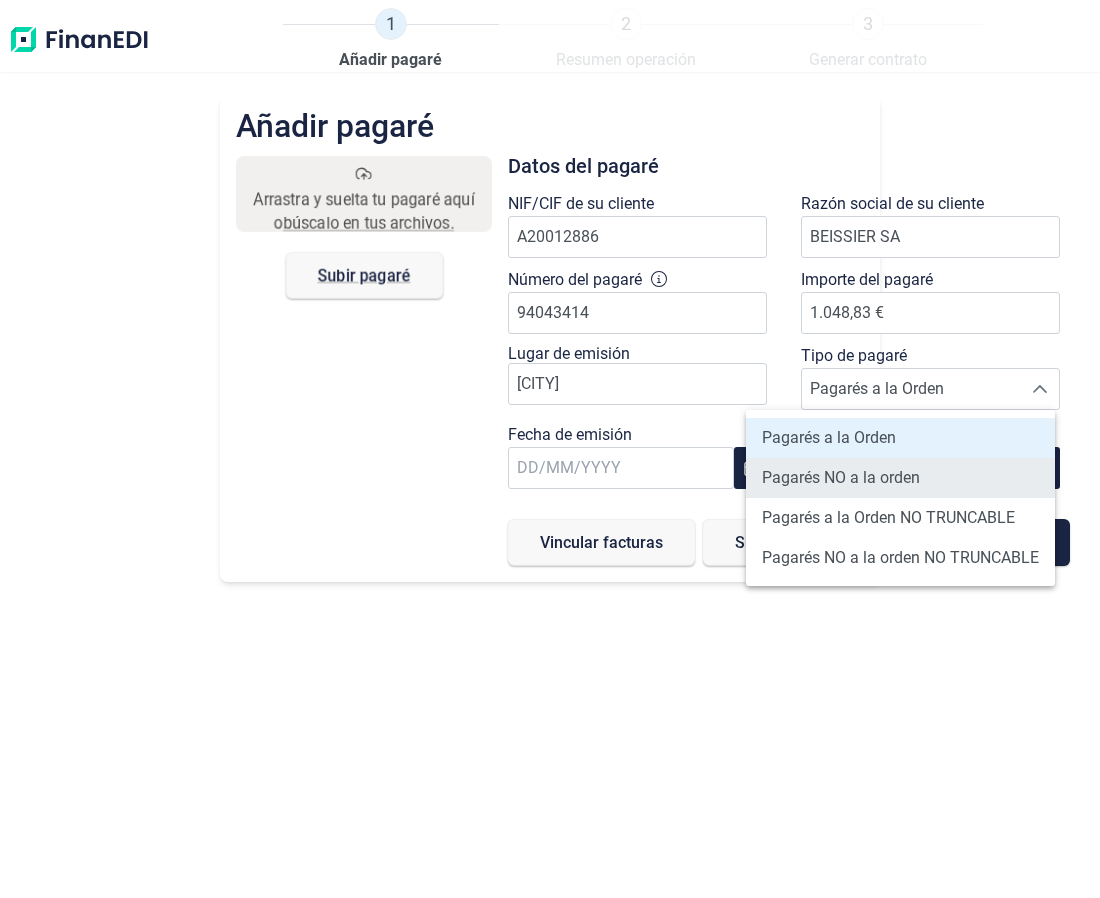 click on "Pagarés NO a la orden" at bounding box center [841, 478] 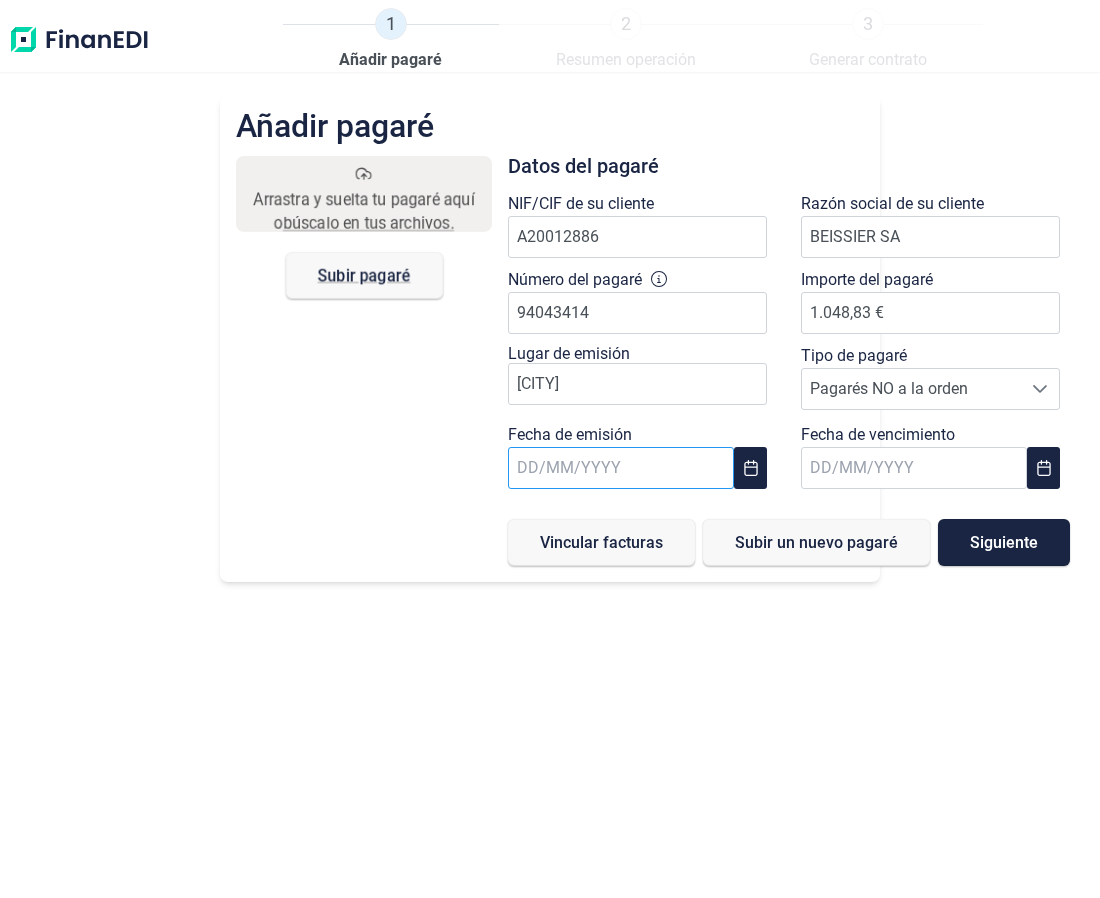 click at bounding box center [621, 468] 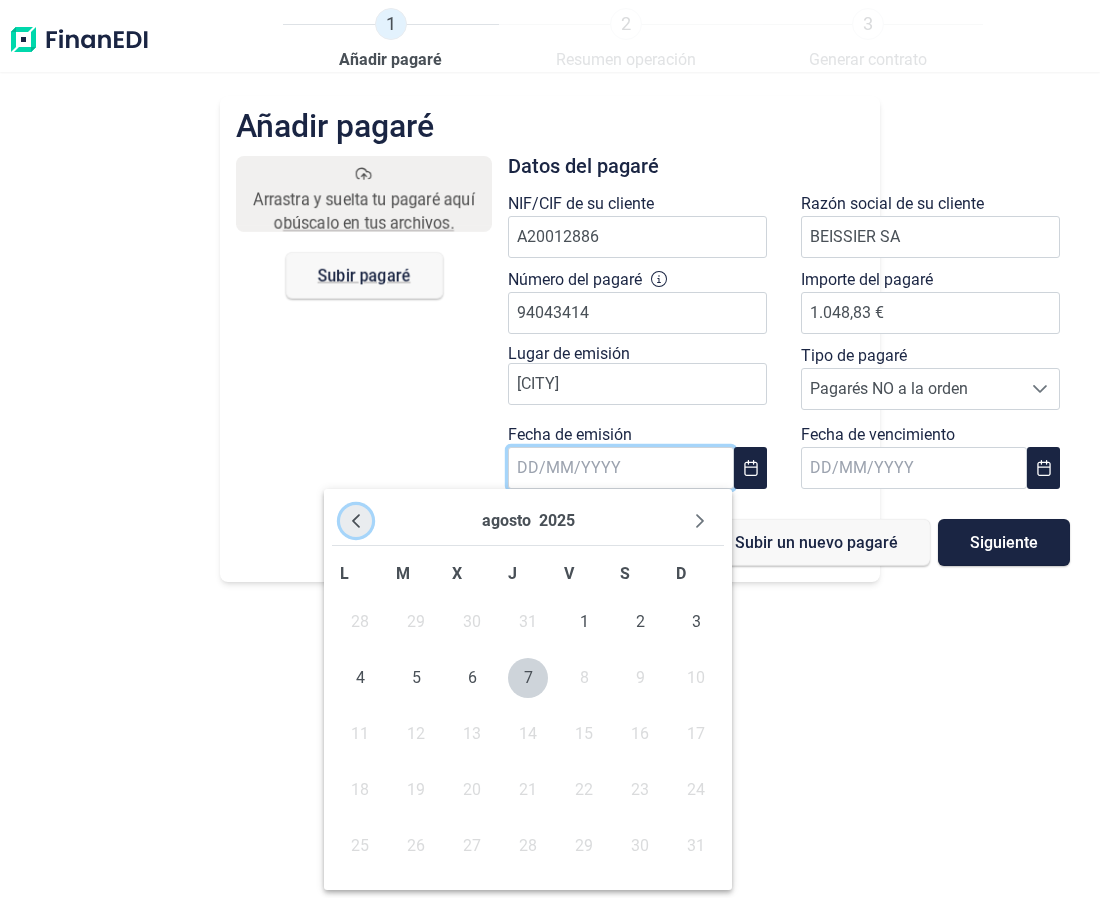 click at bounding box center [356, 521] 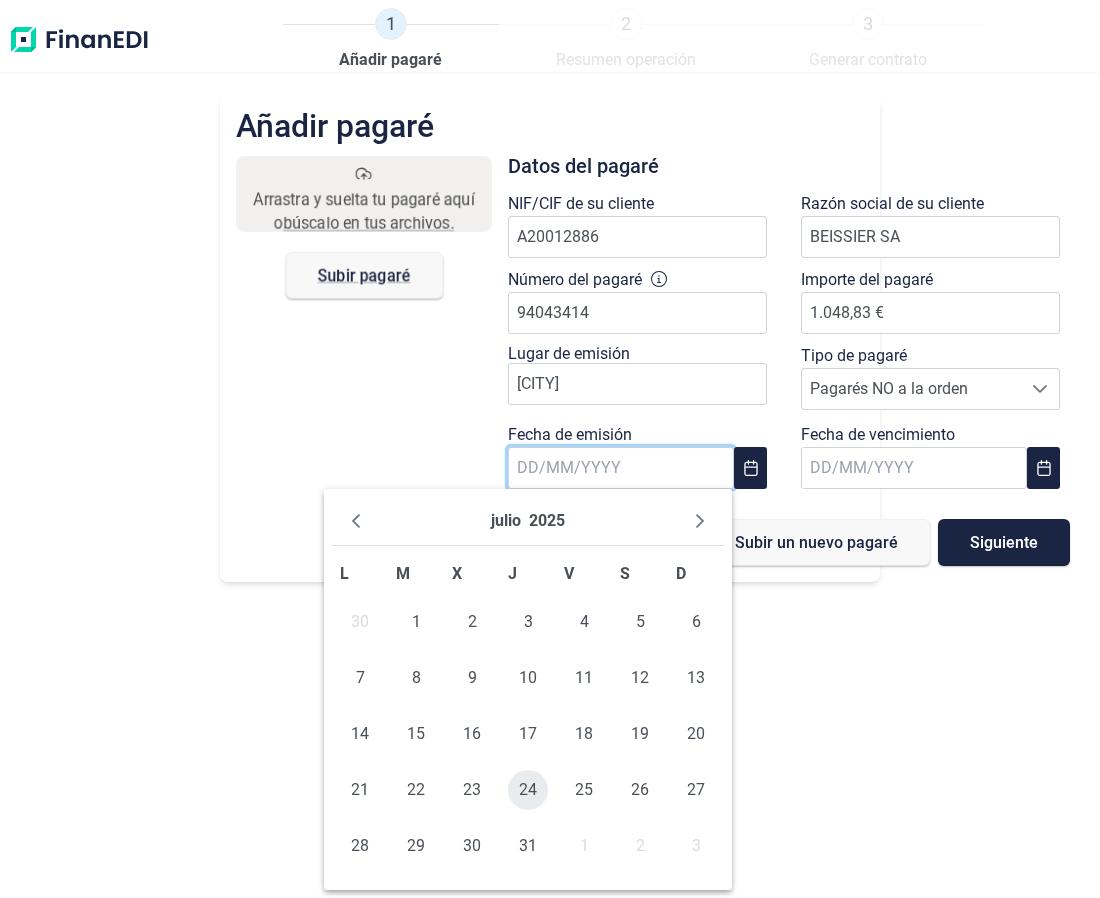 click on "24" at bounding box center [528, 790] 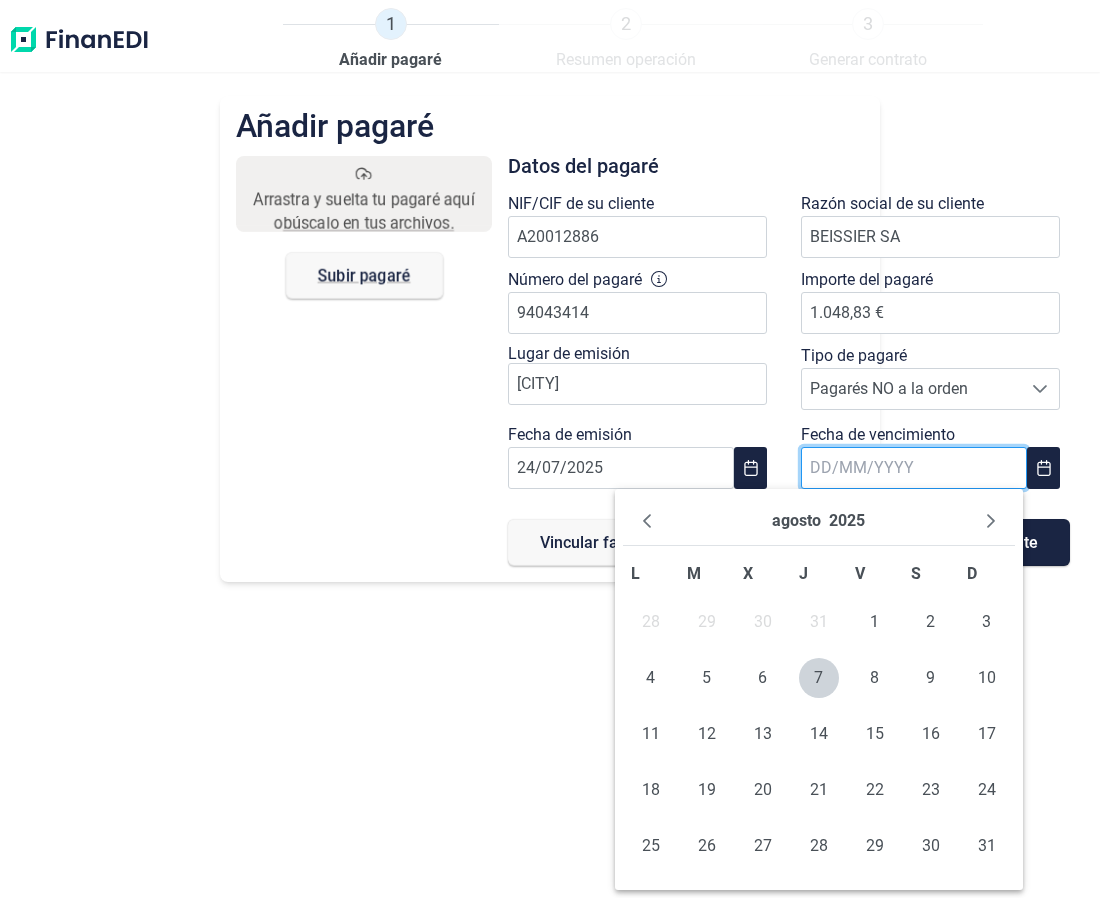click at bounding box center (914, 468) 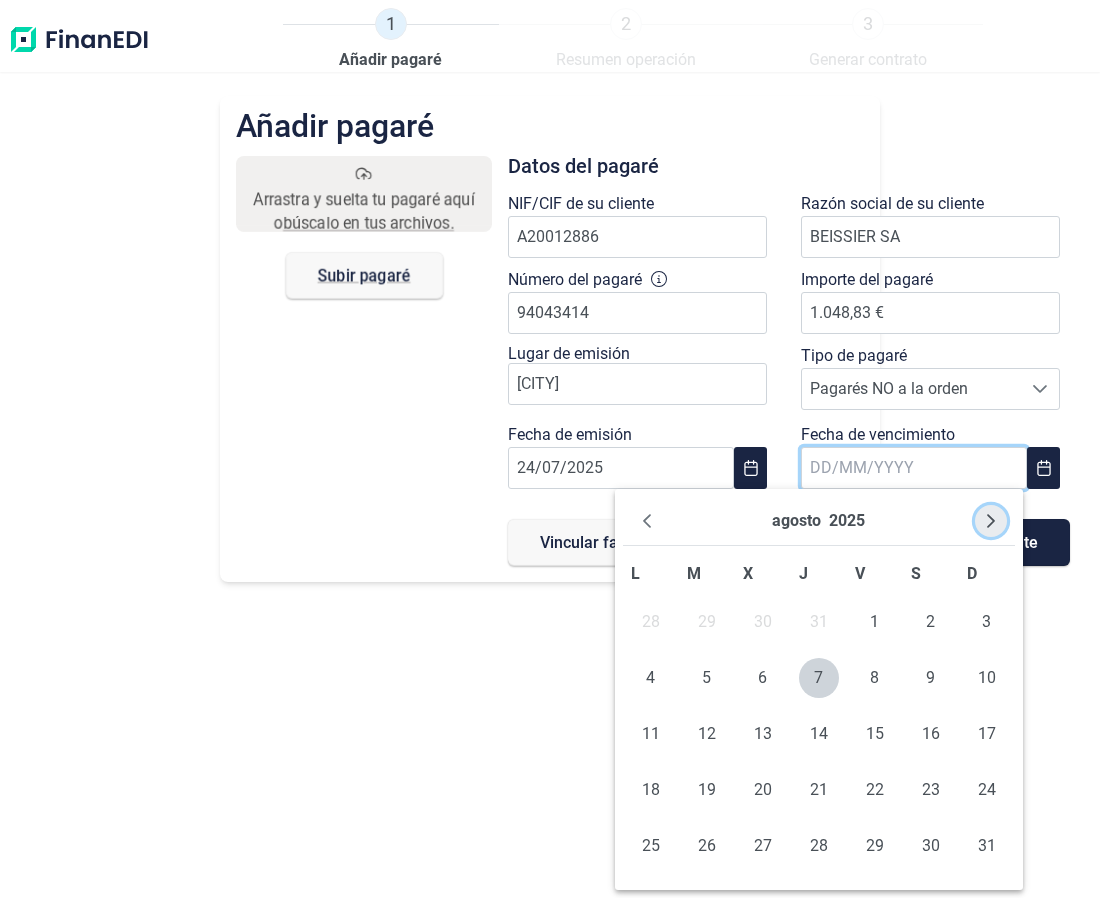 click 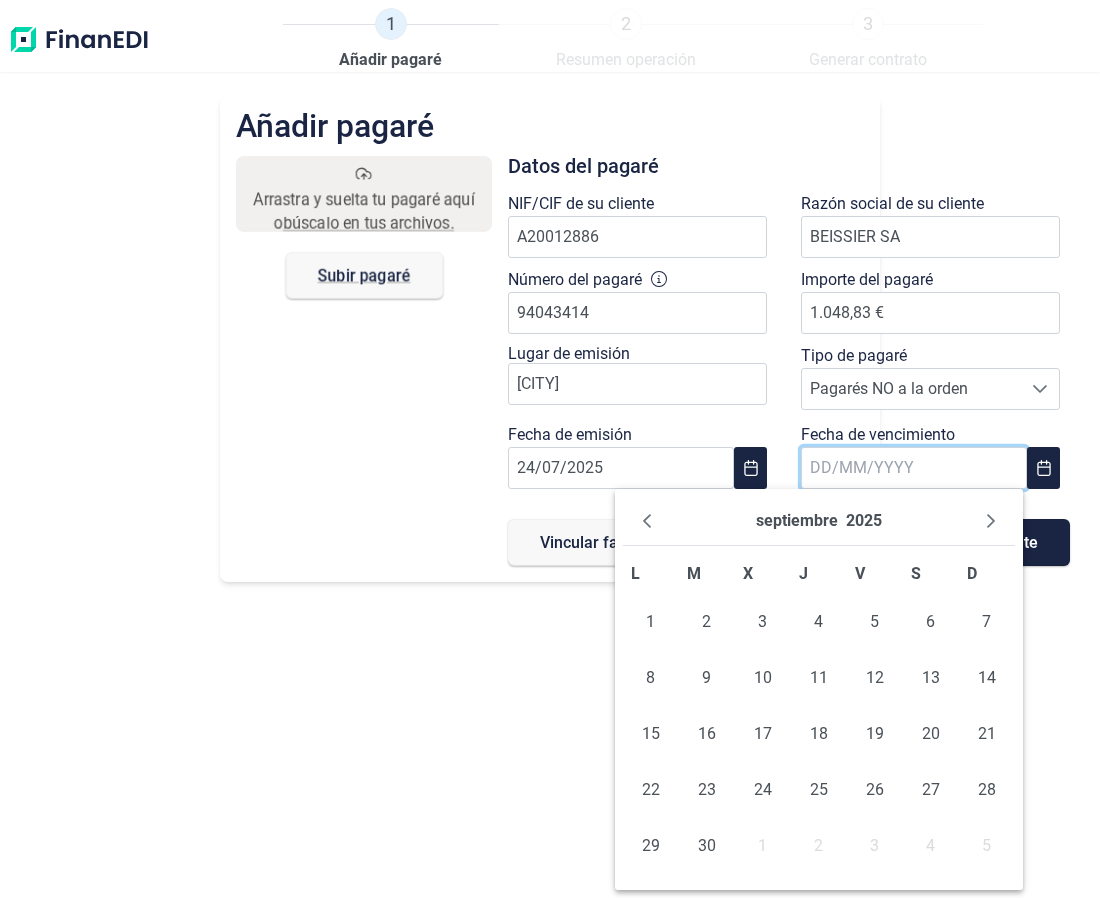 click 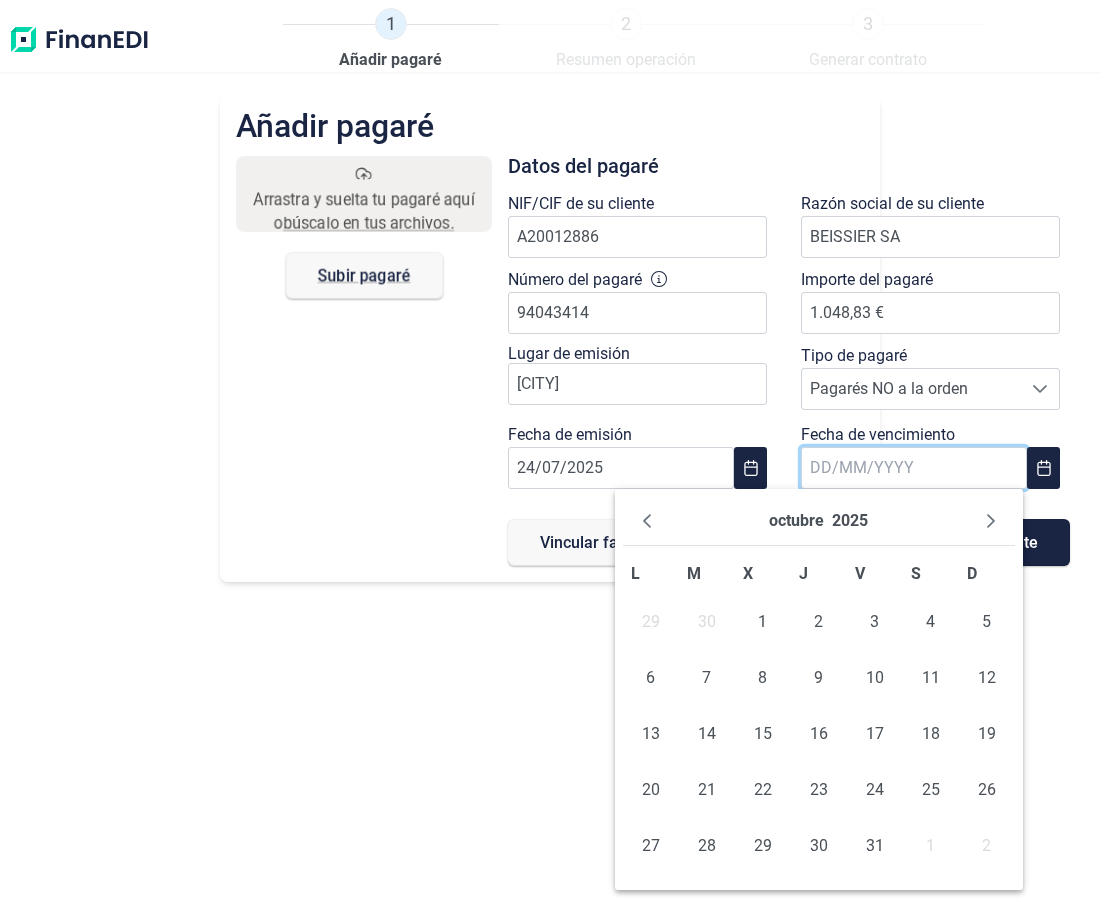 click on "octubre 2025" at bounding box center (819, 521) 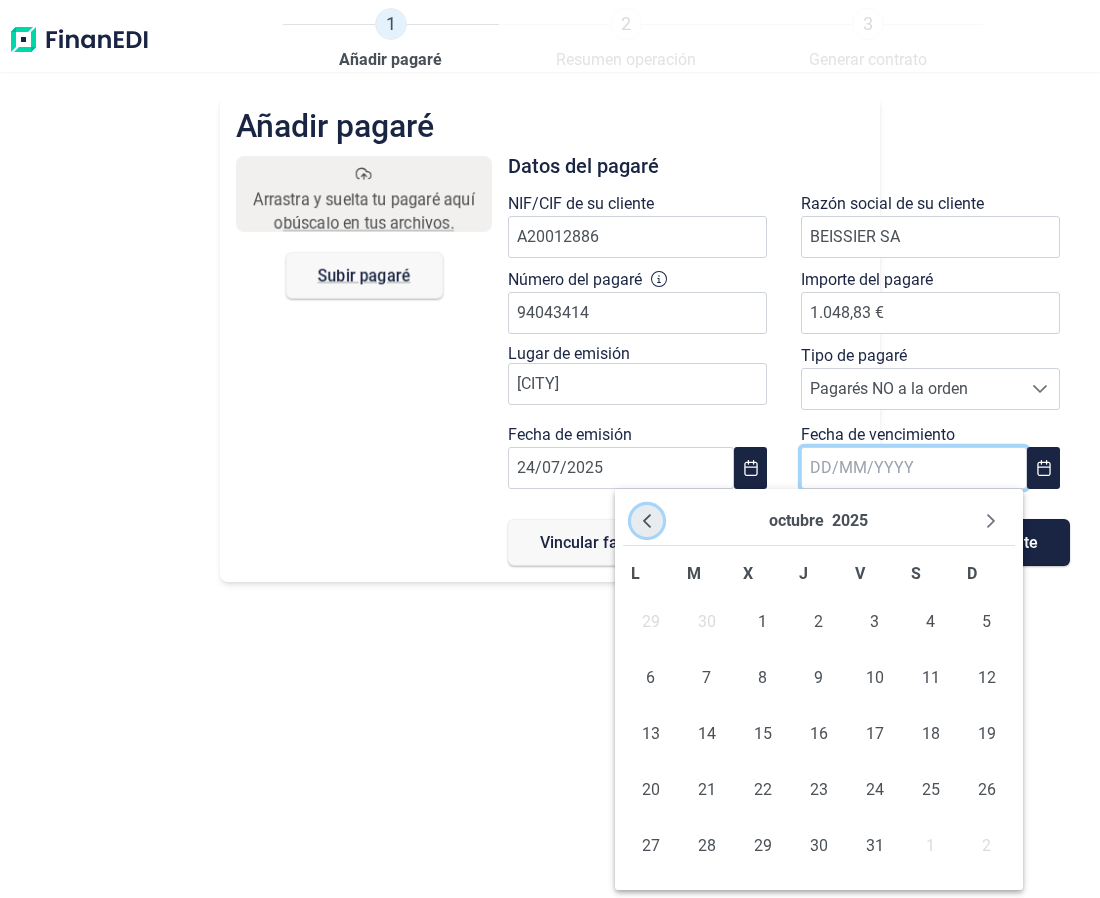 click at bounding box center [647, 521] 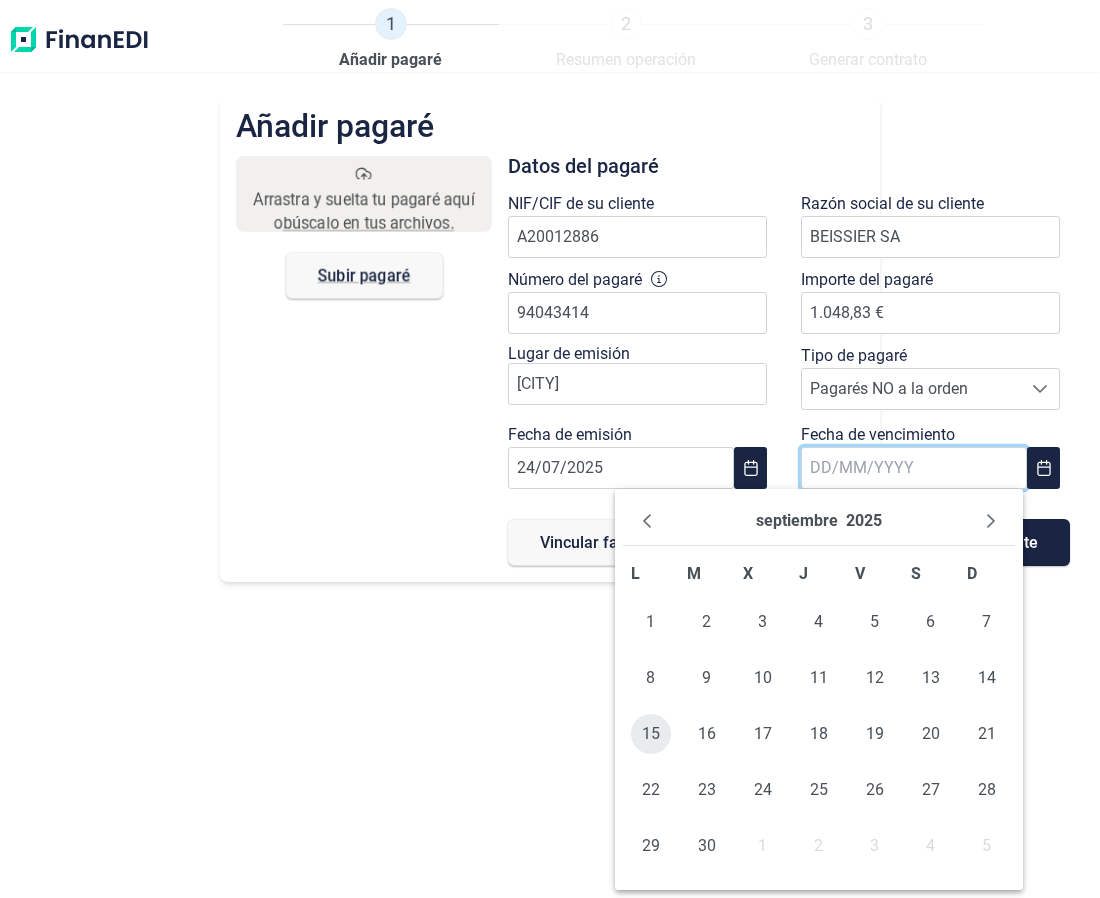 click on "15" at bounding box center [651, 734] 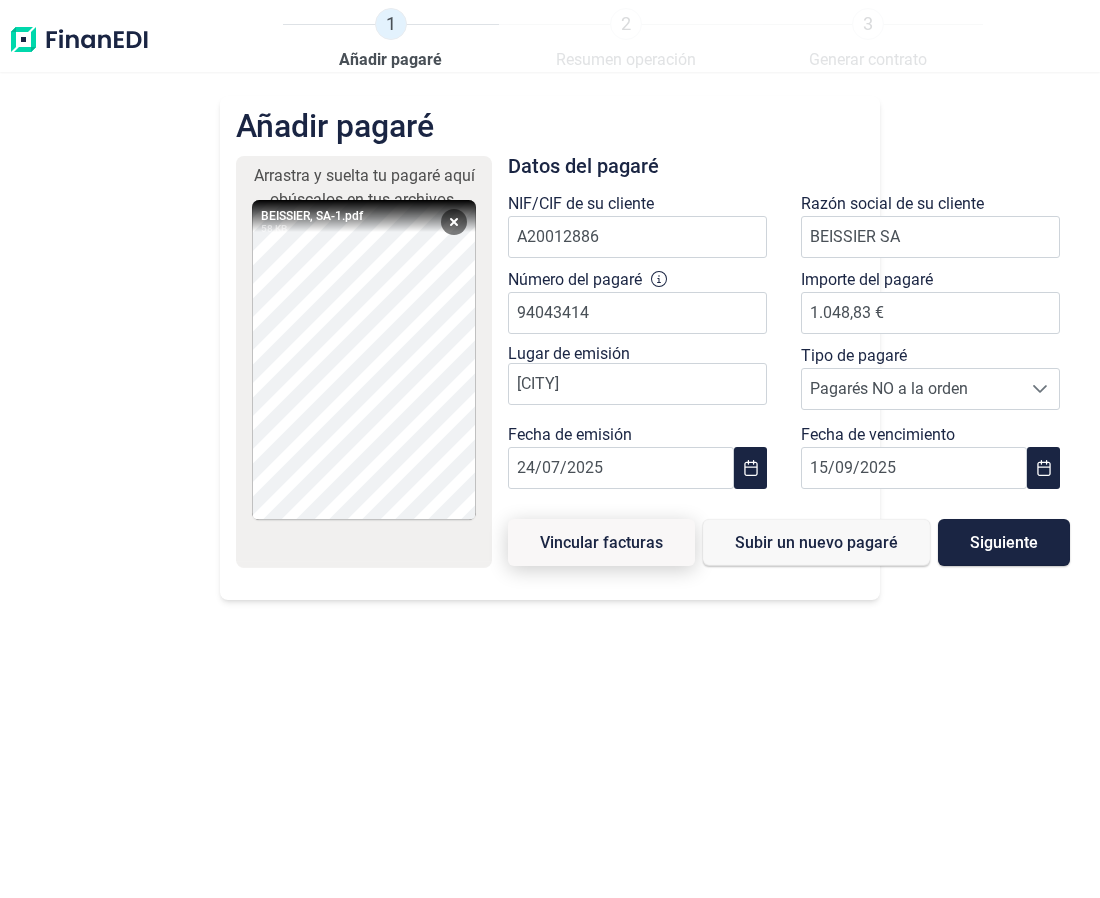click on "Vincular facturas" at bounding box center [601, 542] 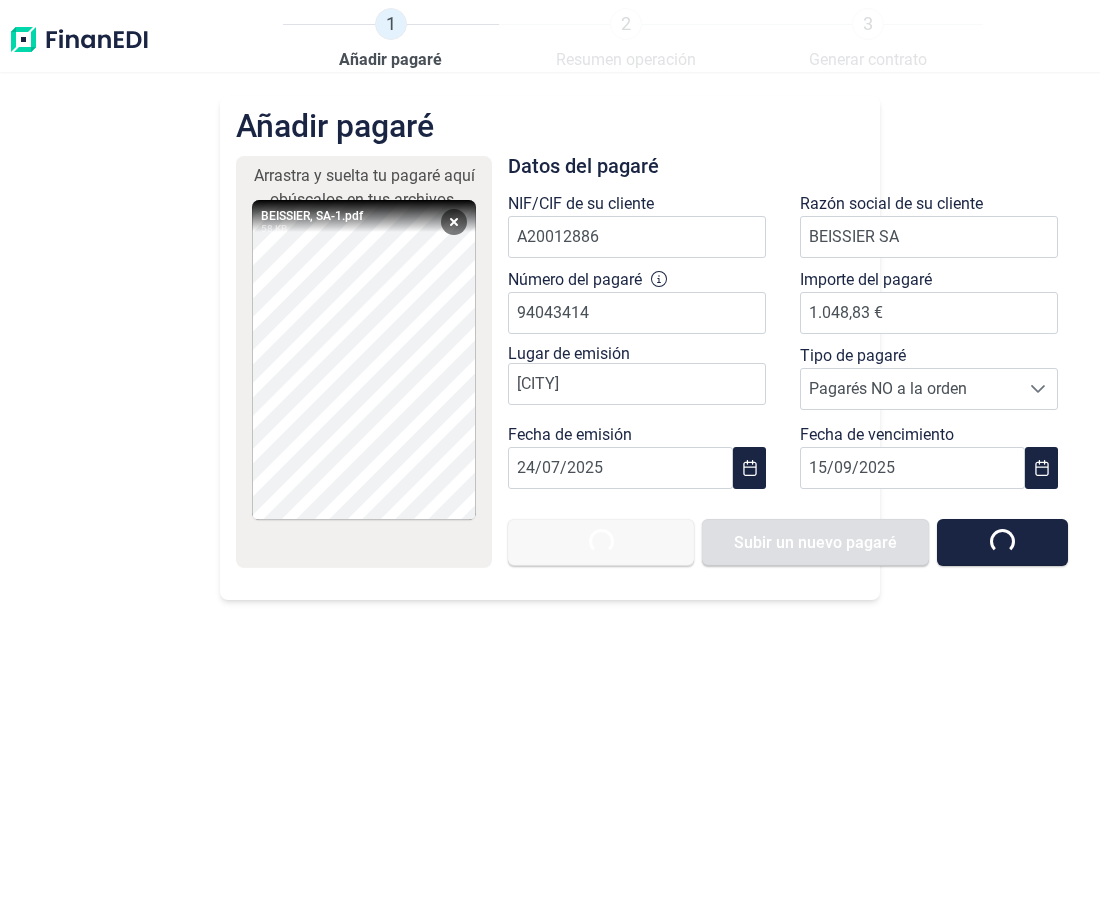 type 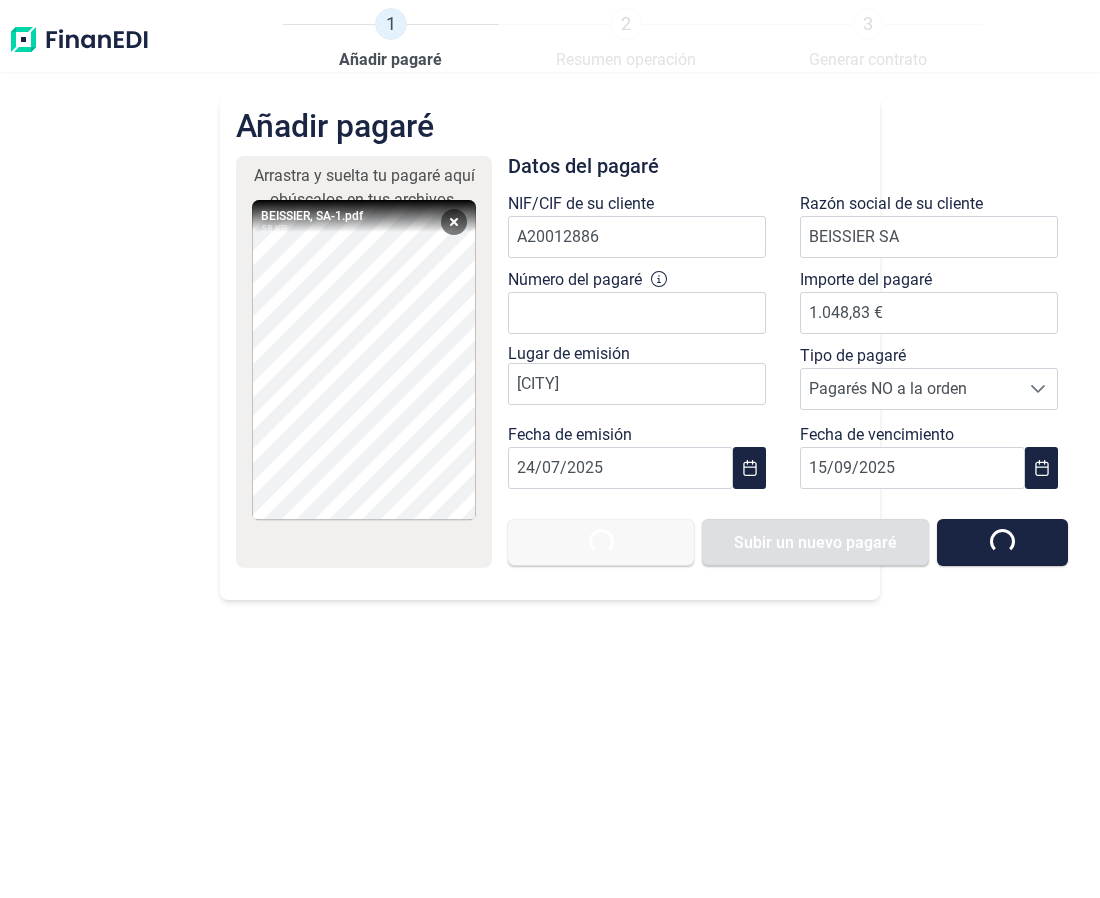 type 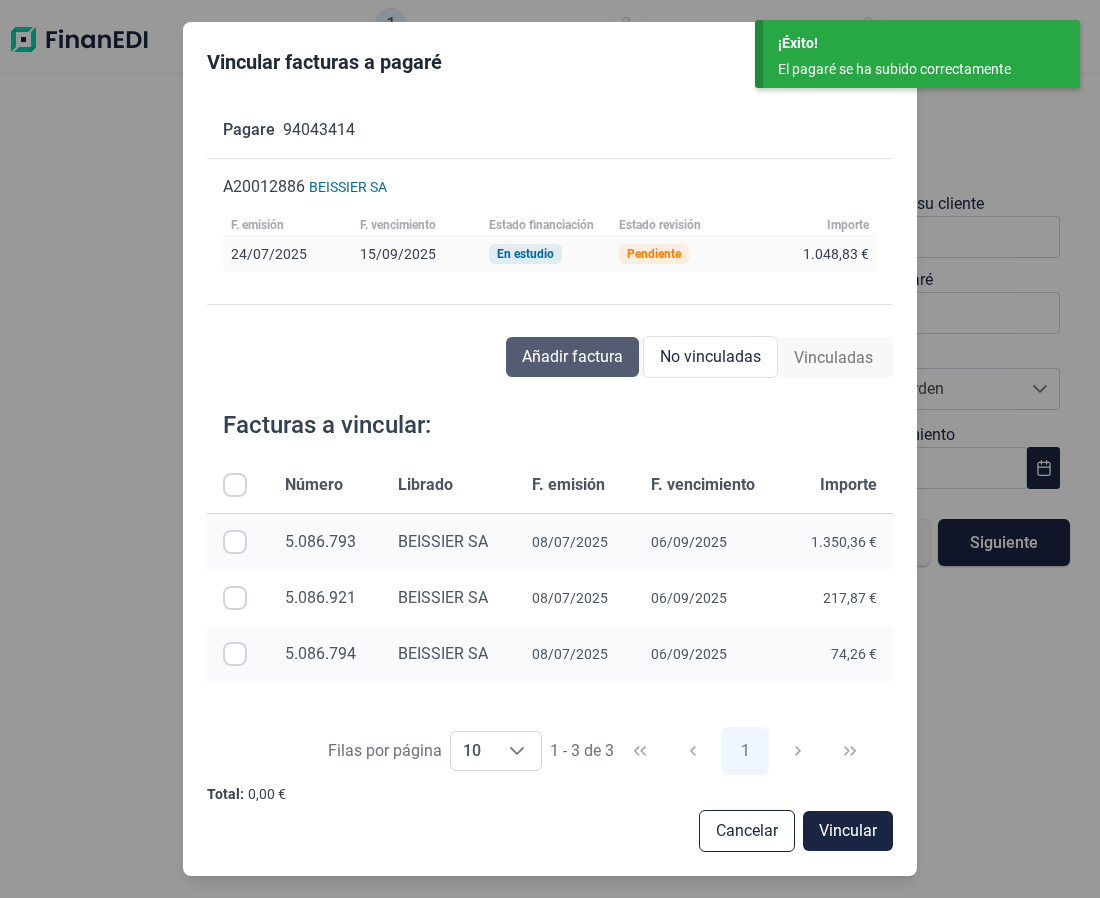 click on "Añadir factura" at bounding box center [572, 357] 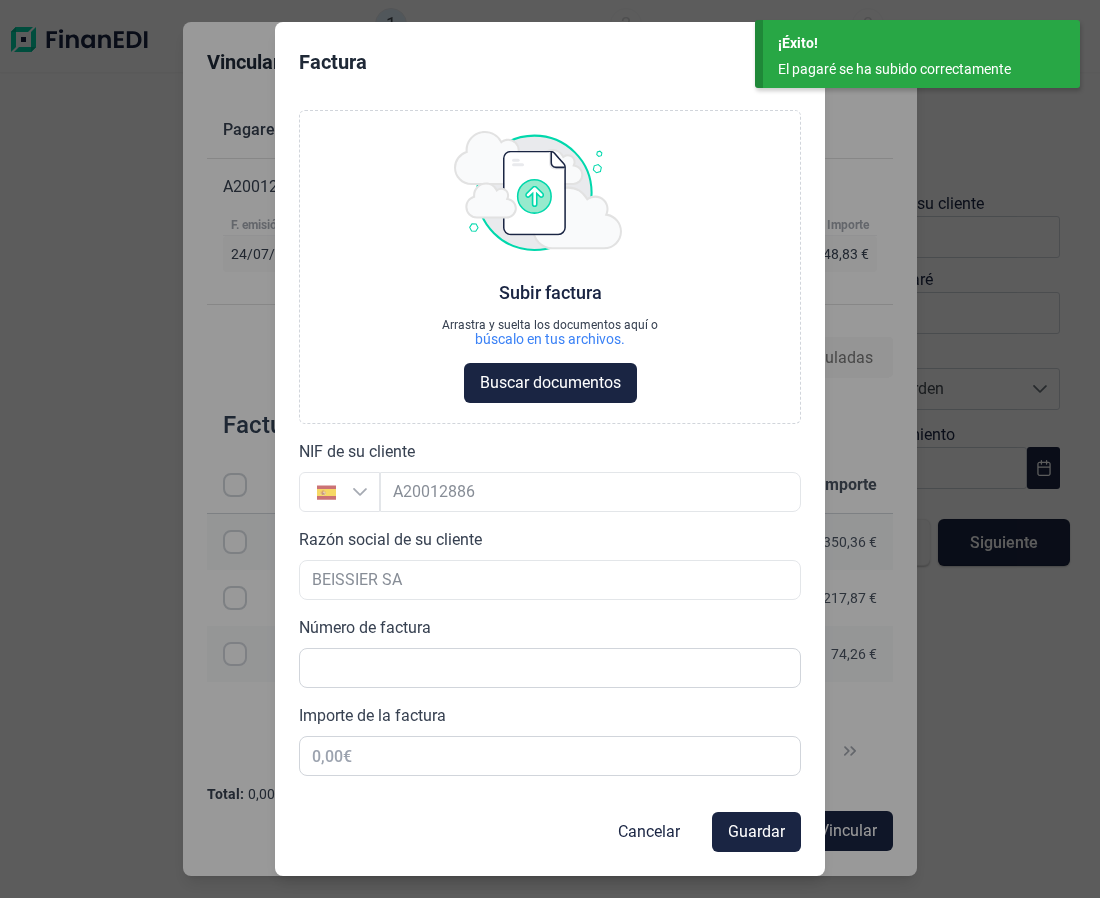 click at bounding box center [550, 580] 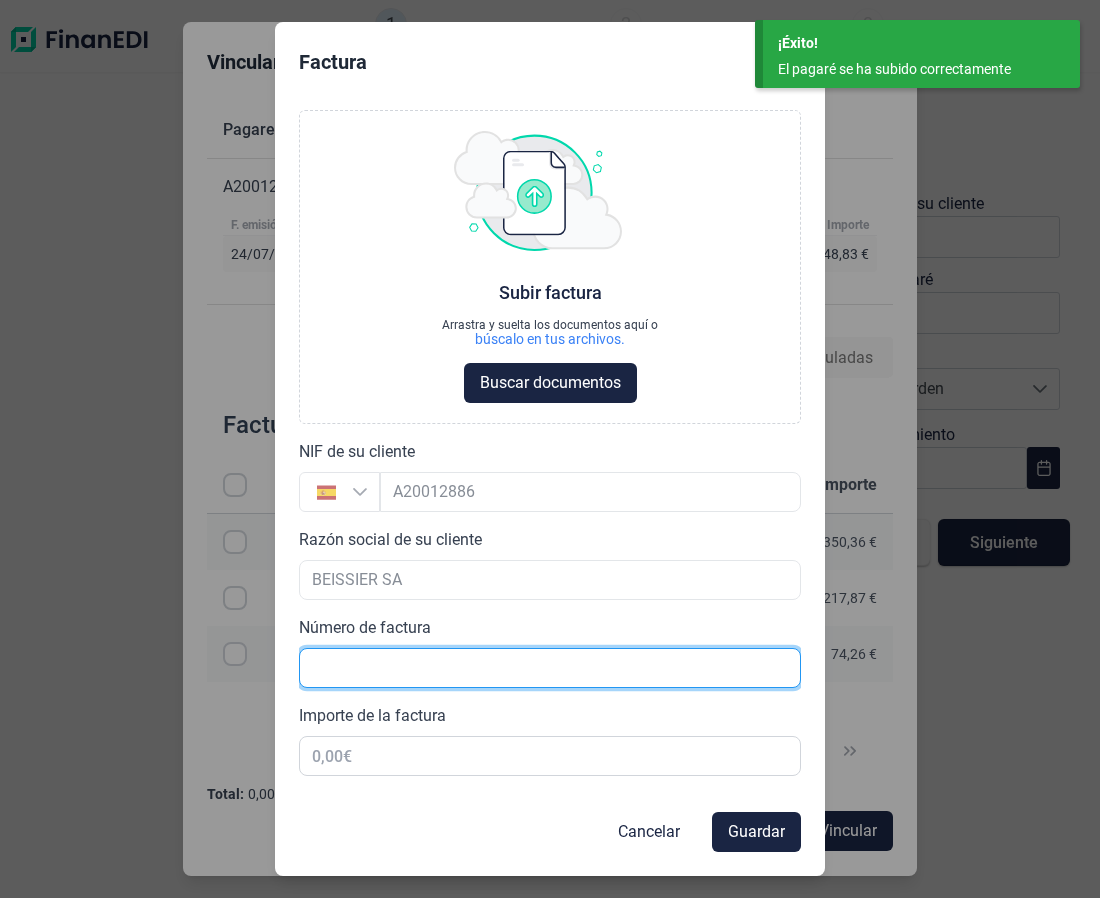 click at bounding box center (550, 668) 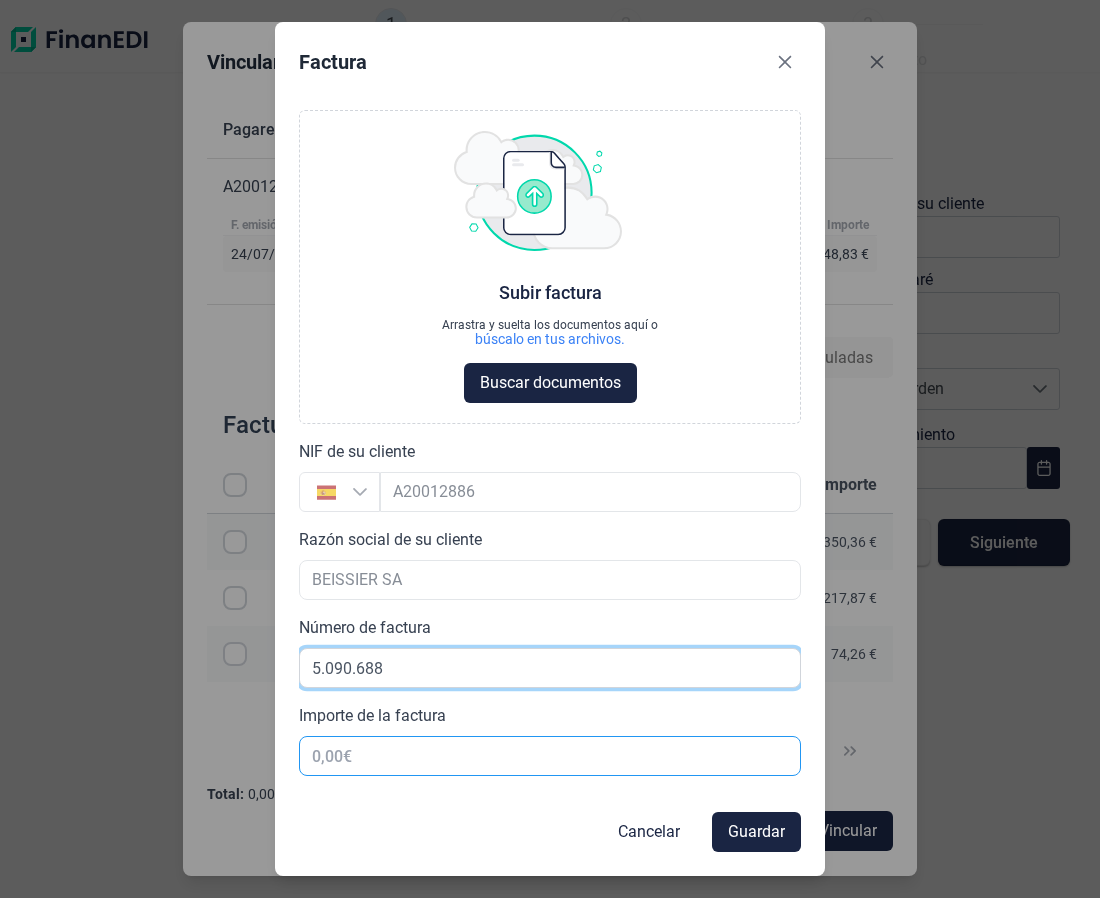 type on "5.090.688" 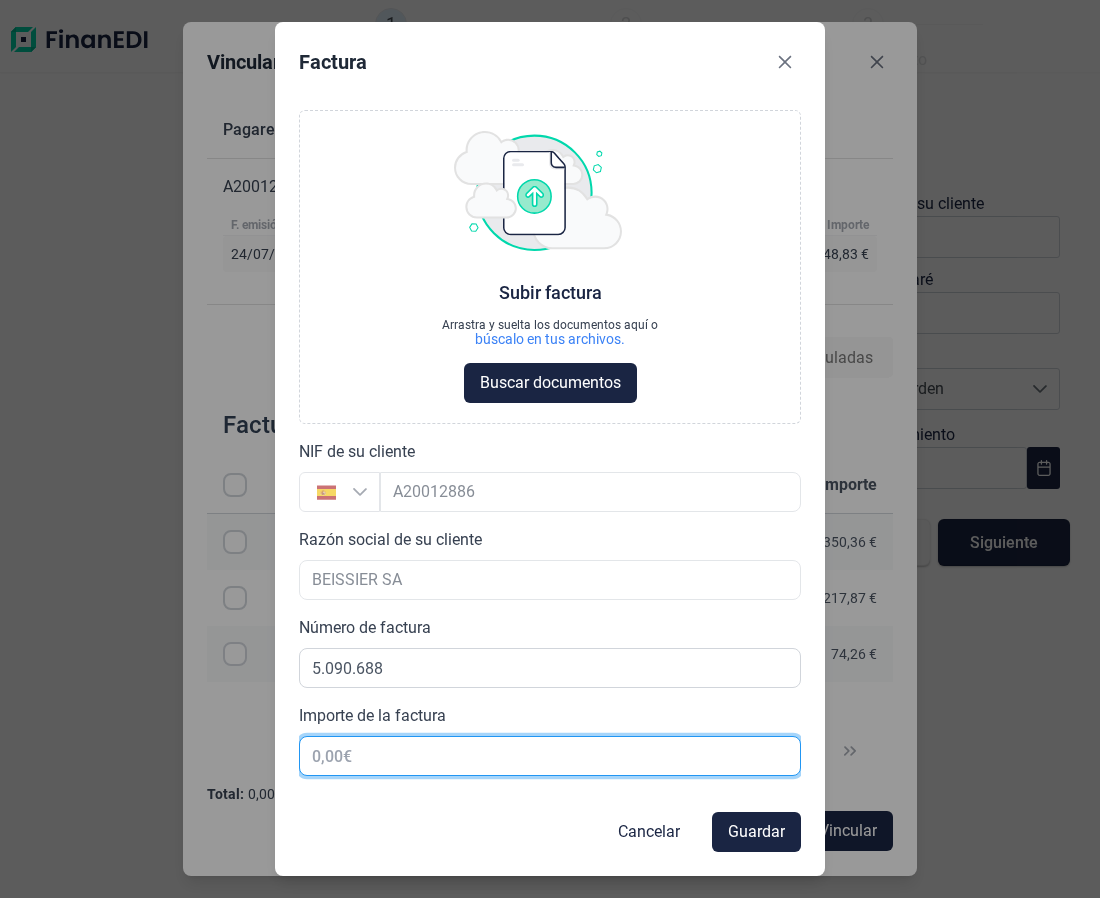 click at bounding box center [550, 756] 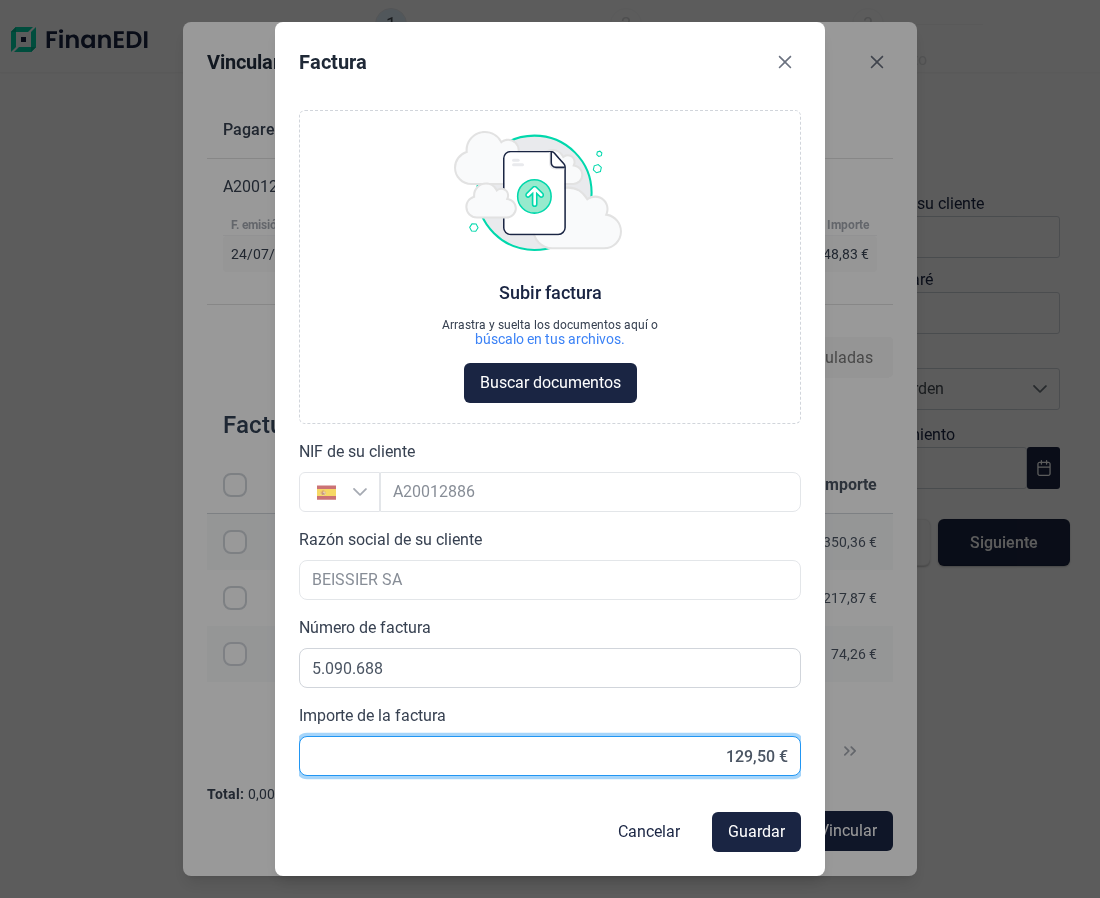 type on "129,54 €" 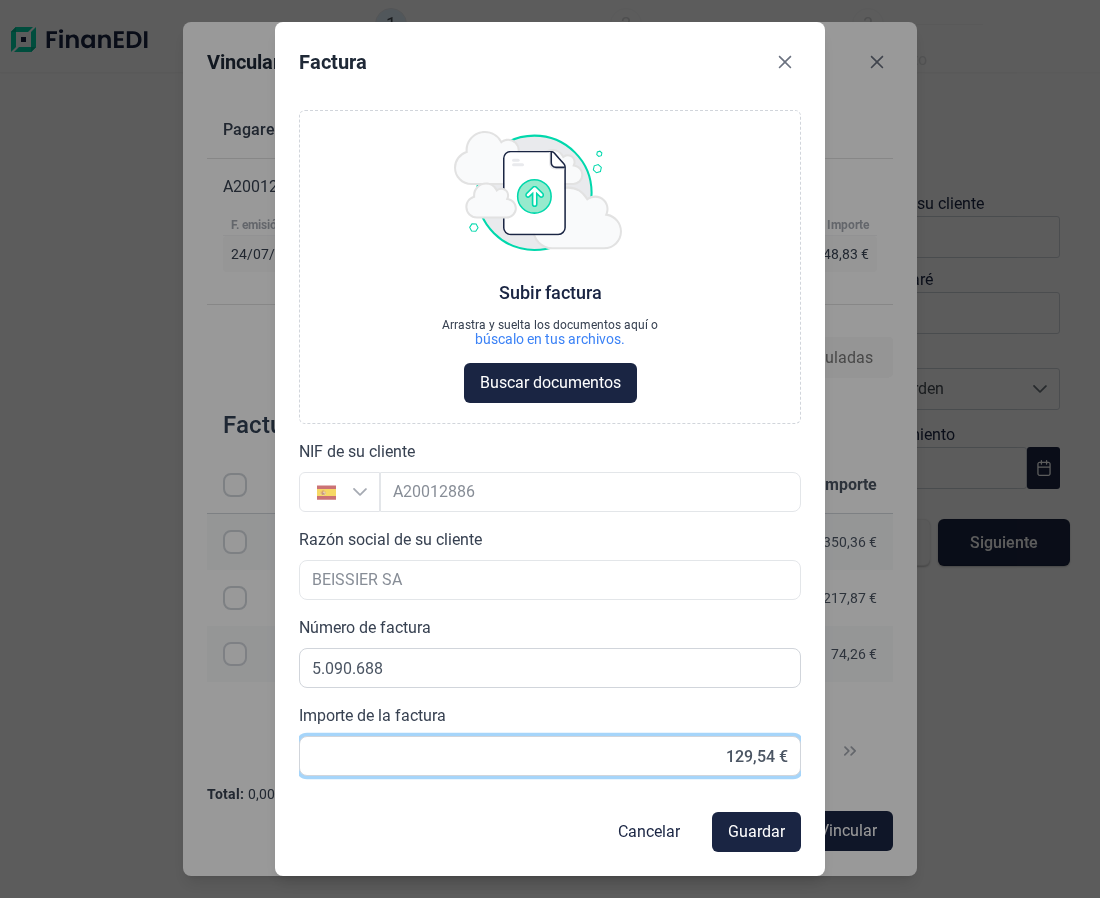 scroll, scrollTop: 68, scrollLeft: 0, axis: vertical 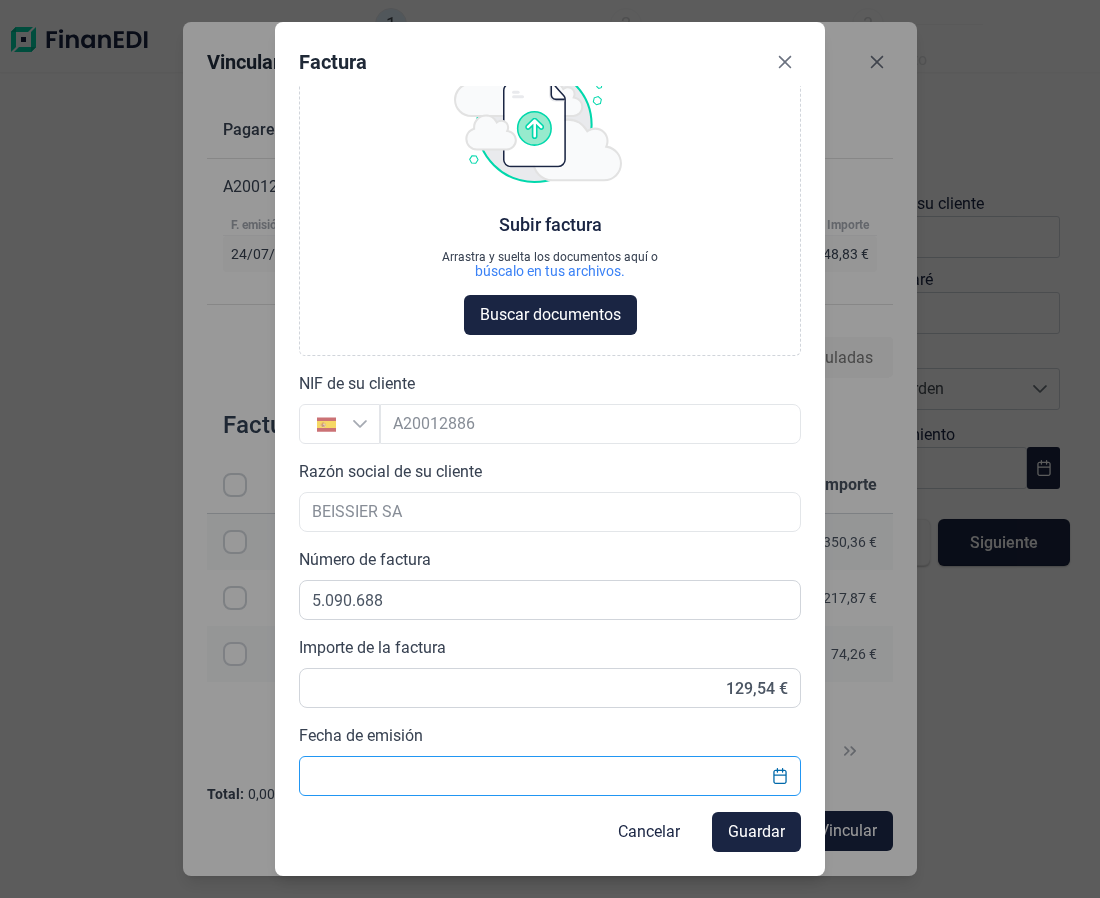 click on "Fecha de emisión" at bounding box center [550, 776] 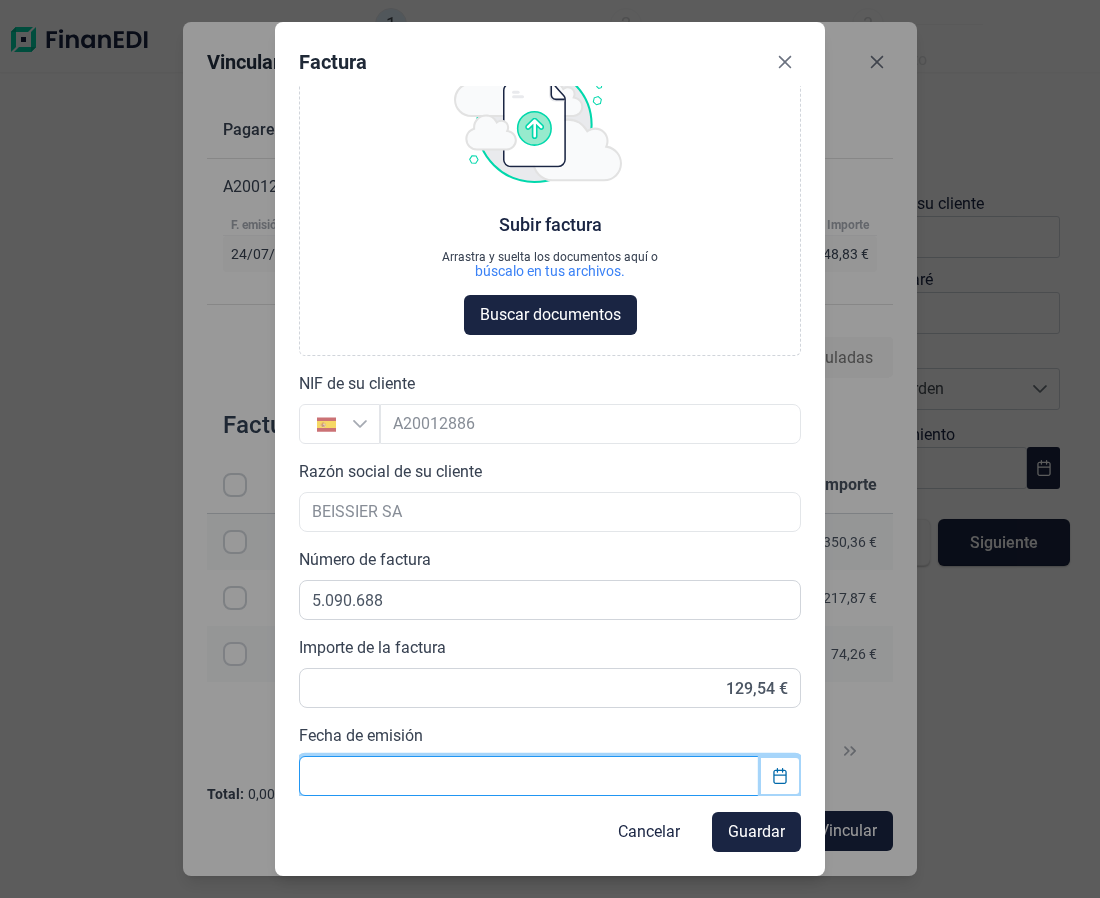 click at bounding box center [780, 776] 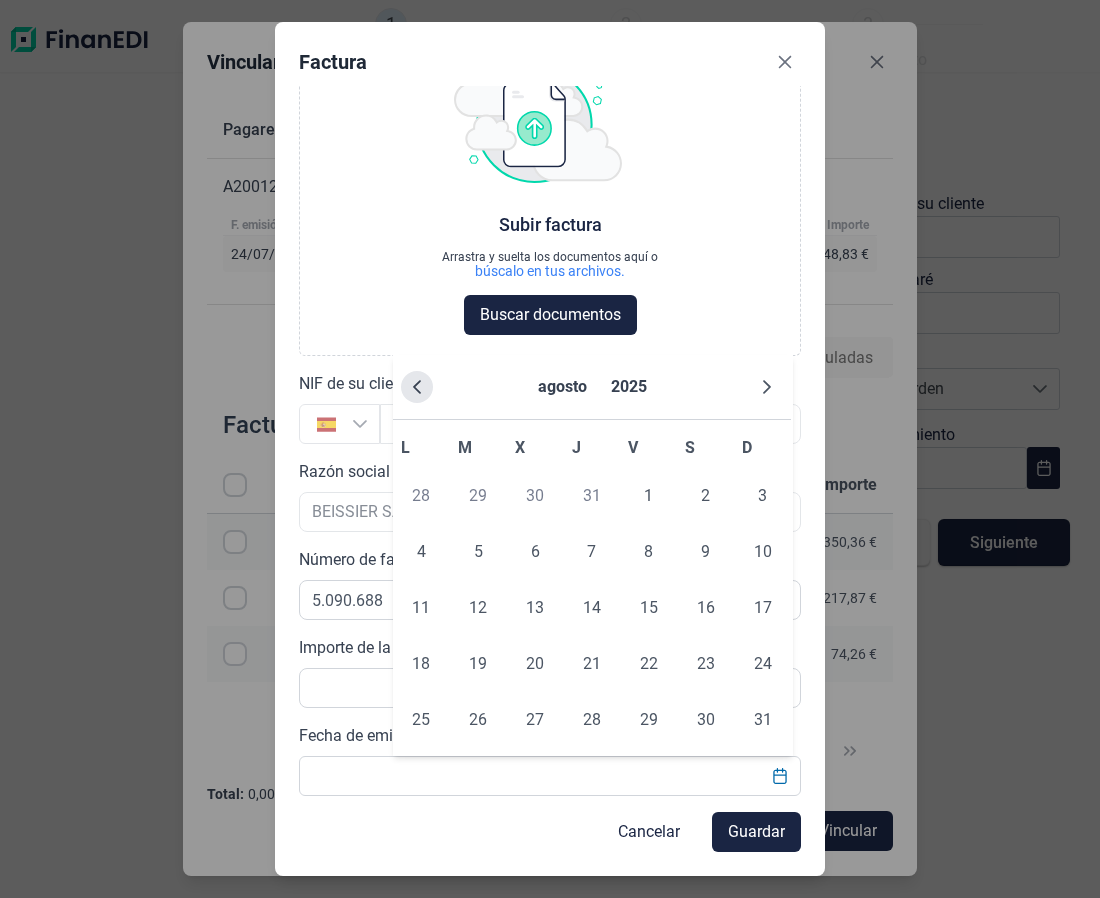 click 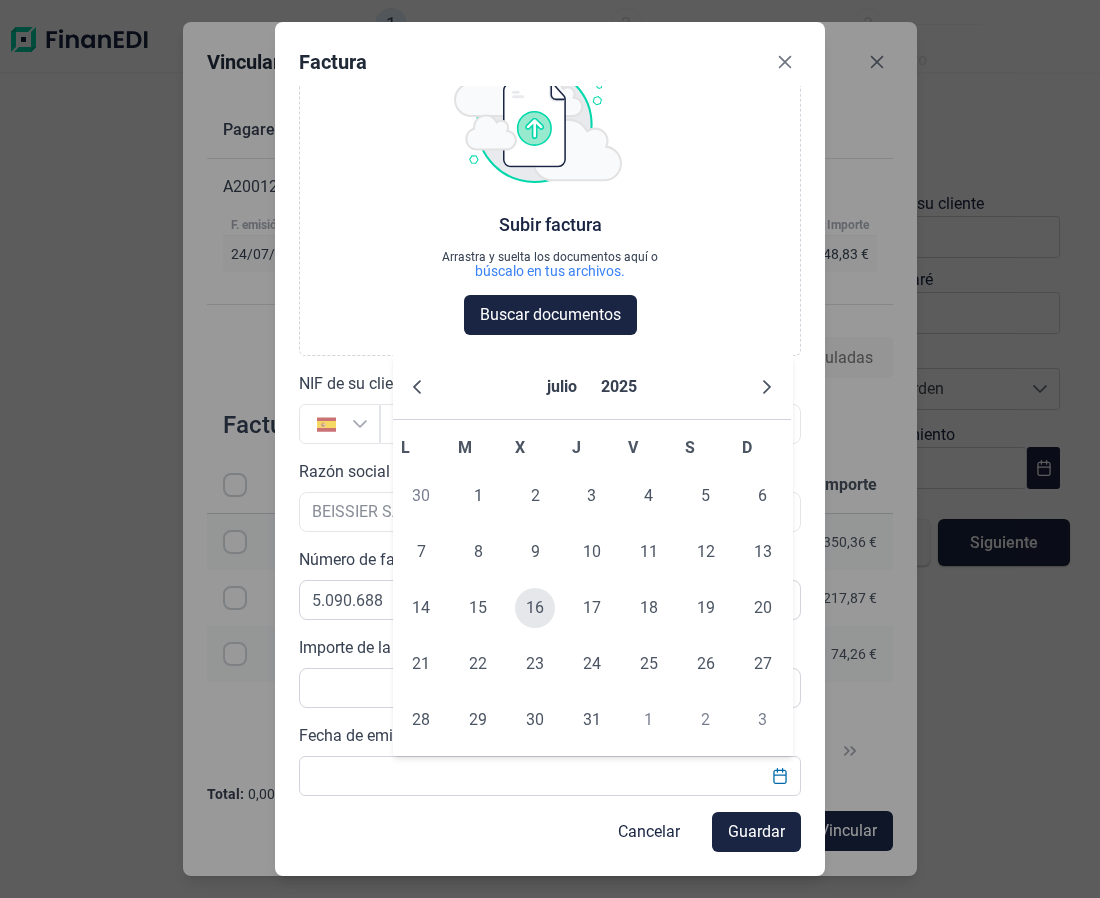 click on "16" at bounding box center (535, 608) 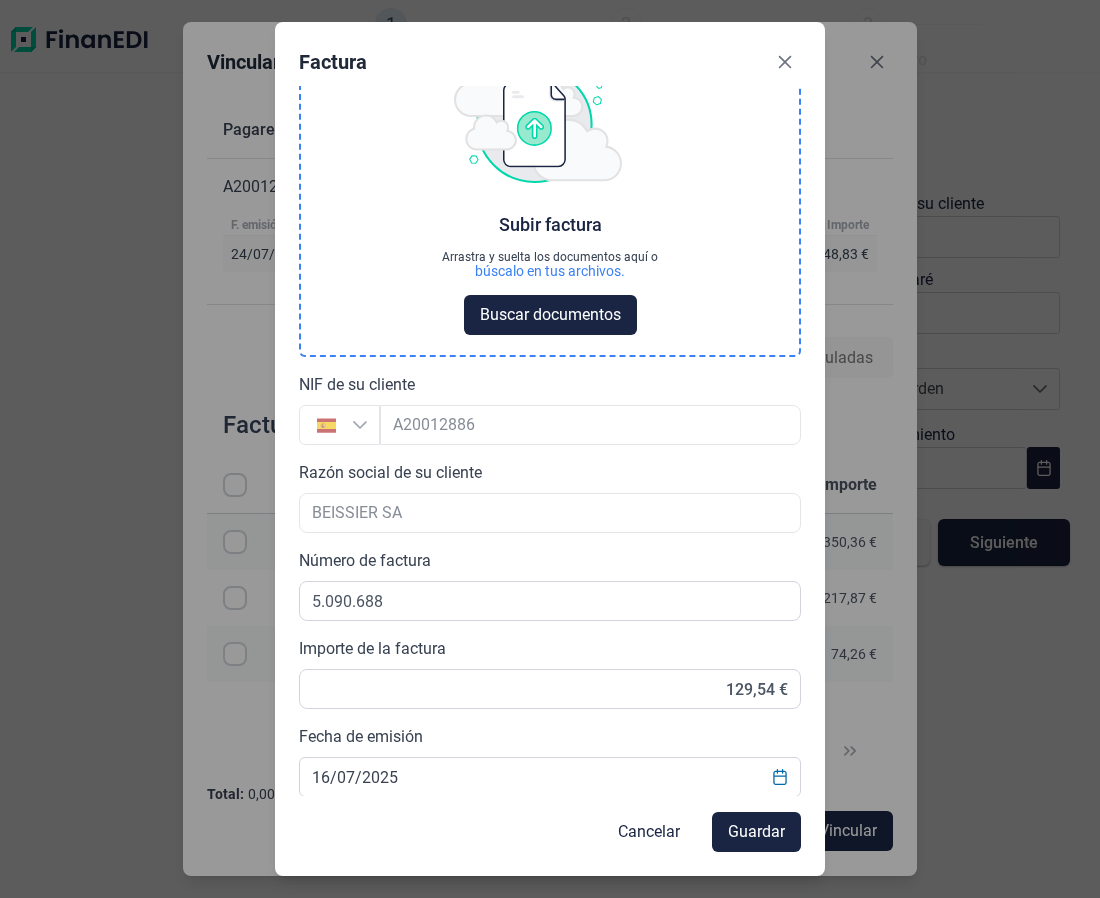 scroll, scrollTop: 70, scrollLeft: 0, axis: vertical 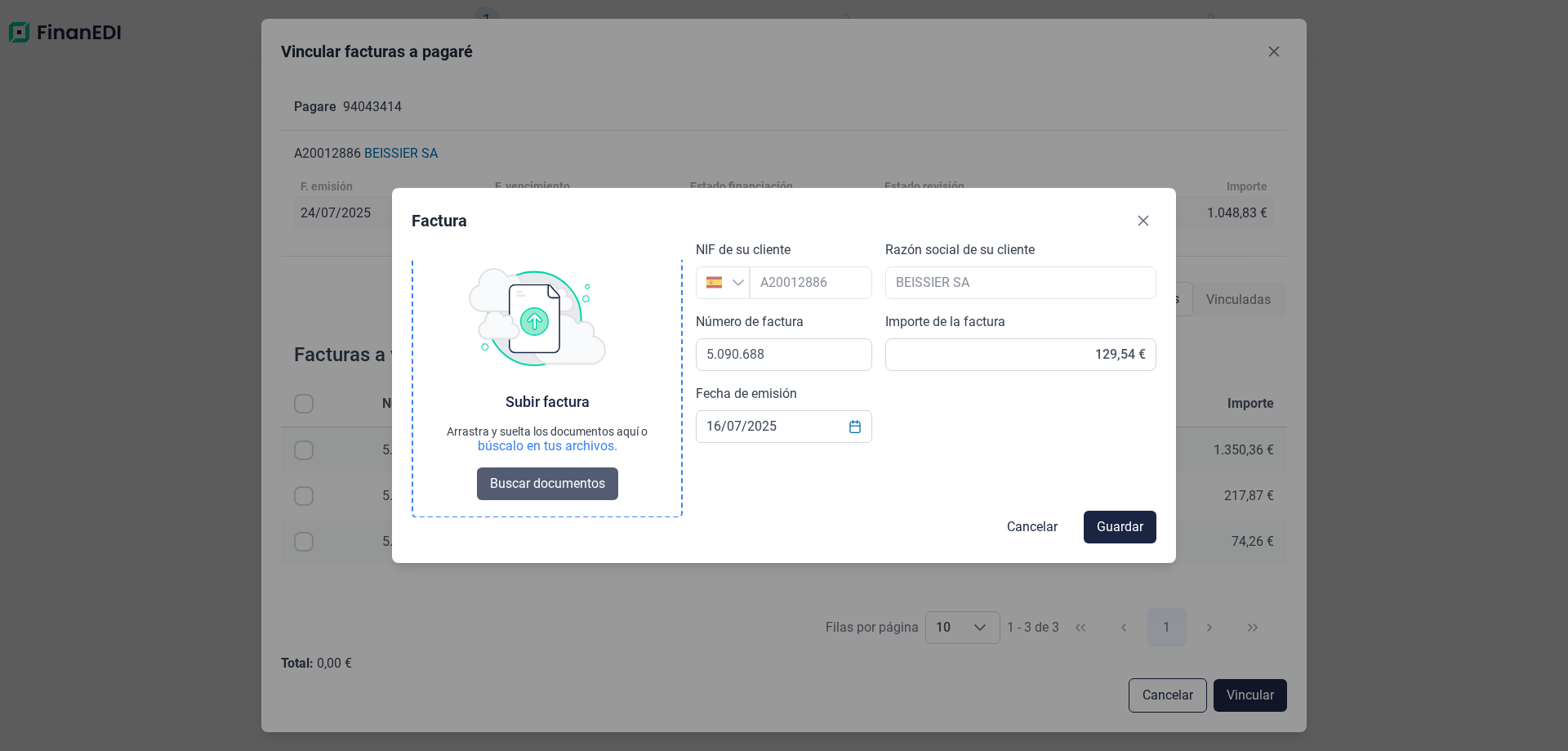click on "Buscar documentos" at bounding box center (547, 484) 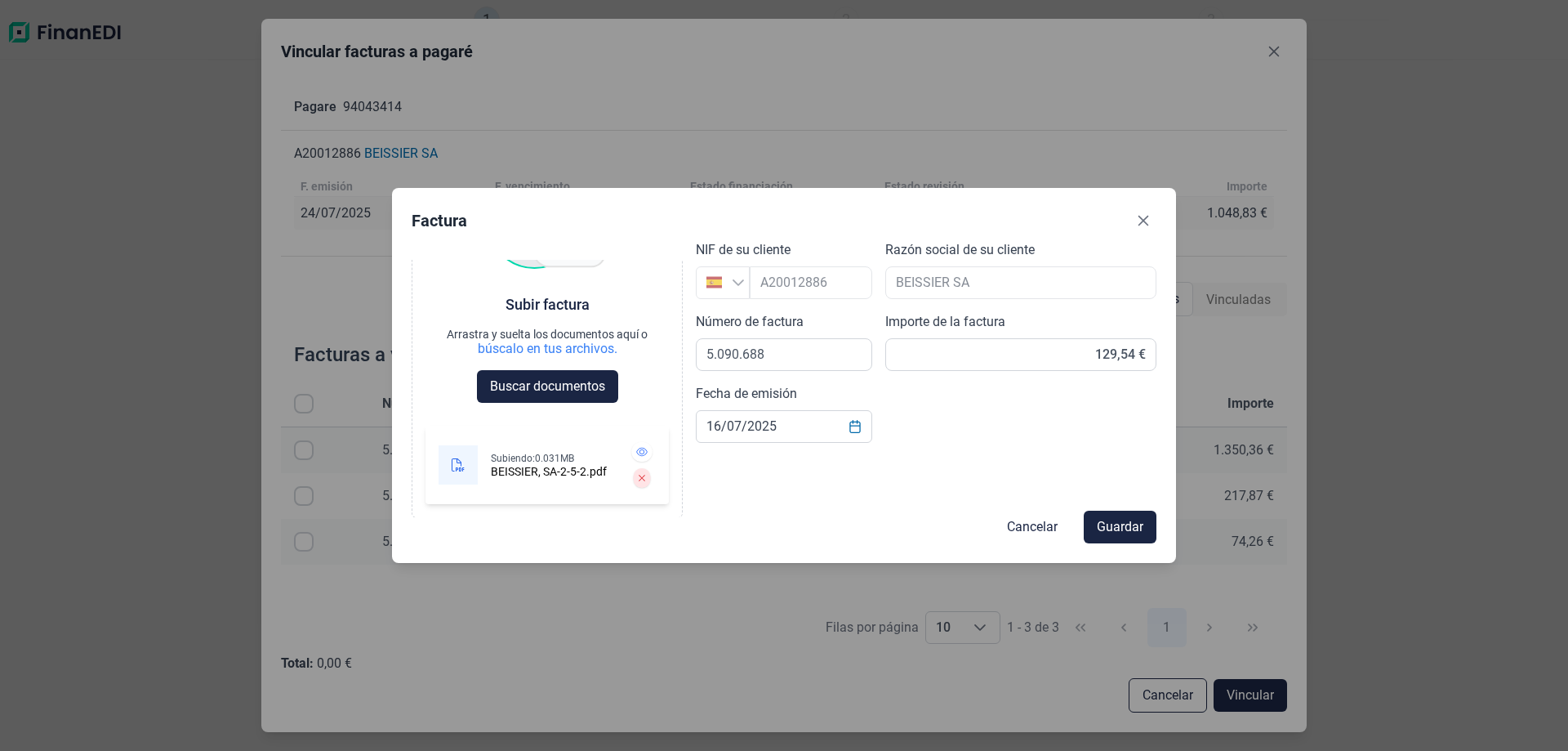 scroll, scrollTop: 106, scrollLeft: 0, axis: vertical 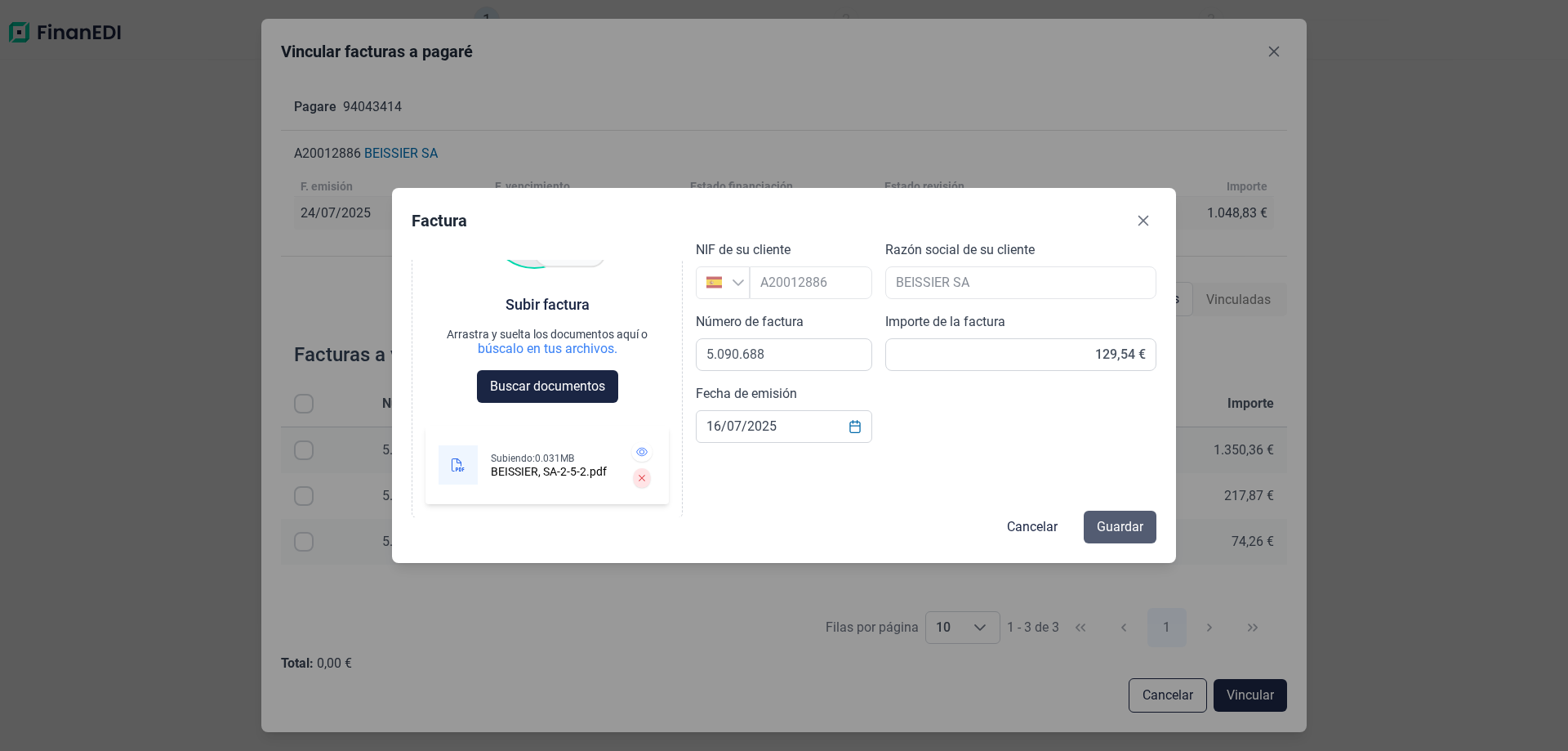 click on "Guardar" at bounding box center [1120, 527] 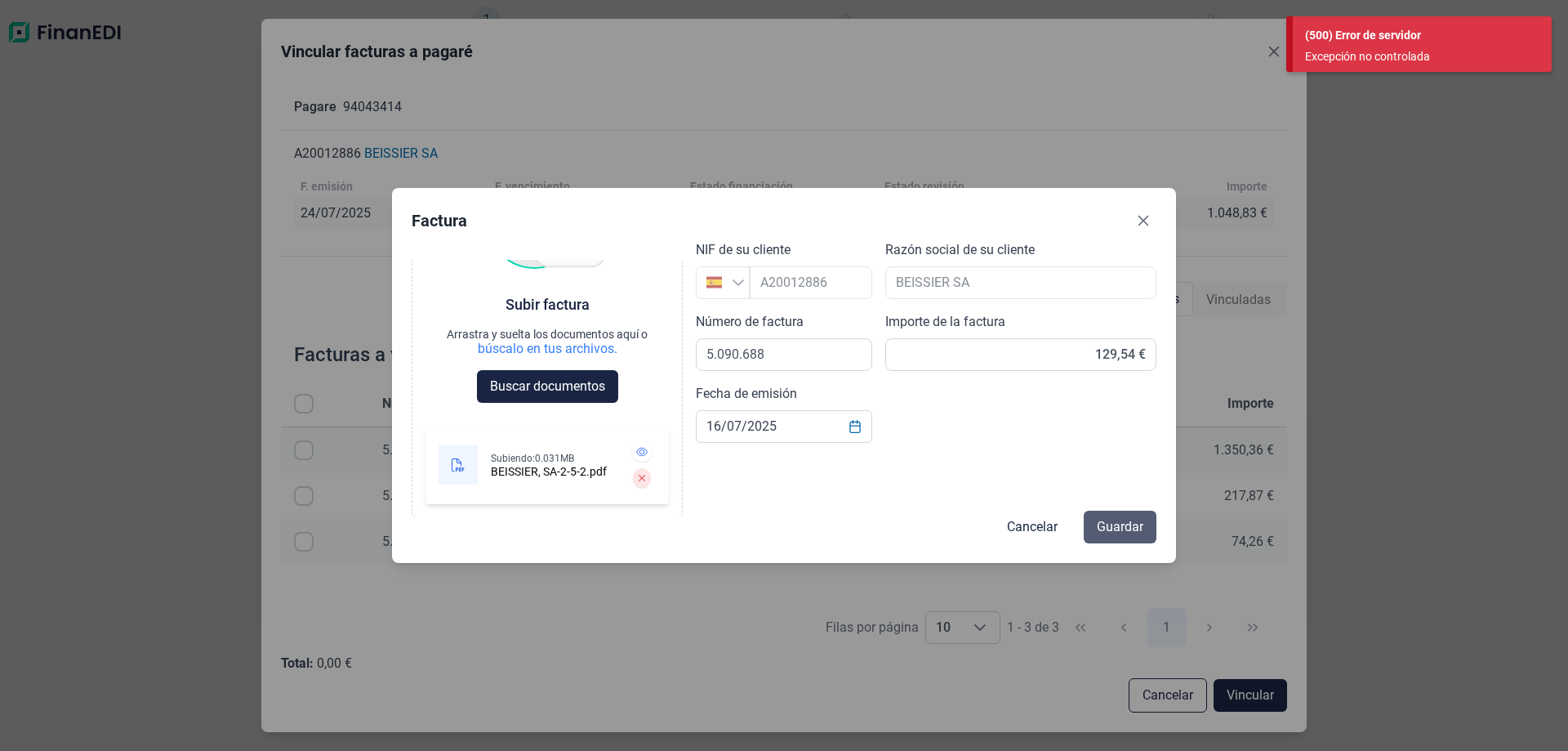 click on "Guardar" at bounding box center [1120, 527] 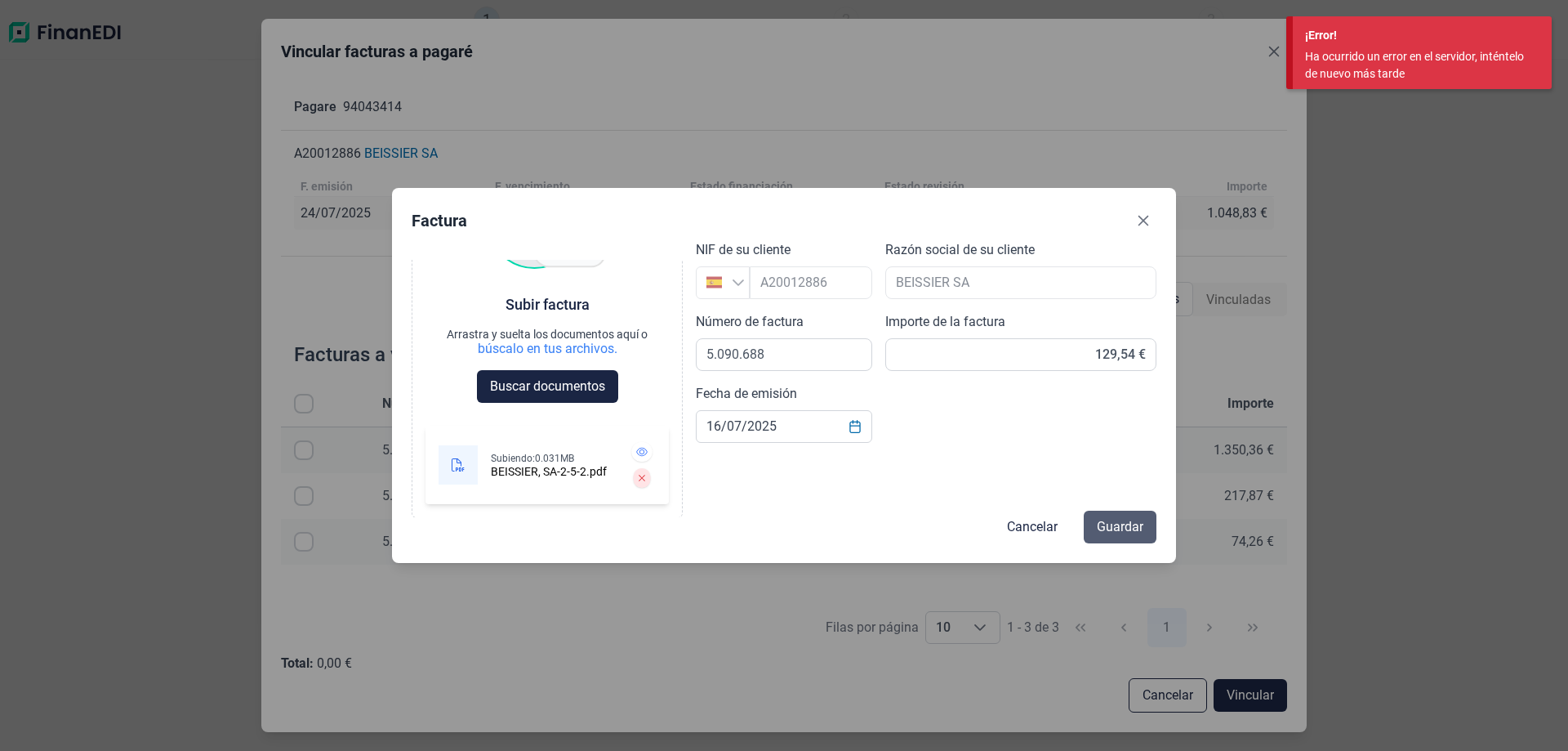click on "Guardar" at bounding box center (1120, 527) 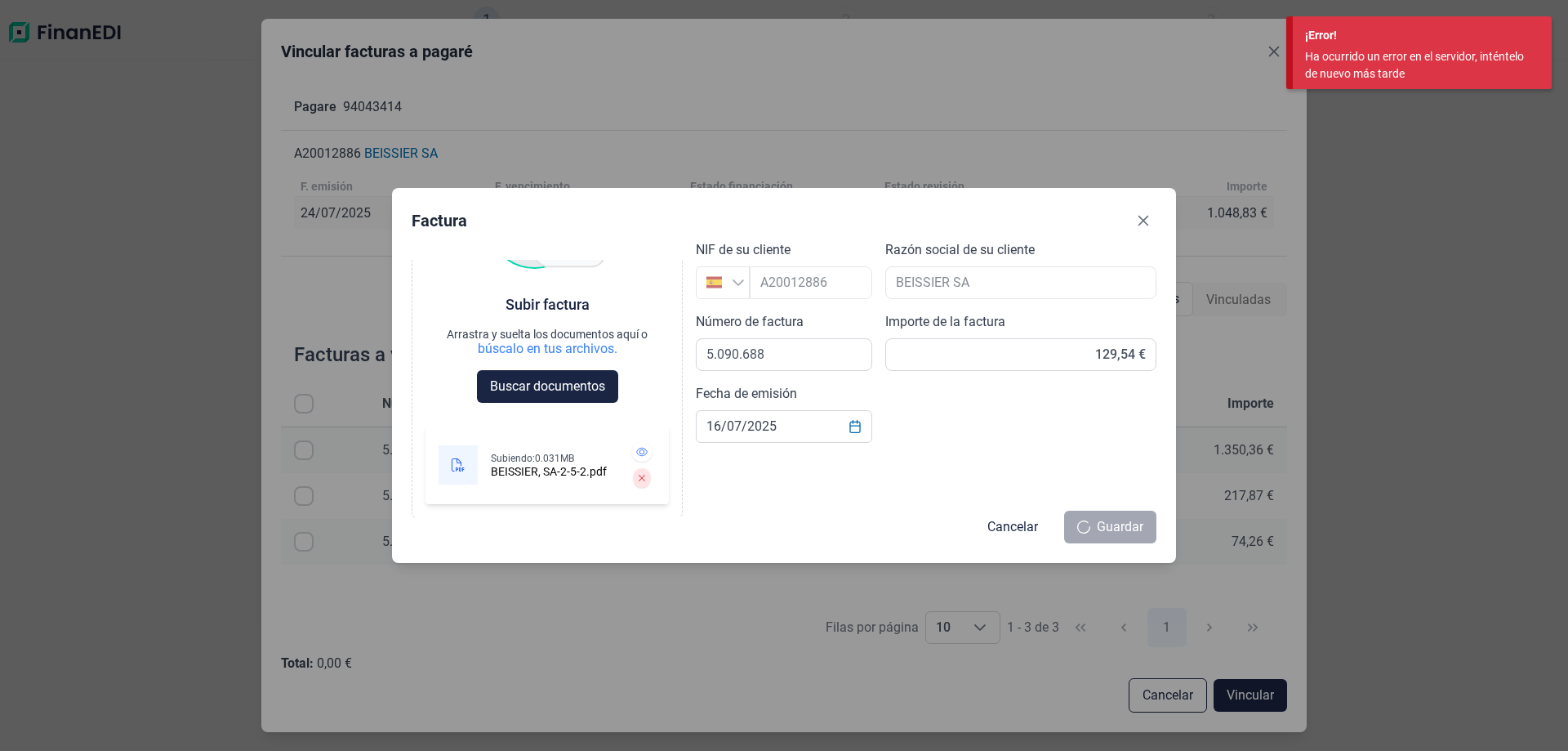 drag, startPoint x: 1485, startPoint y: 44, endPoint x: 1519, endPoint y: 112, distance: 76.0263 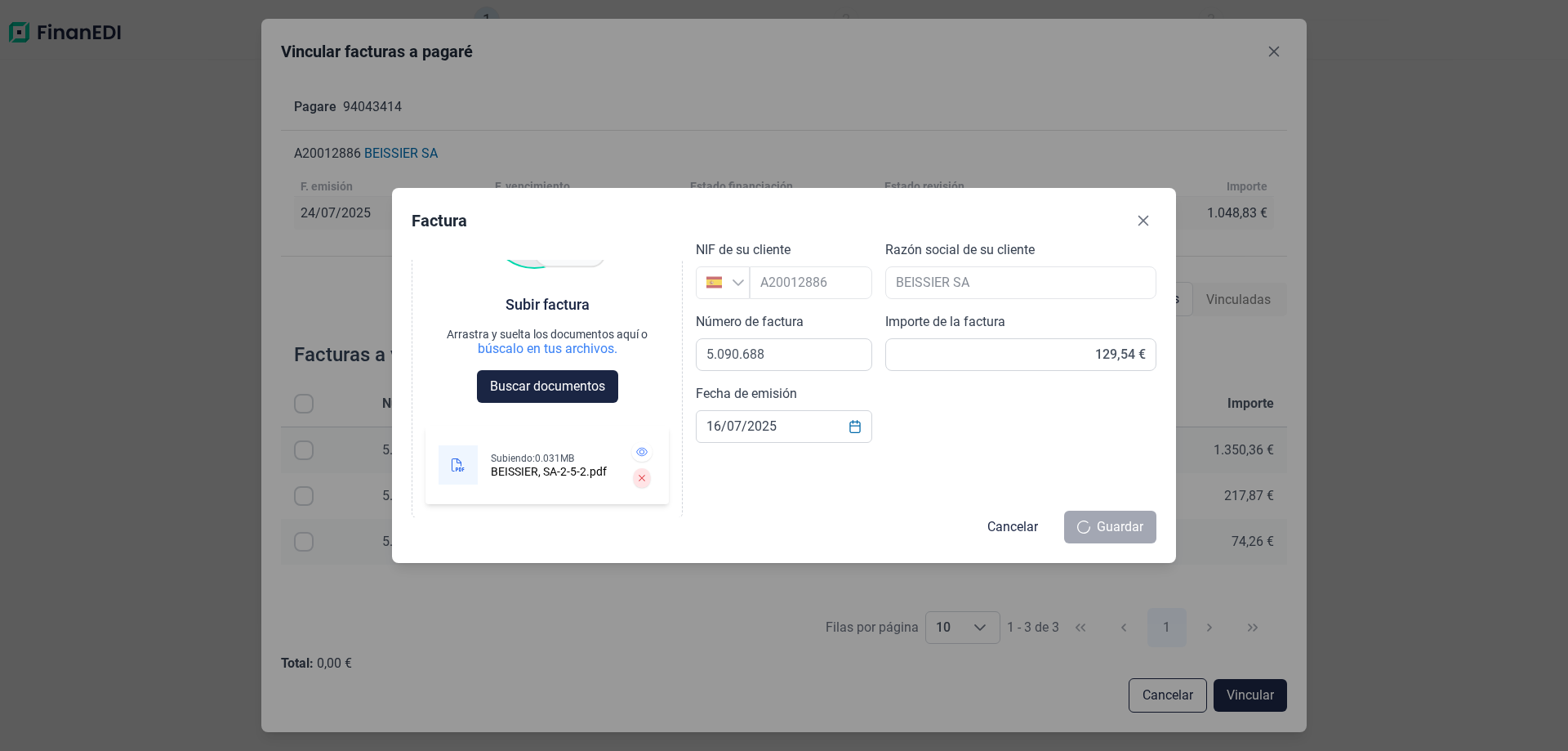 click on "Factura Choose Subir factura Arrastra y suelta los documentos aquí o búscalo en tus archivos. Buscar documentos Subiendo:  0.031MB BEISSIER, SA-2-5-2.pdf NIF de su cliente España Razón social de su cliente Número de factura 5.090.688 Importe de la factura 129,54 € Fecha de emisión 16/07/2025   Cancelar Guardar" at bounding box center [784, 375] 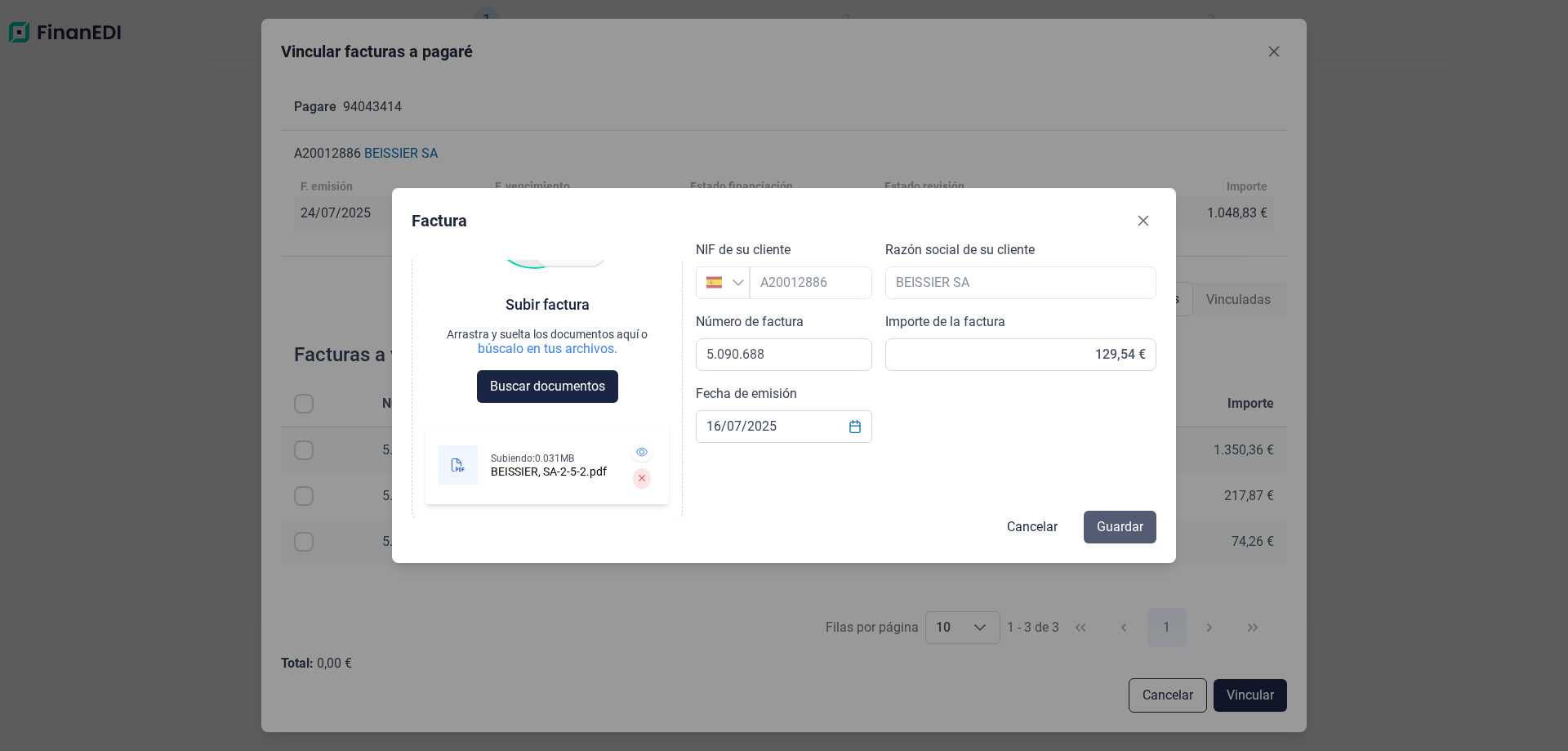 click on "Guardar" at bounding box center (1120, 527) 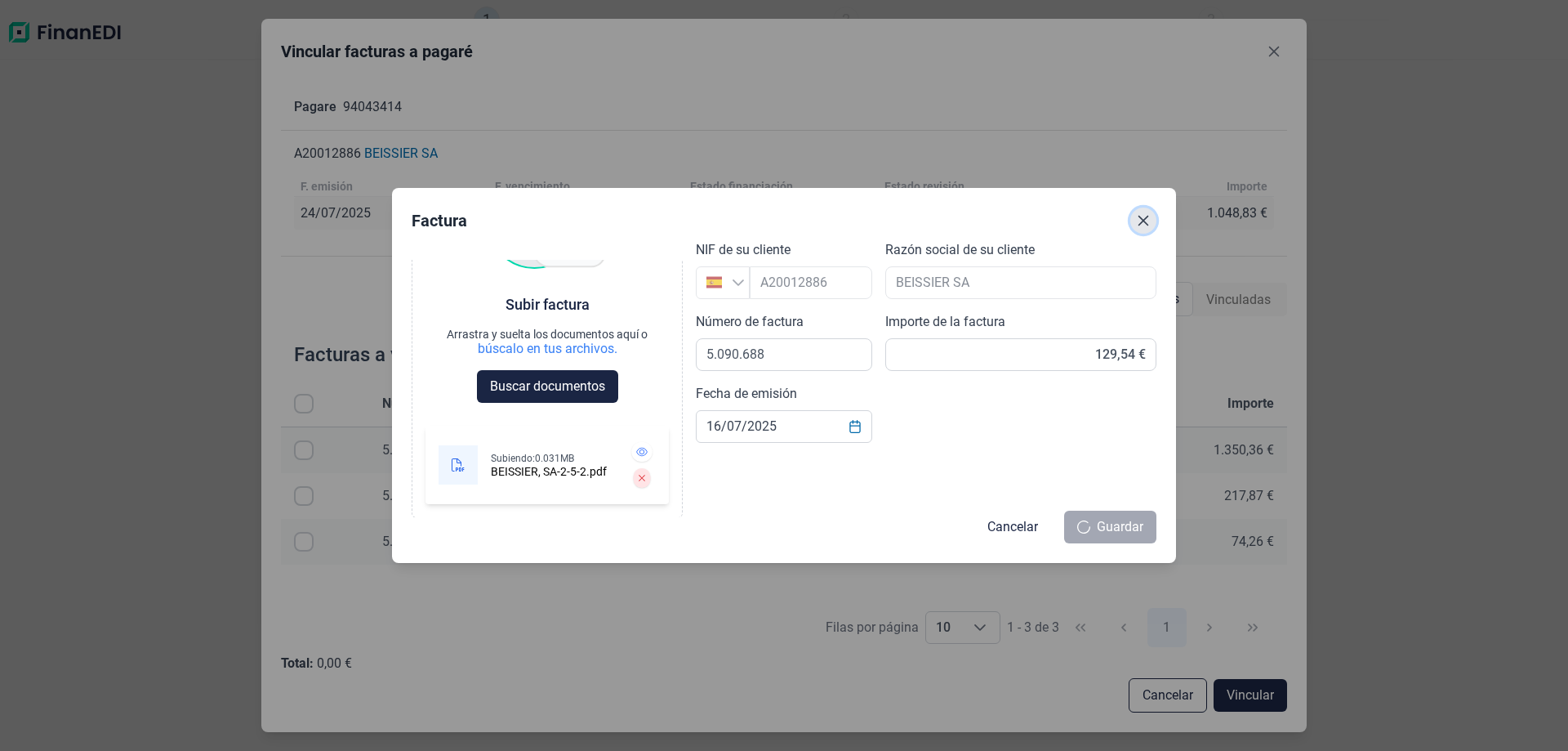 click at bounding box center (1143, 221) 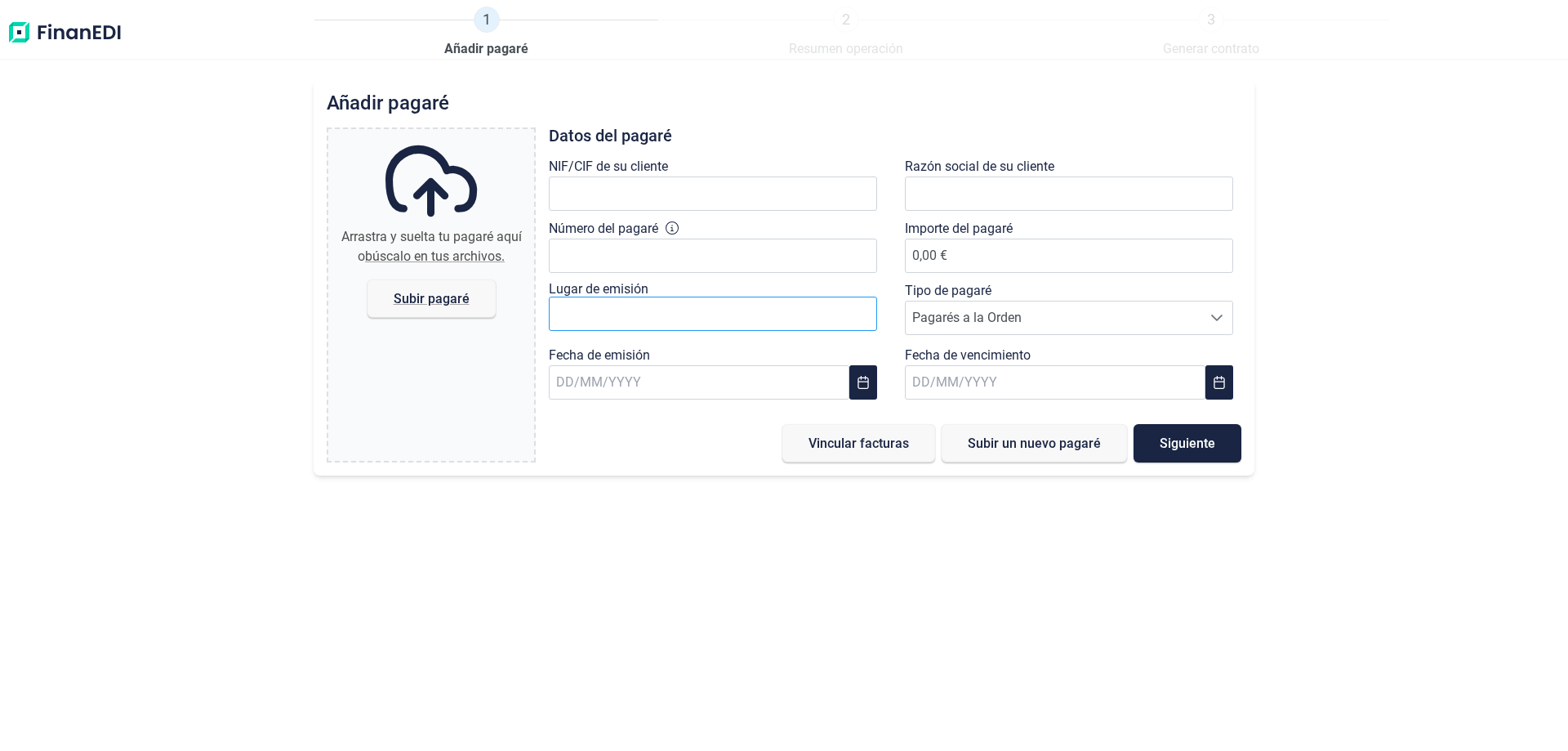 scroll, scrollTop: 0, scrollLeft: 0, axis: both 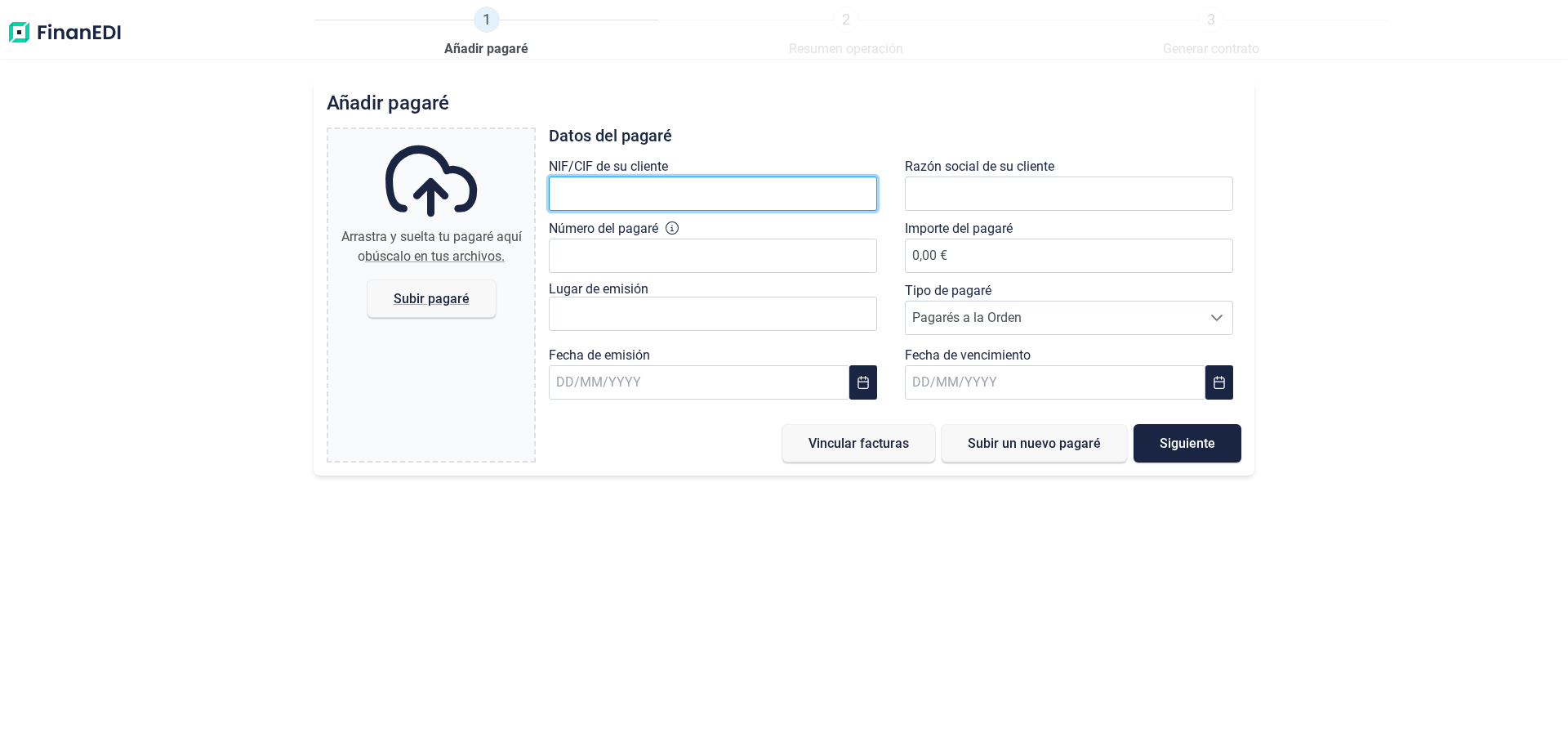 click at bounding box center [713, 194] 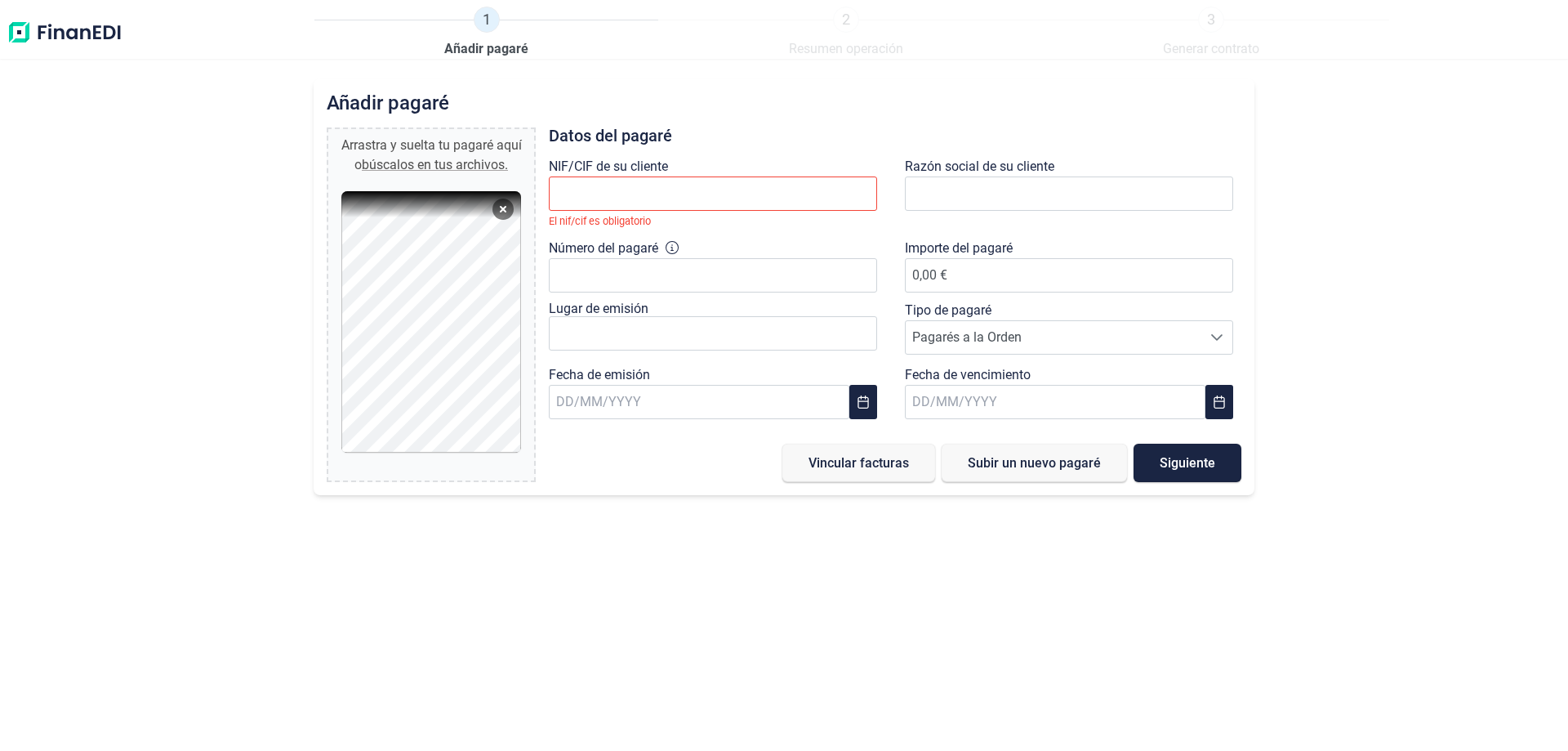 click on "Añadir pagaré Arrastra y suelta tu pagaré aquí  o  búscalos en tus archivos. [COMPANY_ID].pdf Abort Retry Remove [COMPANY_ID].pdf 129 KB Files Datos del pagaré NIF/CIF de su cliente El nif/cif es obligatorio Razón social de su cliente Número del pagaré   Importe del pagaré 0,00 € Lugar de emisión Tipo de pagaré Pagarés a la Orden Pagarés a la Orden Pagarés a la Orden Fecha de emisión   Fecha de vencimiento   Vincular facturas Subir un nuevo pagaré Siguiente" at bounding box center (784, 287) 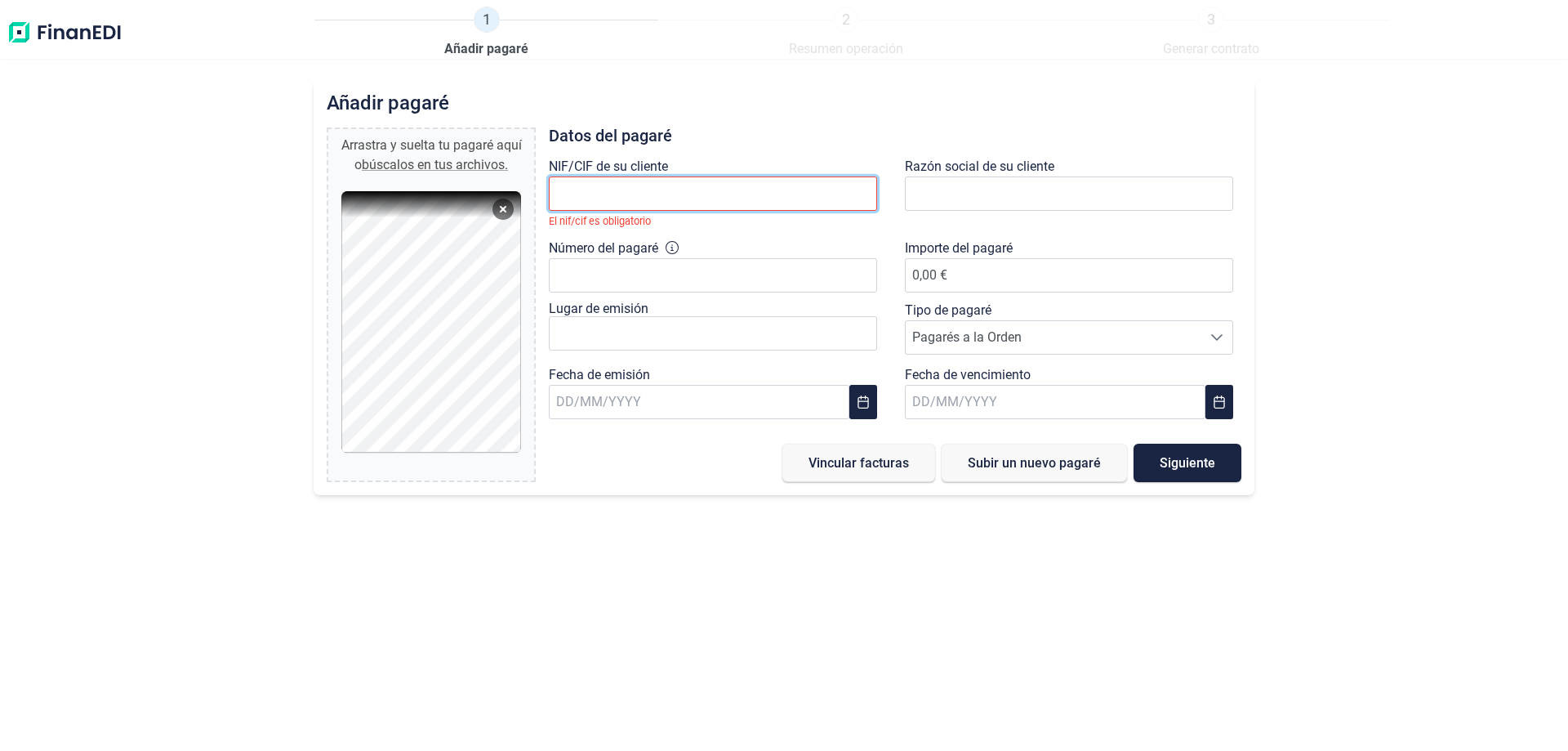 click at bounding box center [713, 194] 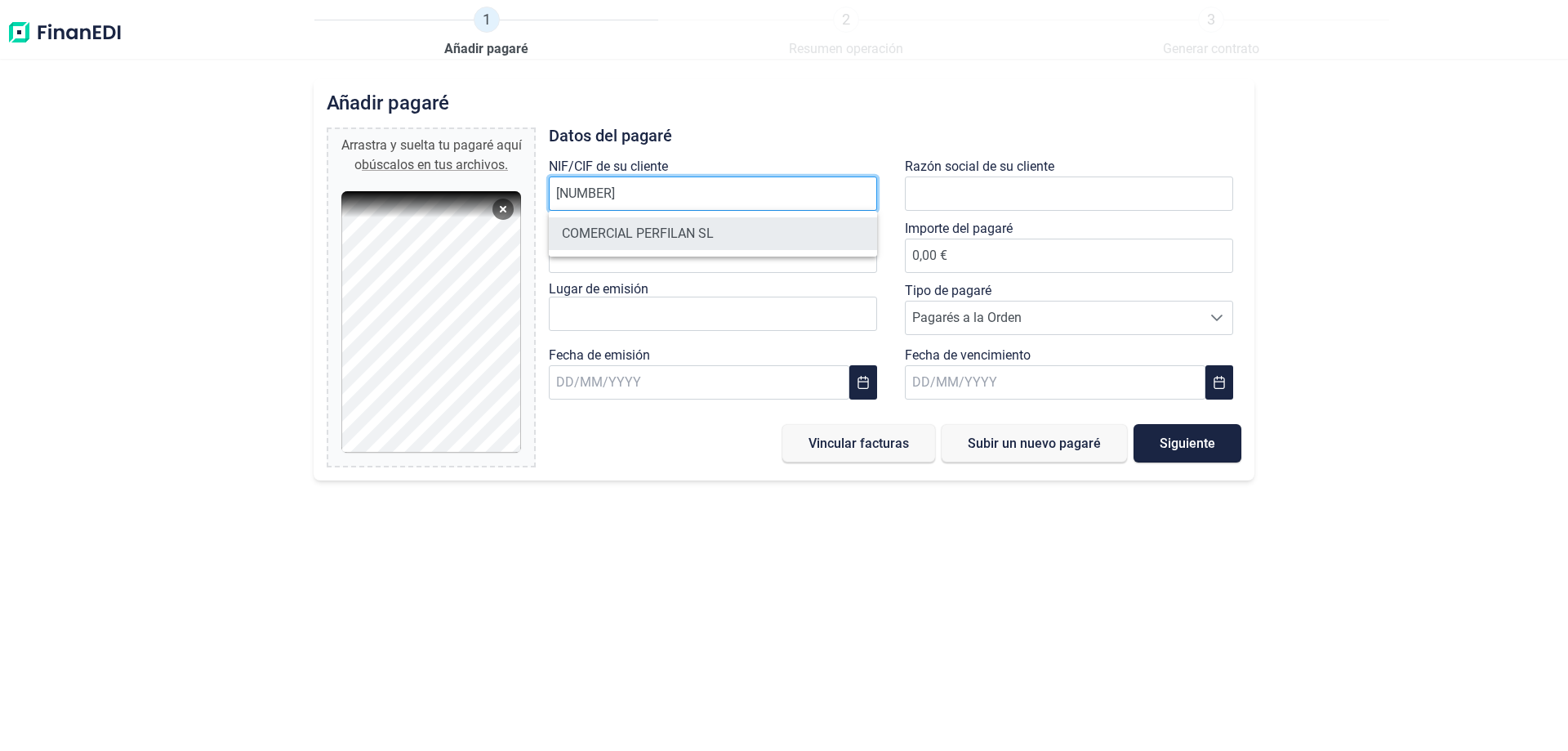 type on "[NUMBER]" 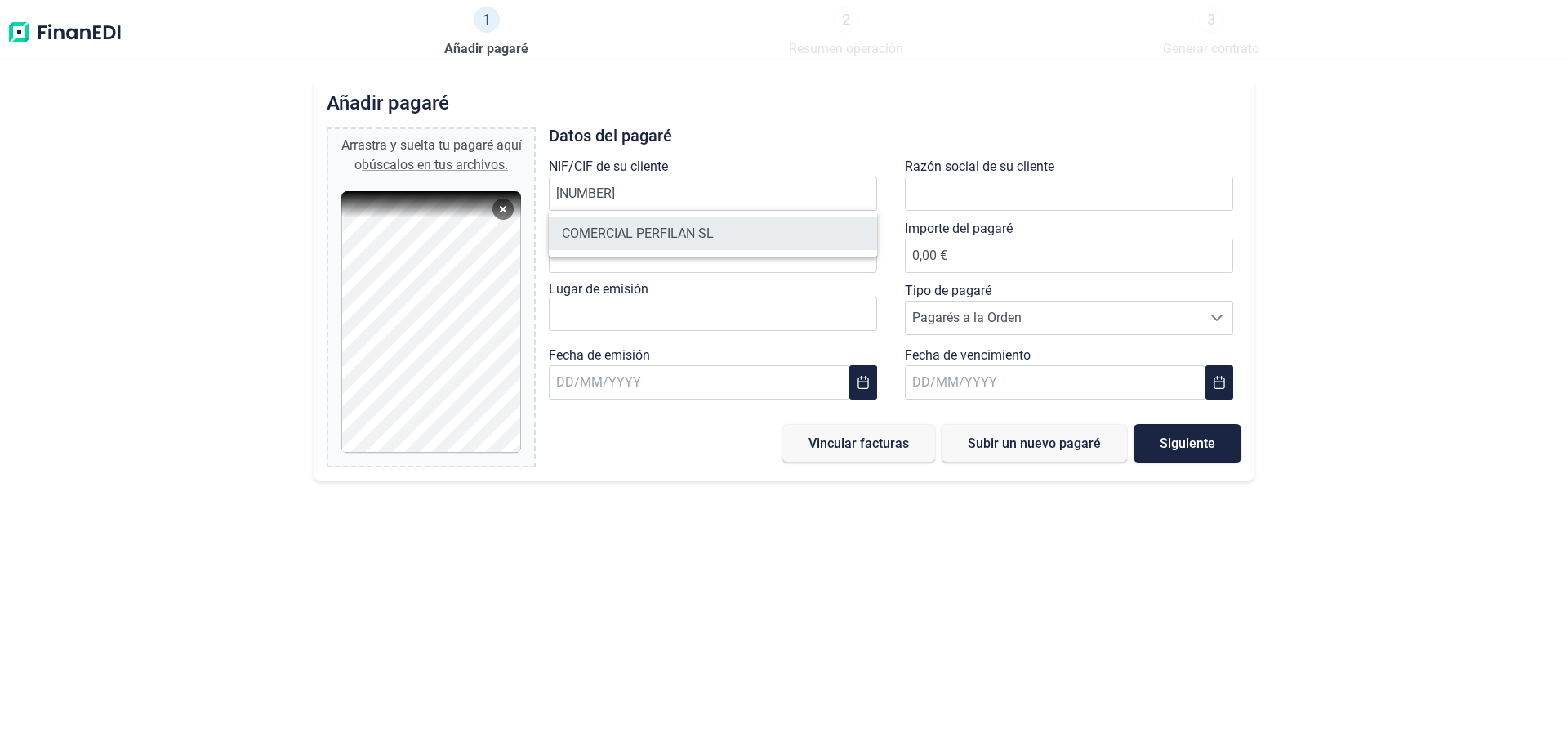 click on "COMERCIAL PERFILAN SL" at bounding box center (713, 234) 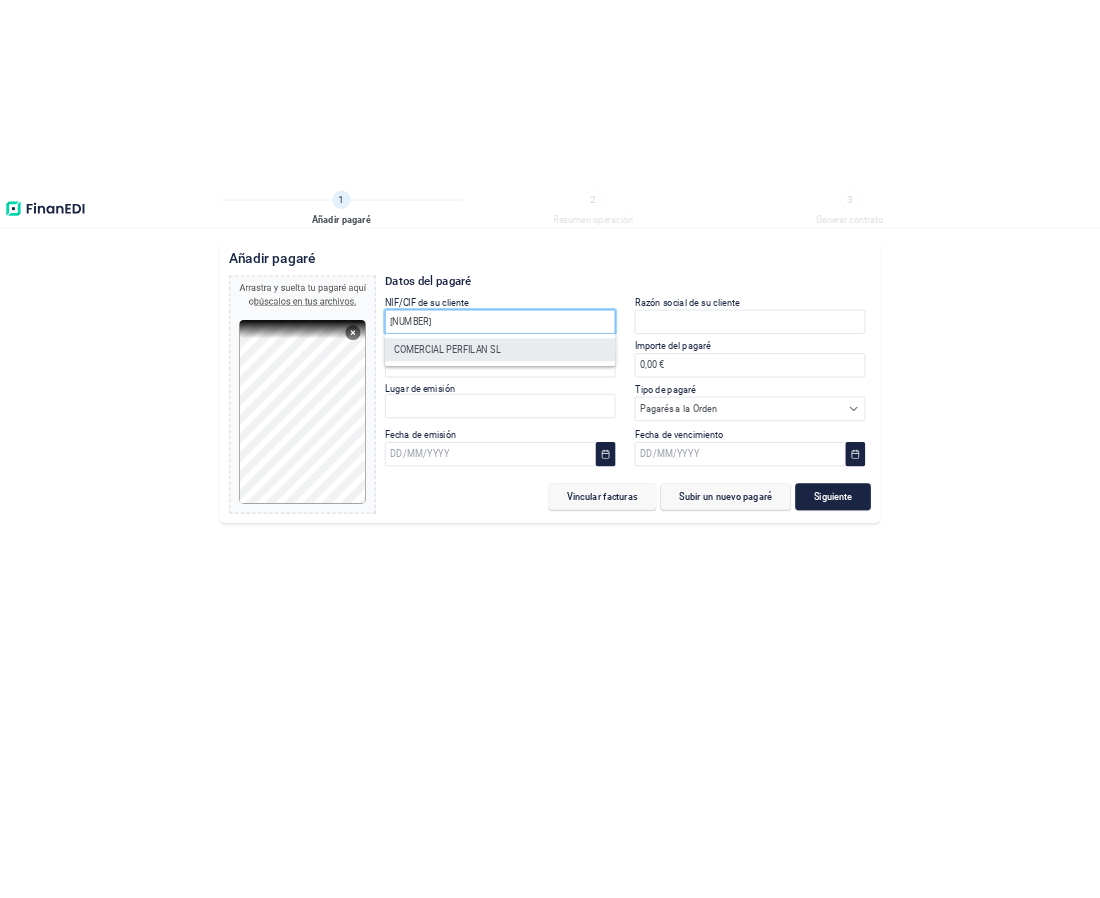 scroll, scrollTop: 0, scrollLeft: 0, axis: both 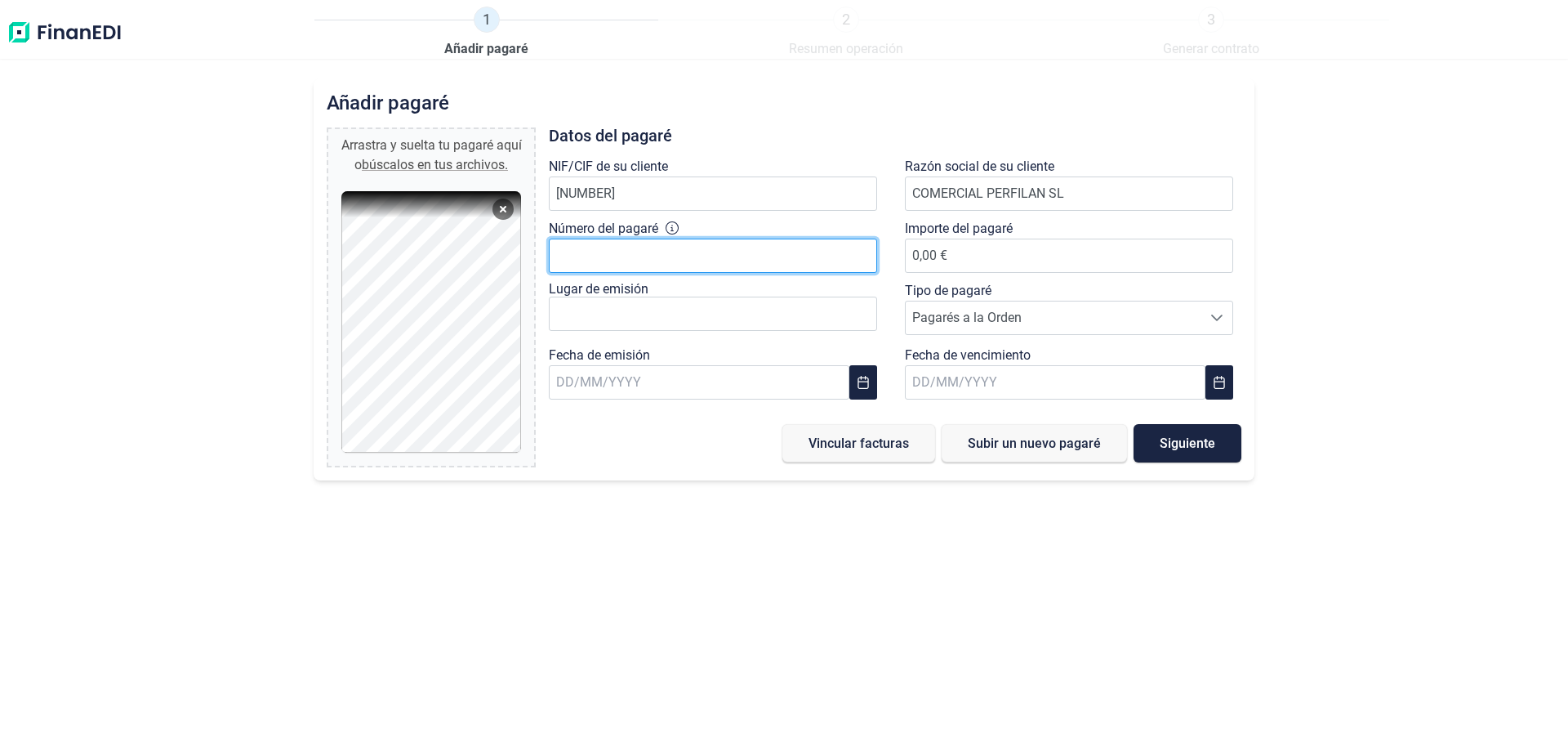 click on "Número del pagaré" at bounding box center (713, 256) 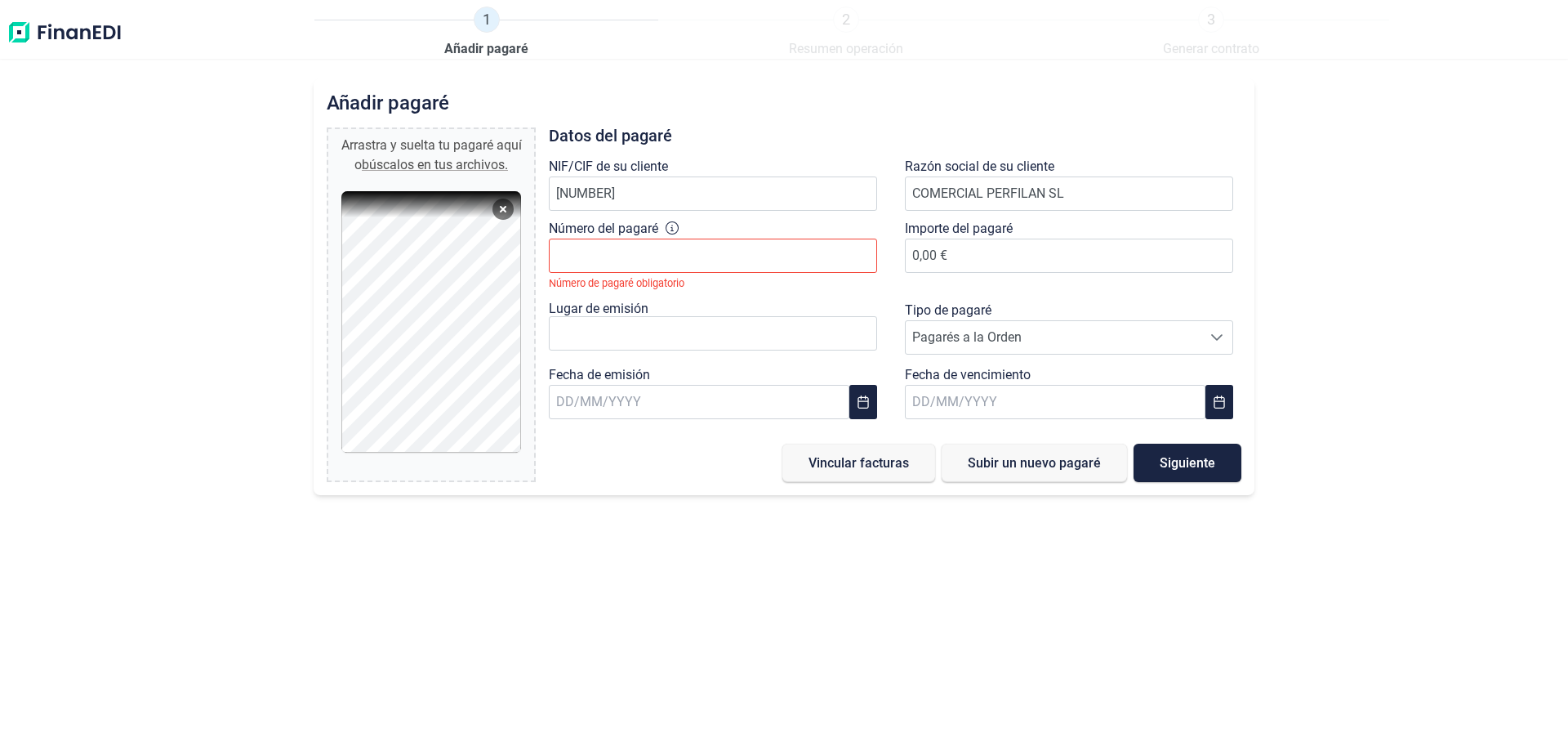 click on "Añadir pagaré" at bounding box center [784, 103] 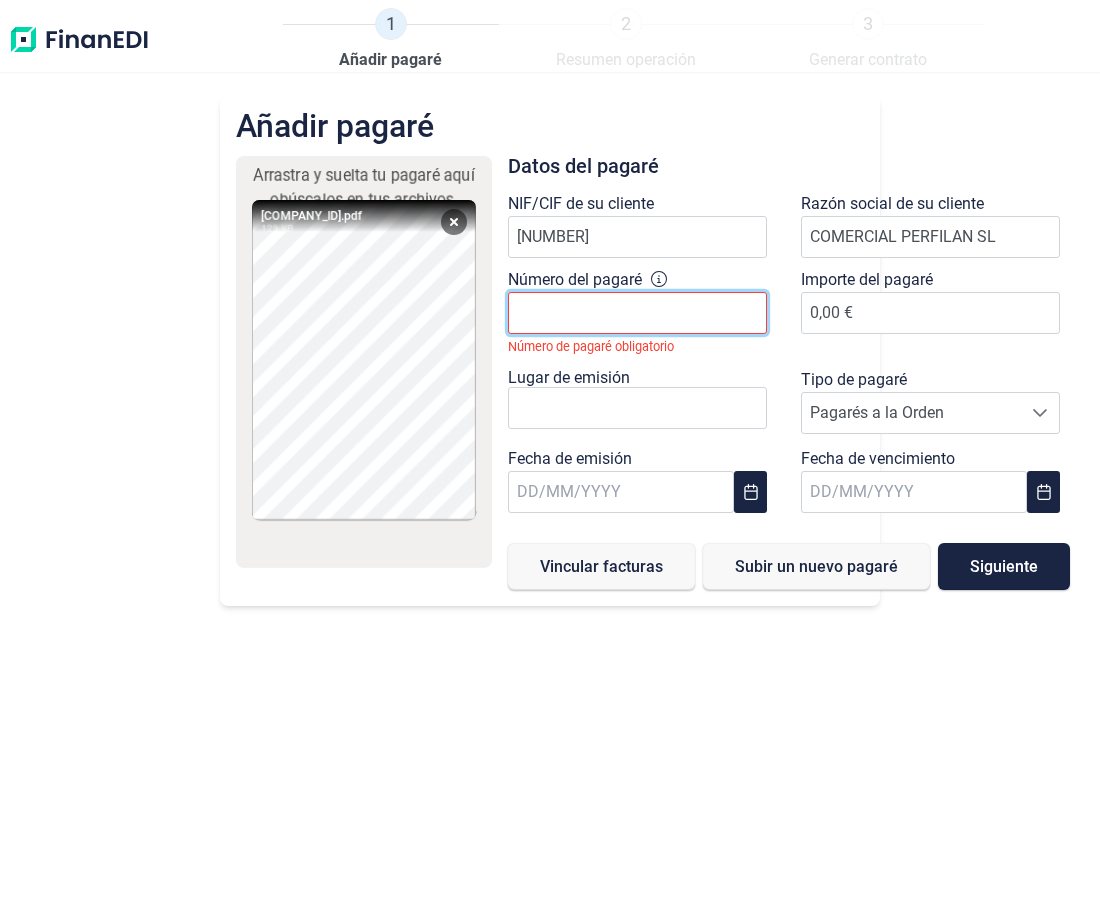 click on "Número del pagaré" at bounding box center (637, 313) 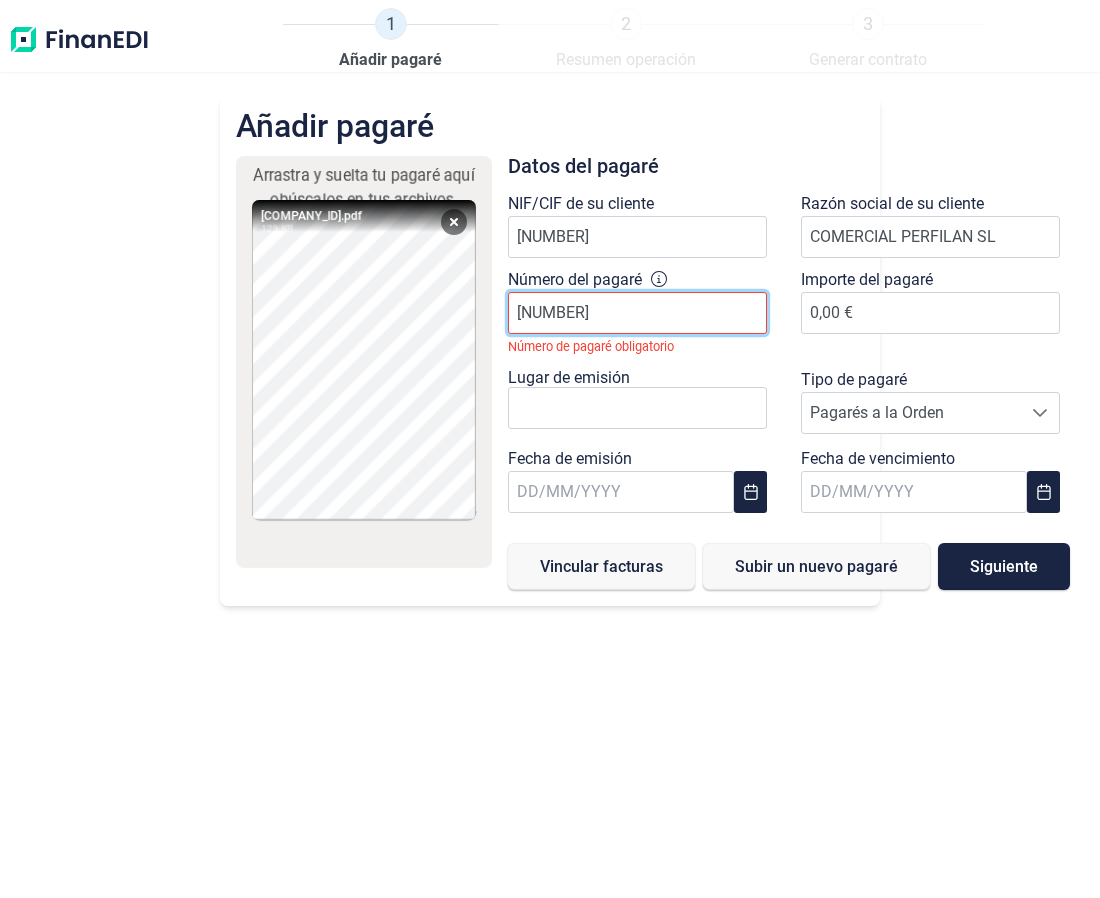 type on "[NUMBER]" 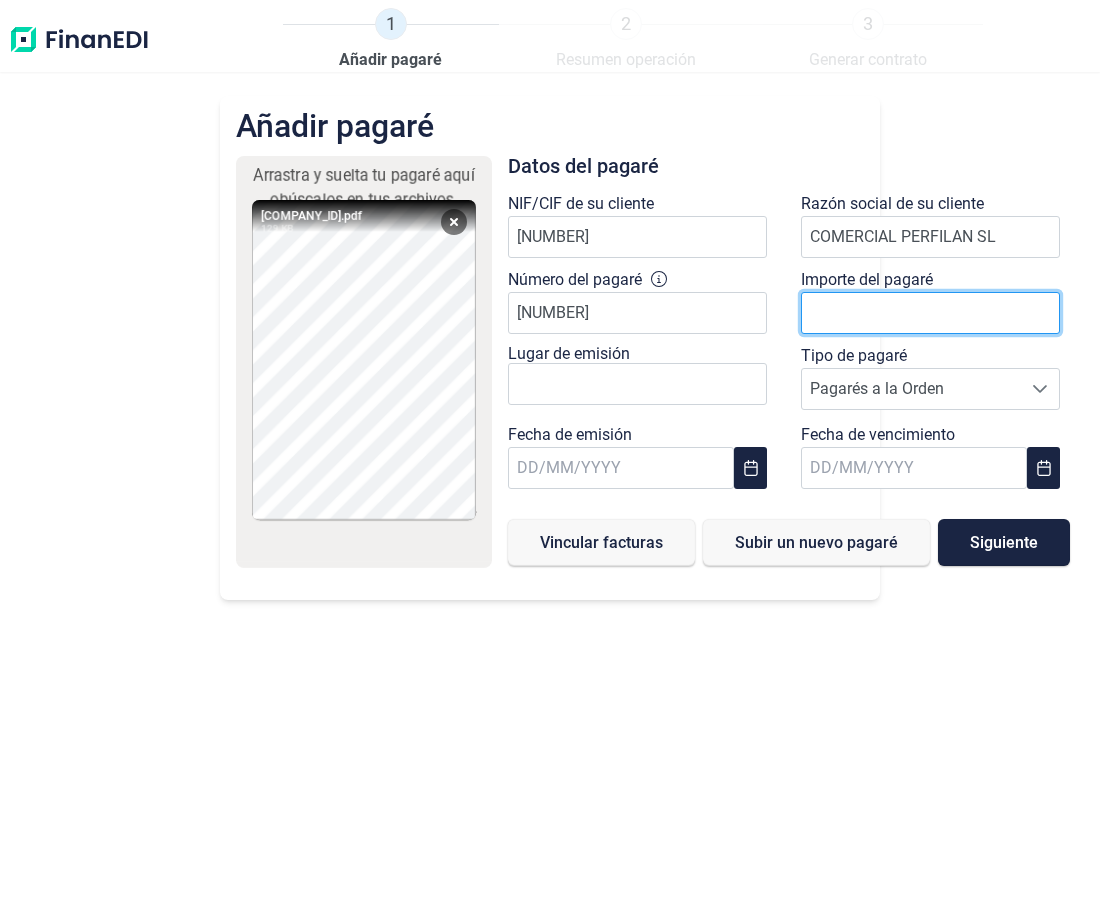 click at bounding box center (930, 313) 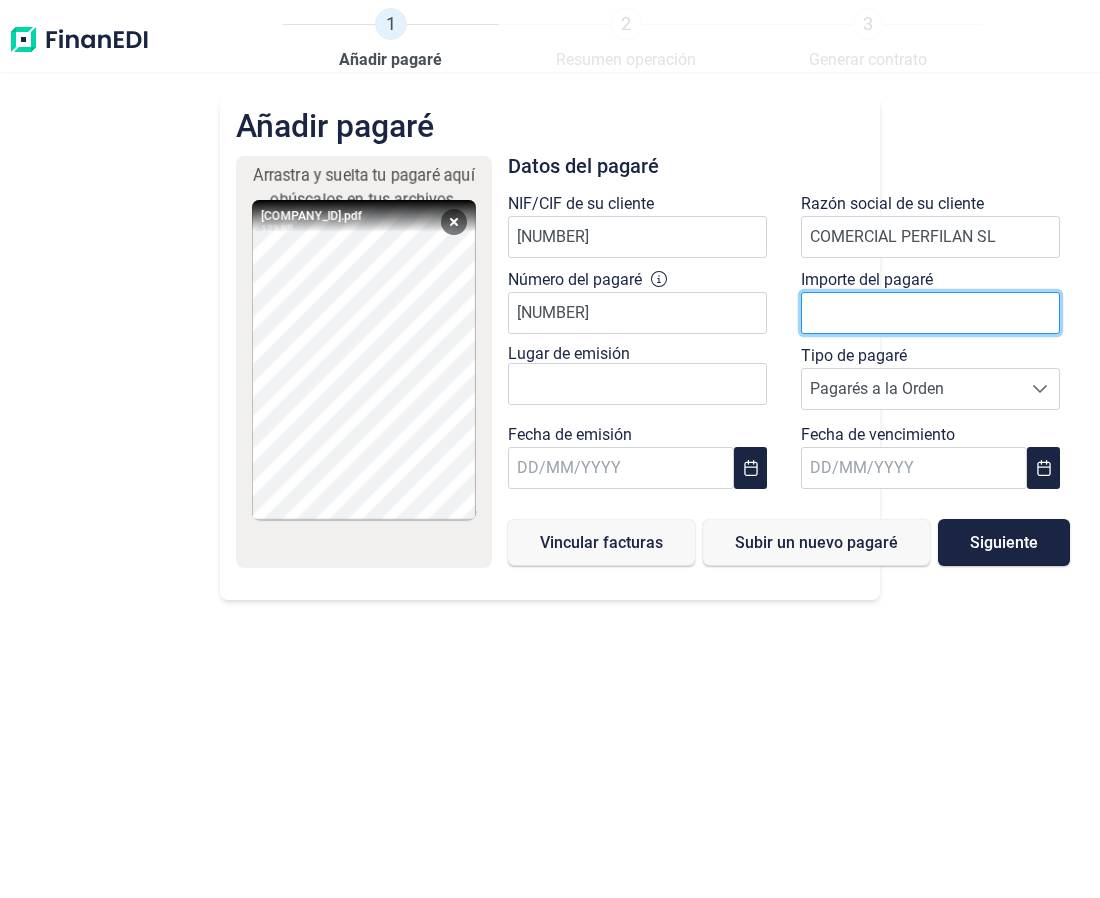 type on "[PRICE]" 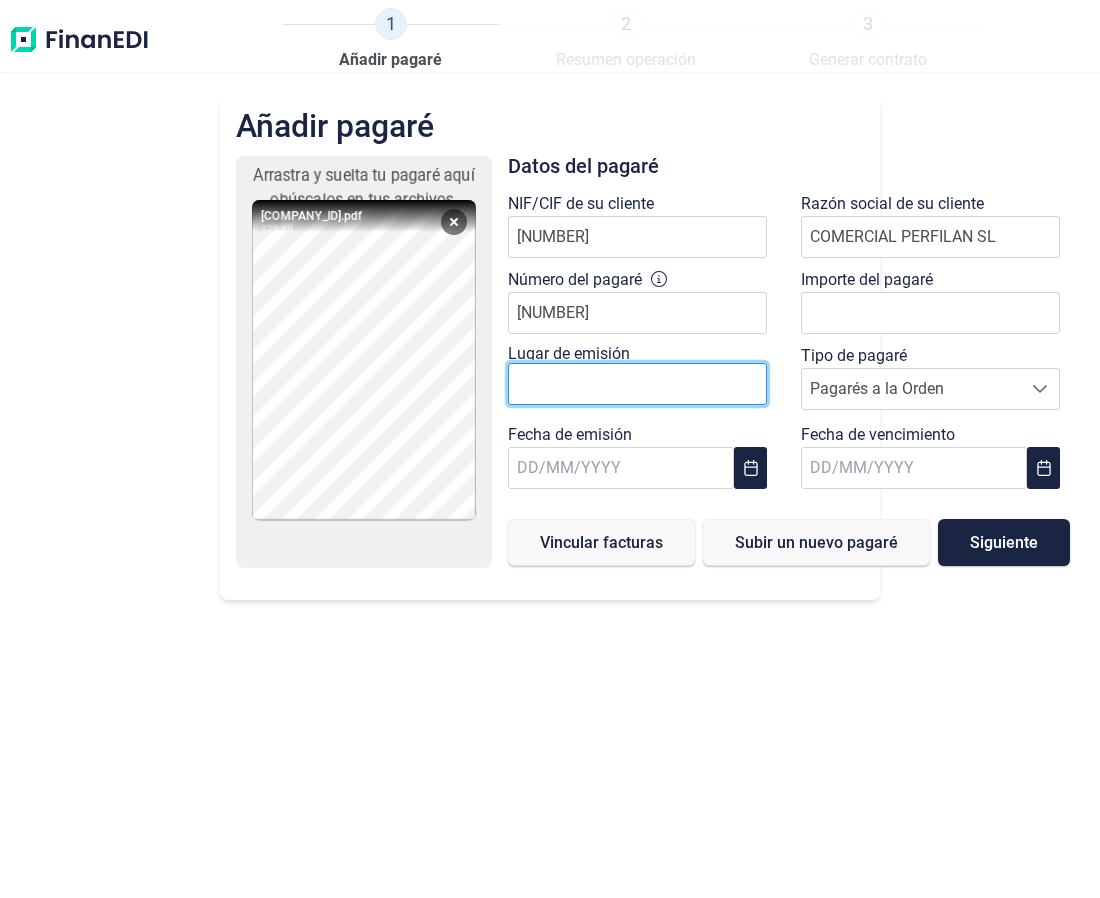 click at bounding box center [637, 384] 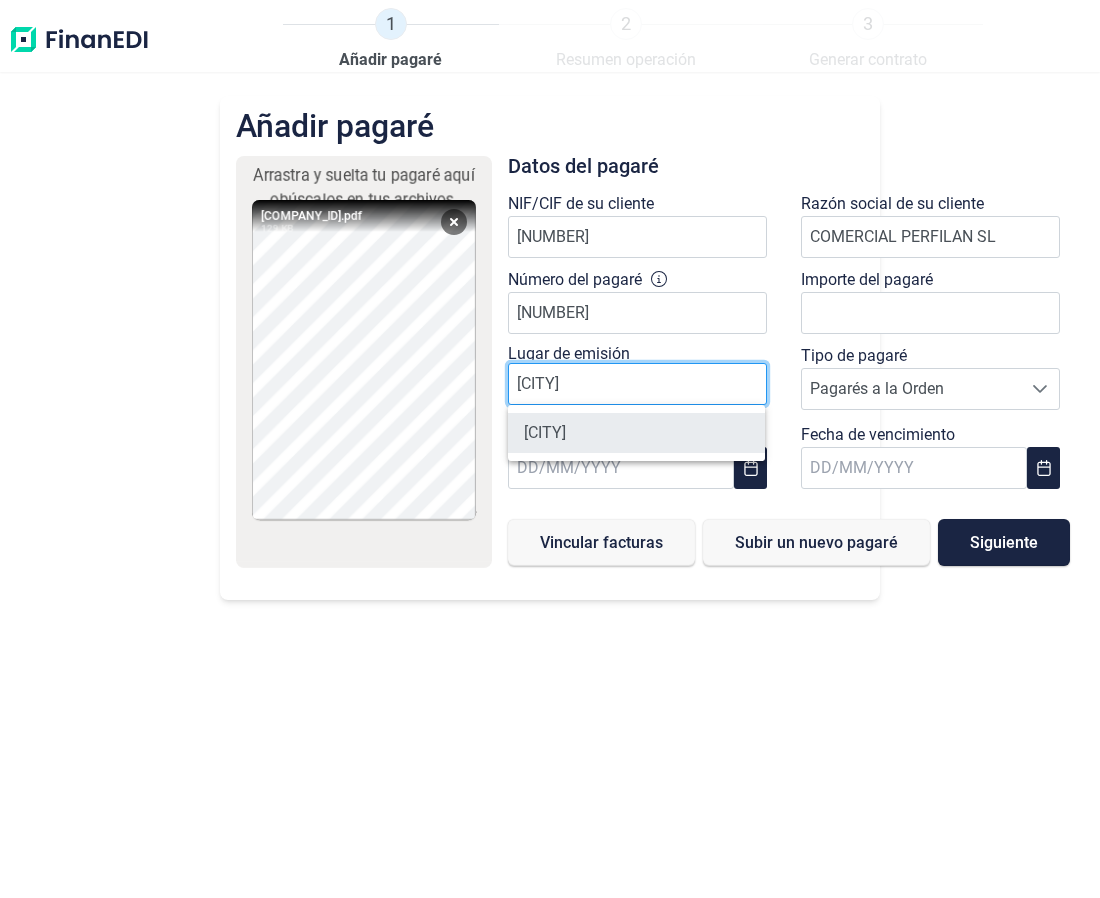 type on "[CITY]" 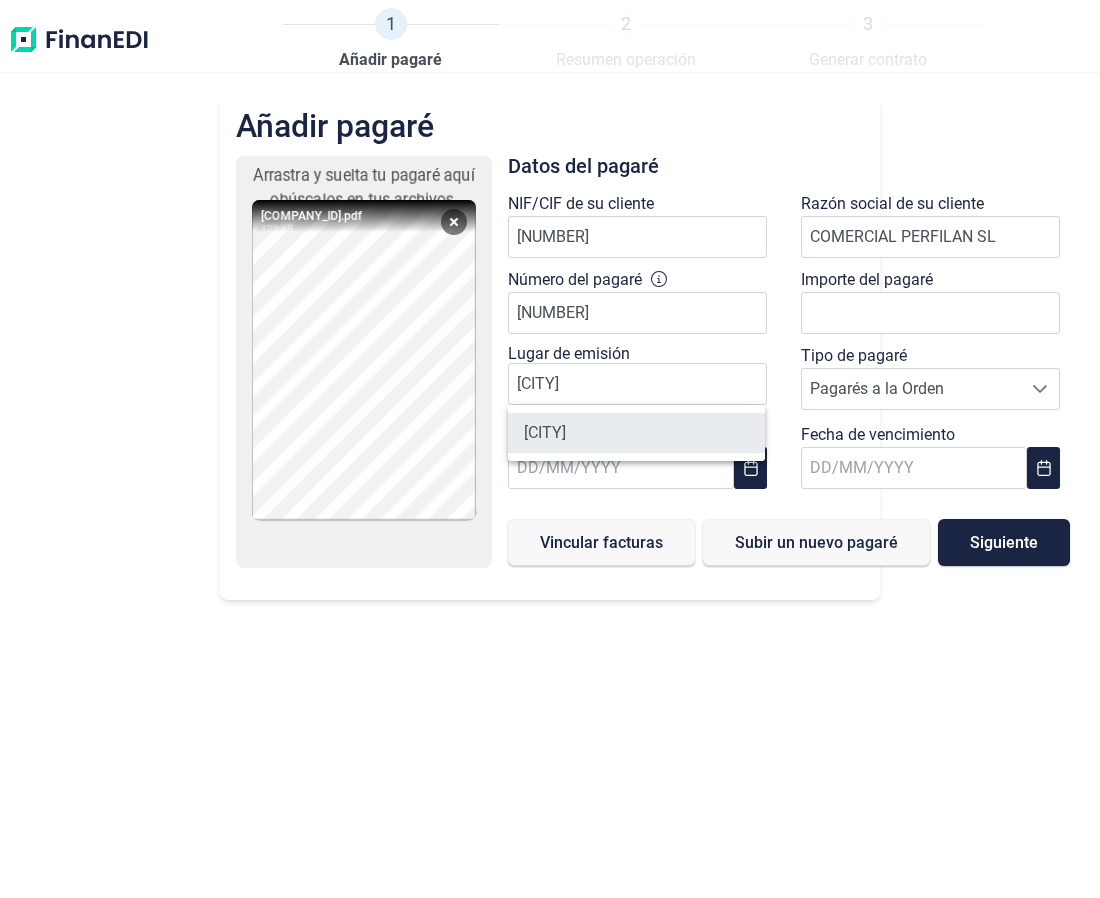 click on "[CITY]" at bounding box center (636, 433) 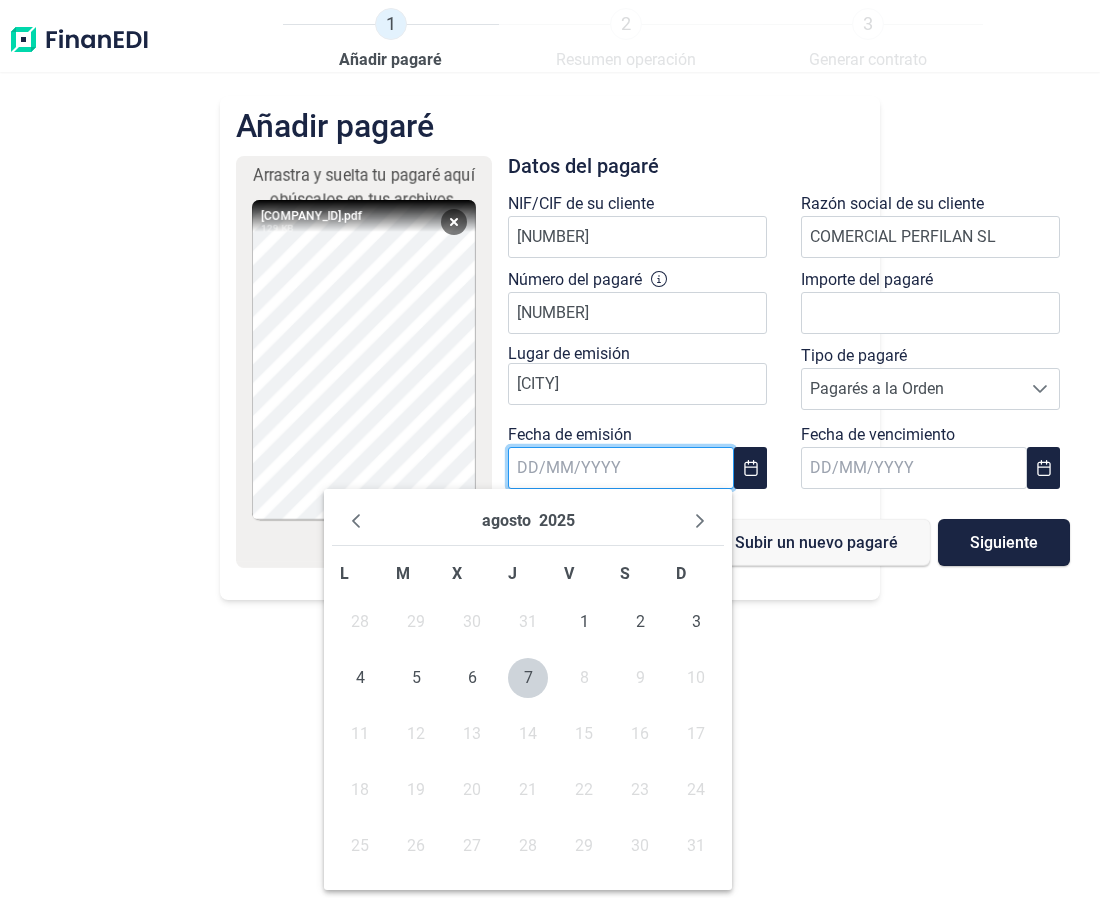 click at bounding box center [621, 468] 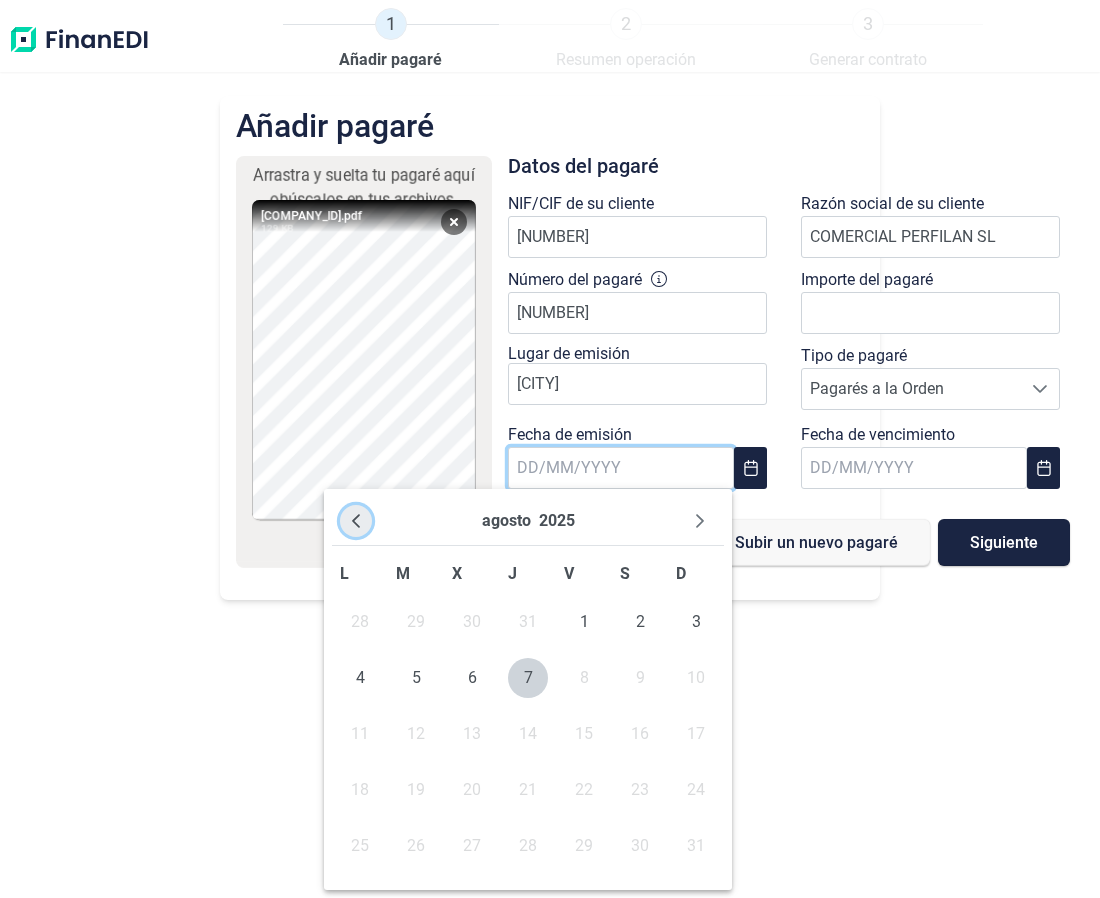 click at bounding box center (356, 521) 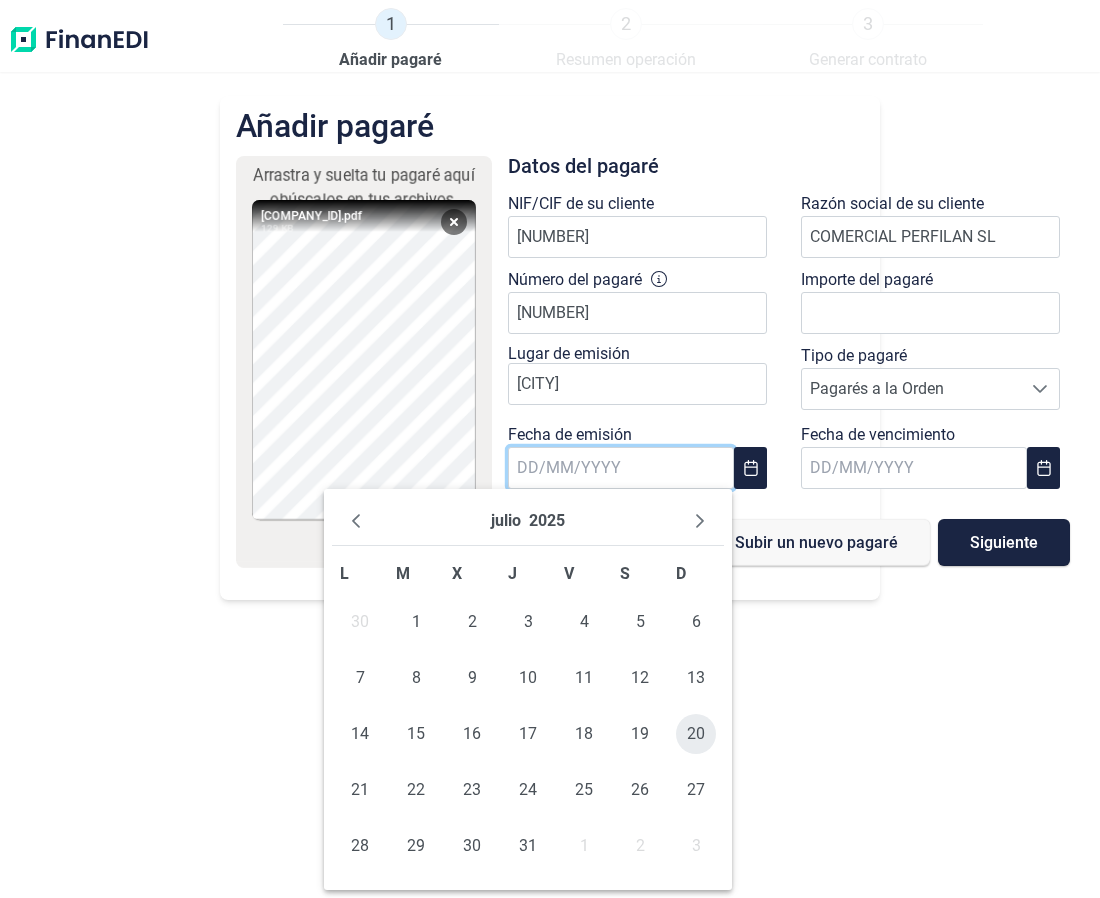click on "20" at bounding box center (696, 734) 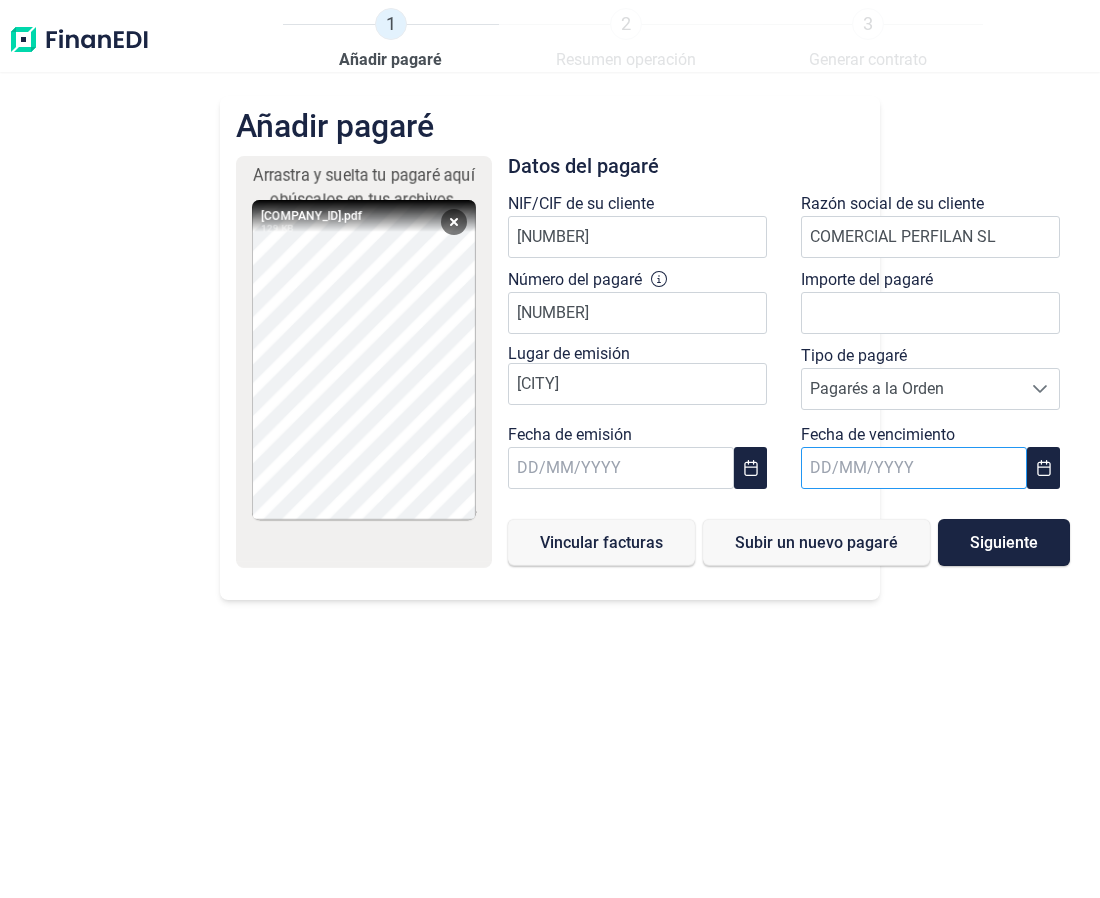 click at bounding box center (914, 468) 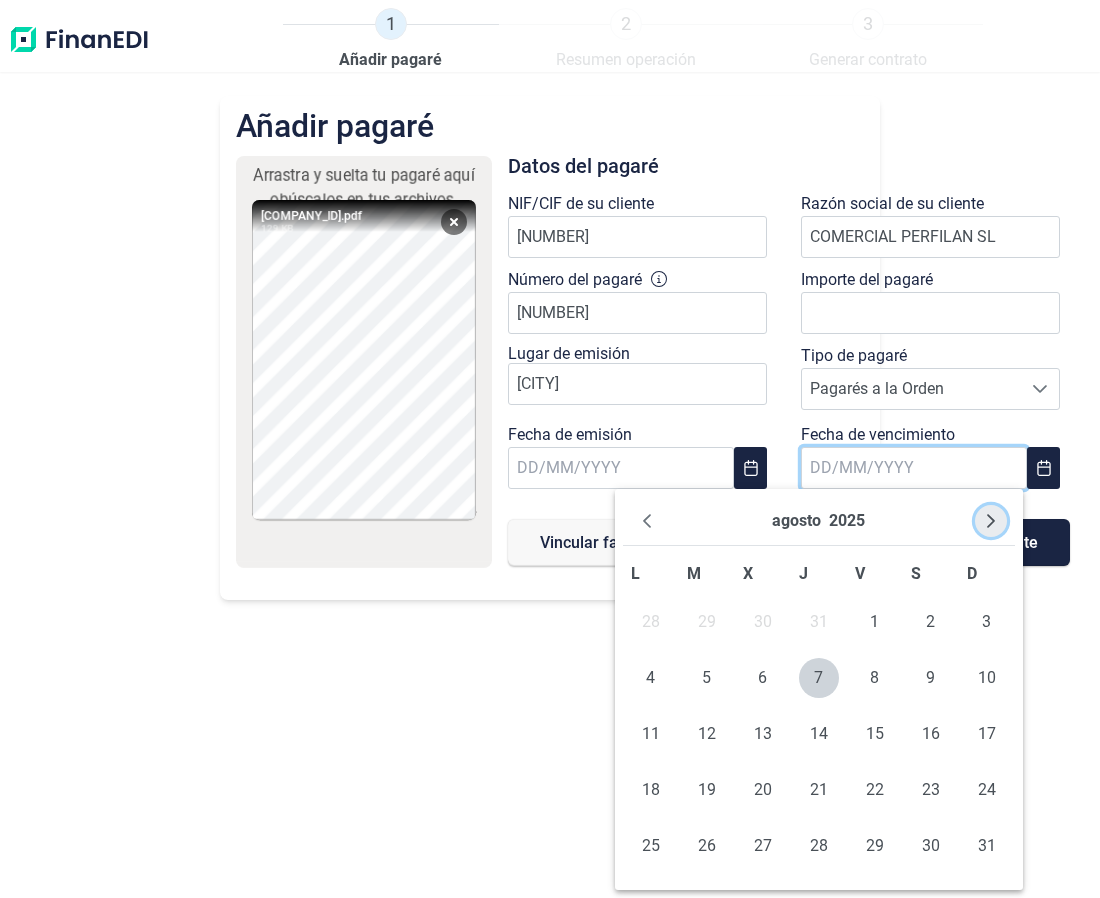 click 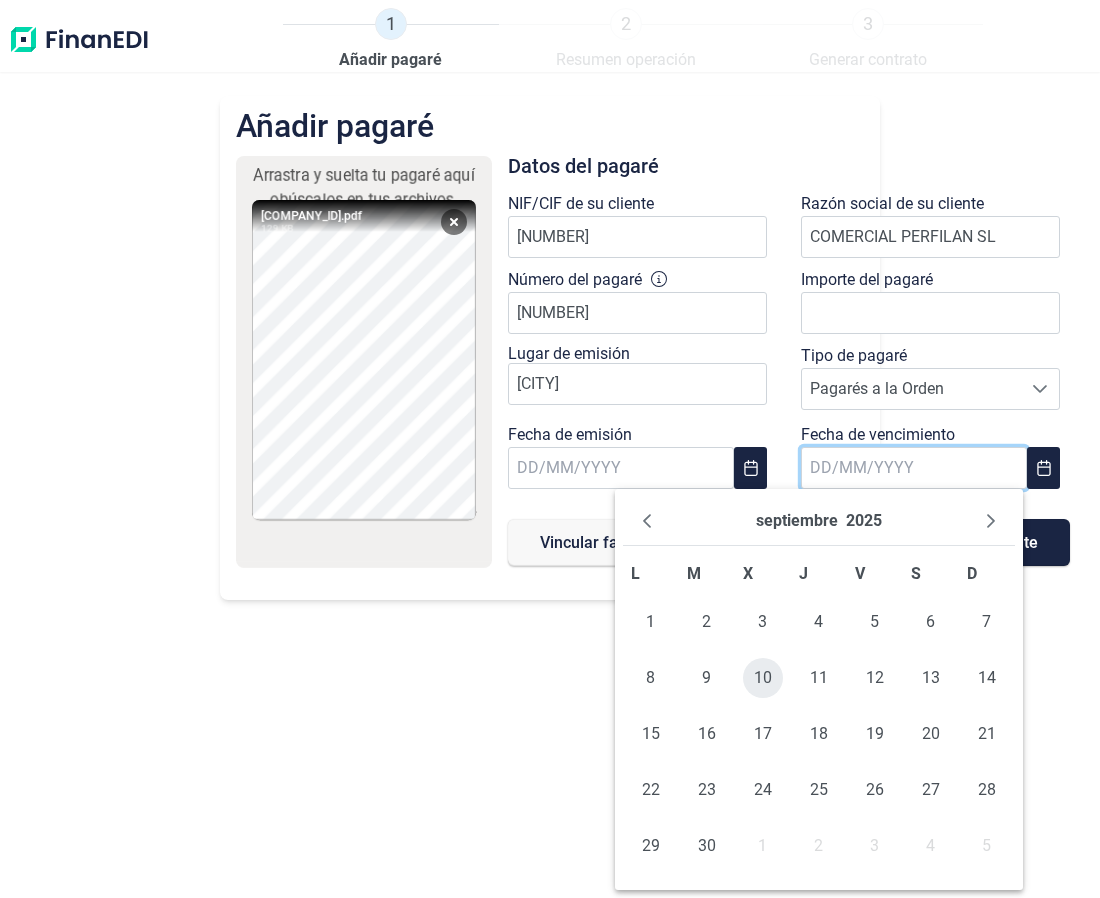click on "10" at bounding box center [763, 678] 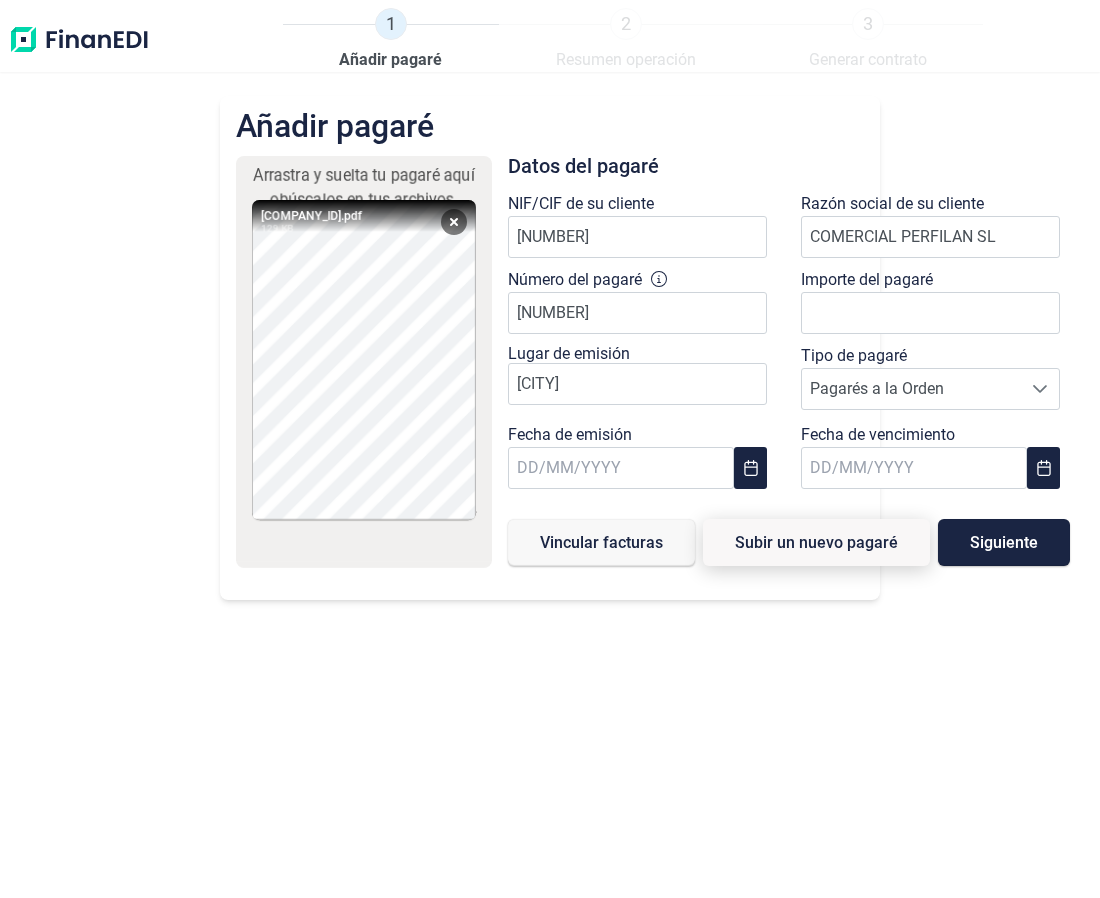 click on "Subir un nuevo pagaré" at bounding box center (816, 542) 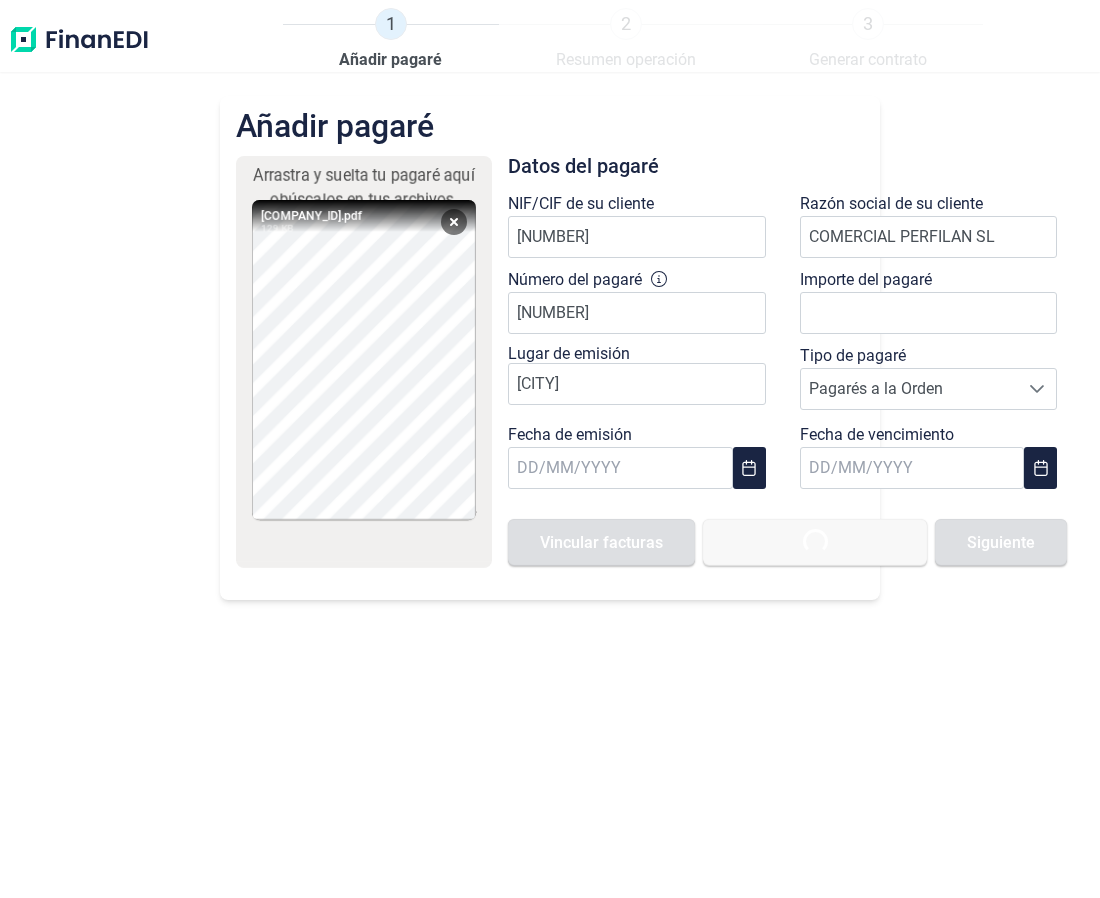 type 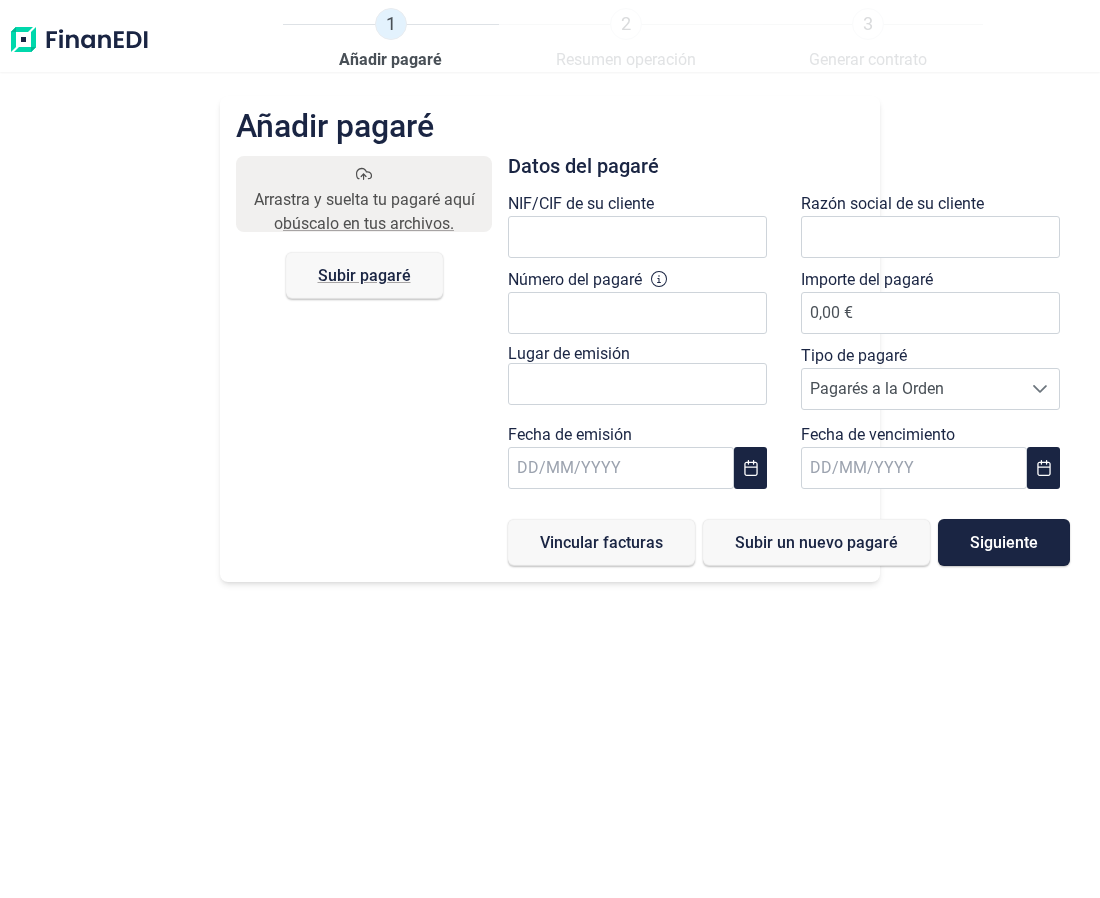scroll, scrollTop: 0, scrollLeft: 0, axis: both 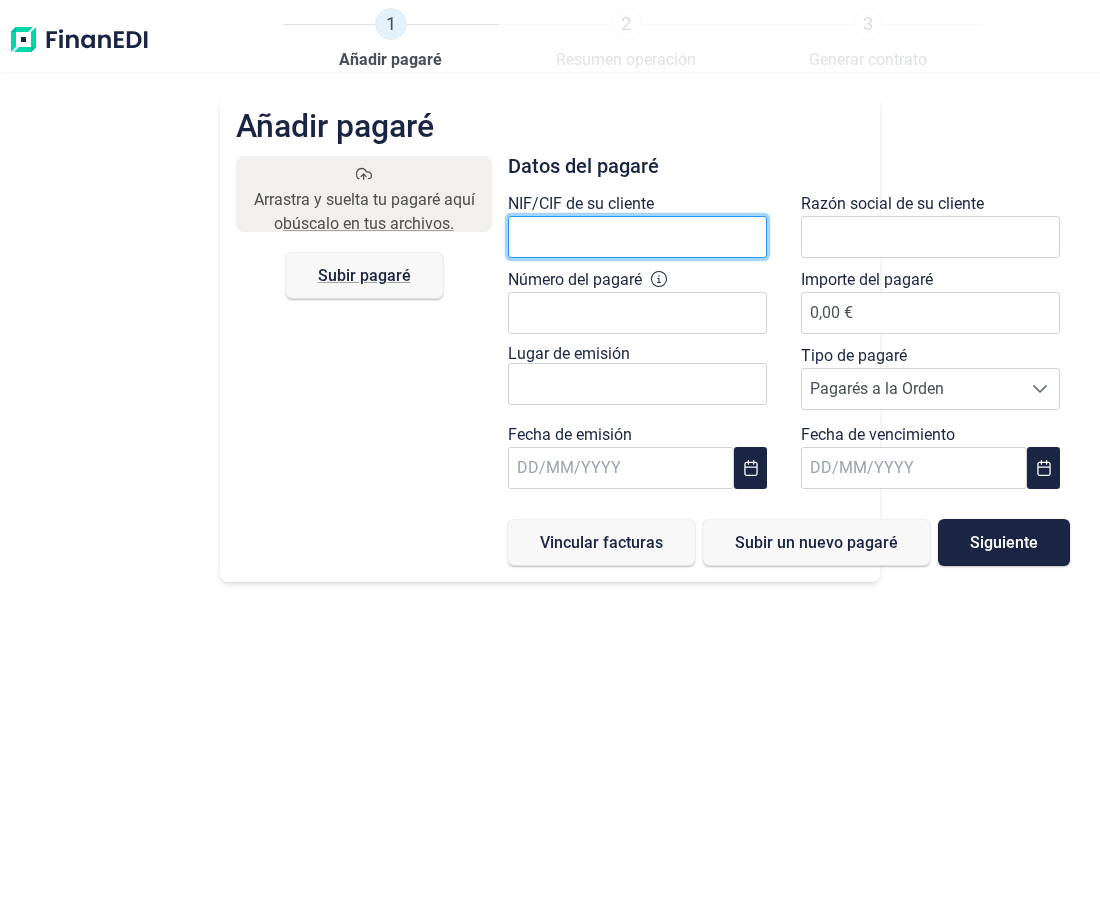 click at bounding box center (637, 237) 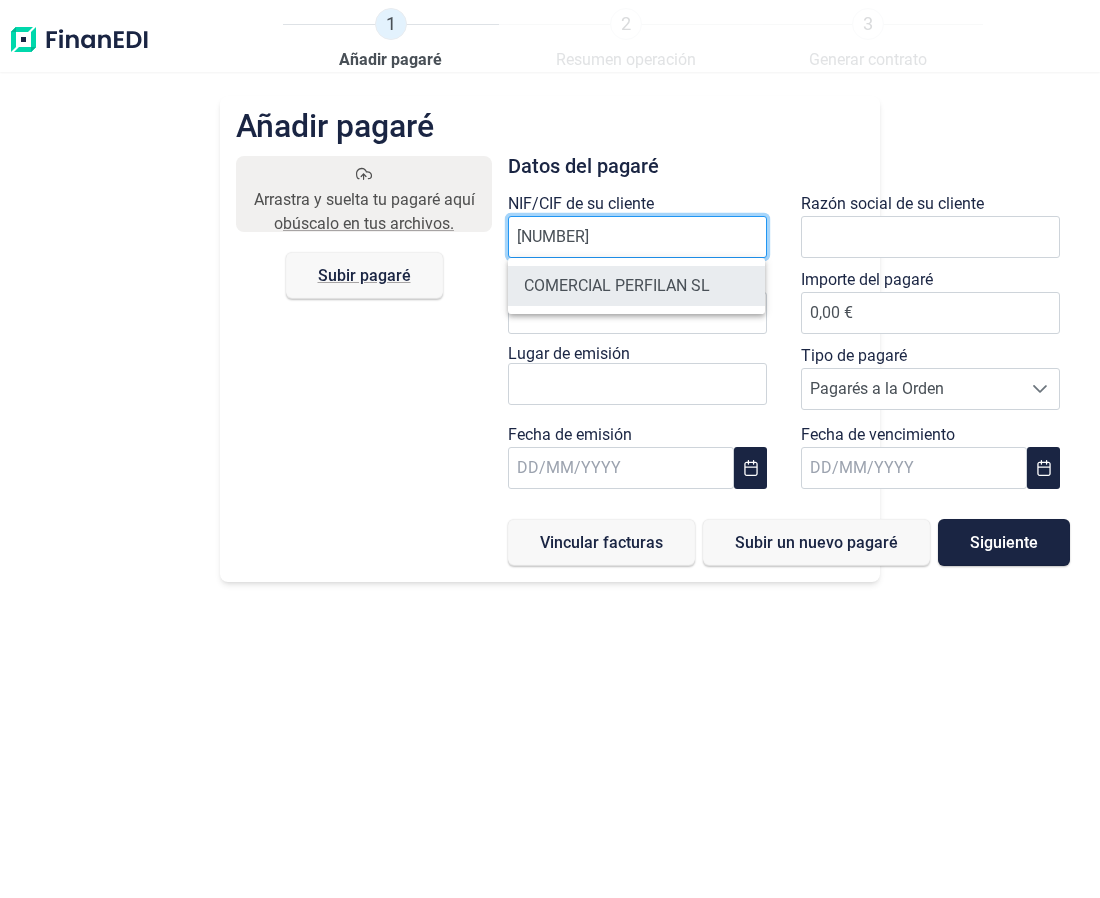 type on "B35658970" 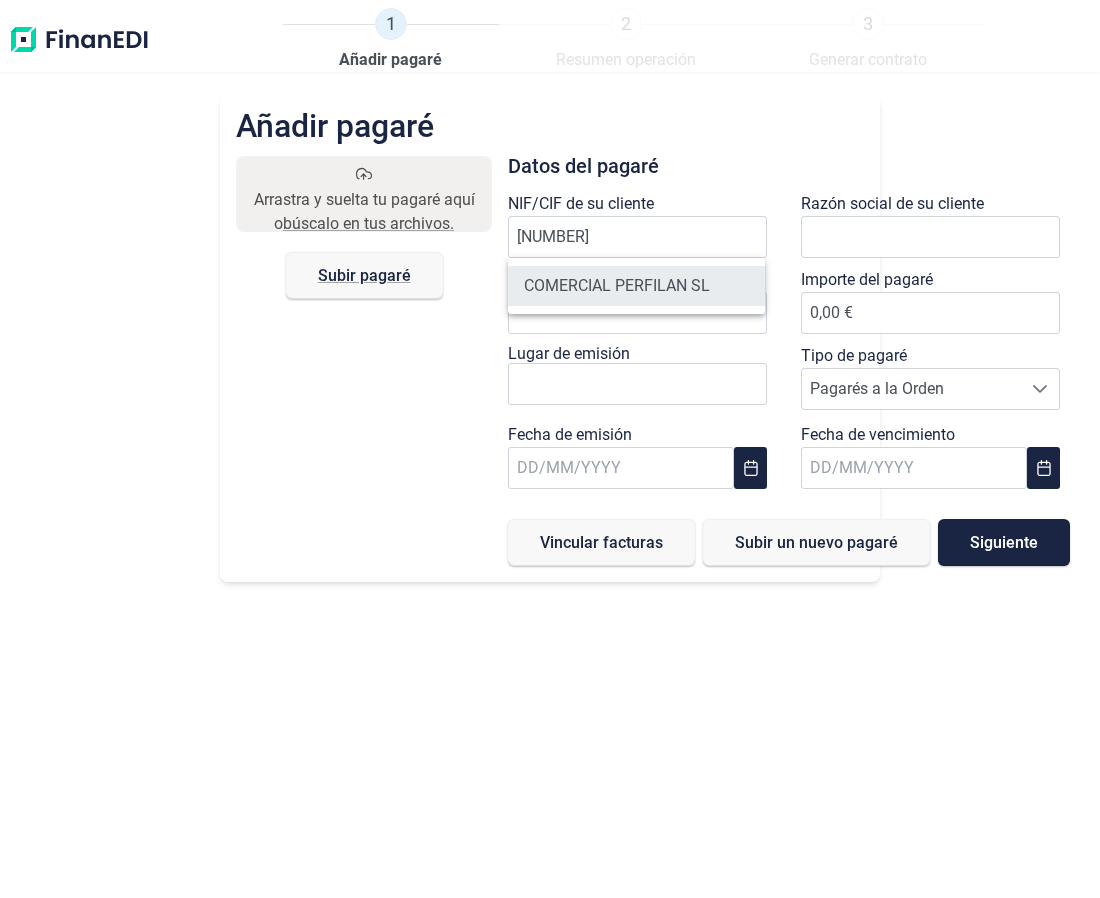 click on "COMERCIAL PERFILAN SL" at bounding box center (636, 286) 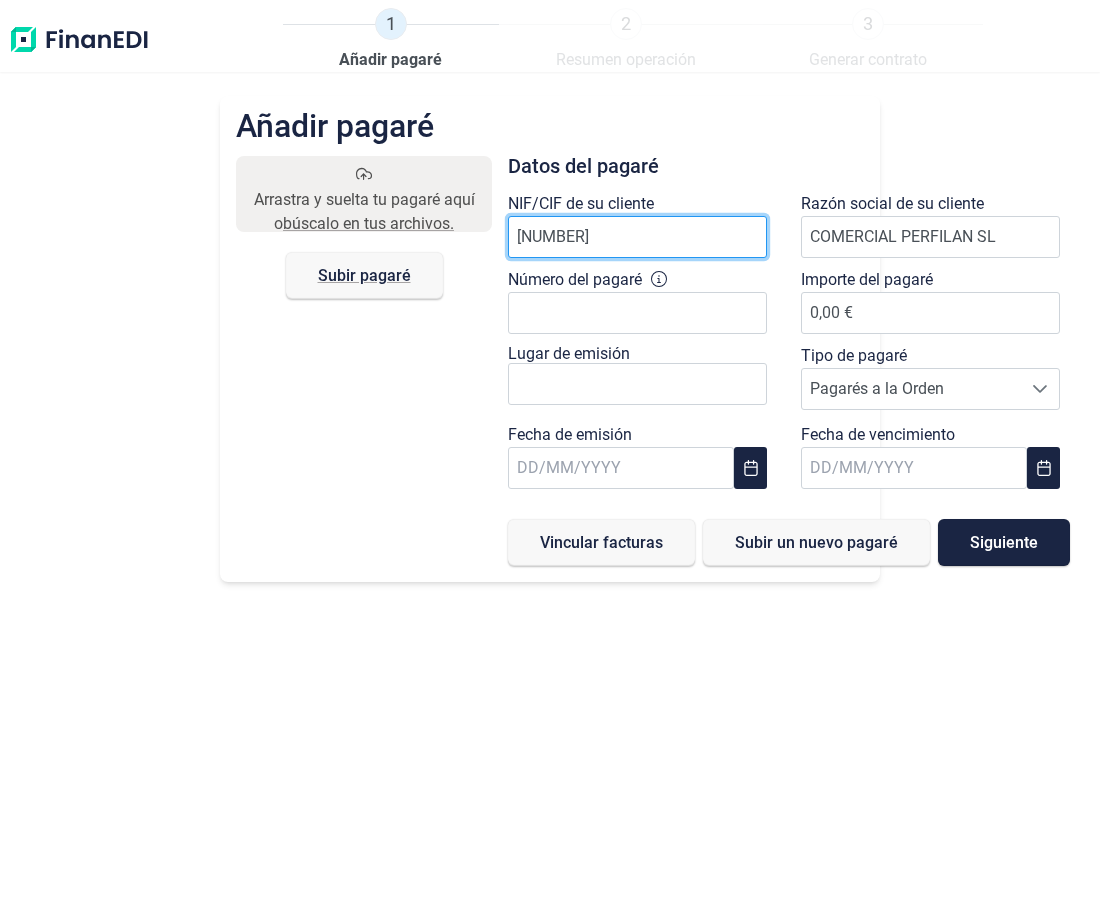 scroll, scrollTop: 0, scrollLeft: 0, axis: both 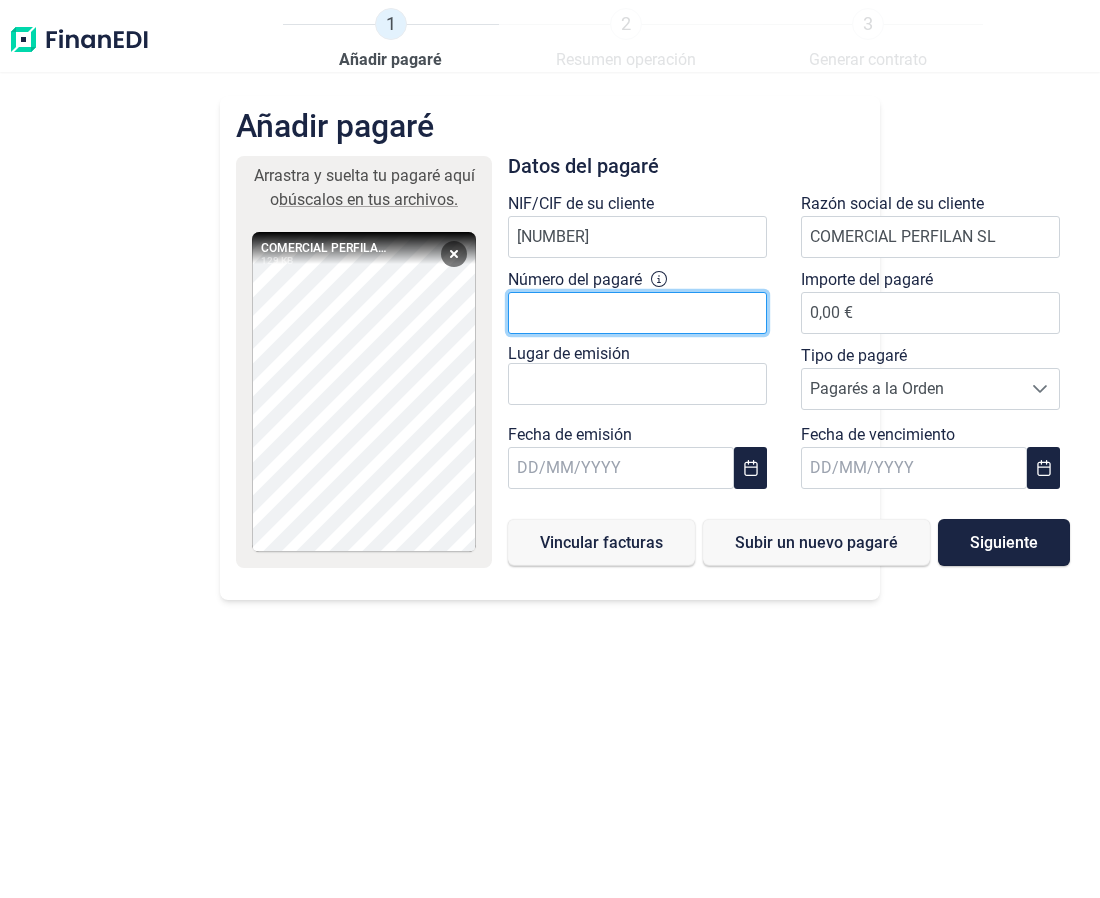 click on "Número del pagaré" at bounding box center (637, 313) 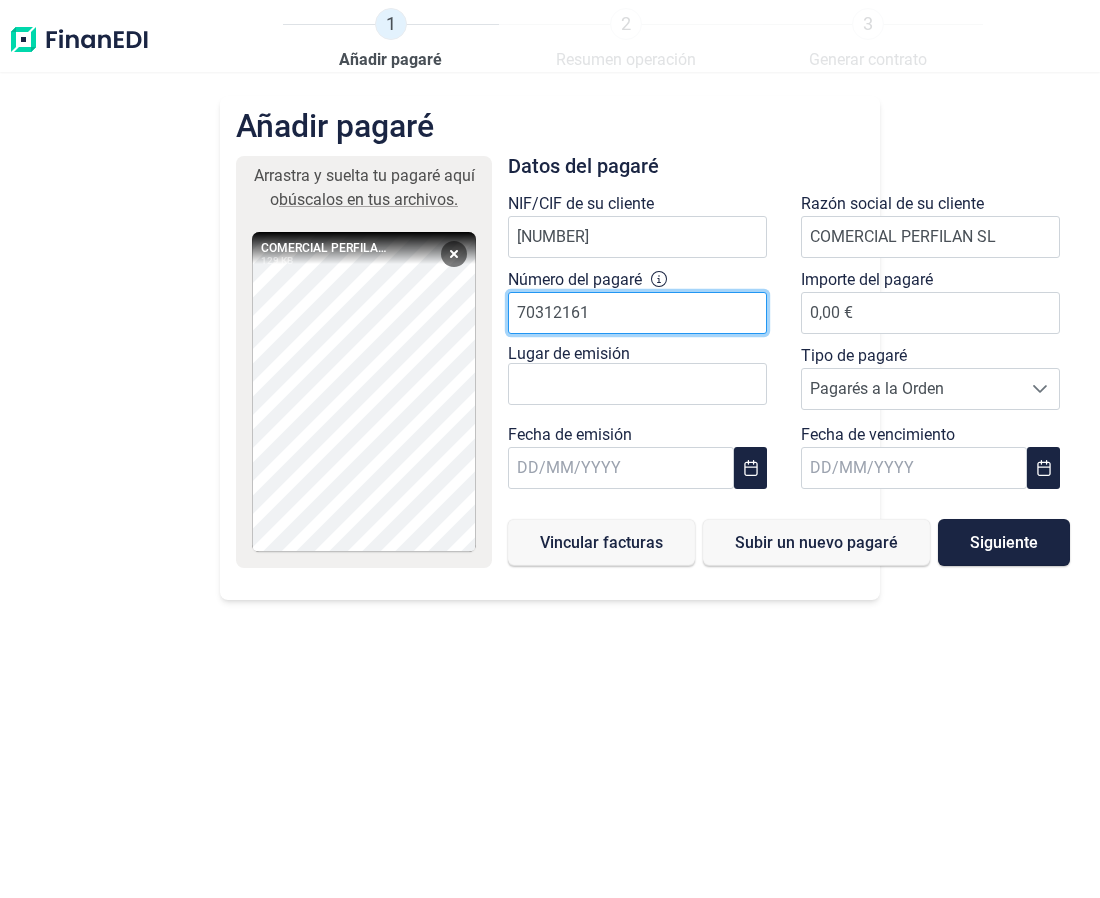 type on "70312161" 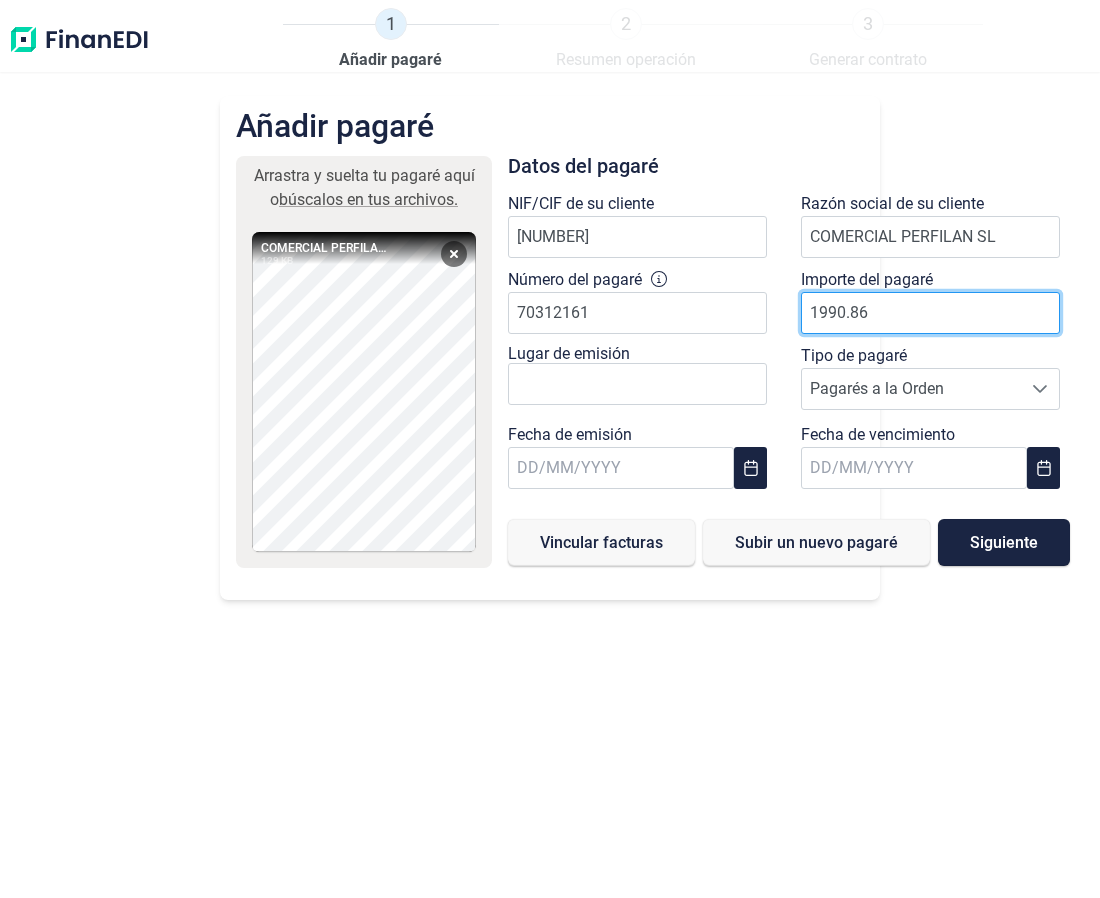 type on "1990.86" 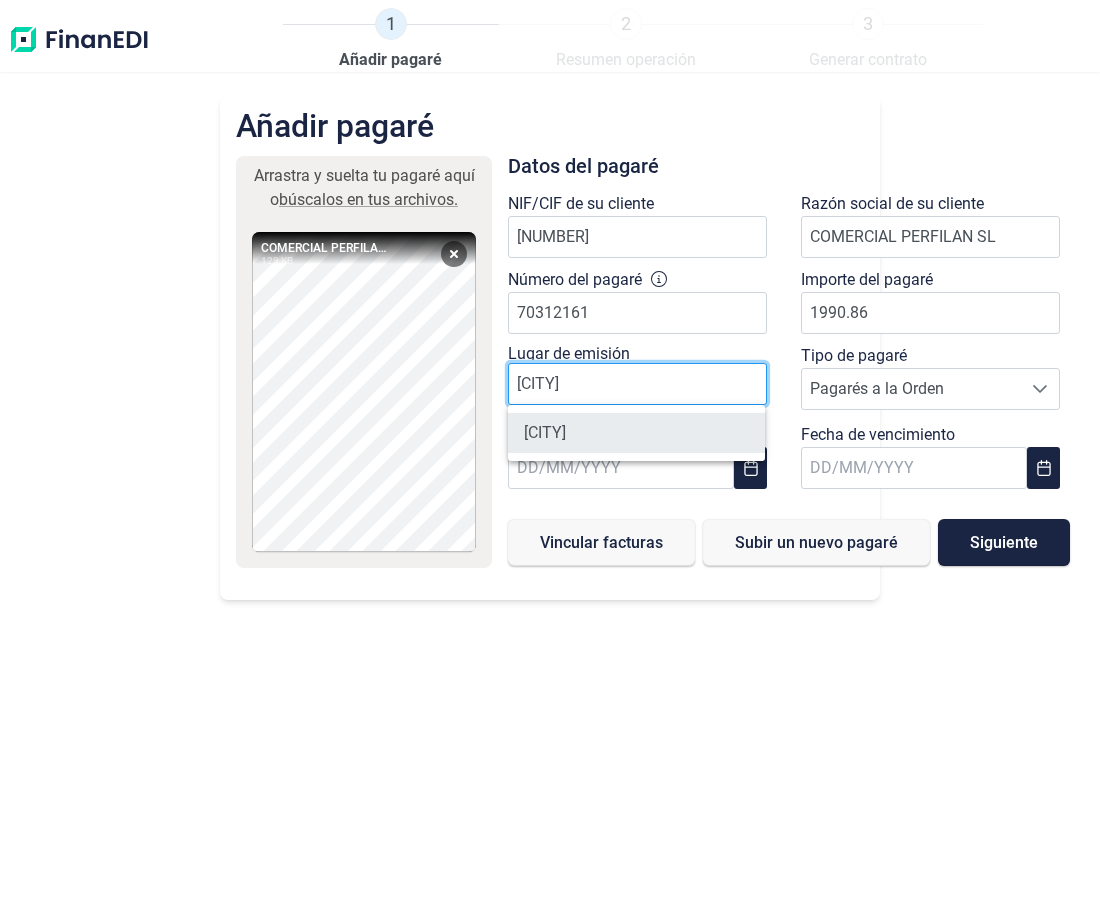 type on "arrecife" 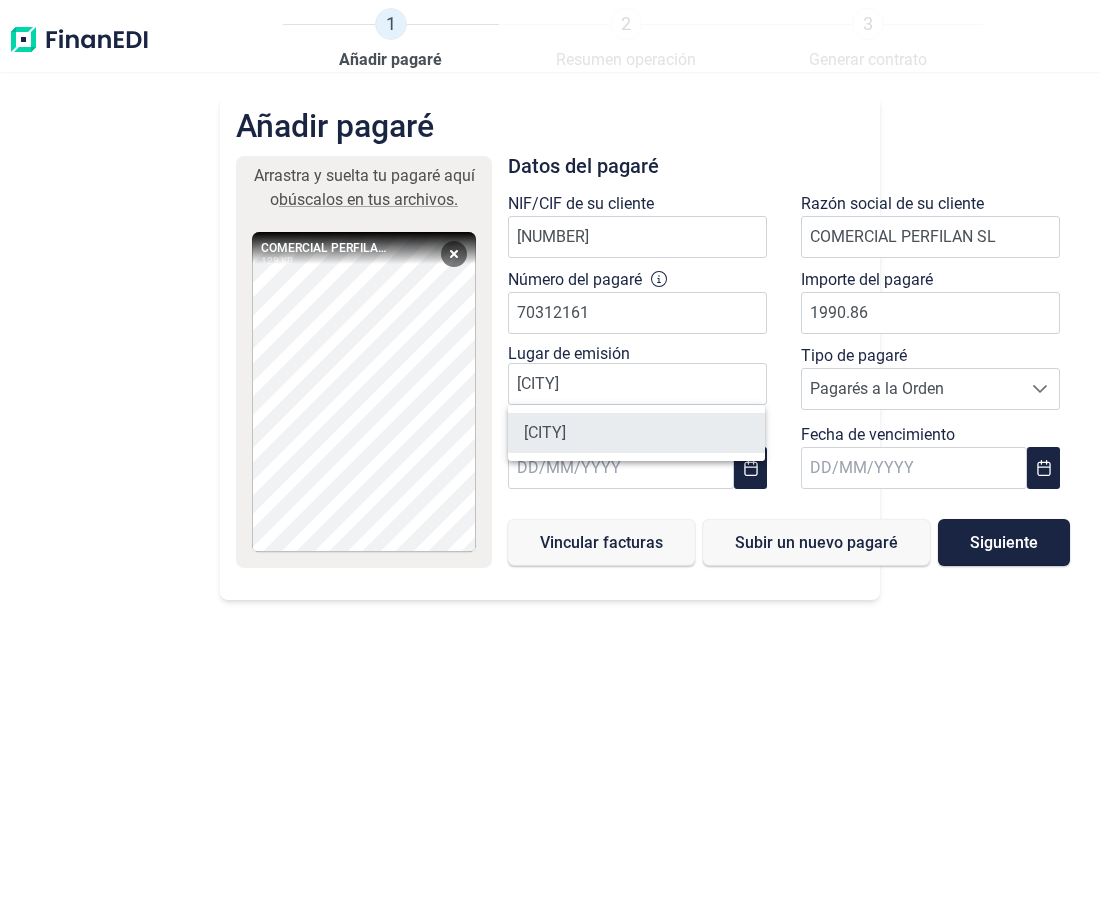 drag, startPoint x: 576, startPoint y: 426, endPoint x: 589, endPoint y: 447, distance: 24.698177 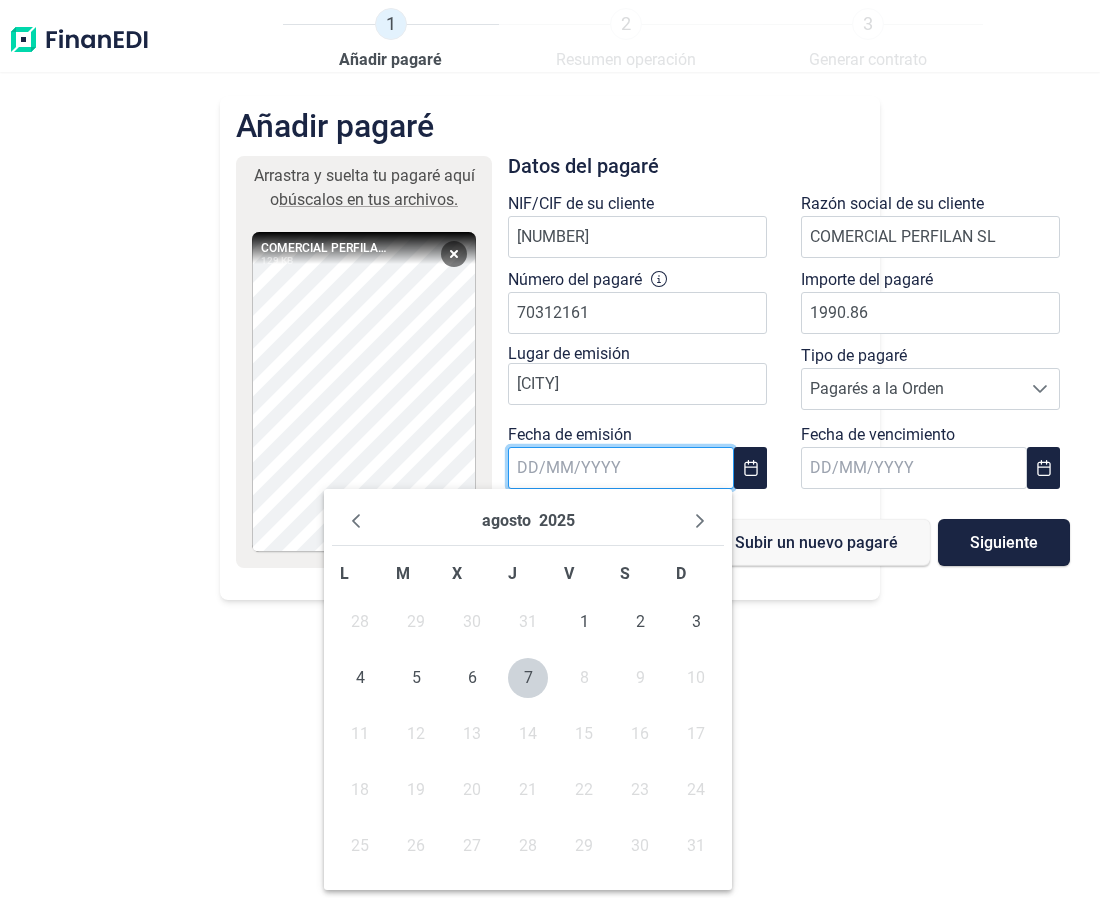 click at bounding box center (621, 468) 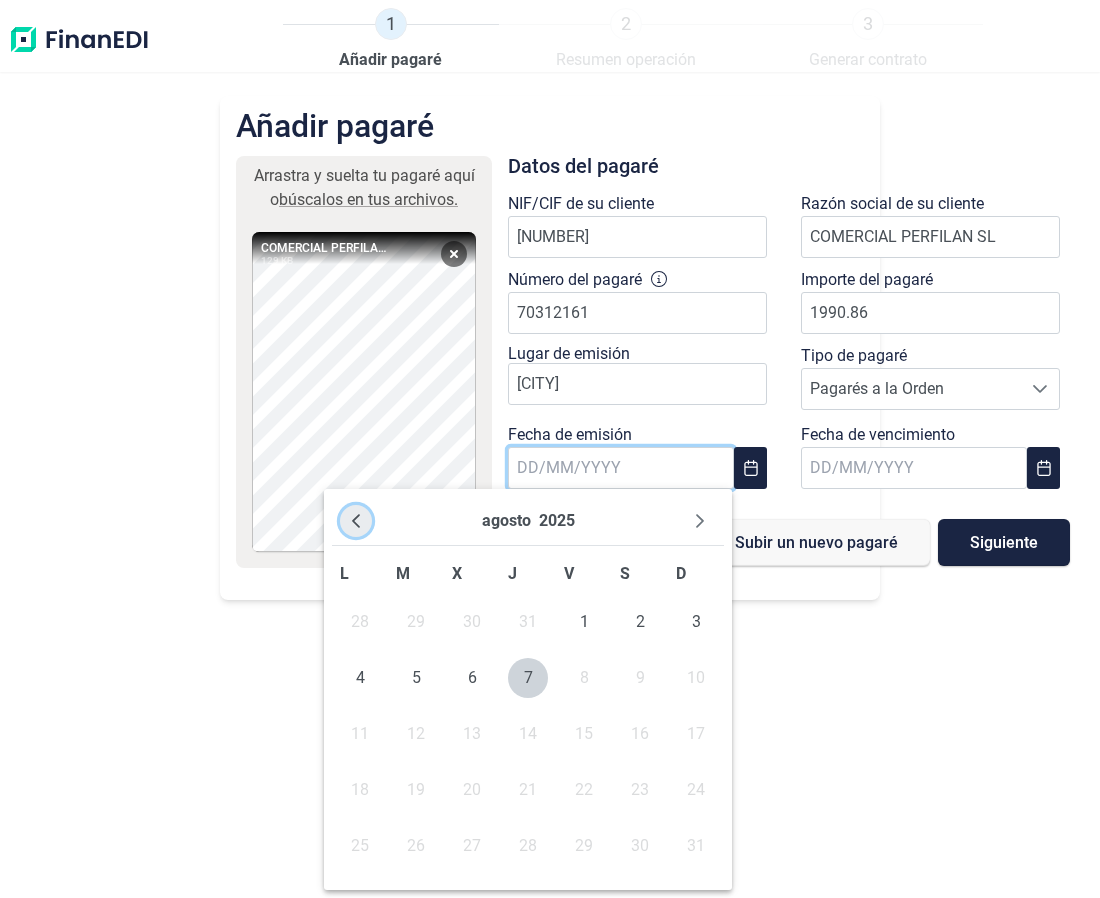 click 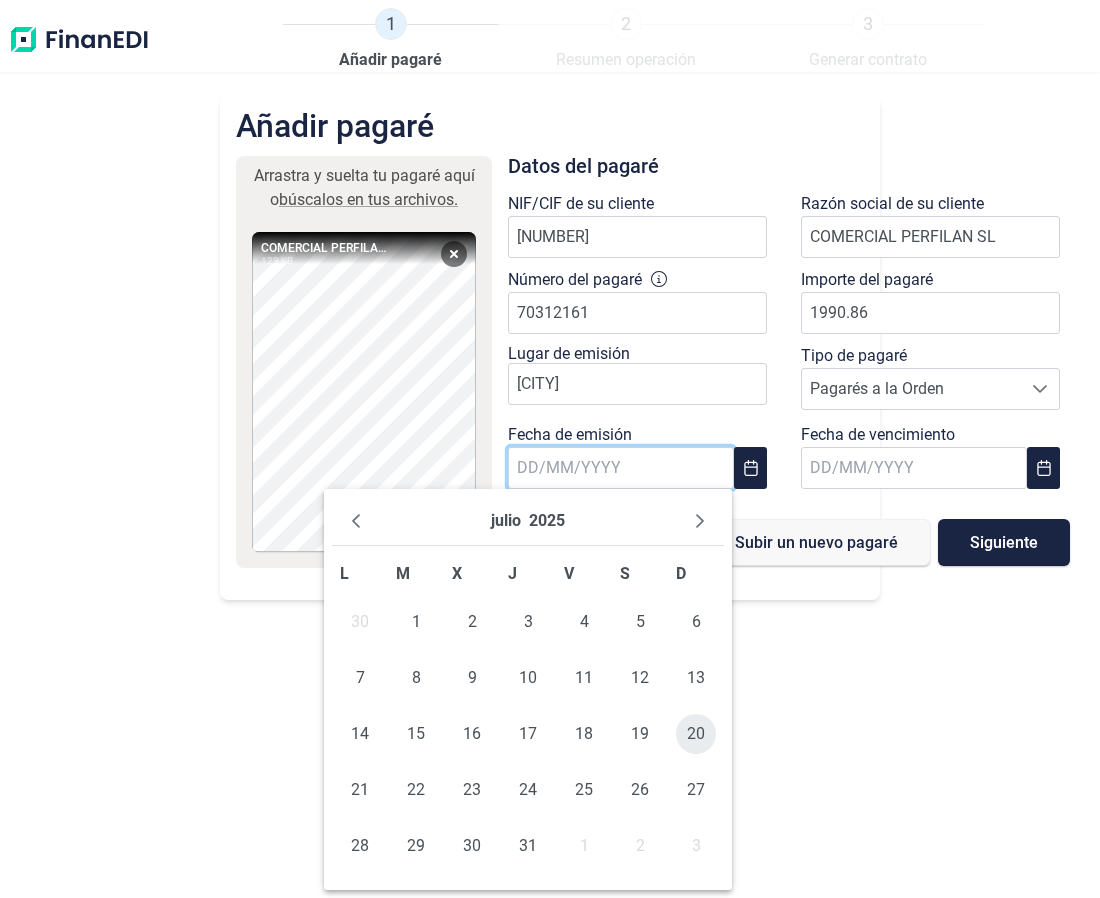 click on "20" at bounding box center (696, 734) 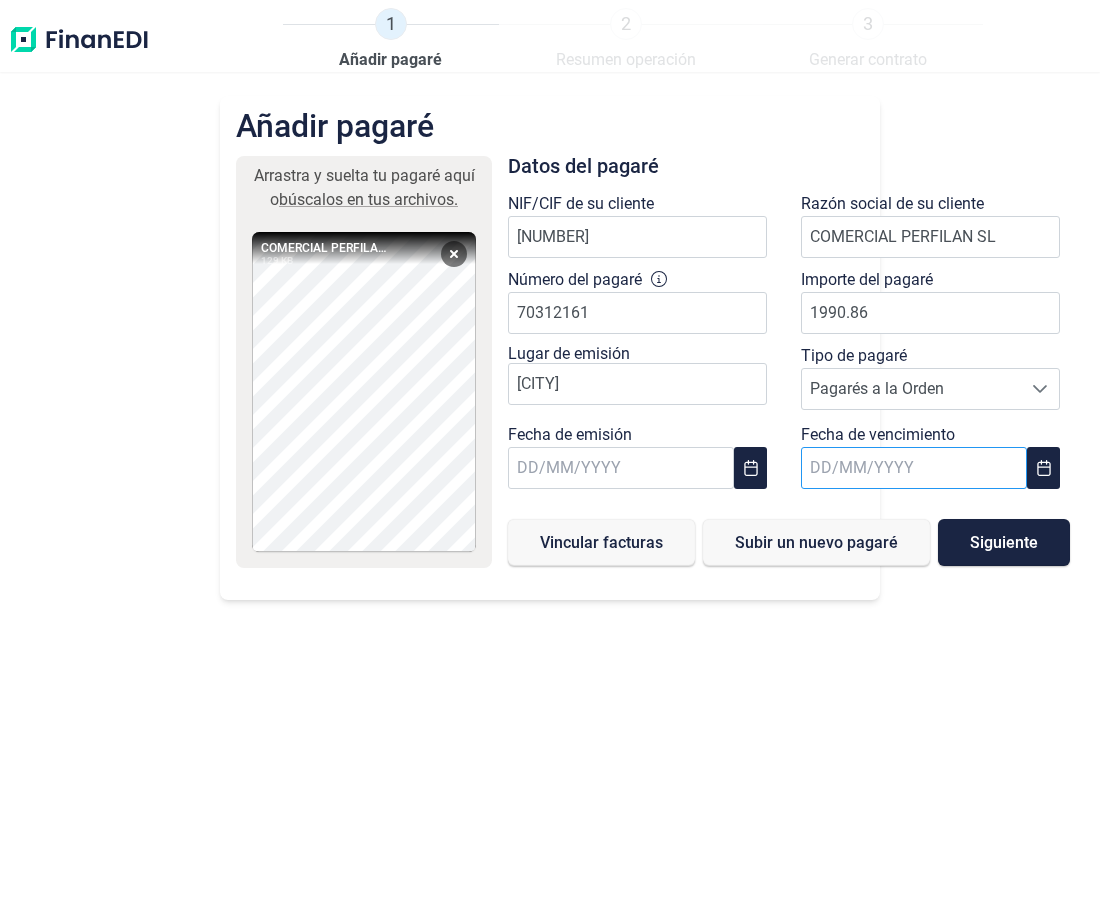 click at bounding box center [914, 468] 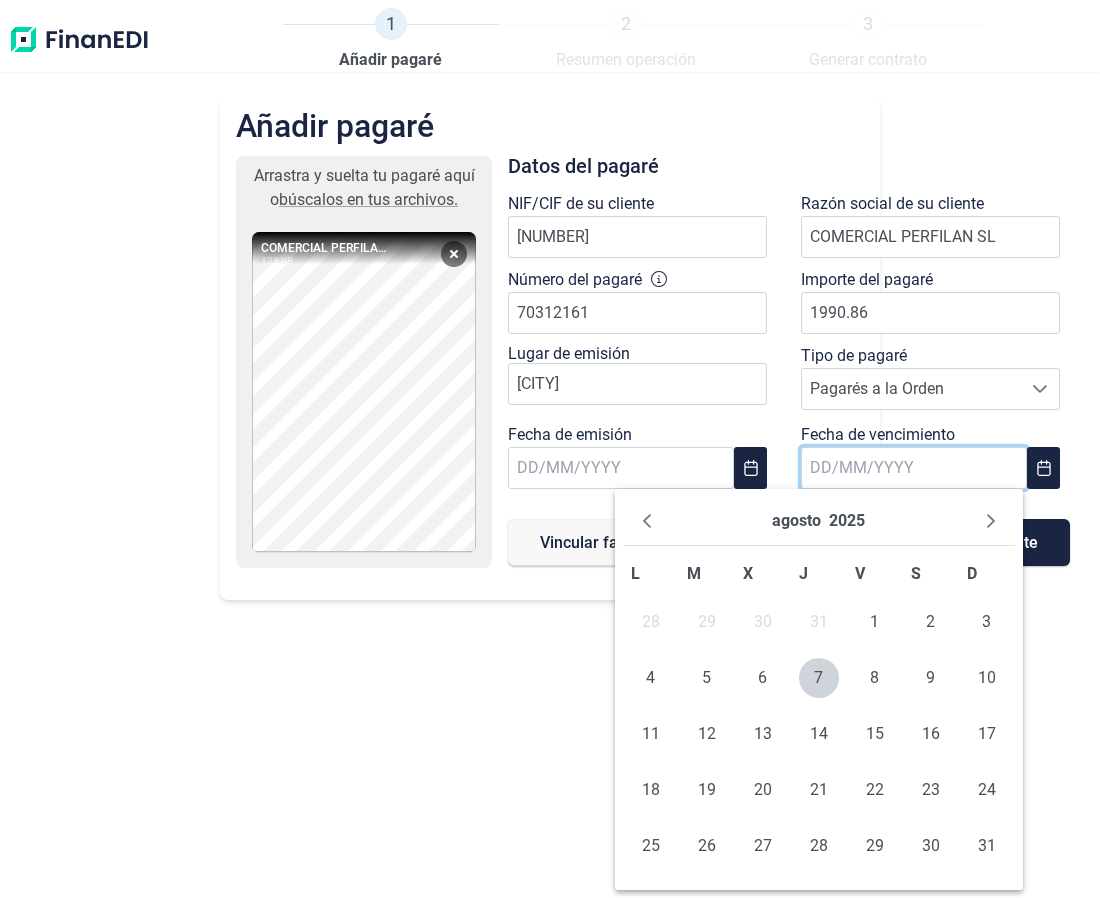 click on "agosto 2025" at bounding box center (819, 521) 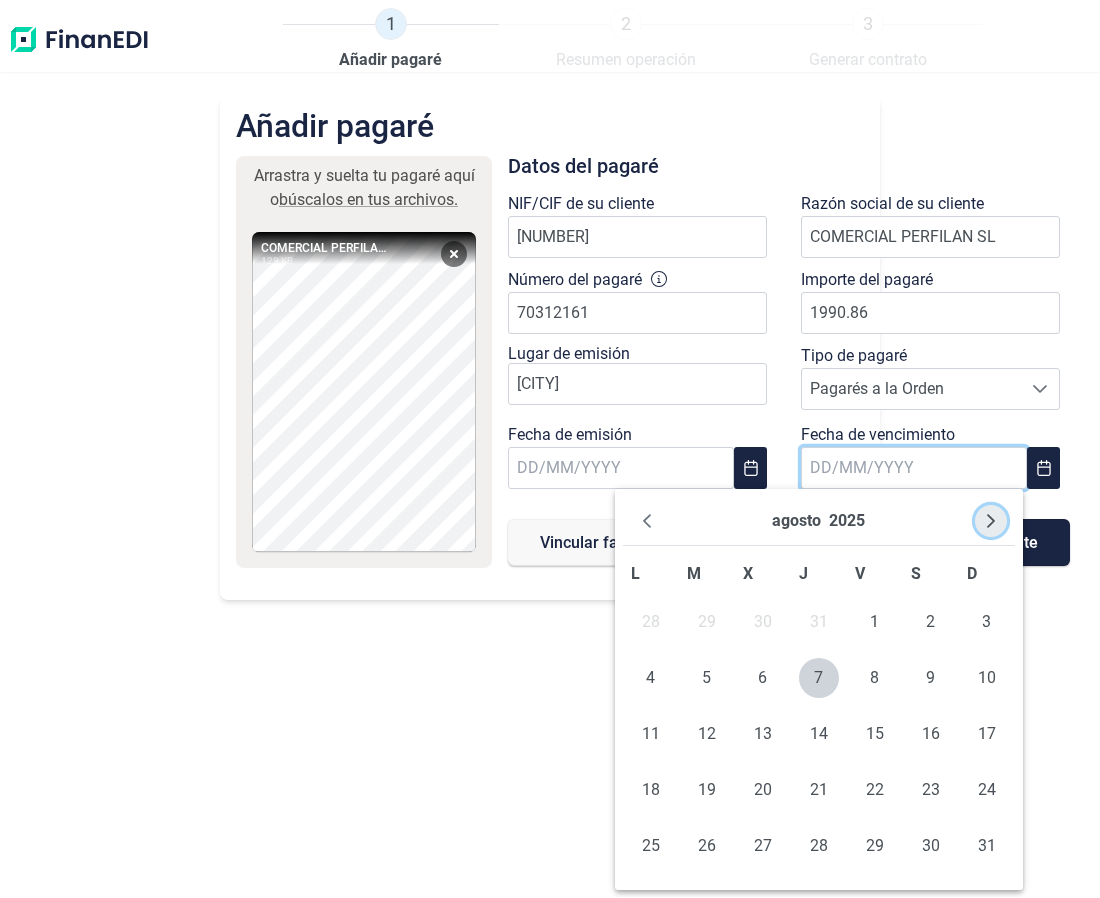 click 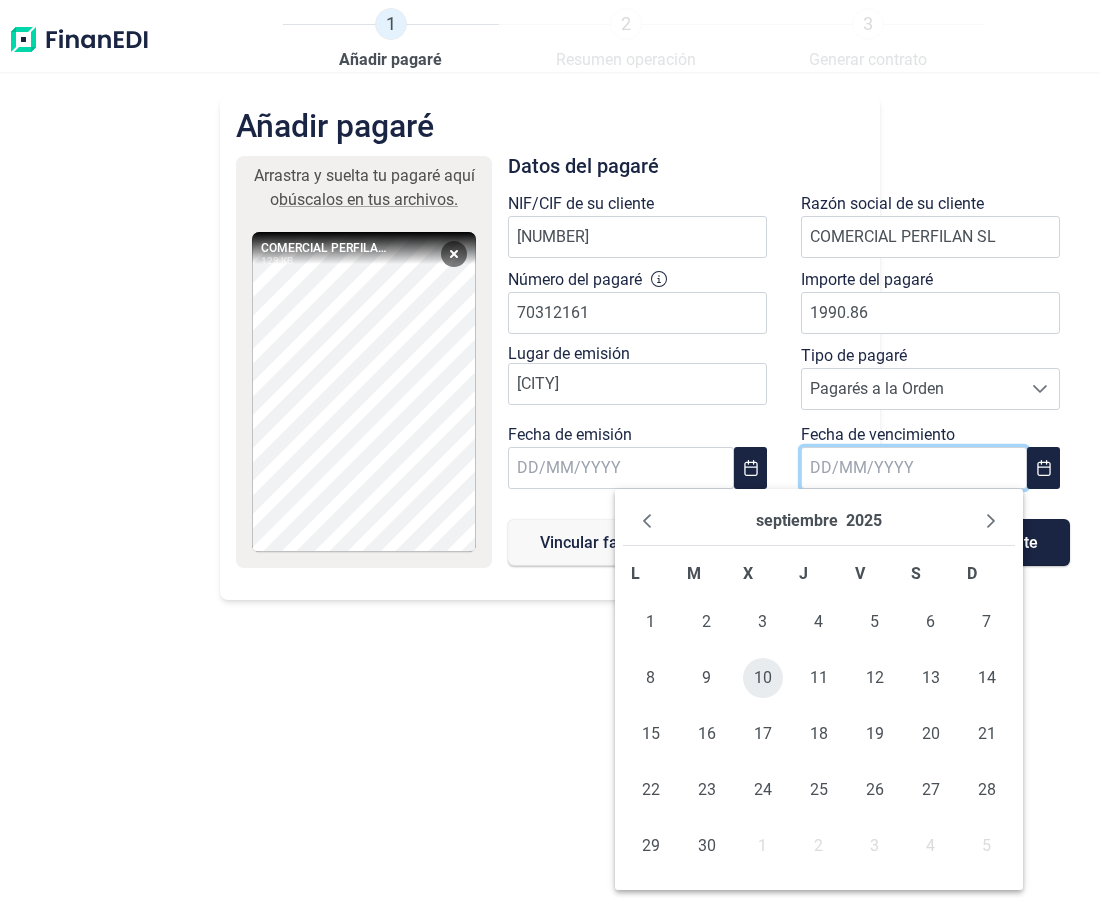 click on "10" at bounding box center (763, 678) 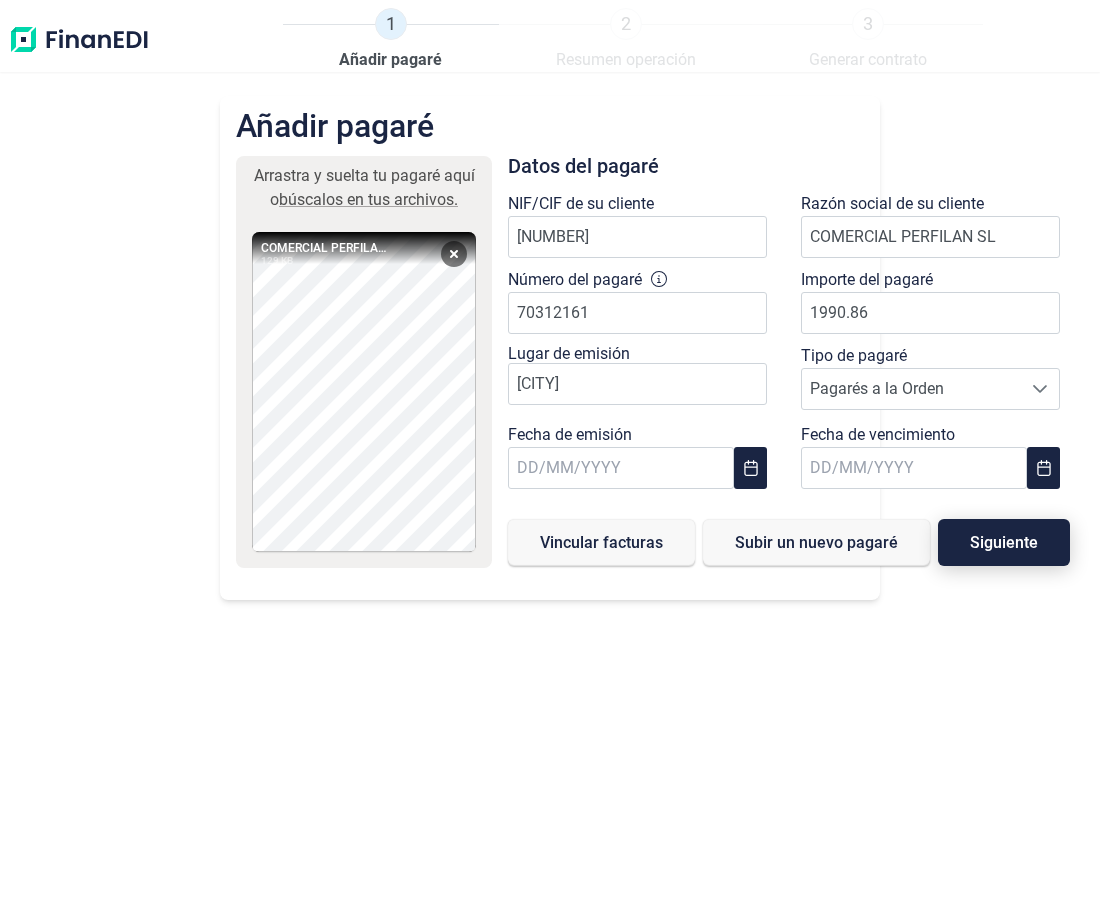 click on "Siguiente" at bounding box center [1004, 542] 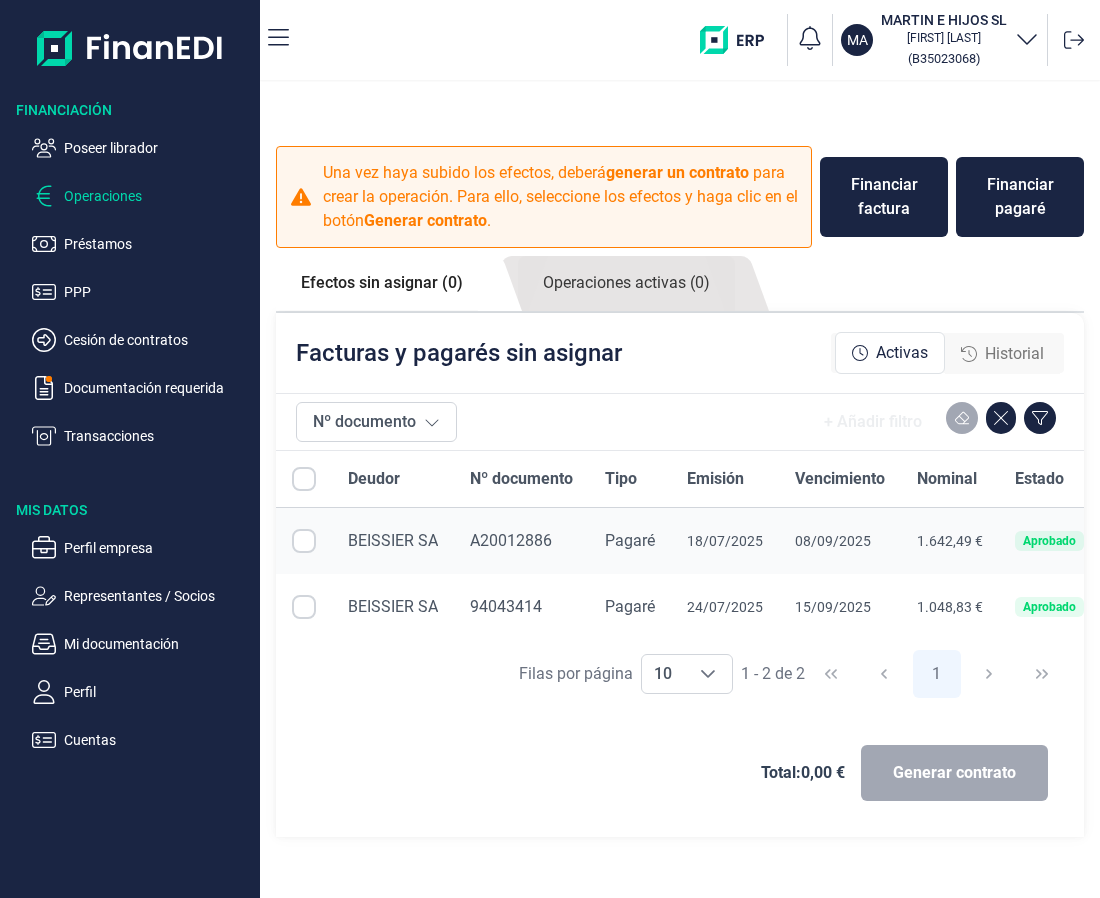 checkbox on "true" 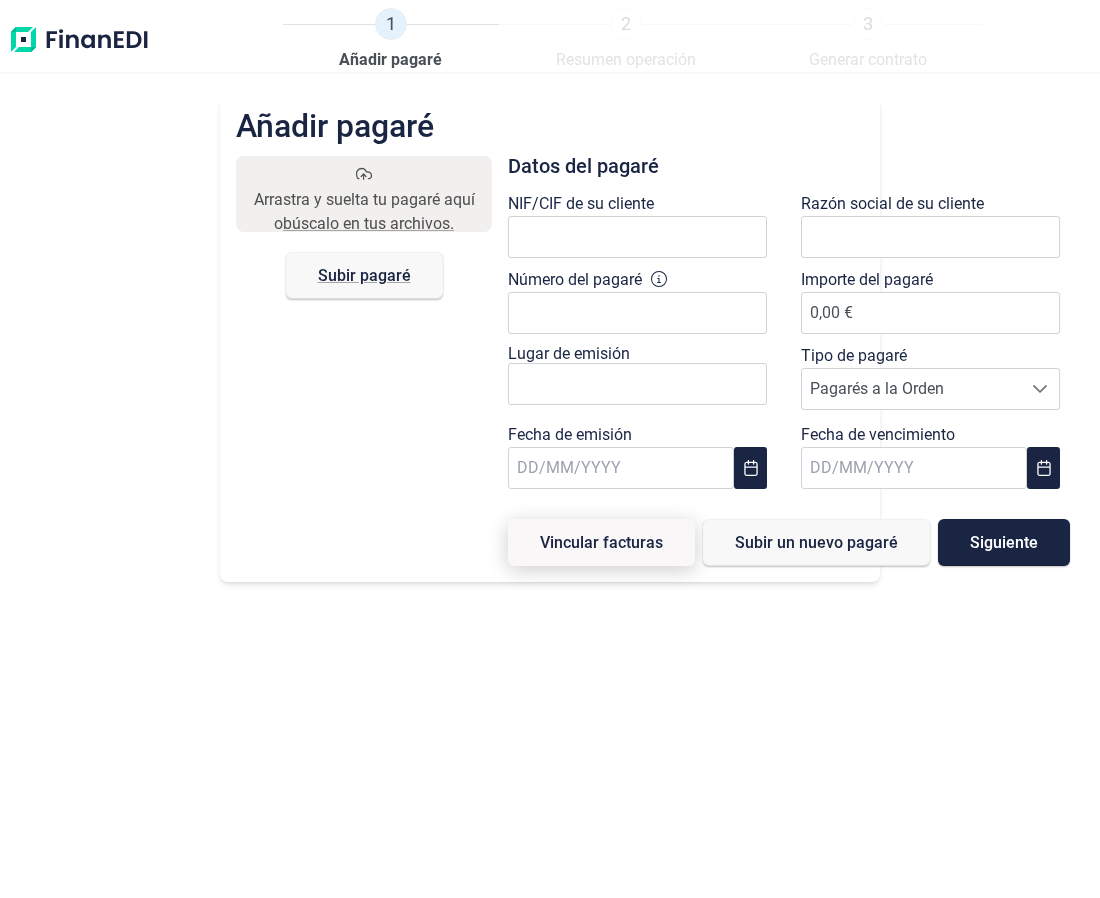 scroll, scrollTop: 0, scrollLeft: 0, axis: both 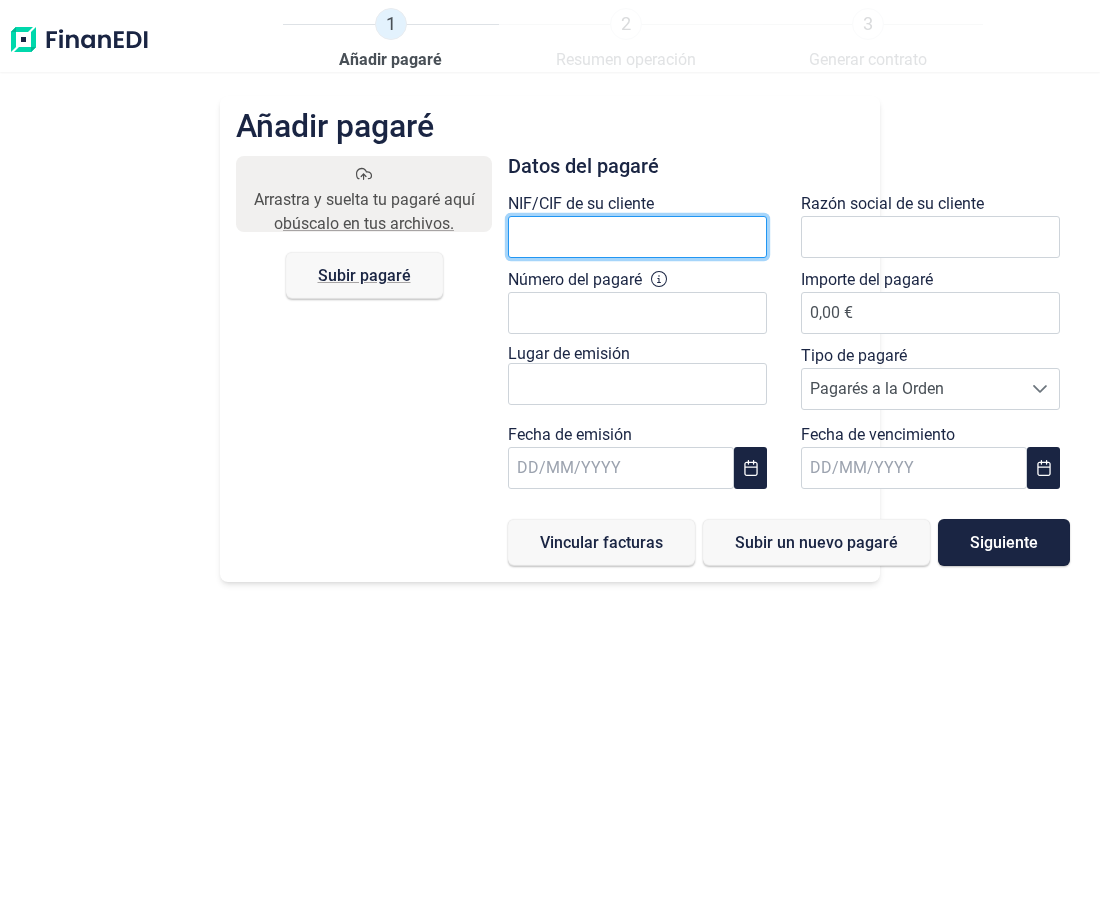click at bounding box center (637, 237) 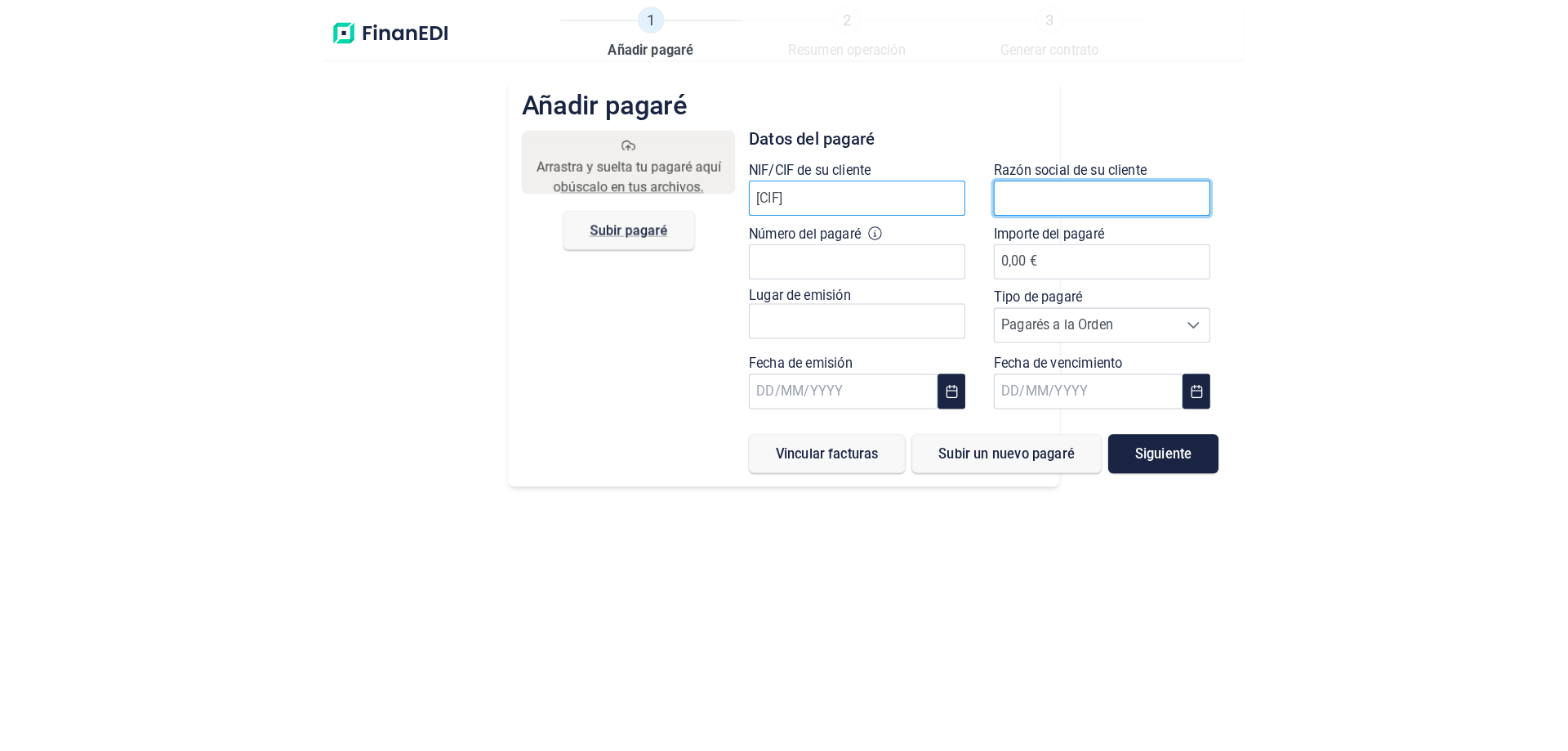 scroll, scrollTop: 0, scrollLeft: 0, axis: both 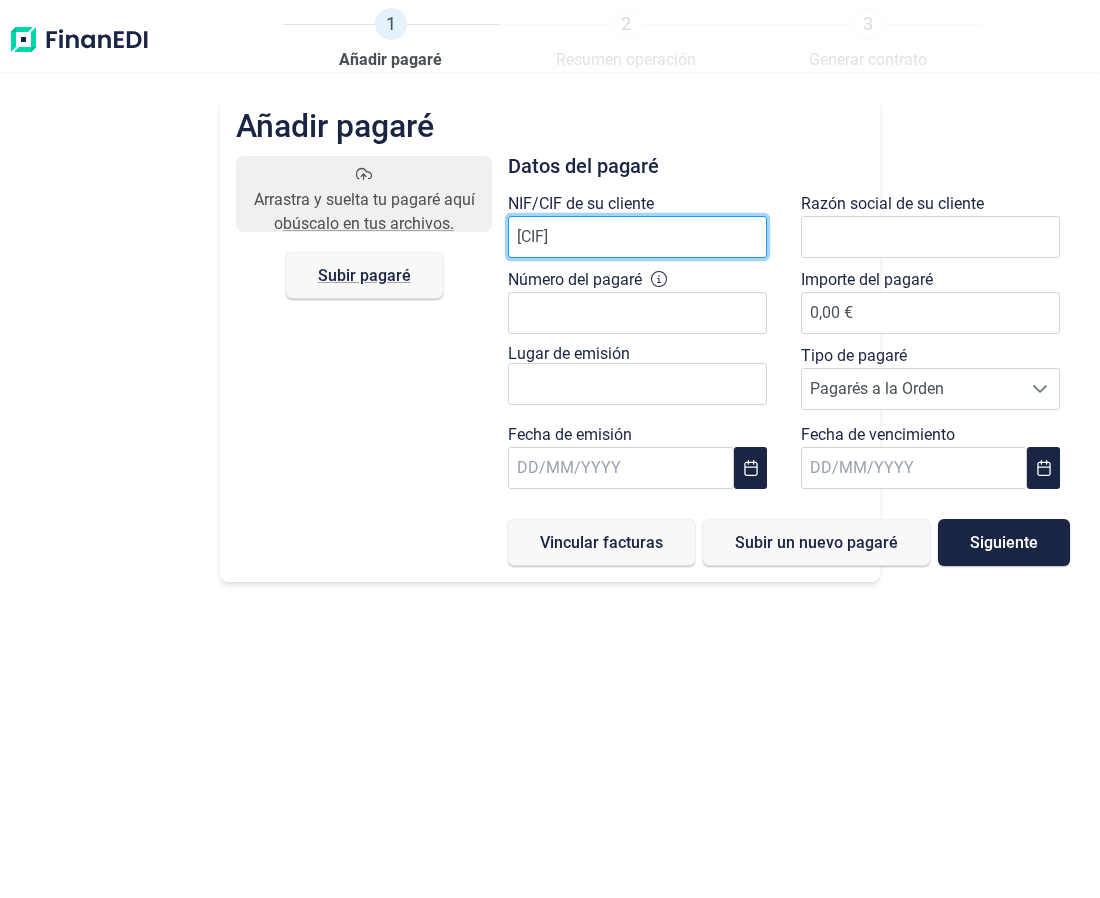 click on "[CIF]" at bounding box center [637, 237] 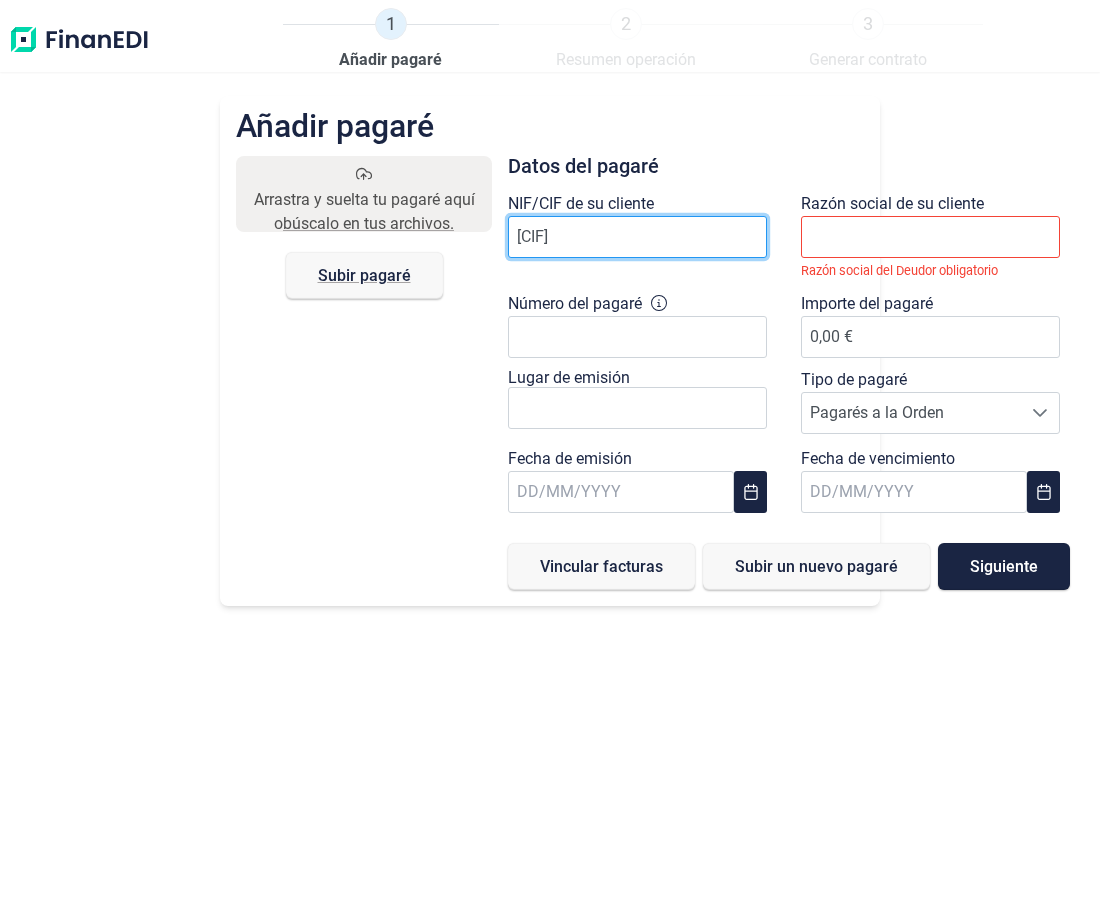 click on "[CIF]" at bounding box center (637, 237) 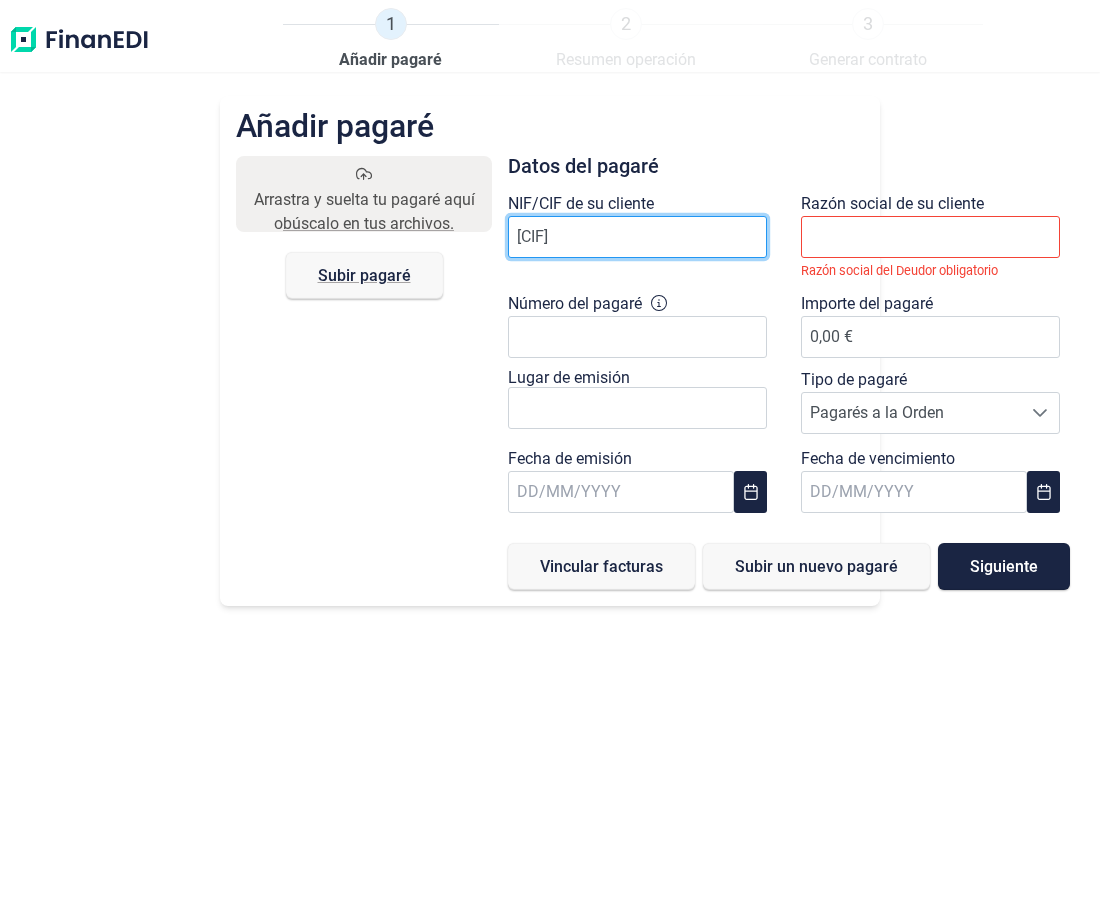 drag, startPoint x: 609, startPoint y: 240, endPoint x: 140, endPoint y: 211, distance: 469.89572 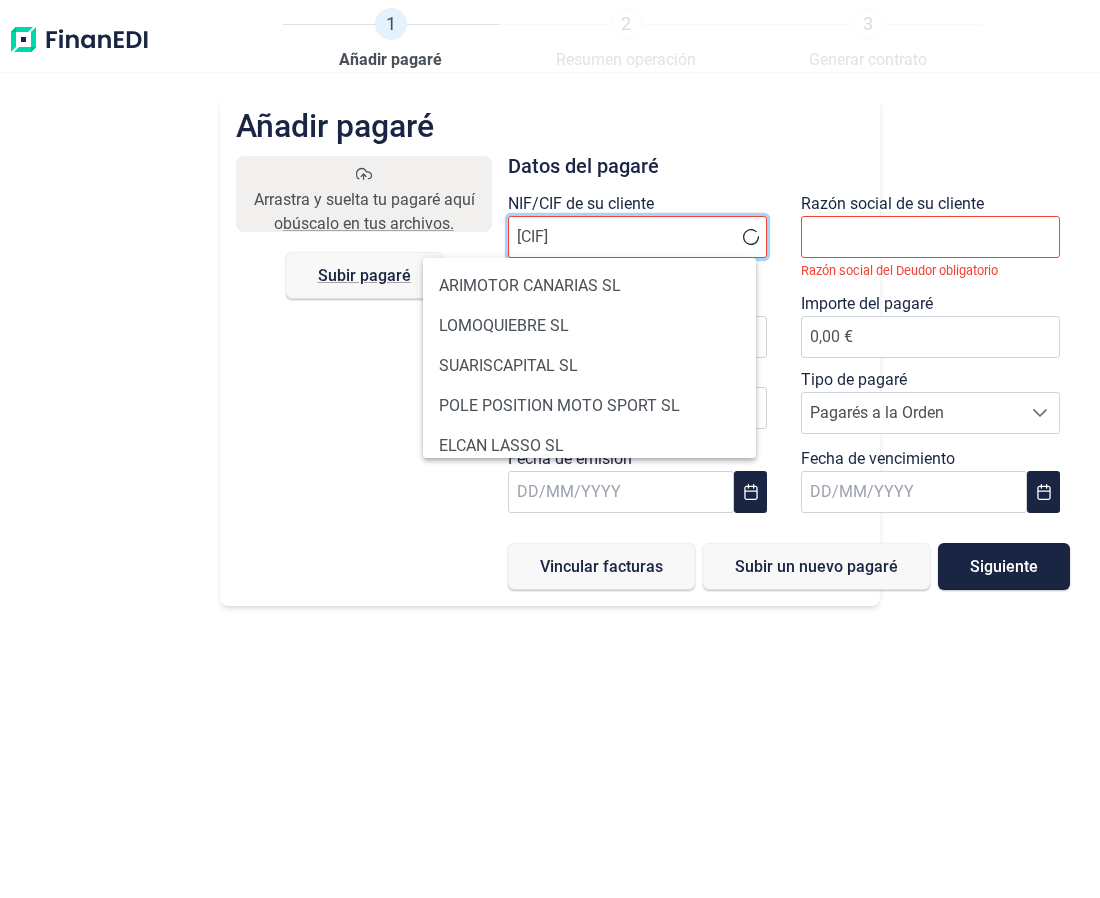 type on "[CIF]" 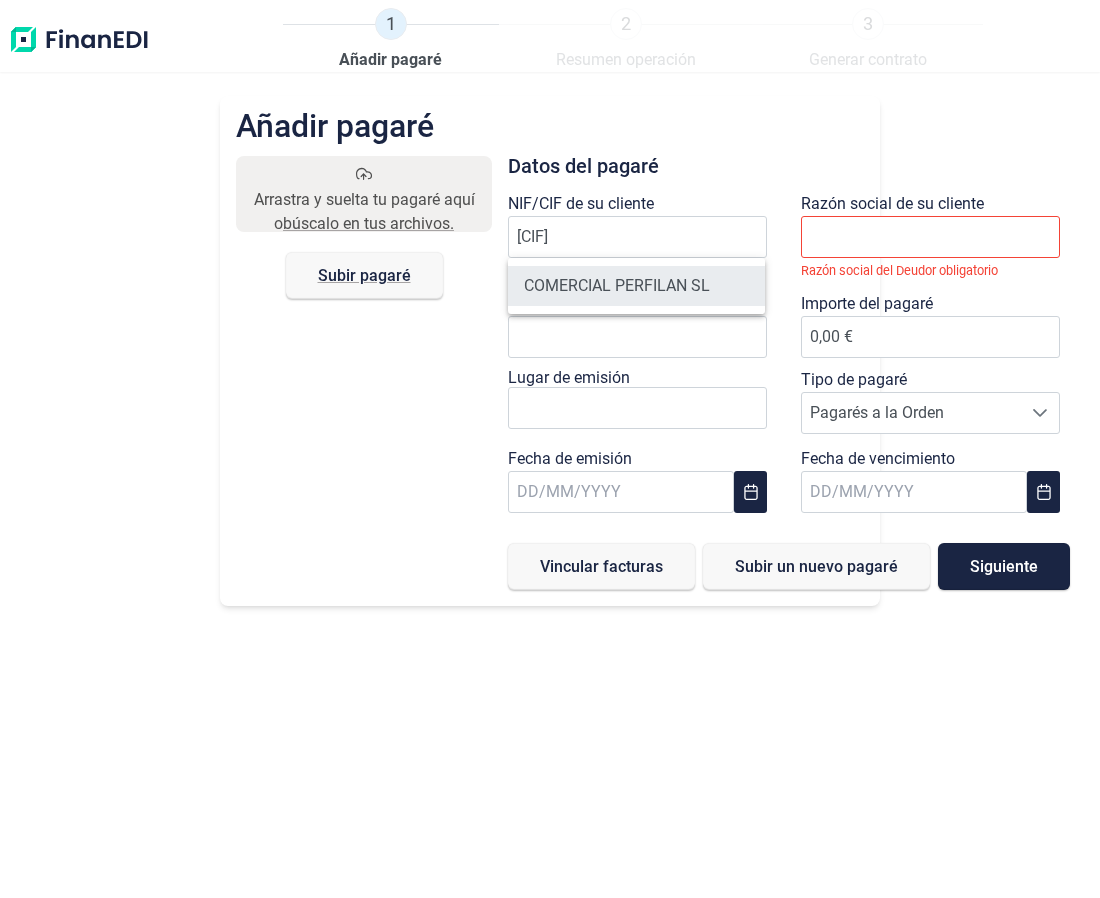 click on "COMERCIAL PERFILAN SL" at bounding box center (636, 286) 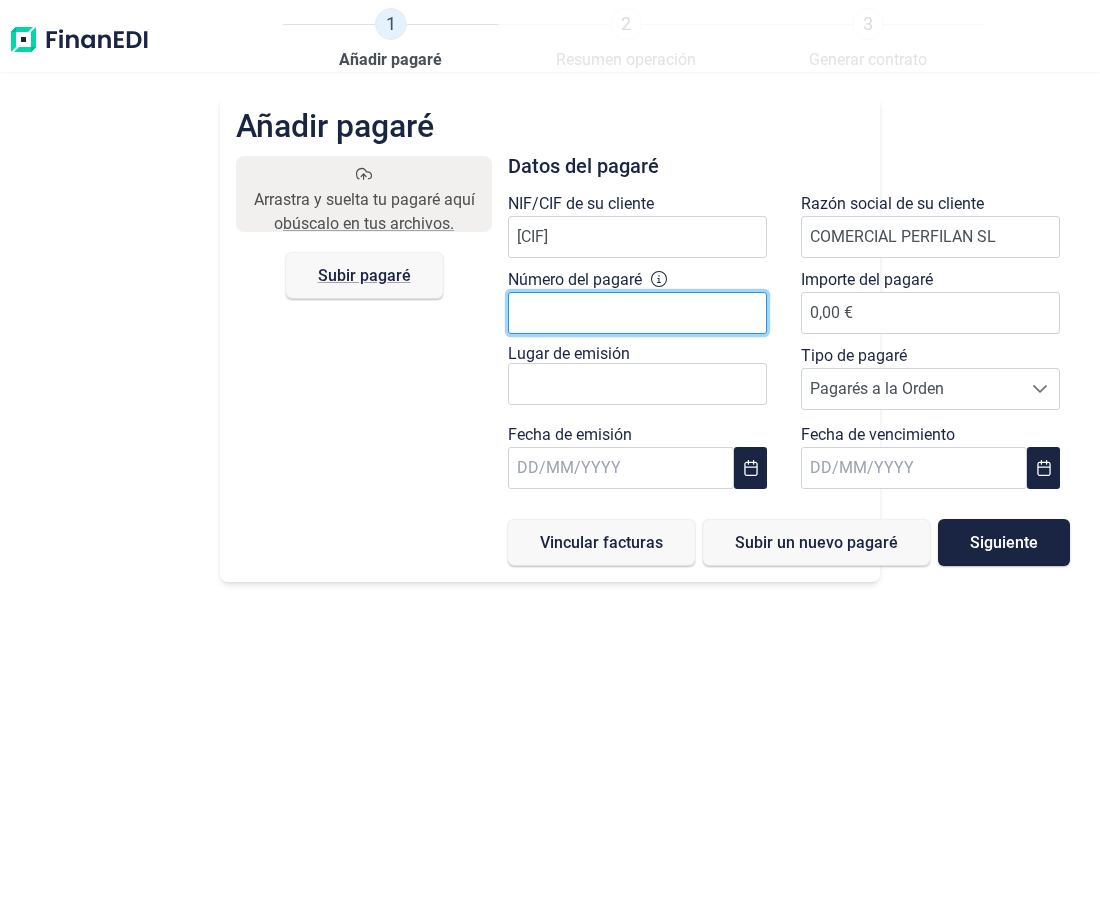 click on "Número del pagaré" at bounding box center [637, 313] 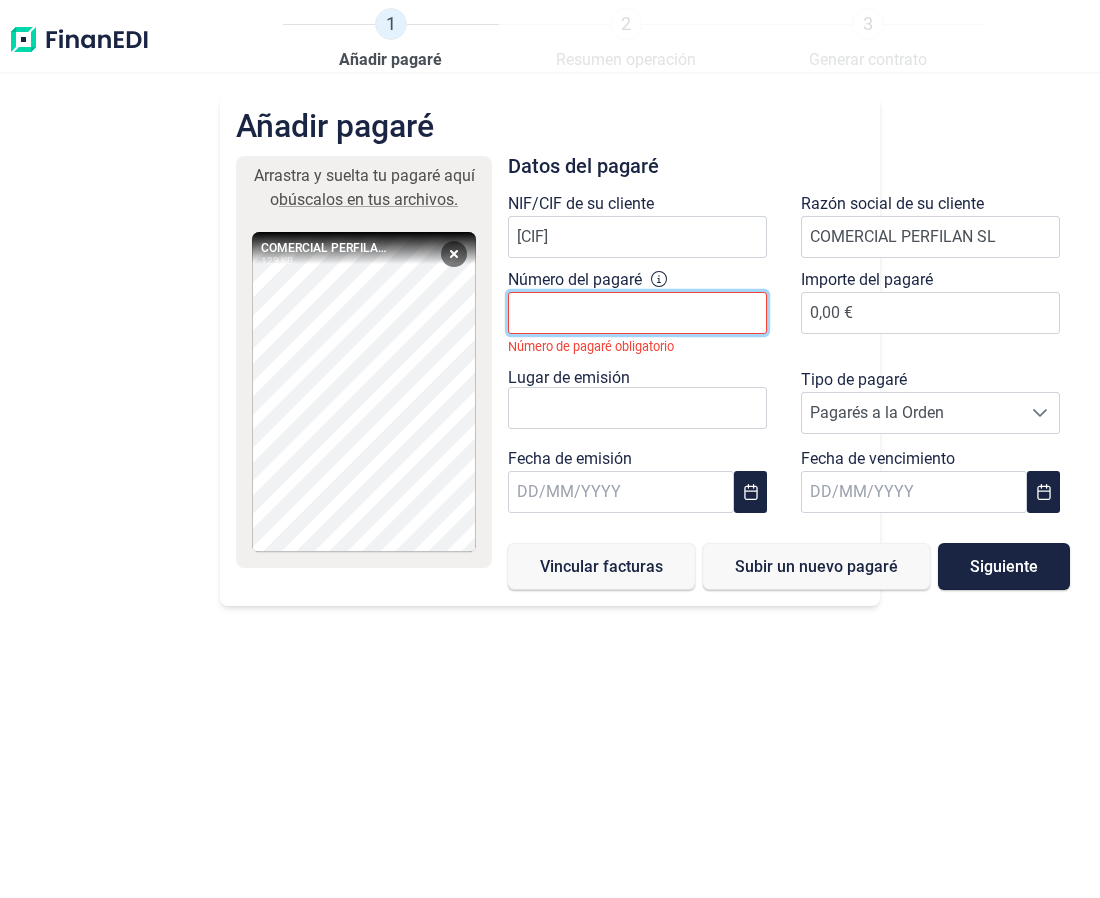 click on "Número del pagaré" at bounding box center [637, 313] 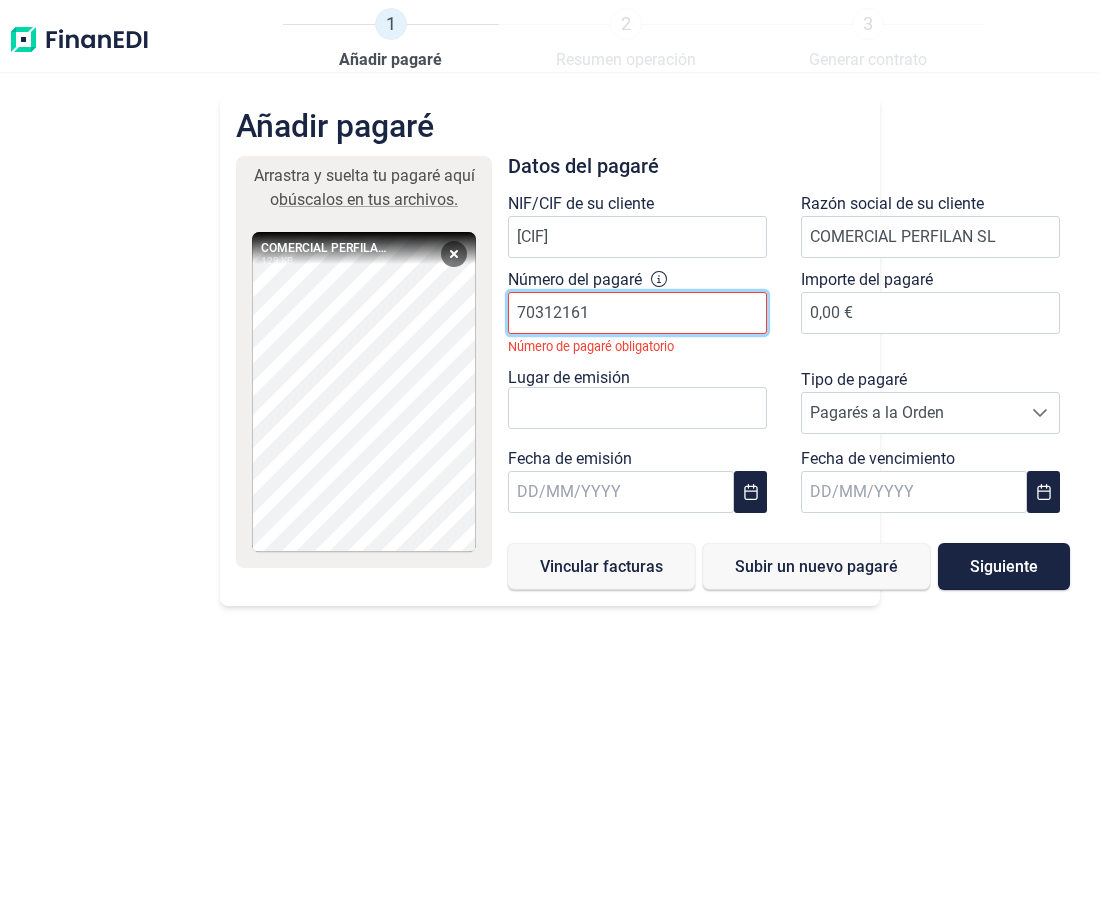 type on "70312161" 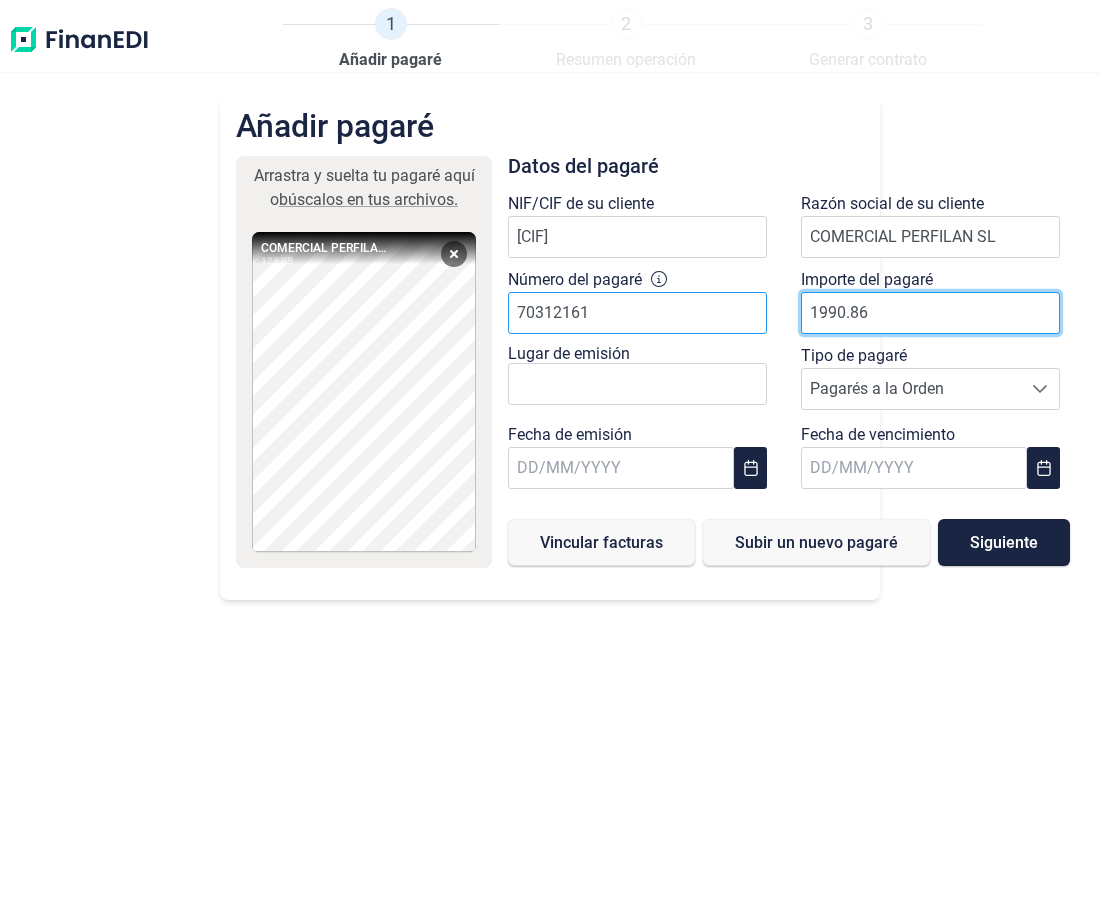 type on "1990.86" 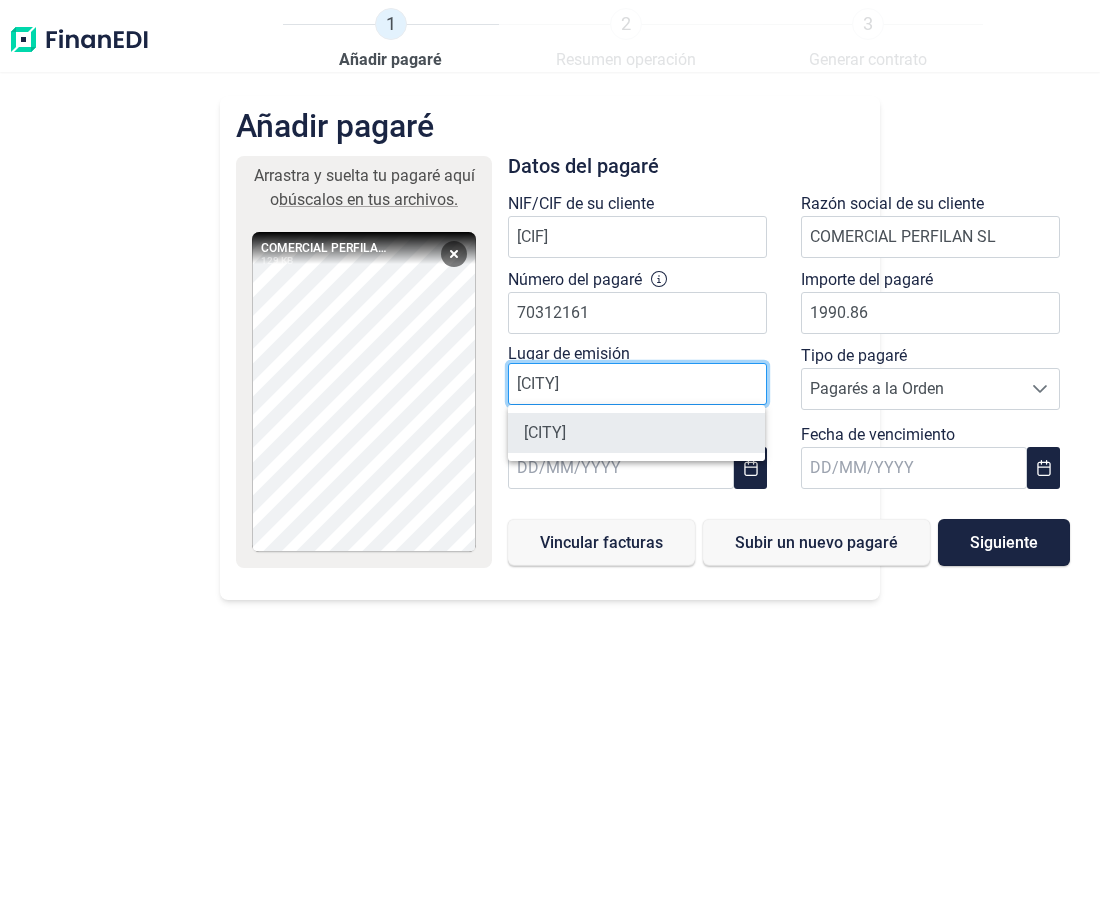 type on "[CITY]" 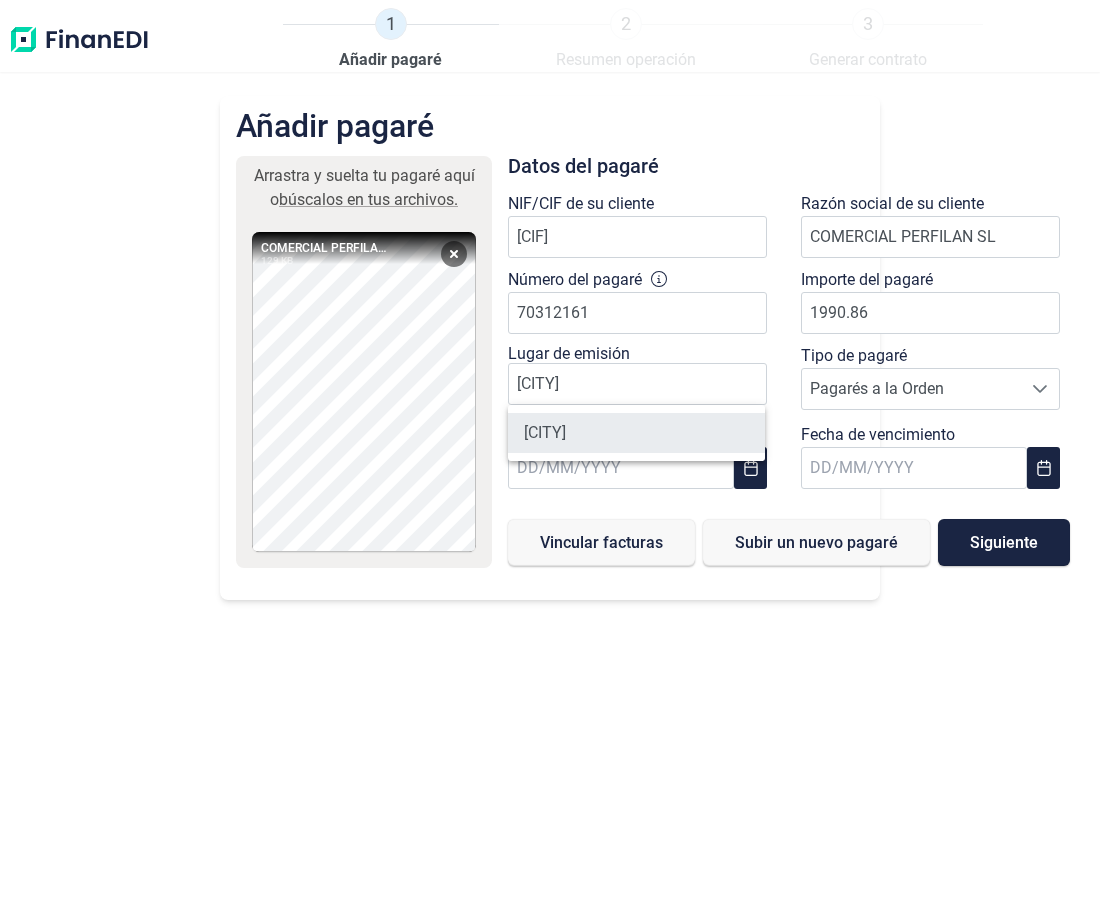 click on "[CITY]" at bounding box center (636, 433) 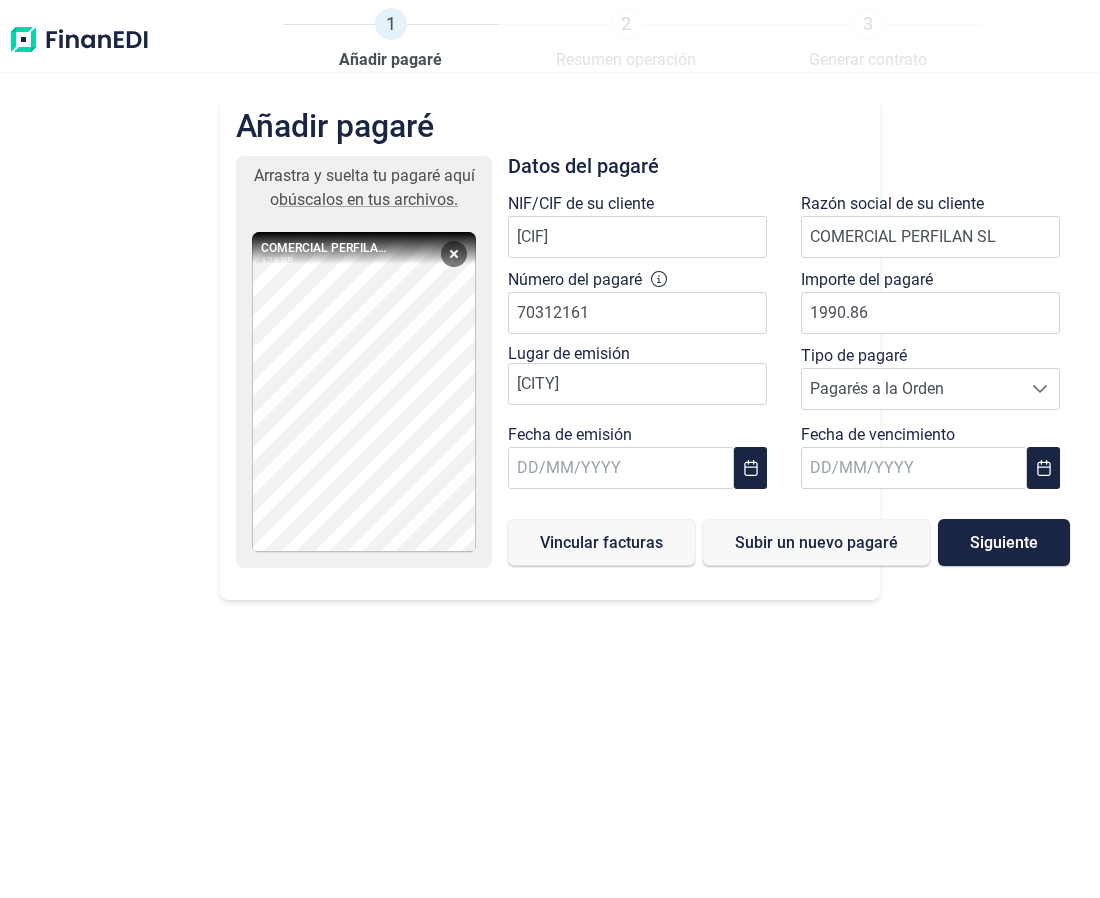 click on "Fecha de emisión" at bounding box center [642, 461] 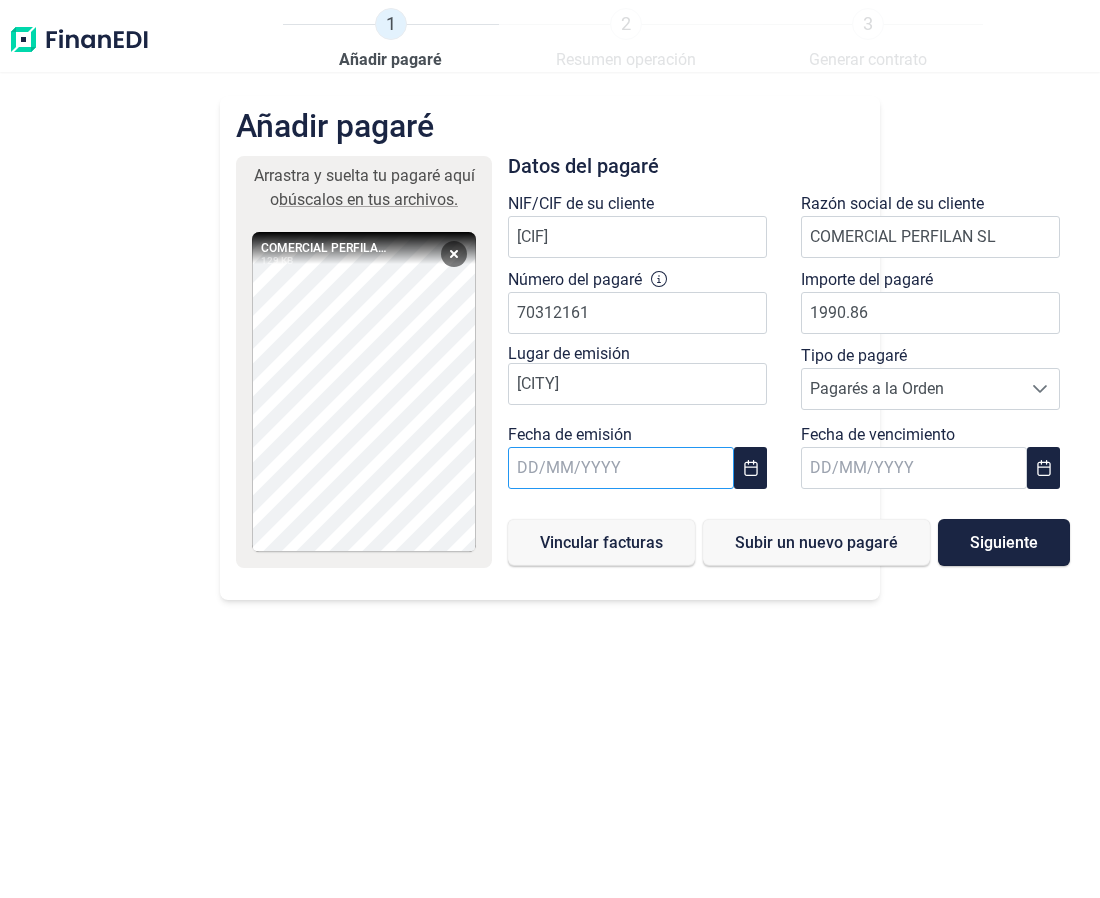 click at bounding box center [621, 468] 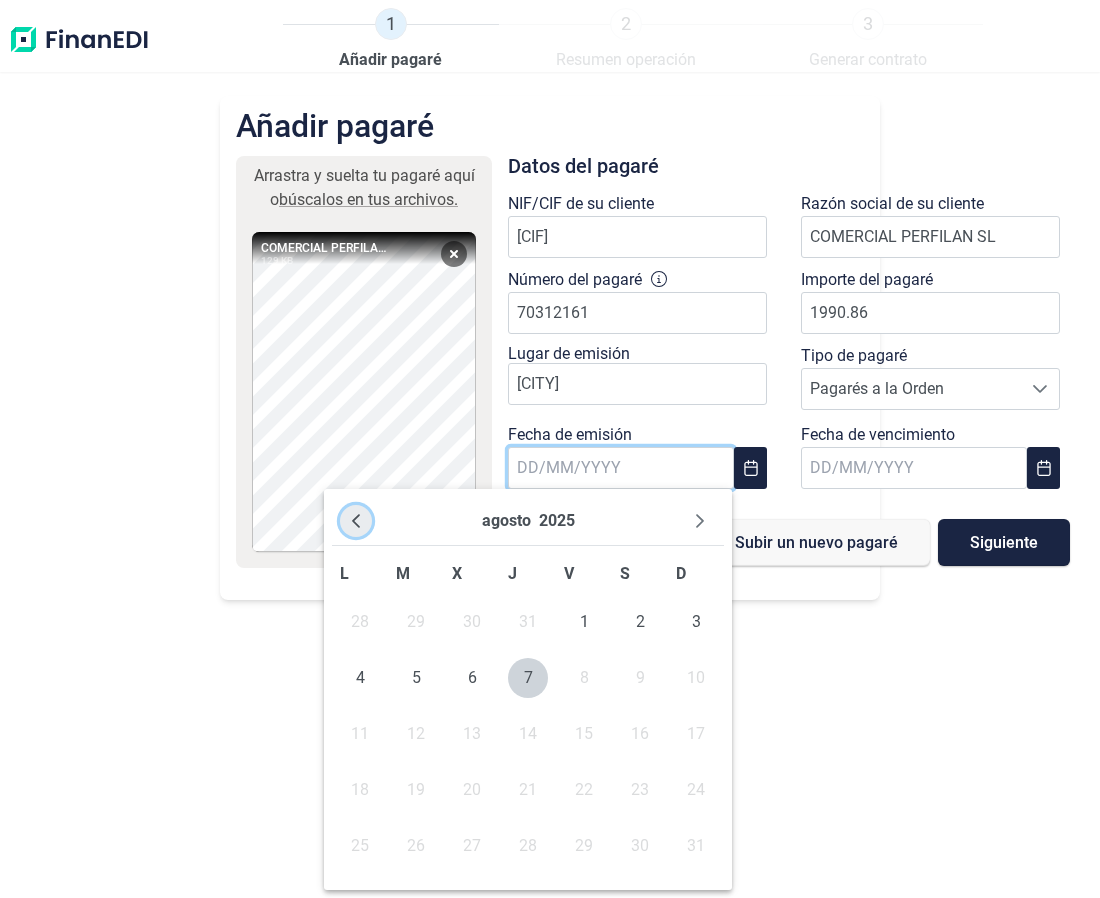 click at bounding box center (356, 521) 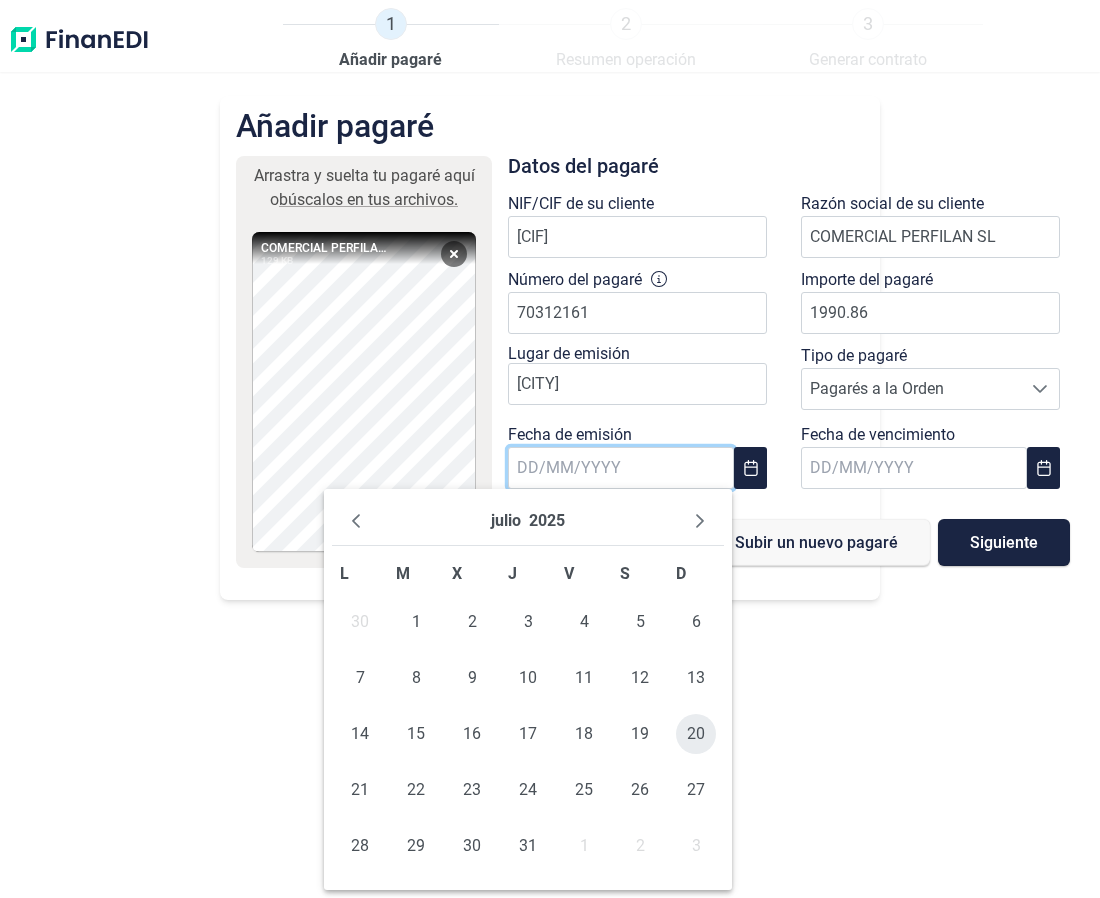 click on "20" at bounding box center (696, 734) 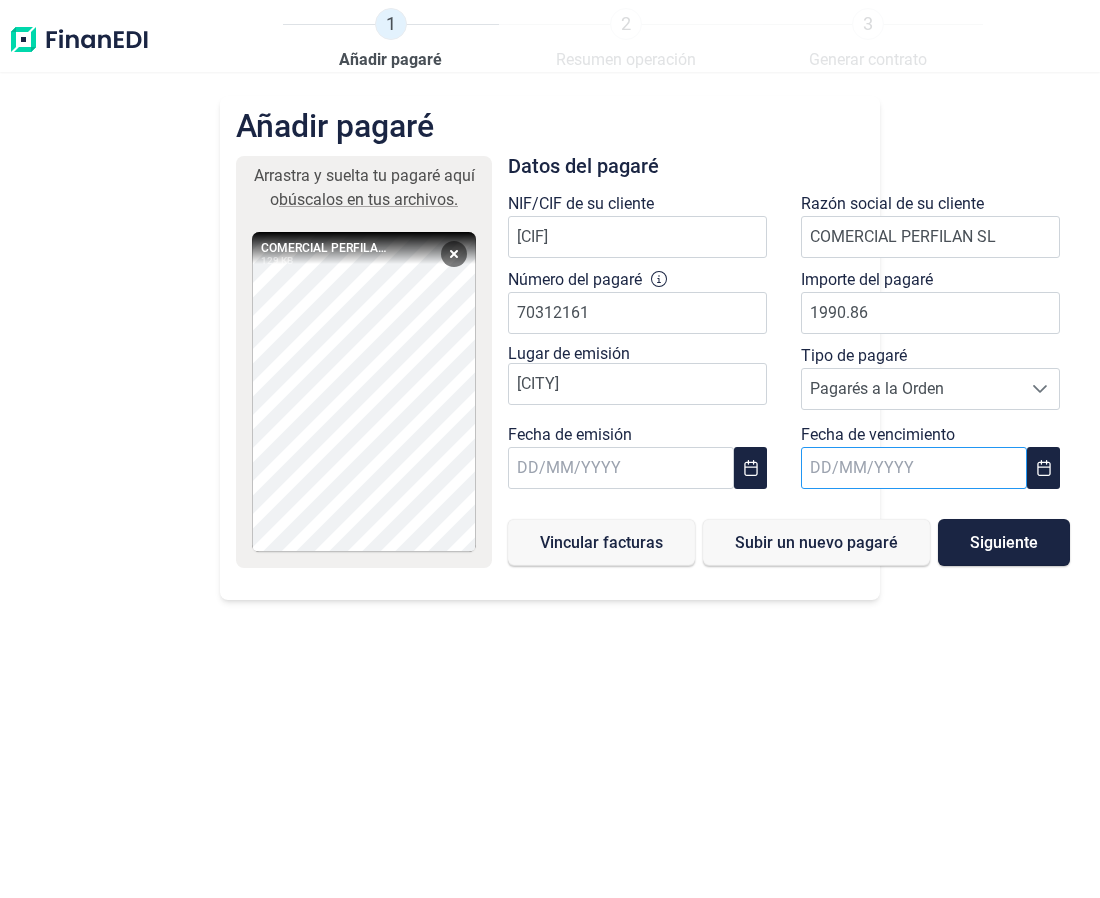 click at bounding box center [914, 468] 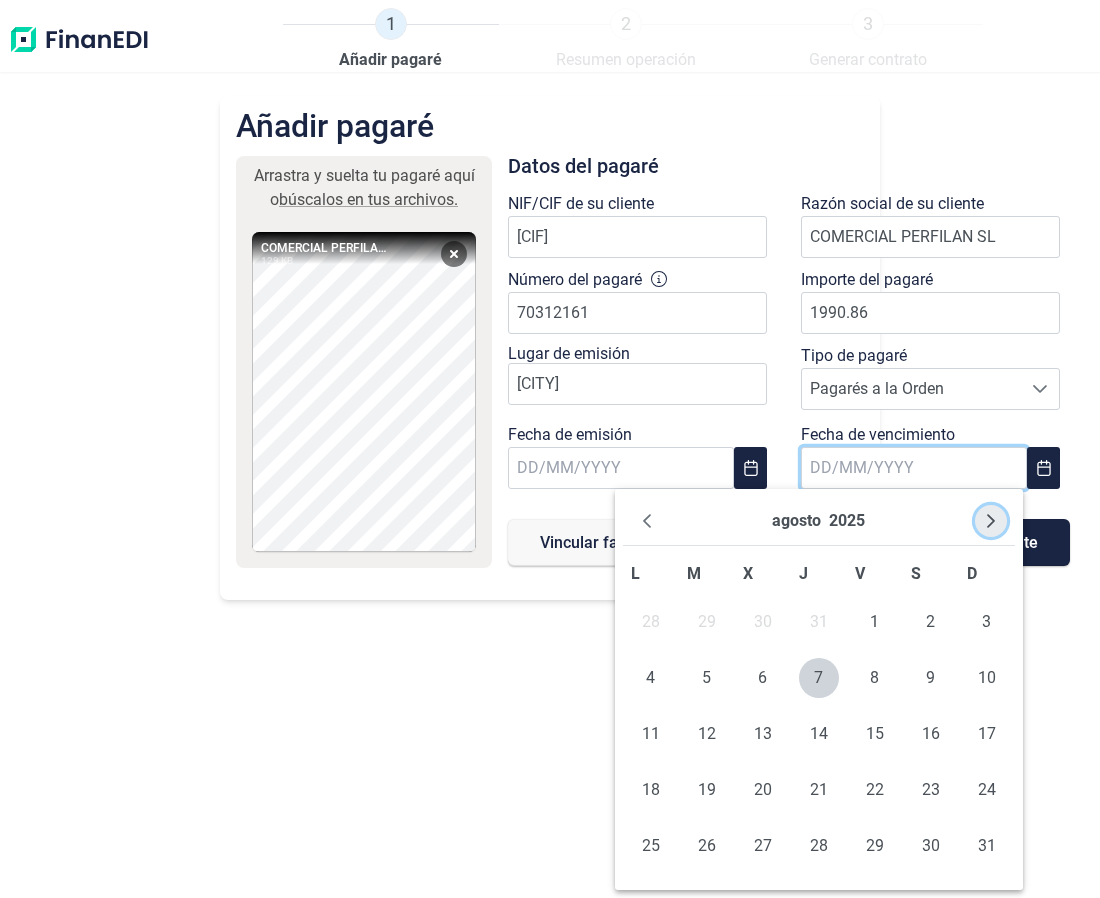 click 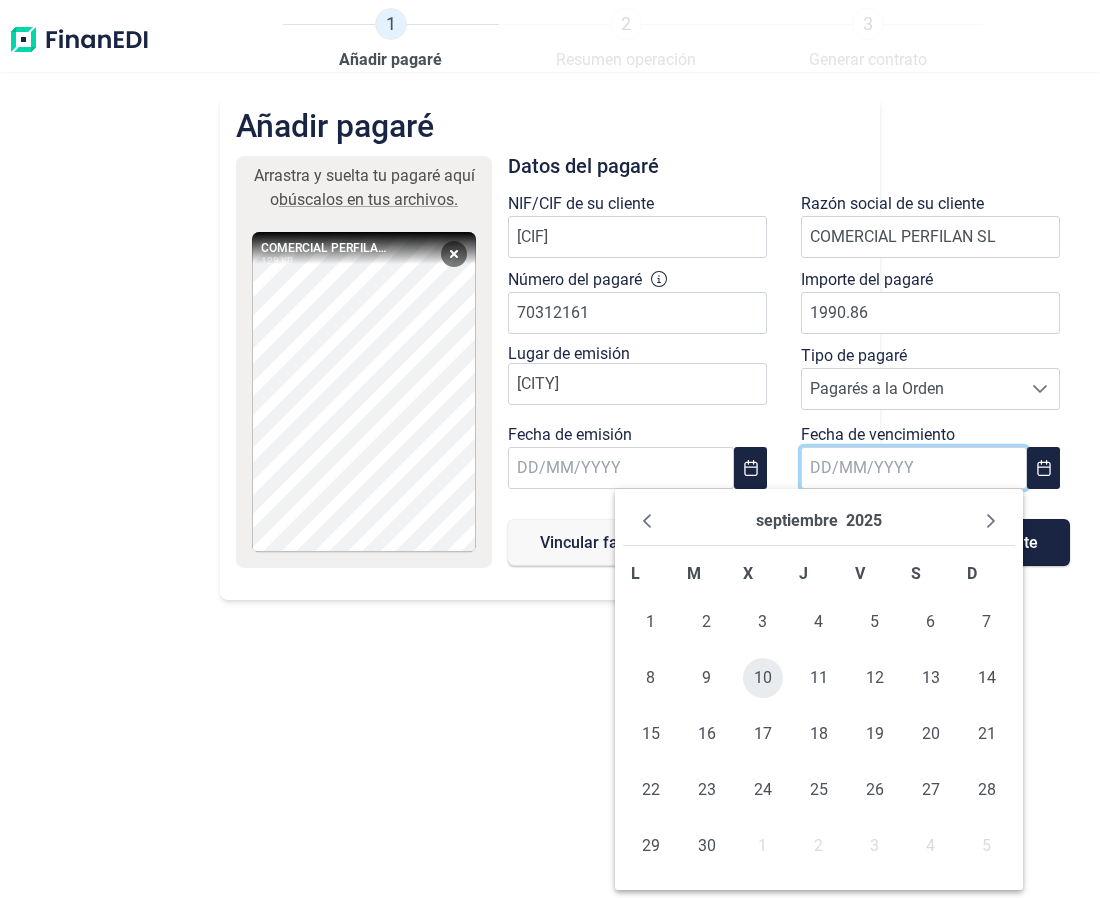 click on "10" at bounding box center [763, 678] 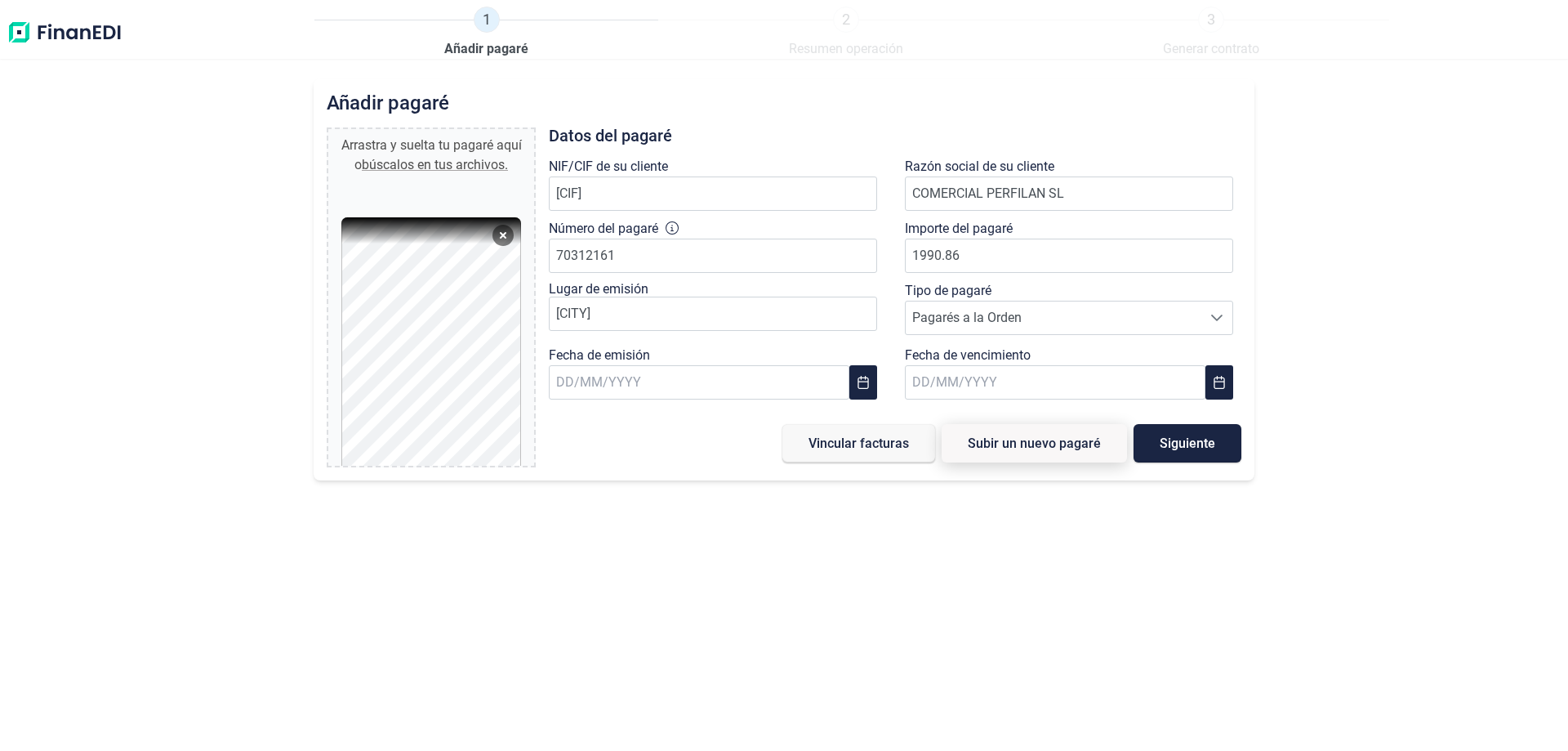 click on "Subir un nuevo pagaré" at bounding box center (1034, 443) 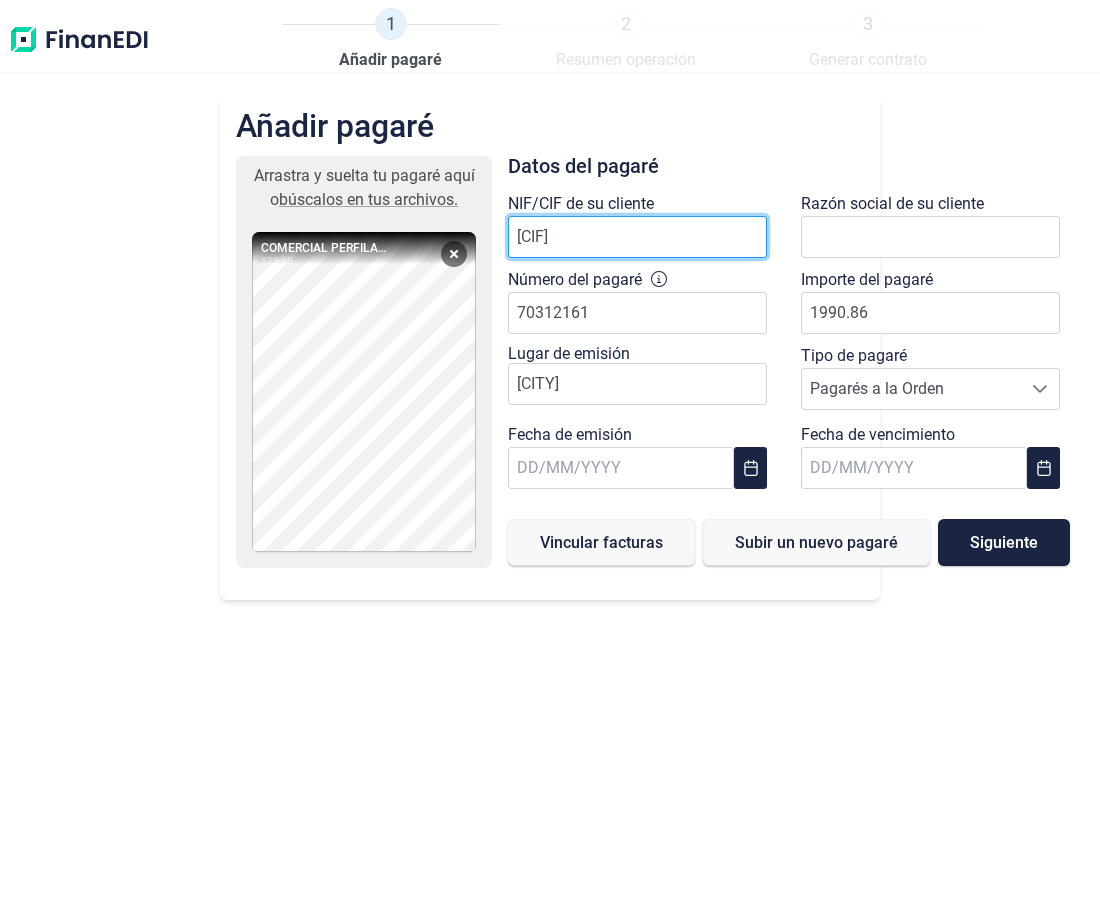 click on "B35658970" at bounding box center [637, 237] 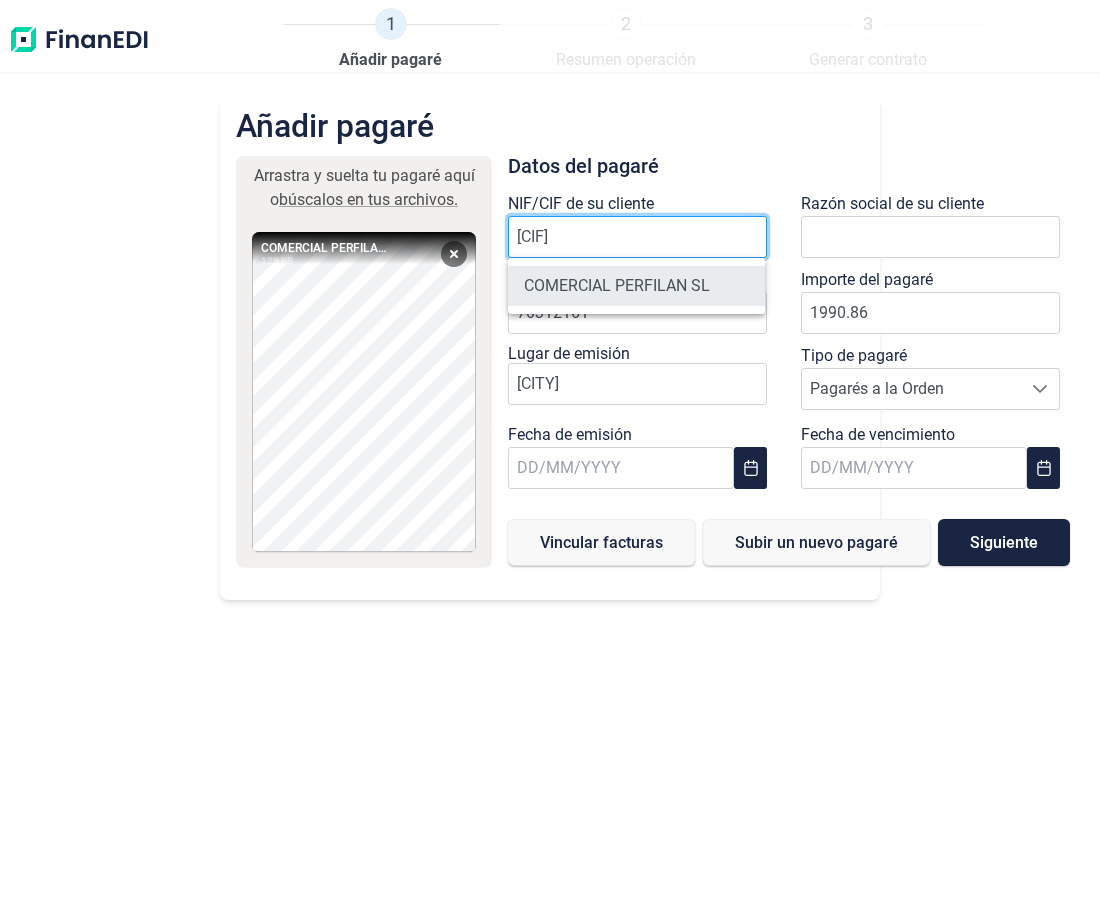 type on "B35658970" 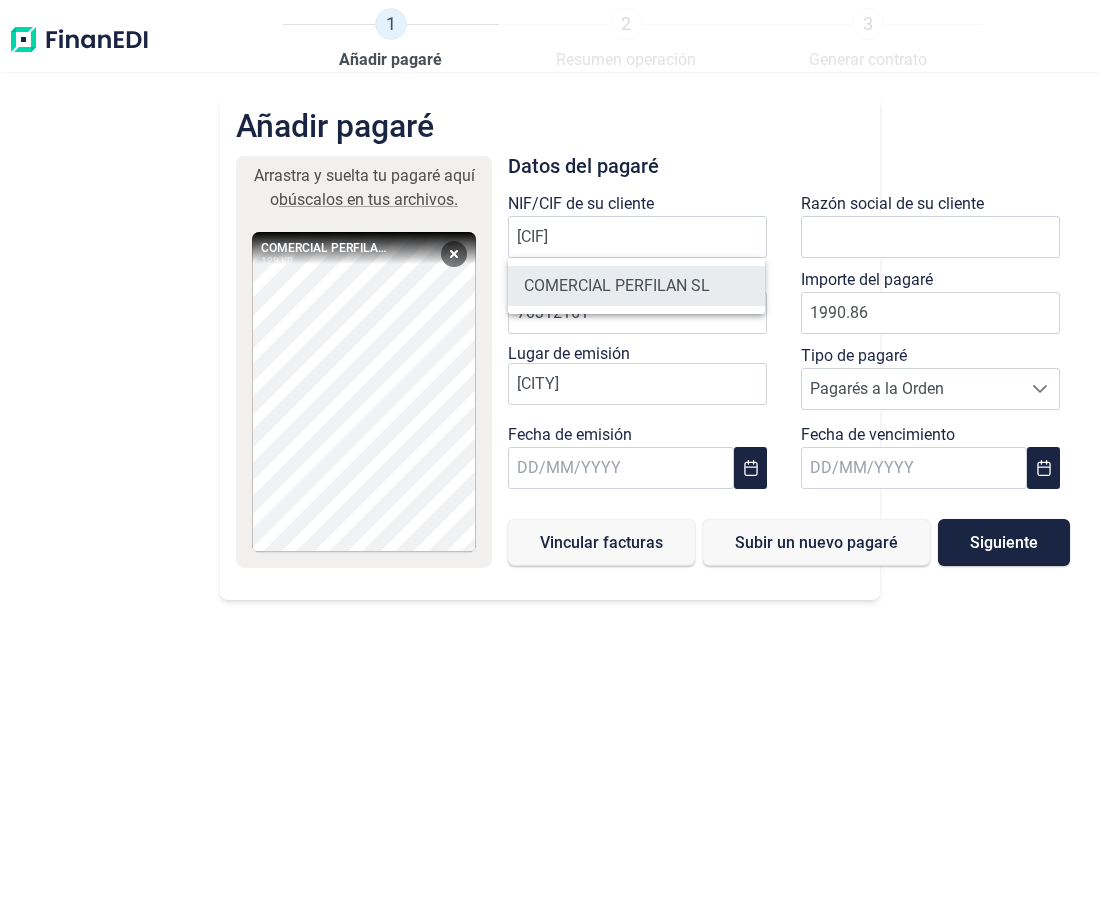 click on "COMERCIAL PERFILAN SL" at bounding box center [636, 286] 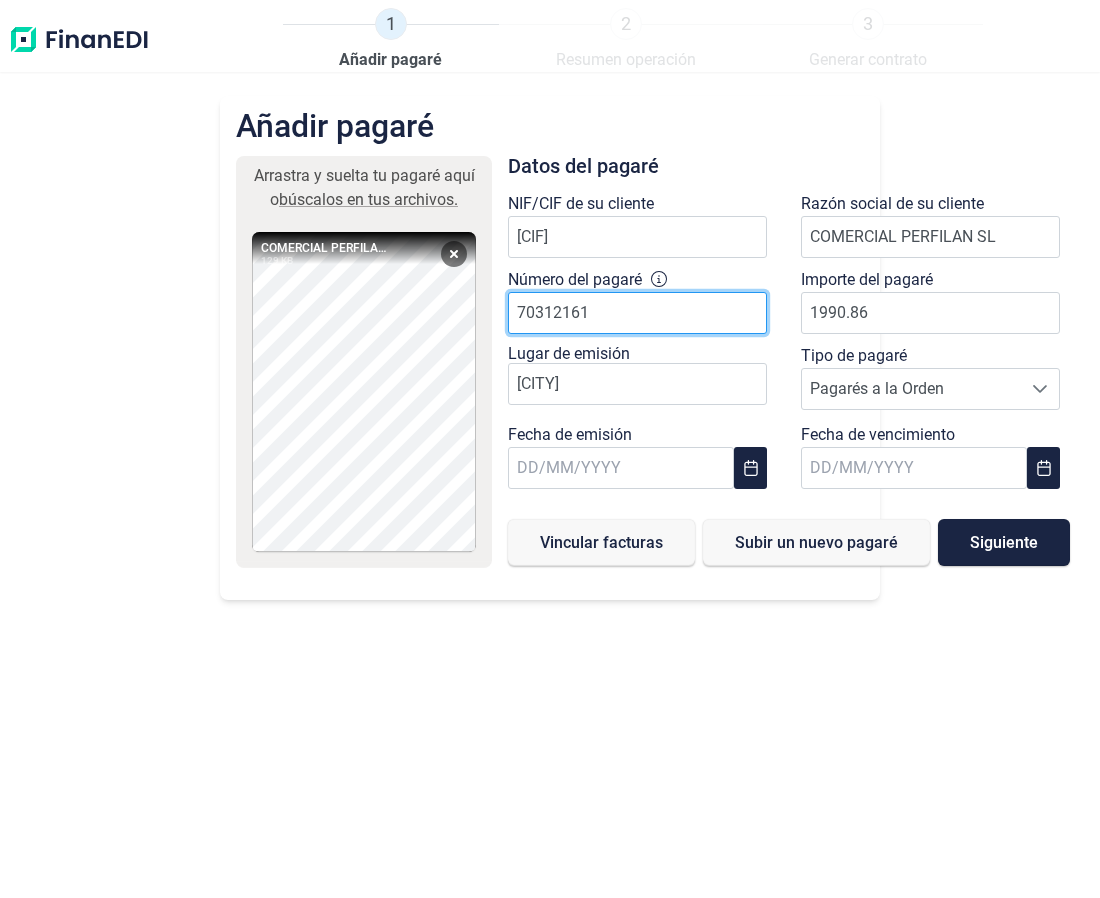 click on "70312161" at bounding box center [637, 313] 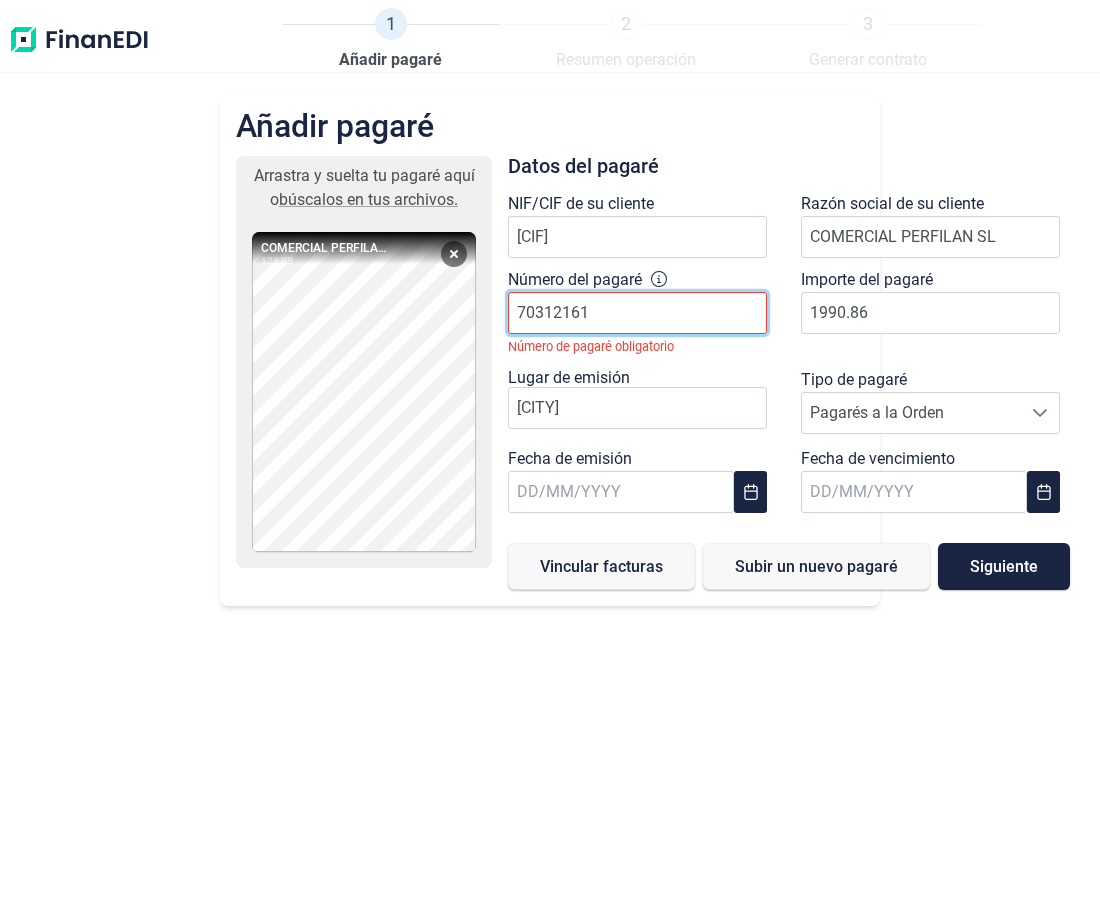click on "70312161" at bounding box center [637, 313] 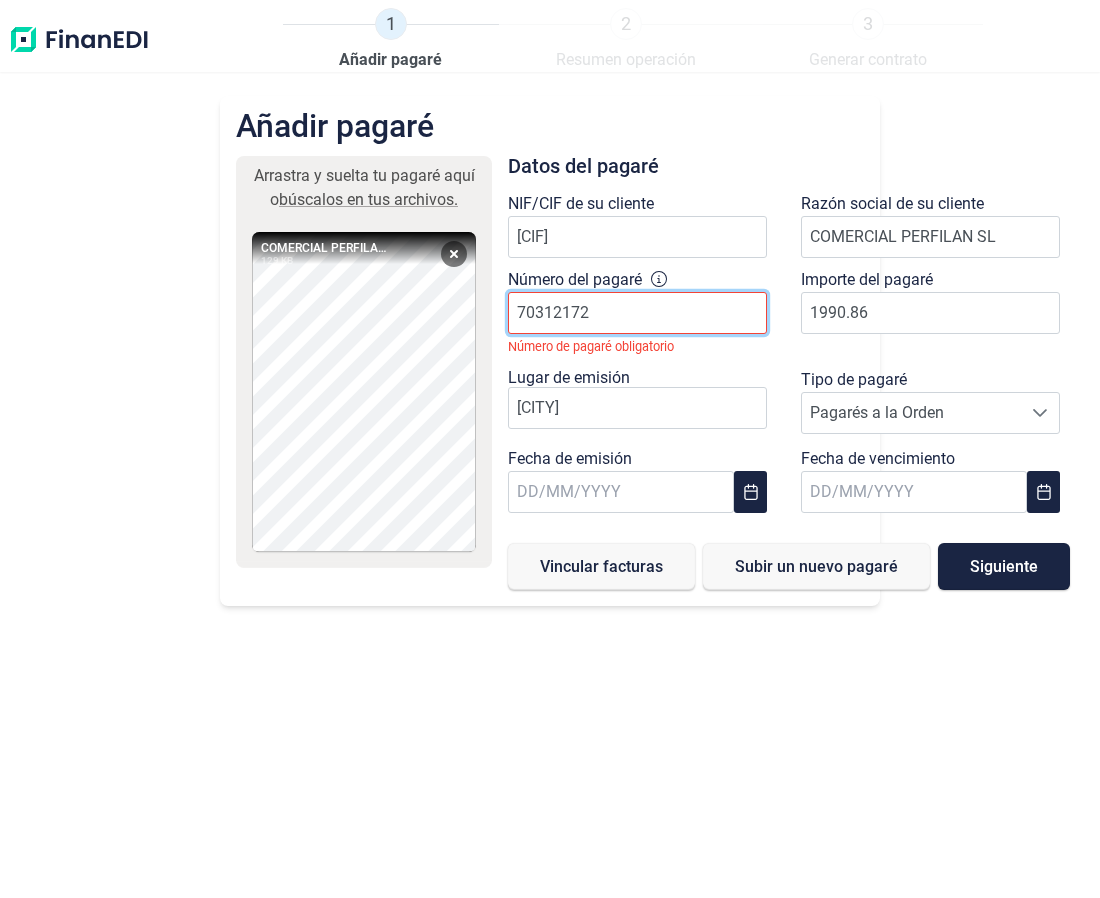 type on "70312172" 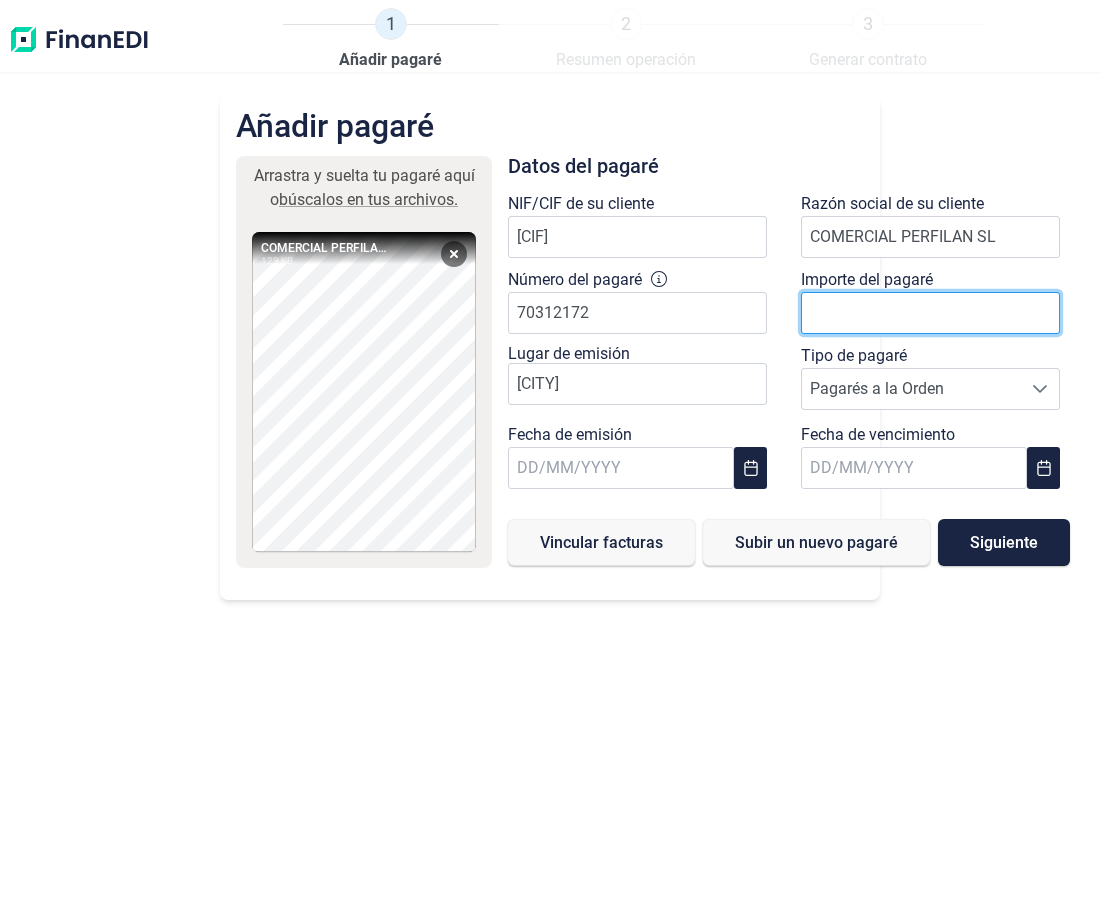 click at bounding box center [930, 313] 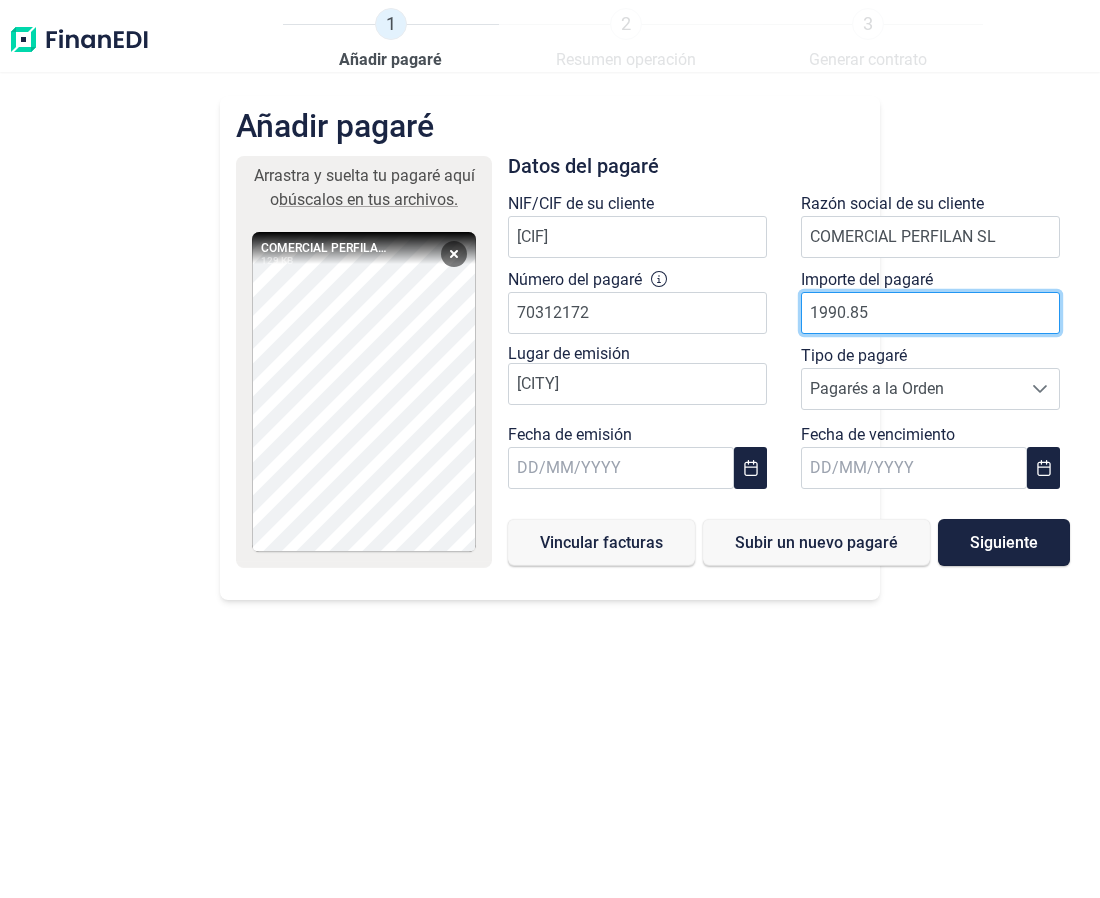 type on "1990.85" 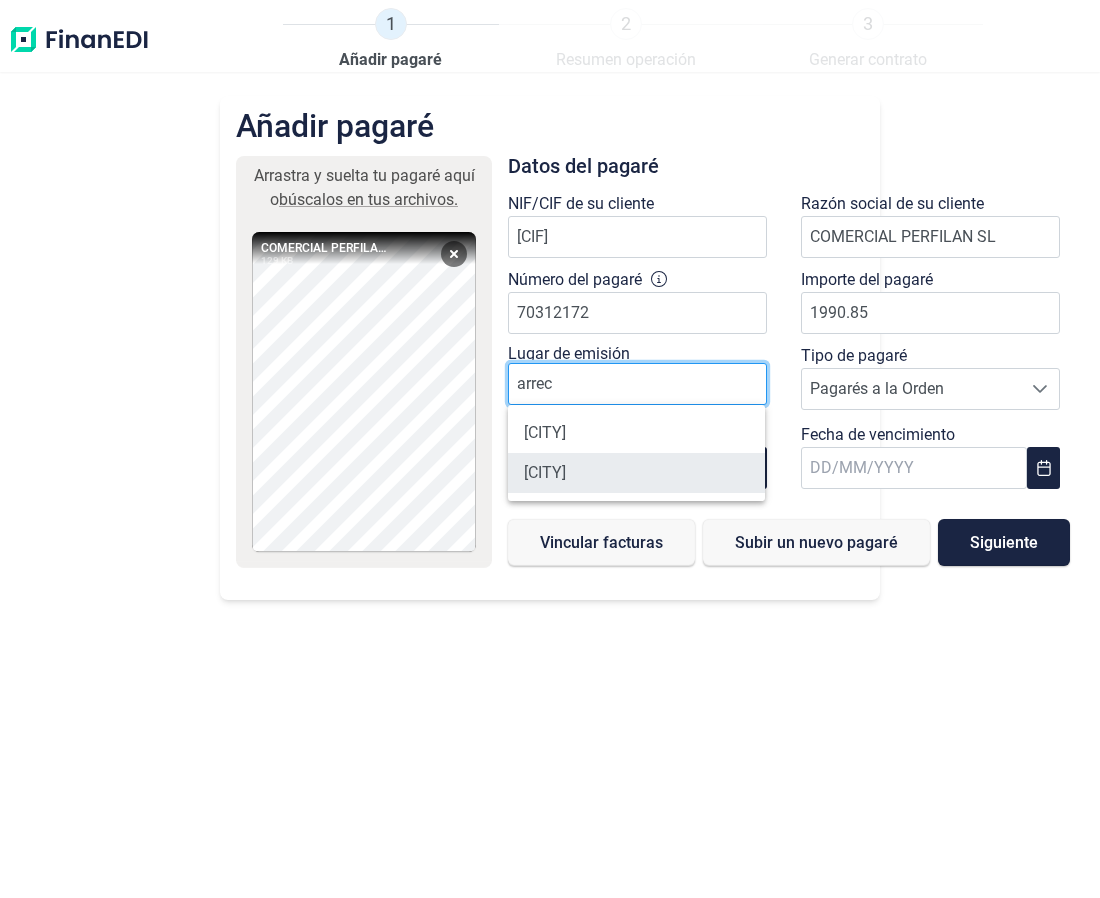 type on "arrec" 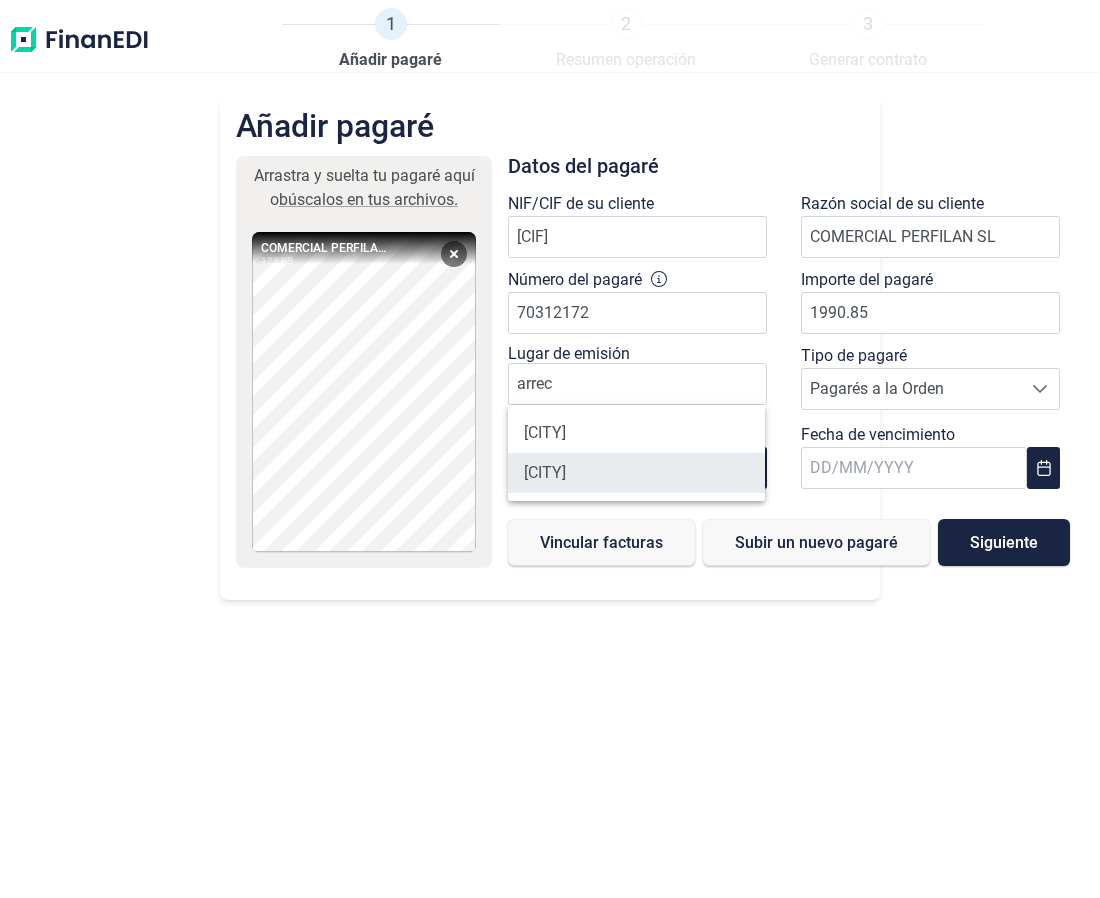 drag, startPoint x: 579, startPoint y: 465, endPoint x: 604, endPoint y: 471, distance: 25.70992 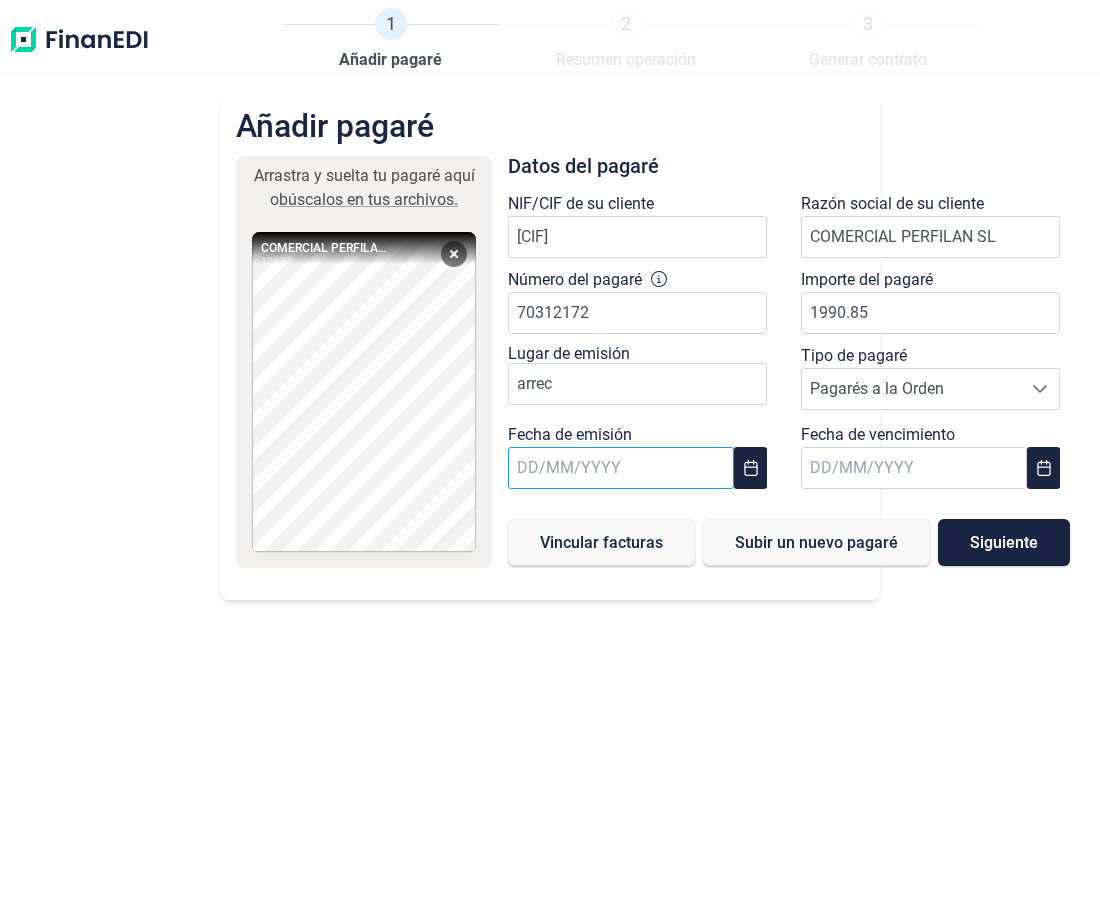 click at bounding box center (621, 468) 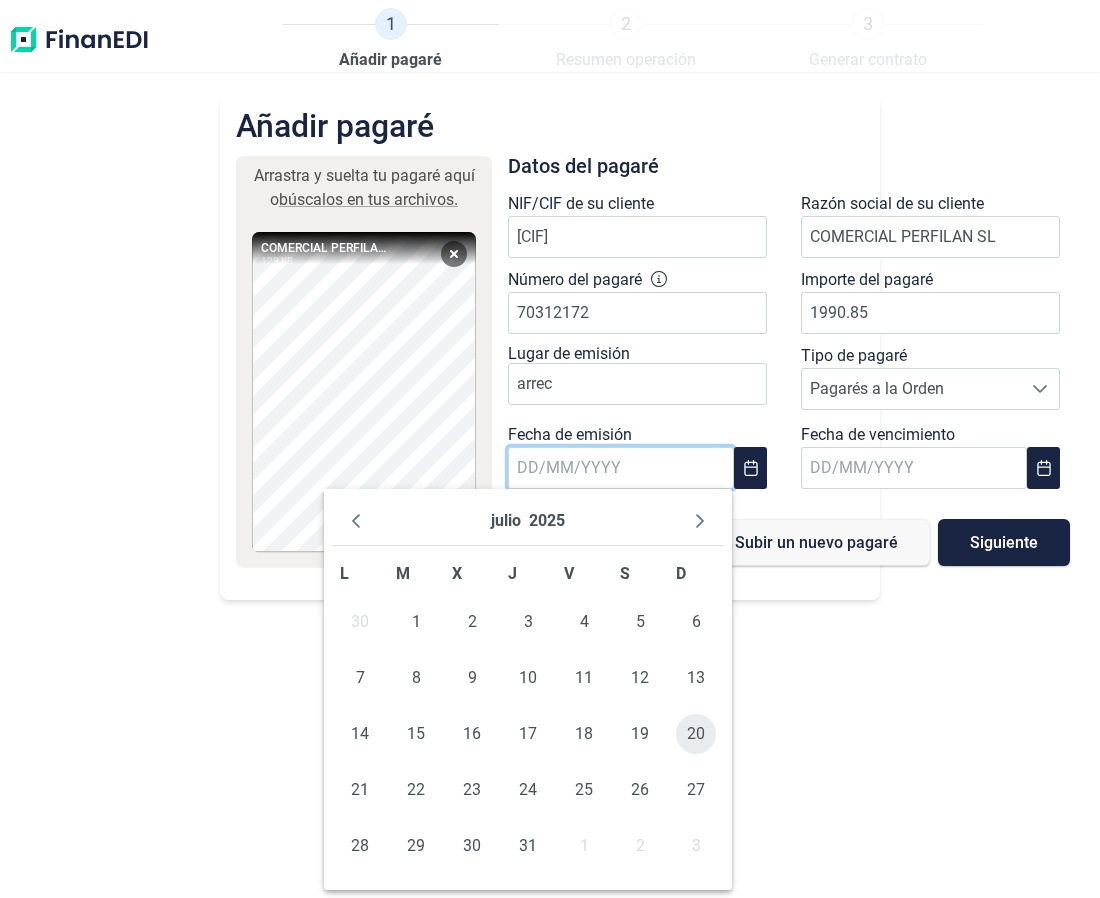 click on "20" at bounding box center [696, 734] 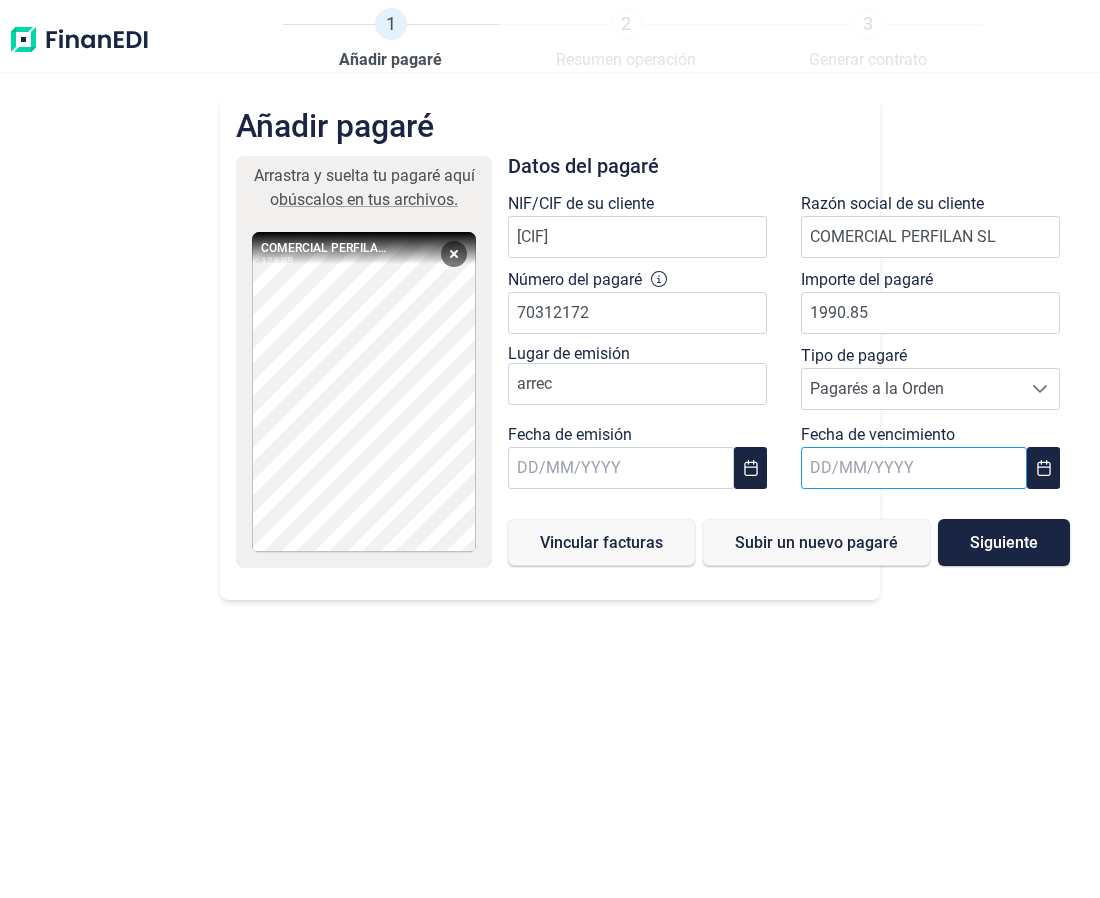 click at bounding box center (914, 468) 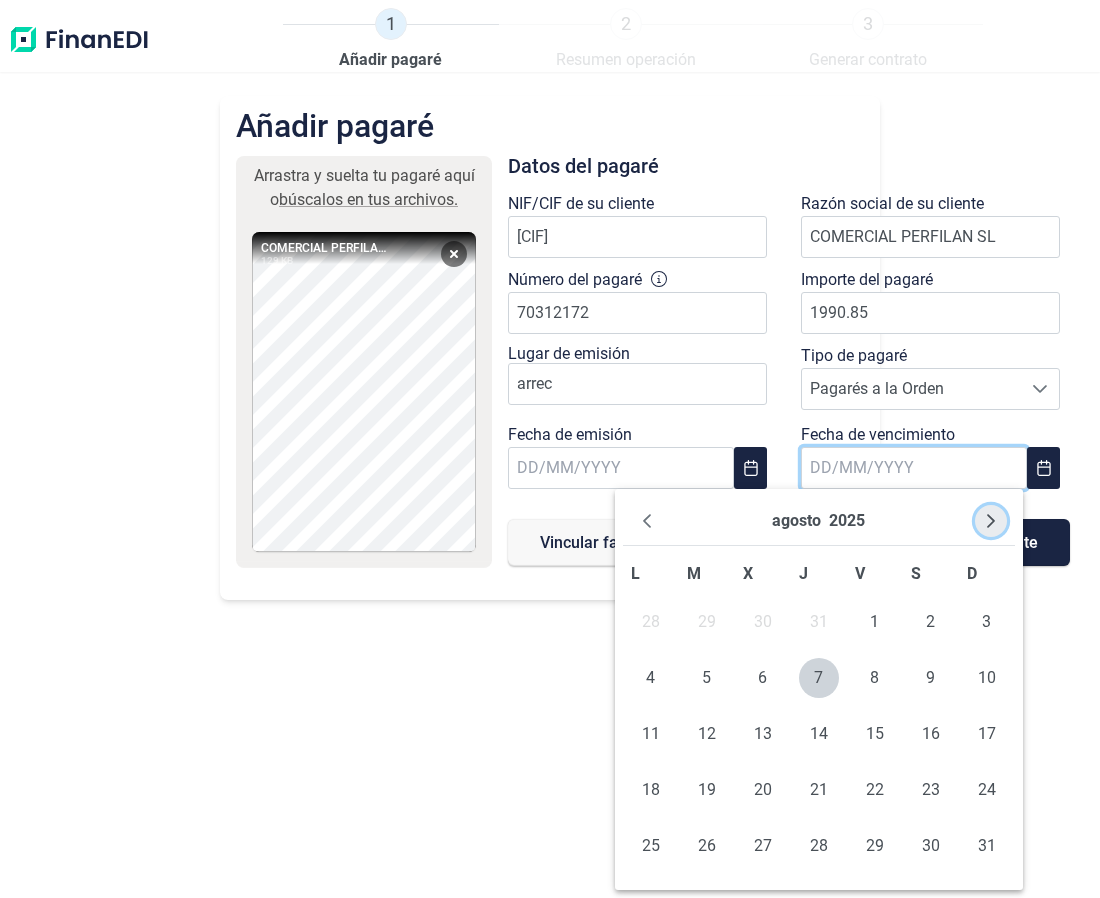 click 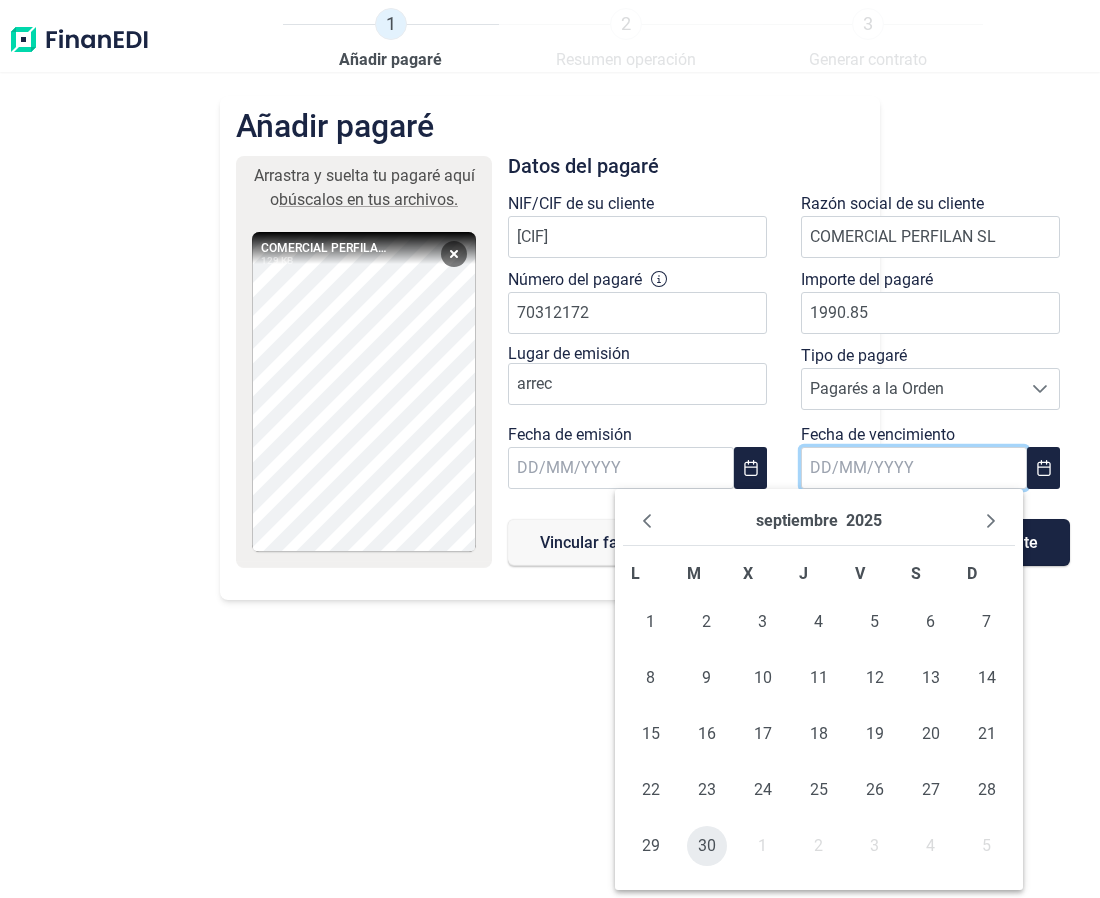 click on "30" at bounding box center (707, 846) 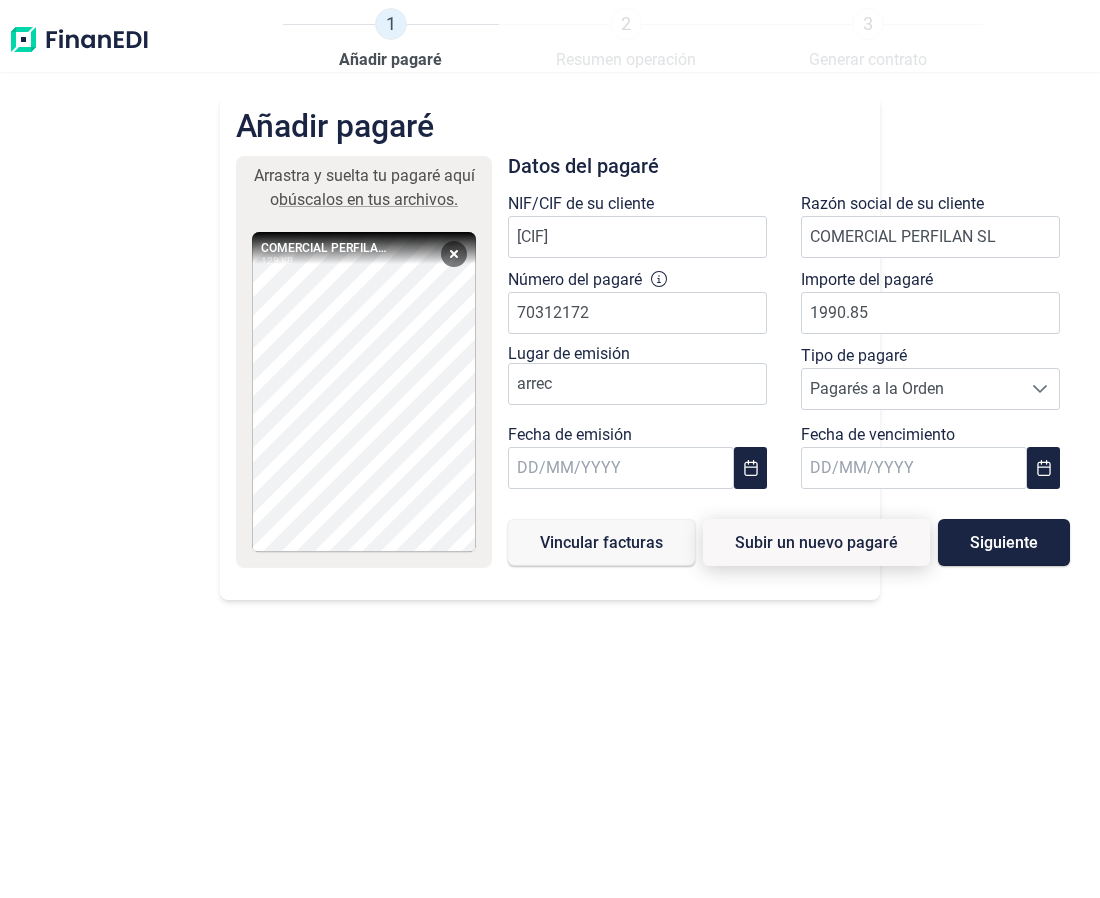 click on "Subir un nuevo pagaré" at bounding box center (816, 542) 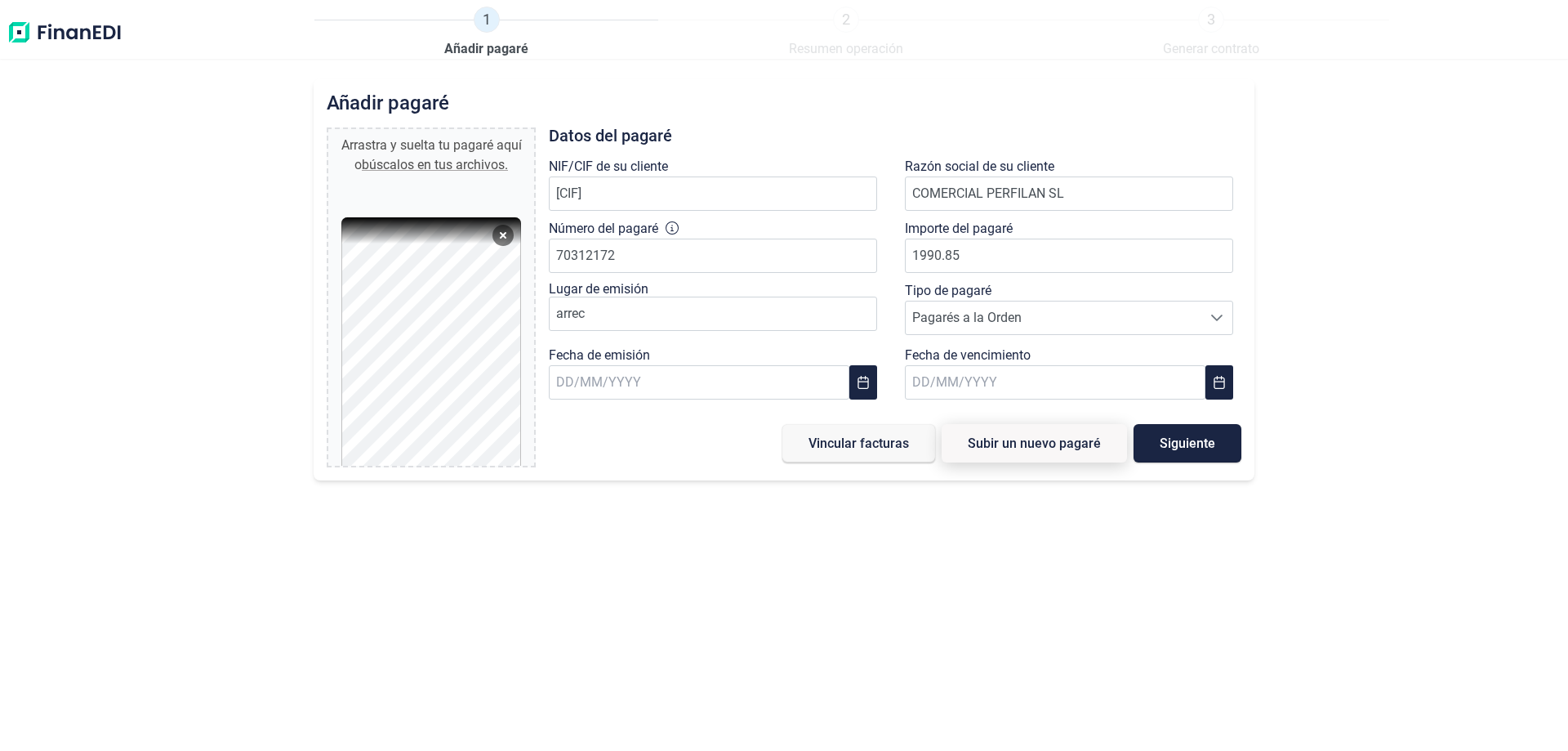click on "Subir un nuevo pagaré" at bounding box center (1034, 443) 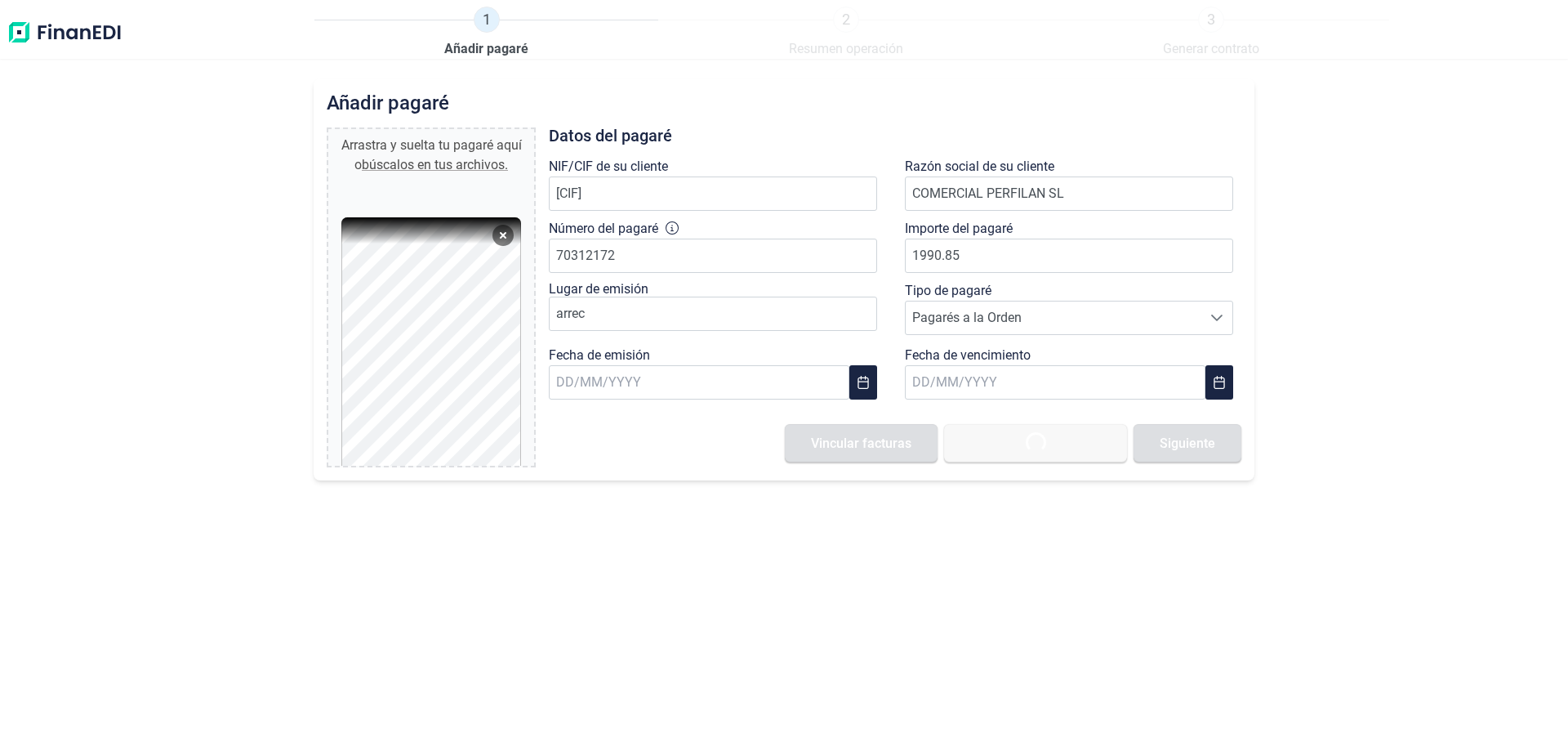 type 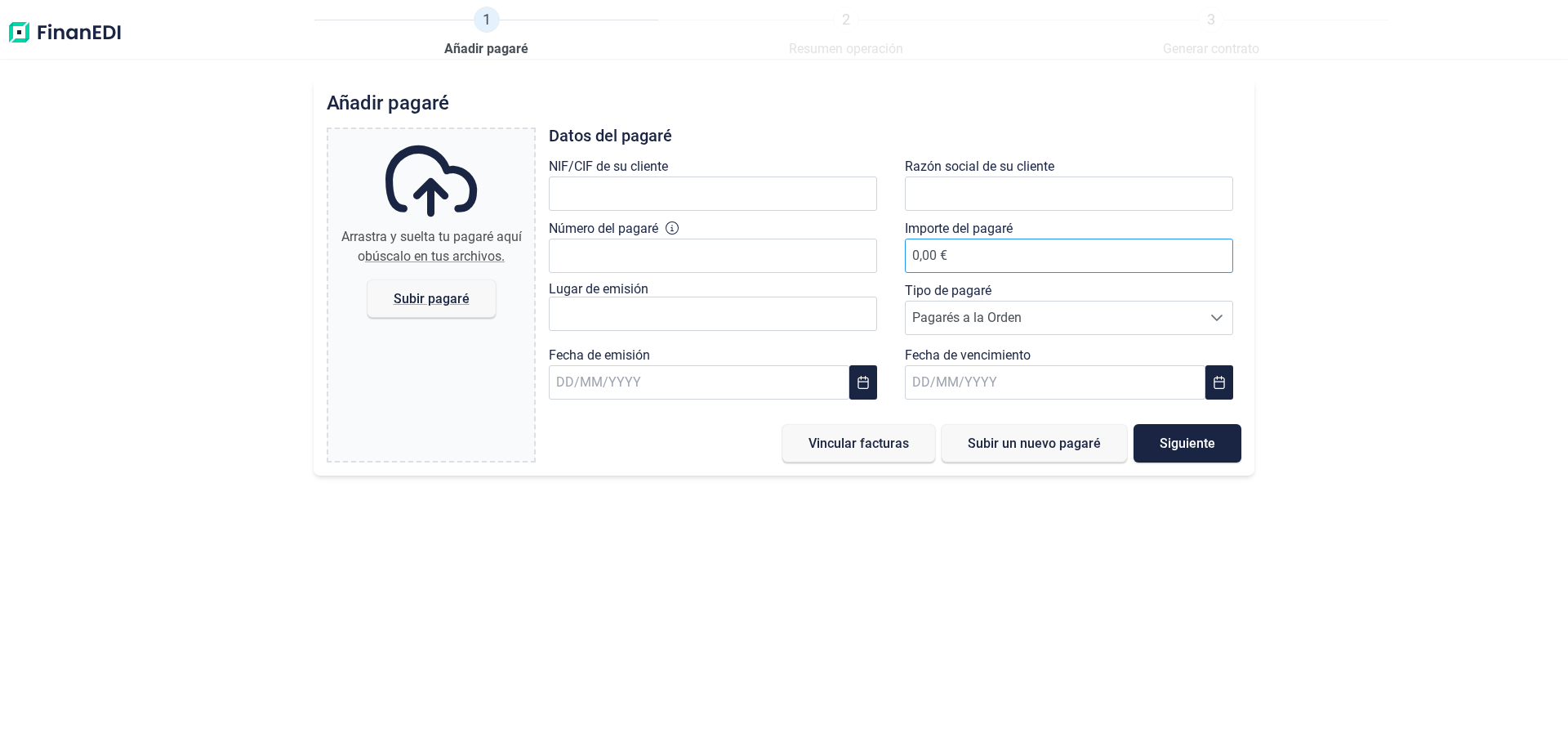 scroll, scrollTop: 0, scrollLeft: 0, axis: both 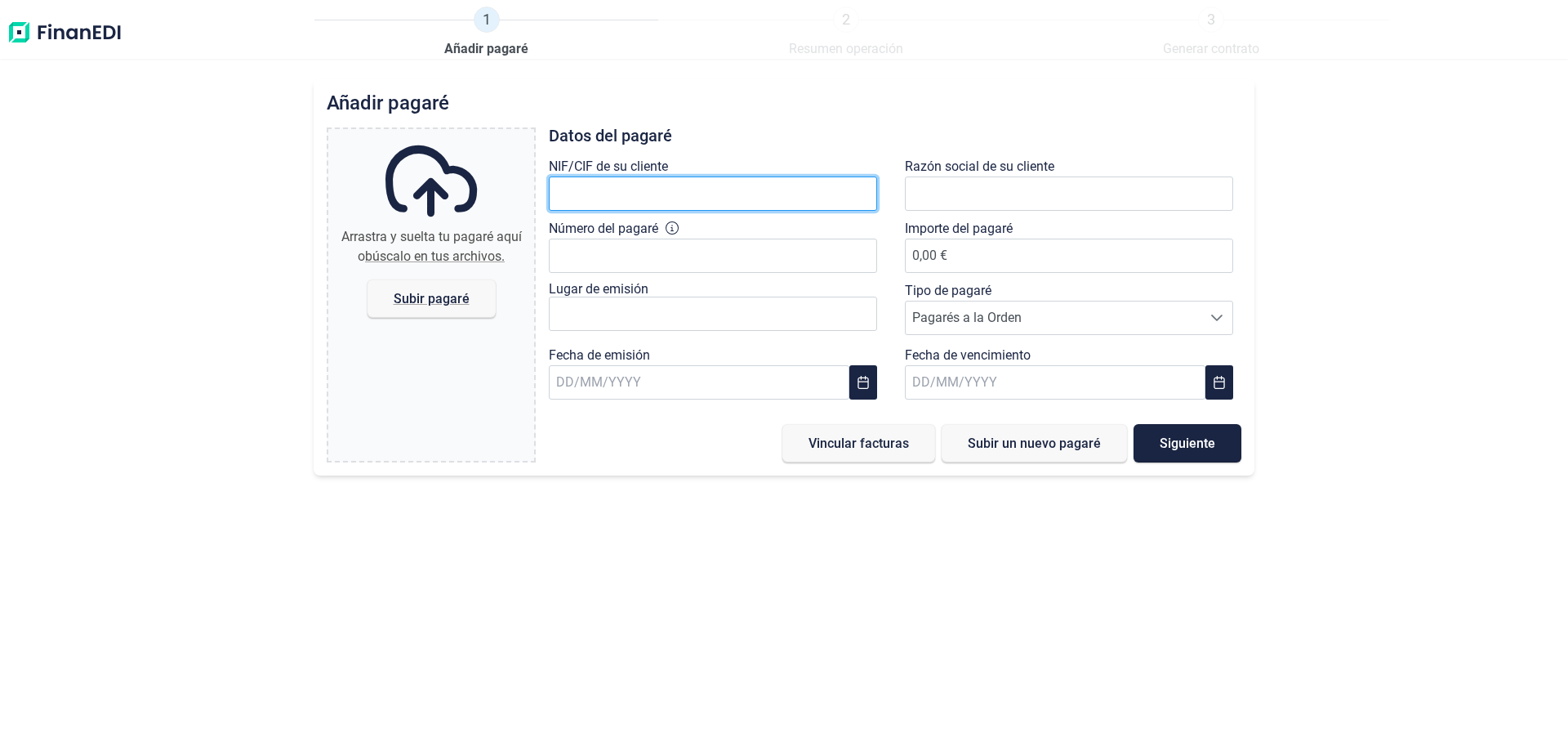 click at bounding box center [713, 194] 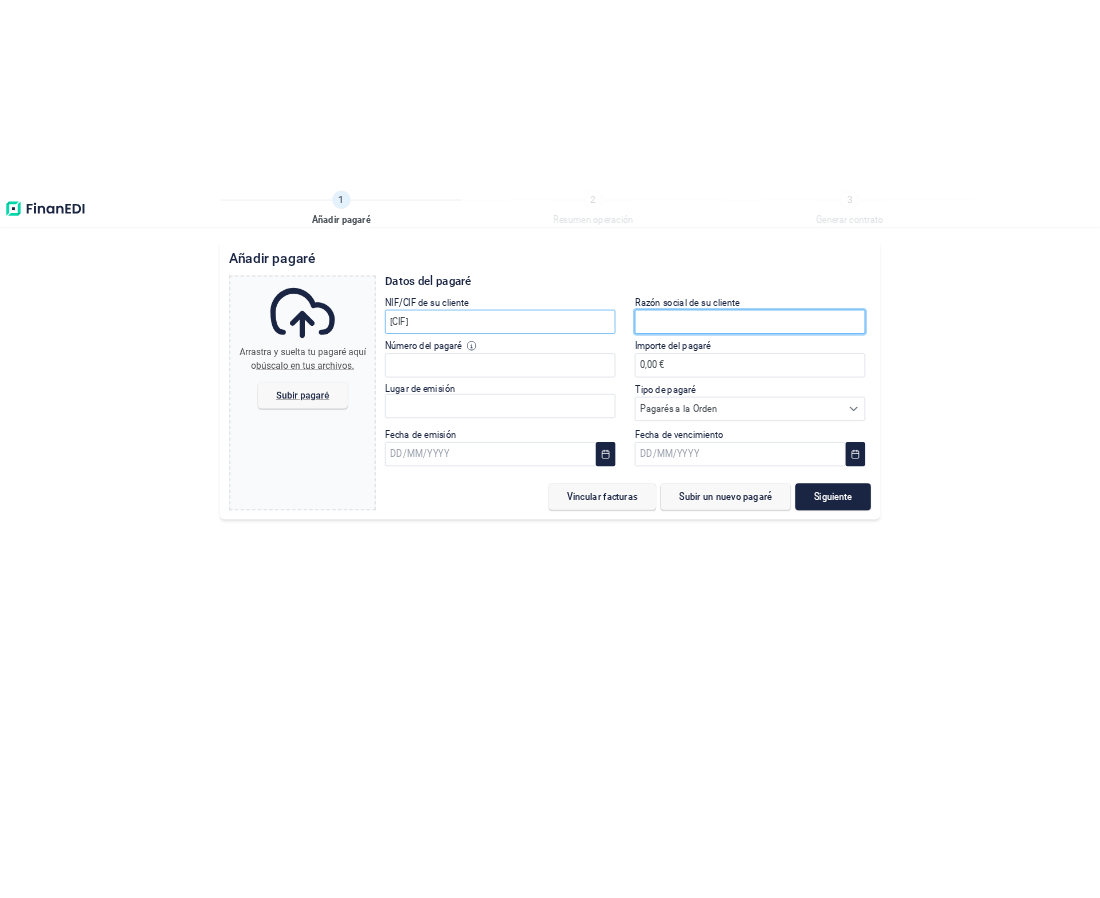 scroll, scrollTop: 0, scrollLeft: 0, axis: both 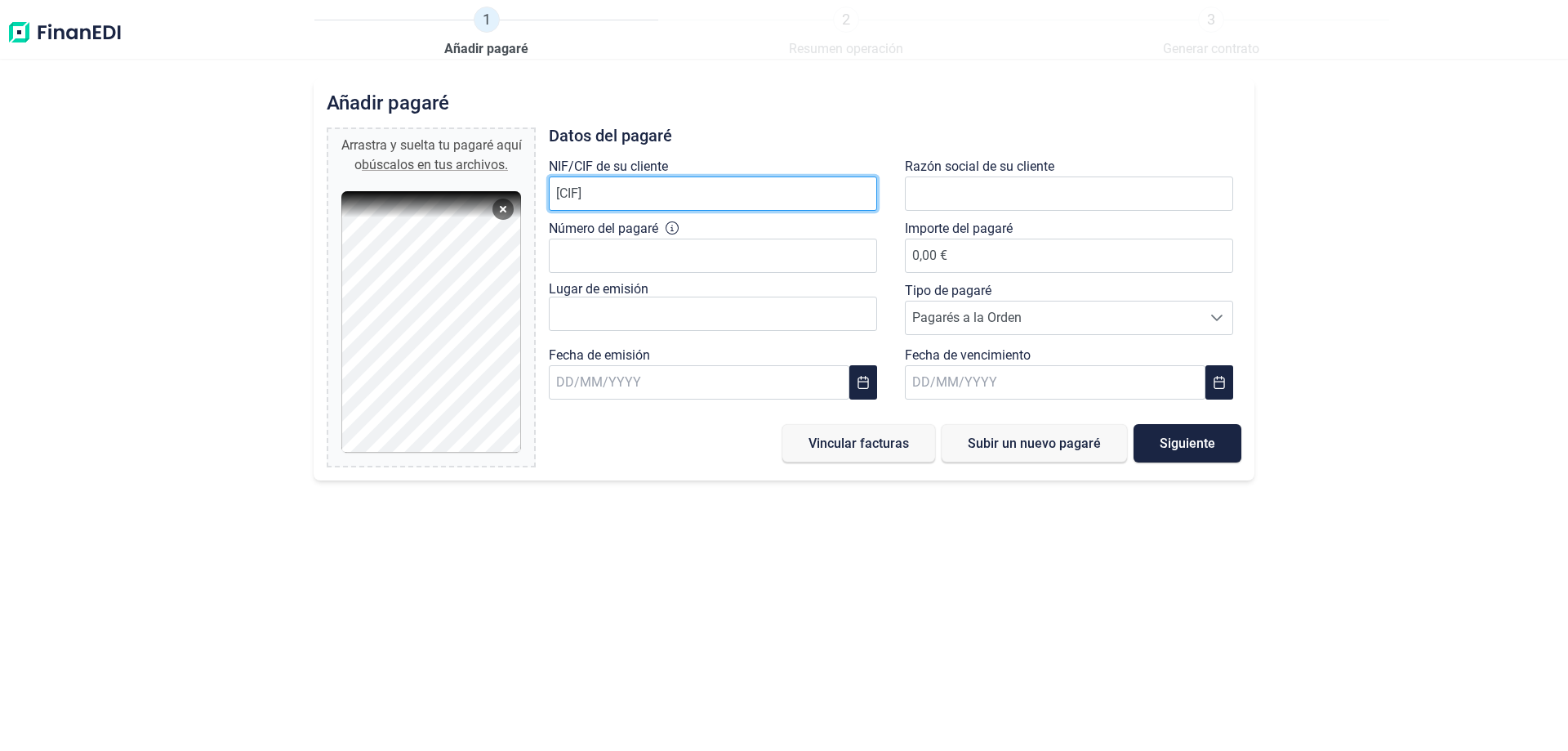 click on "[CIF]" at bounding box center (713, 194) 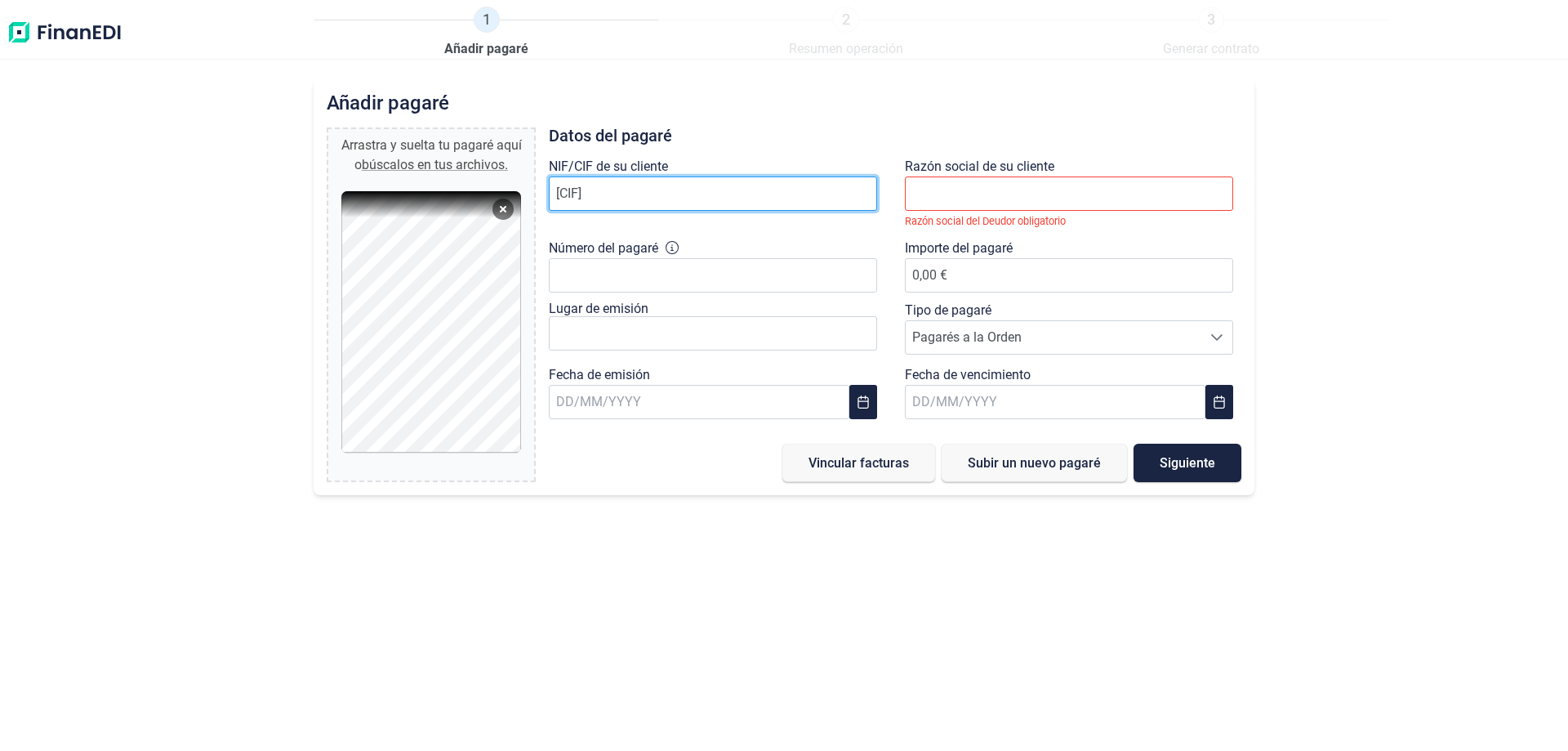 click on "[CIF]" at bounding box center [713, 194] 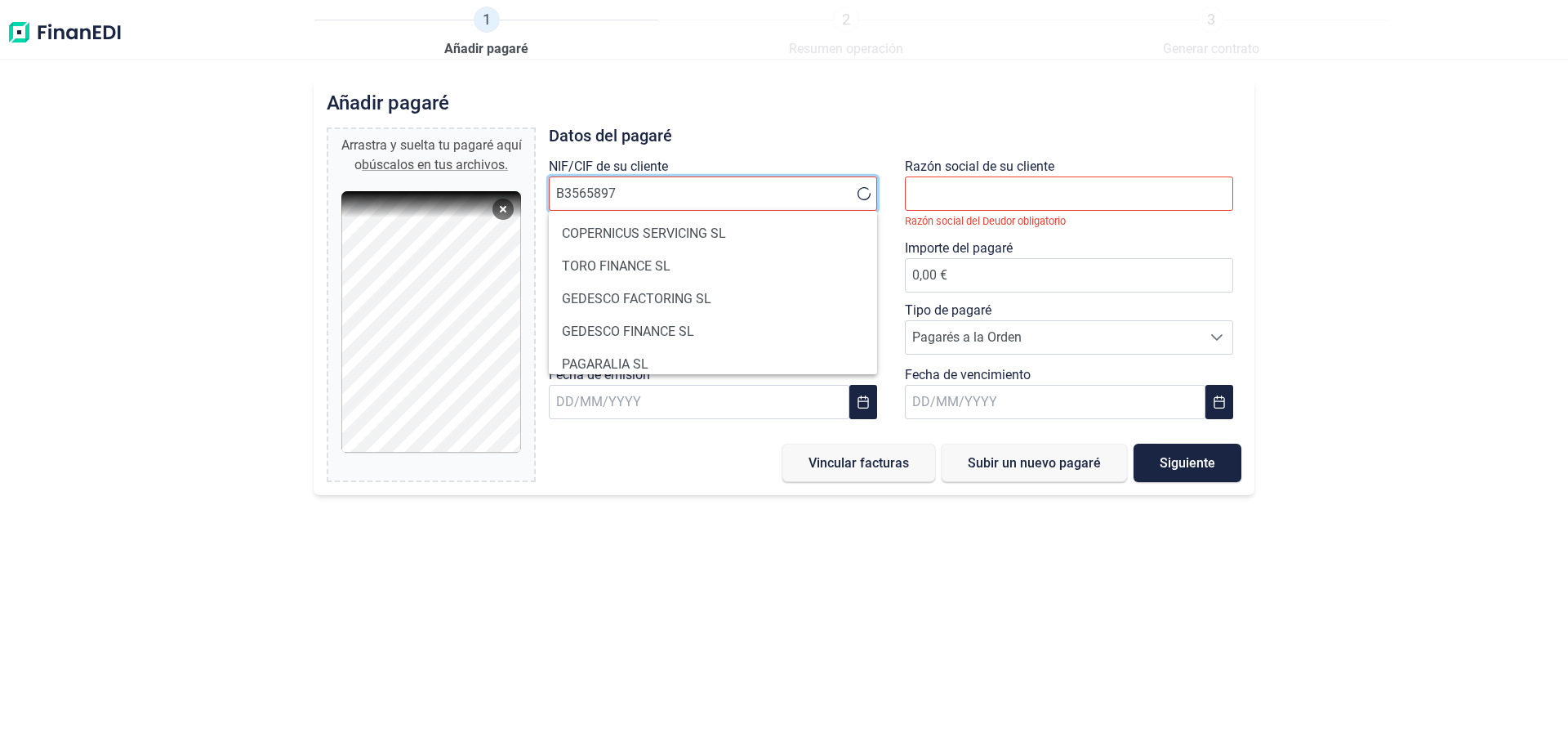type on "[CIF]" 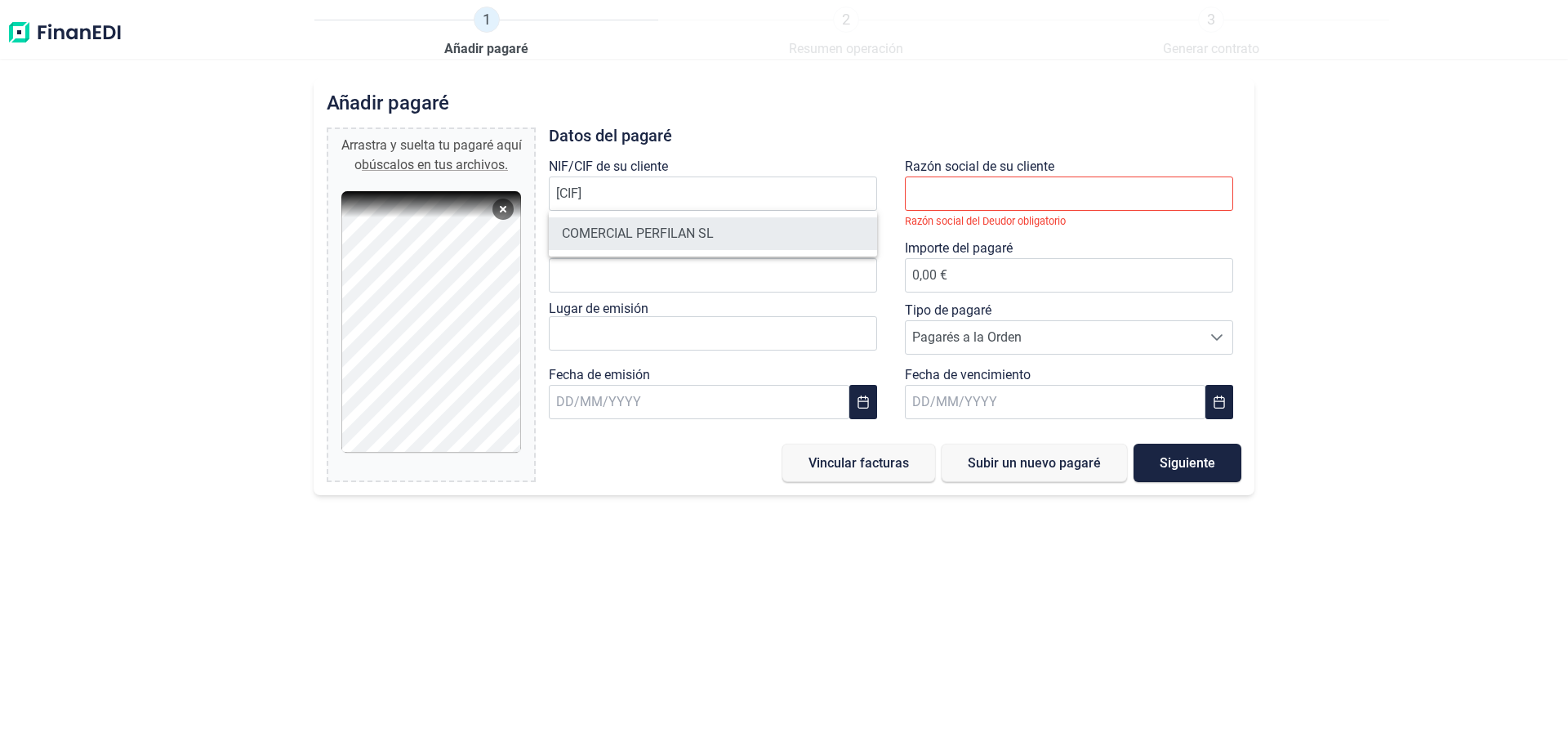 click on "COMERCIAL PERFILAN SL" at bounding box center (713, 234) 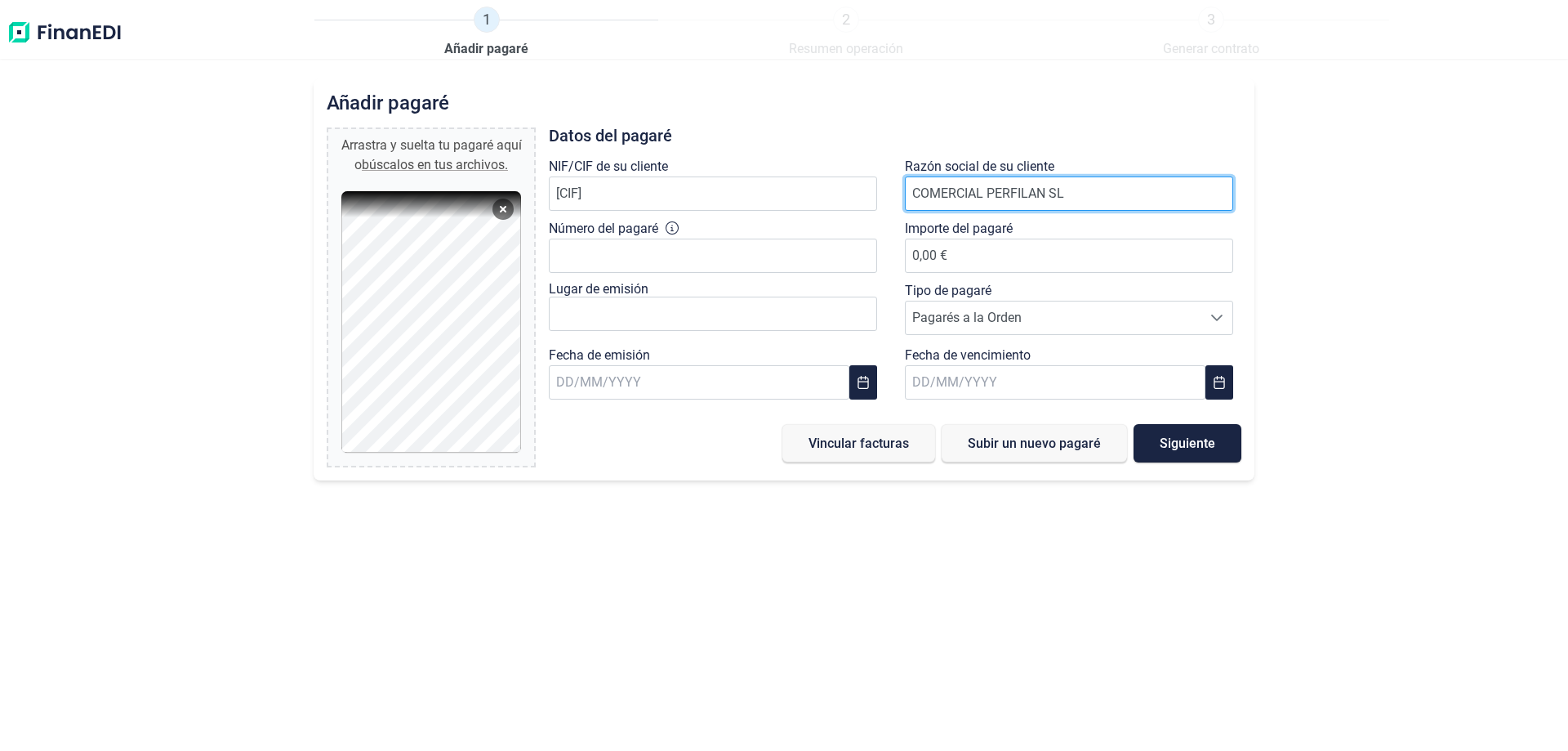 type on "COMERCIAL PERFILAN SL" 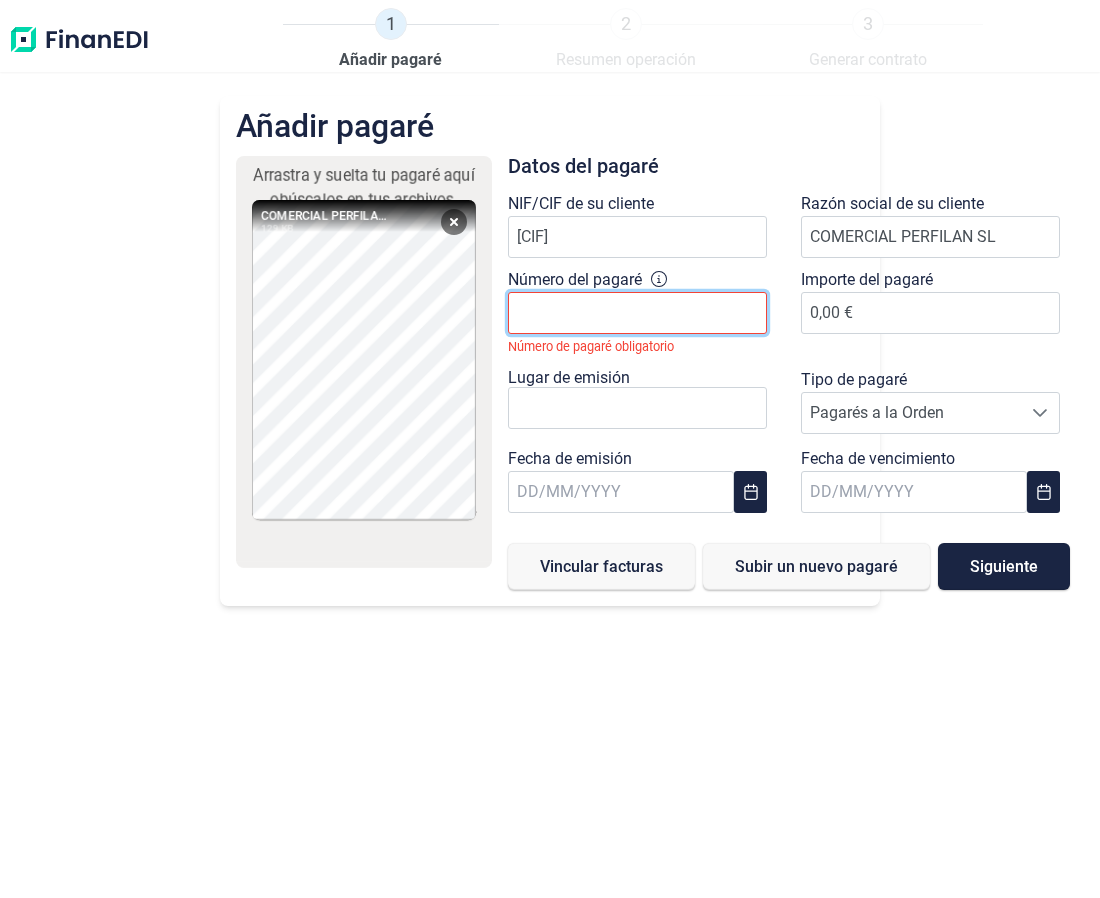 click on "Número del pagaré" at bounding box center (637, 313) 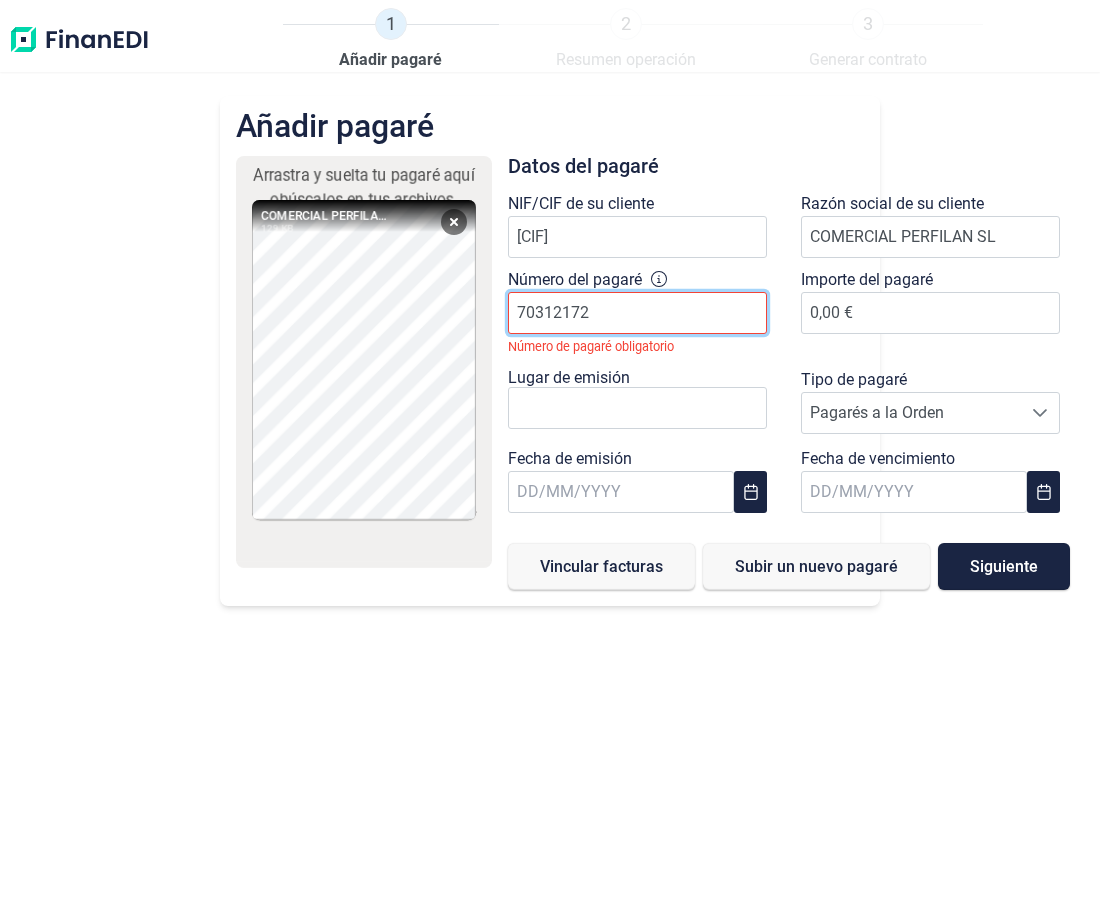 type on "70312172" 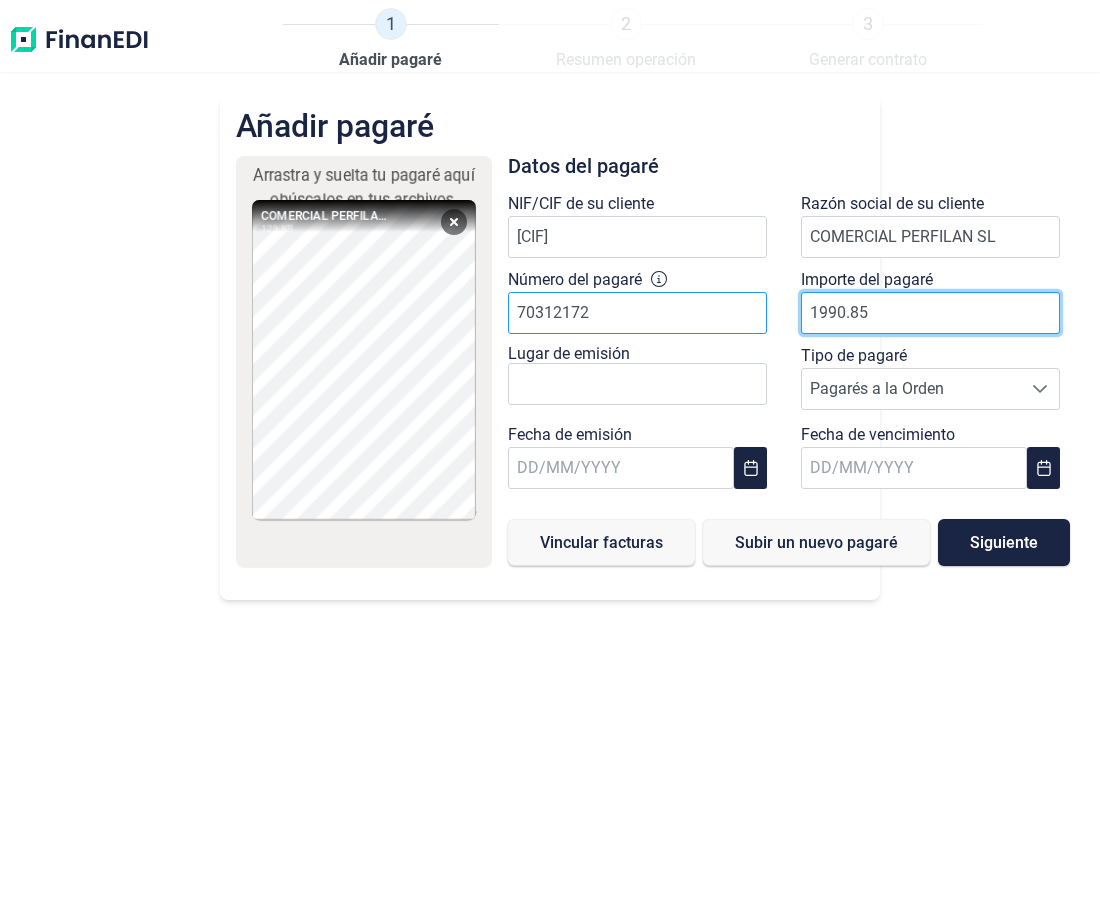 type on "1990.85" 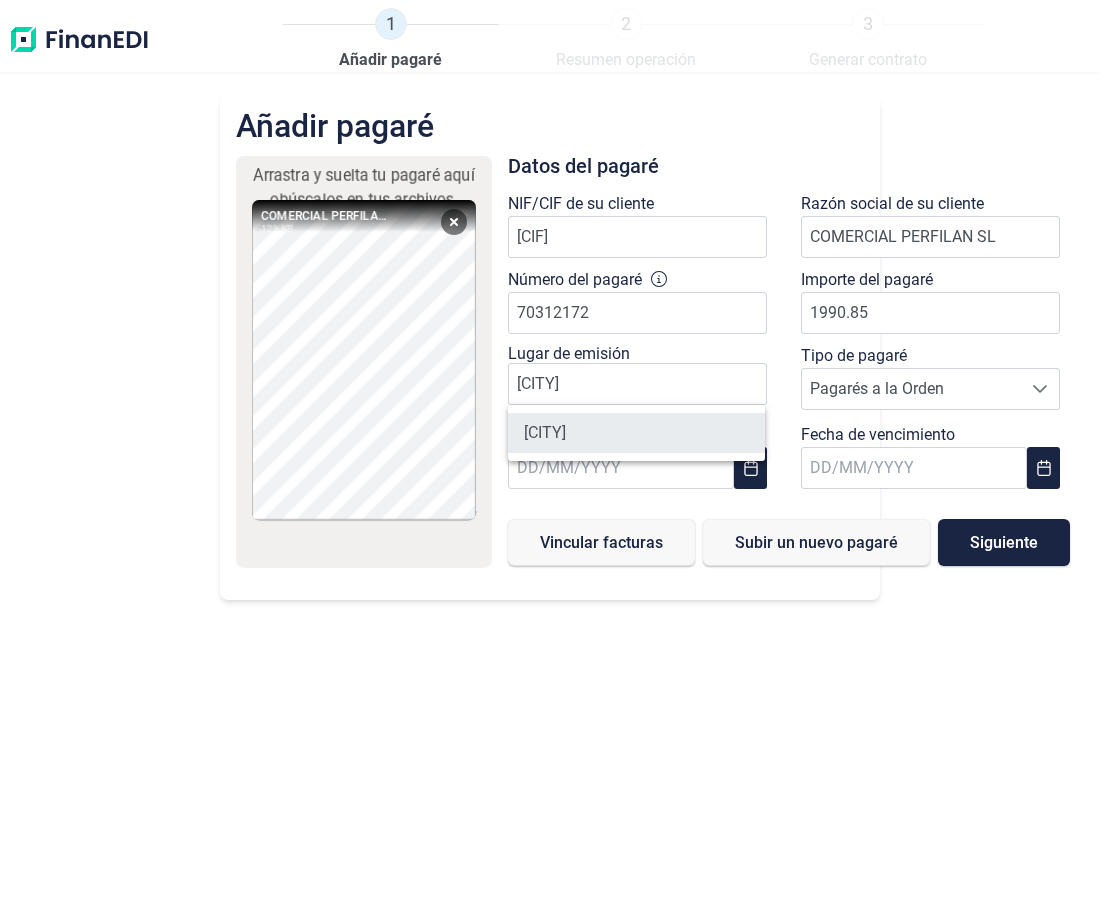 click on "[CITY]" at bounding box center [636, 433] 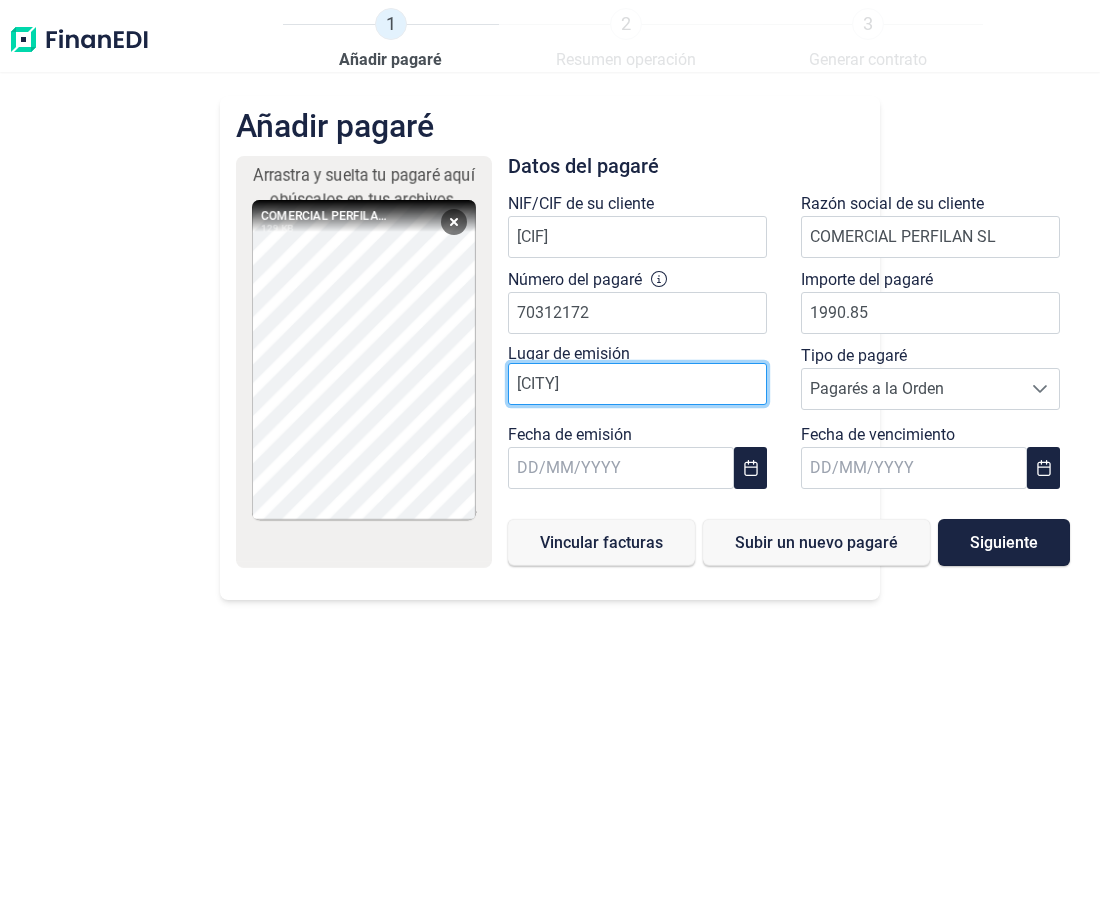 type on "[CITY]" 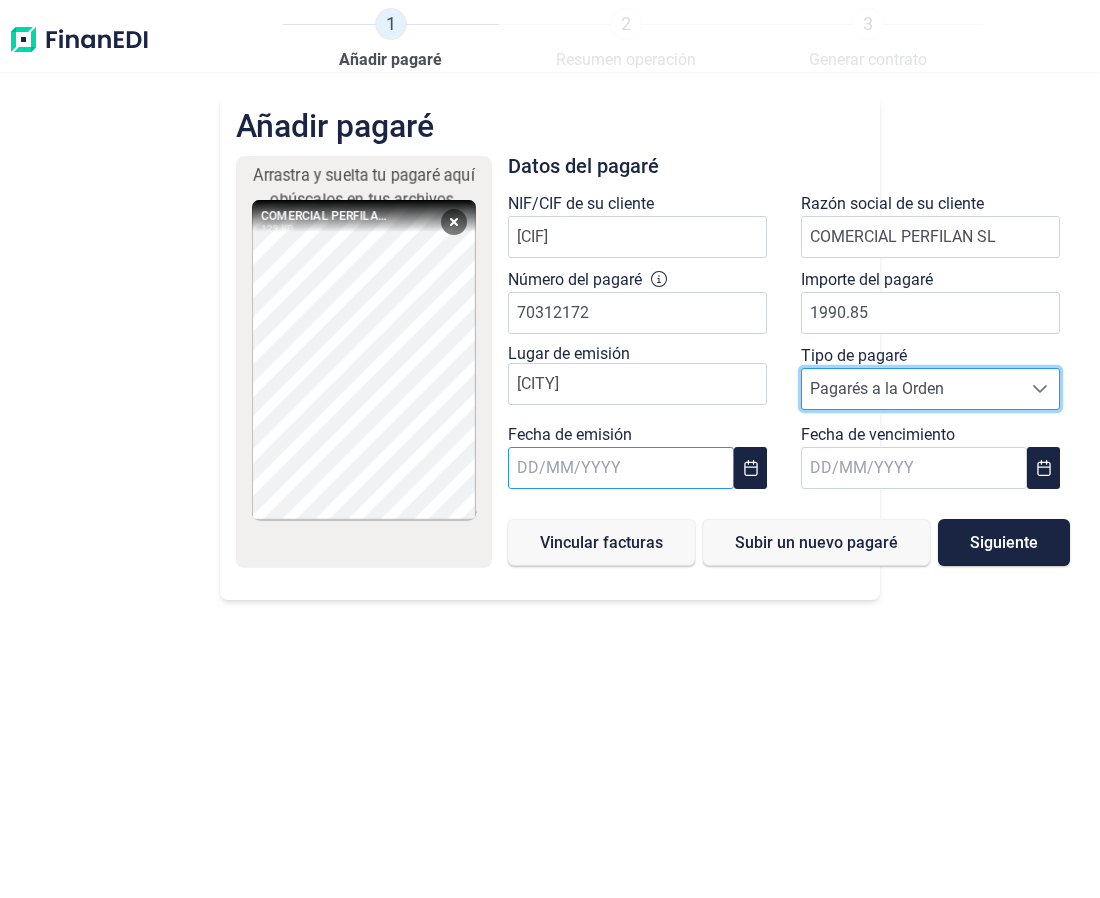 click at bounding box center [621, 468] 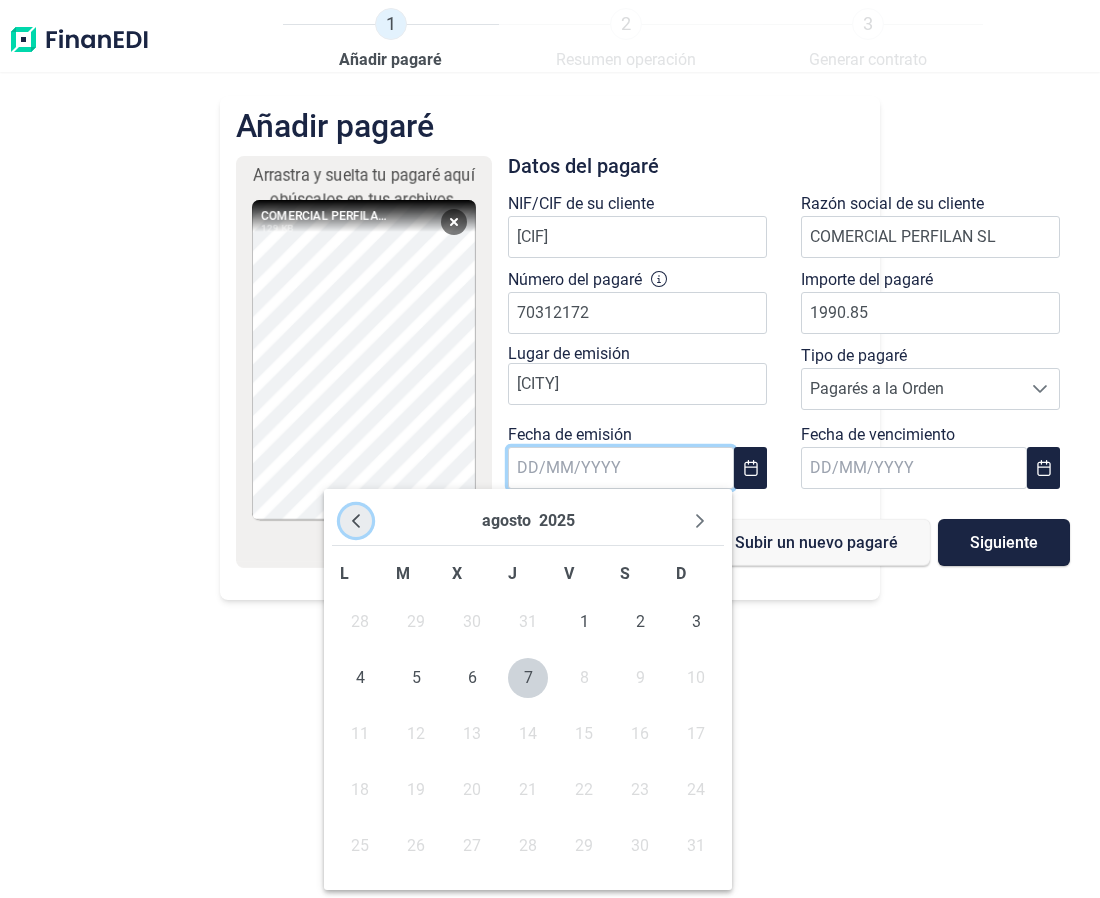 click at bounding box center (356, 521) 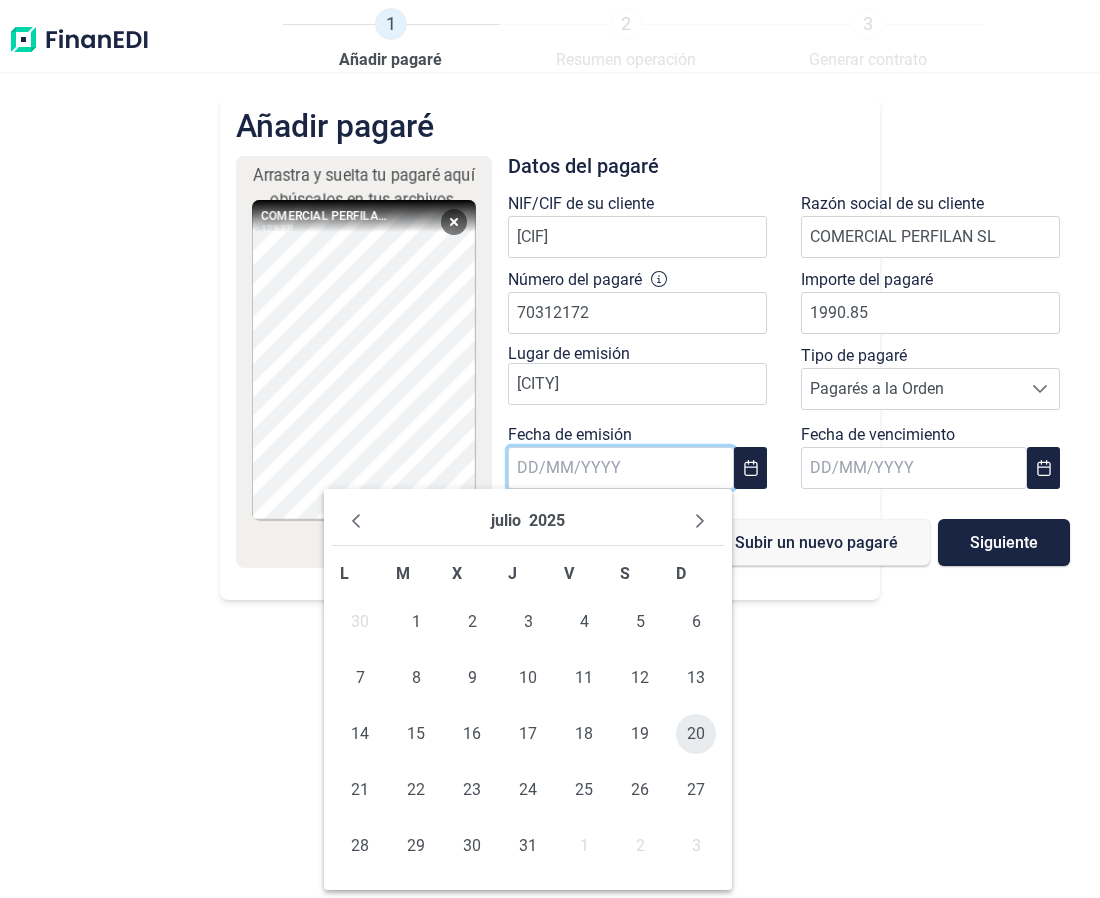 click on "20" at bounding box center [696, 734] 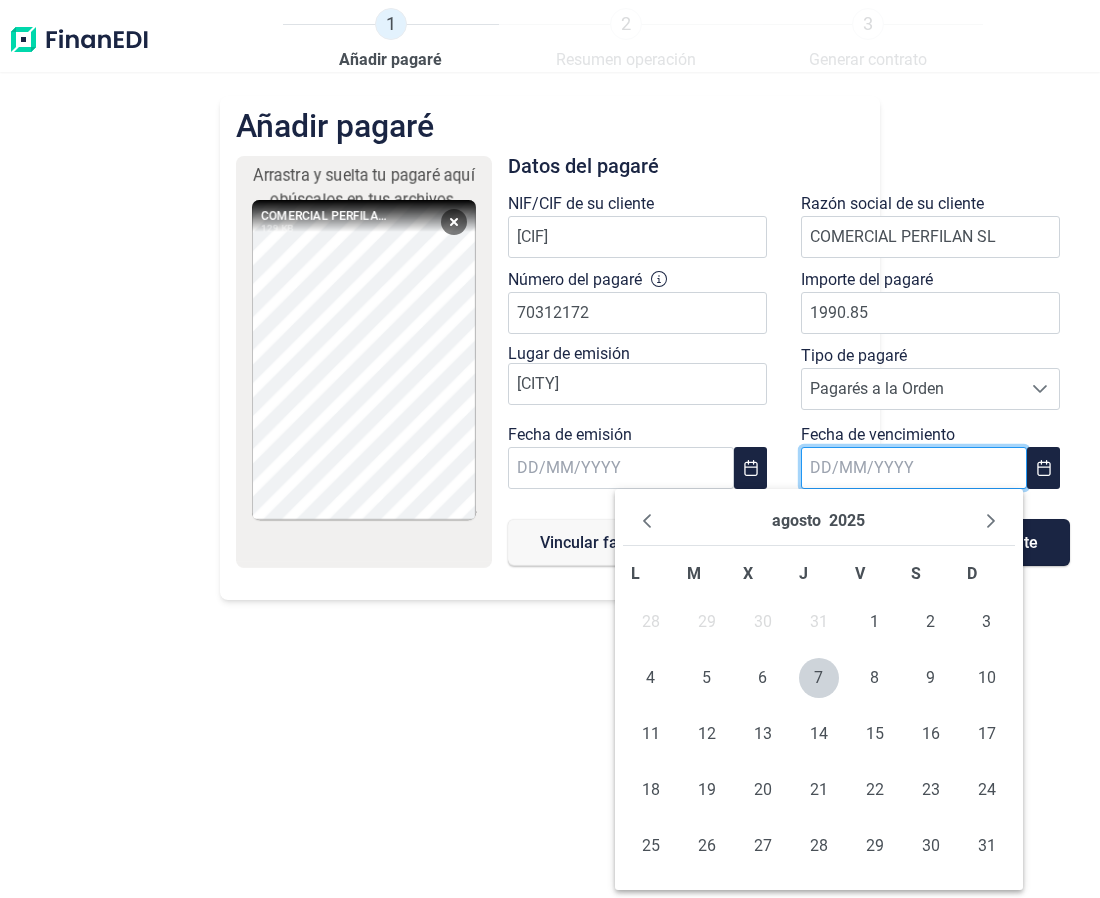 click at bounding box center [914, 468] 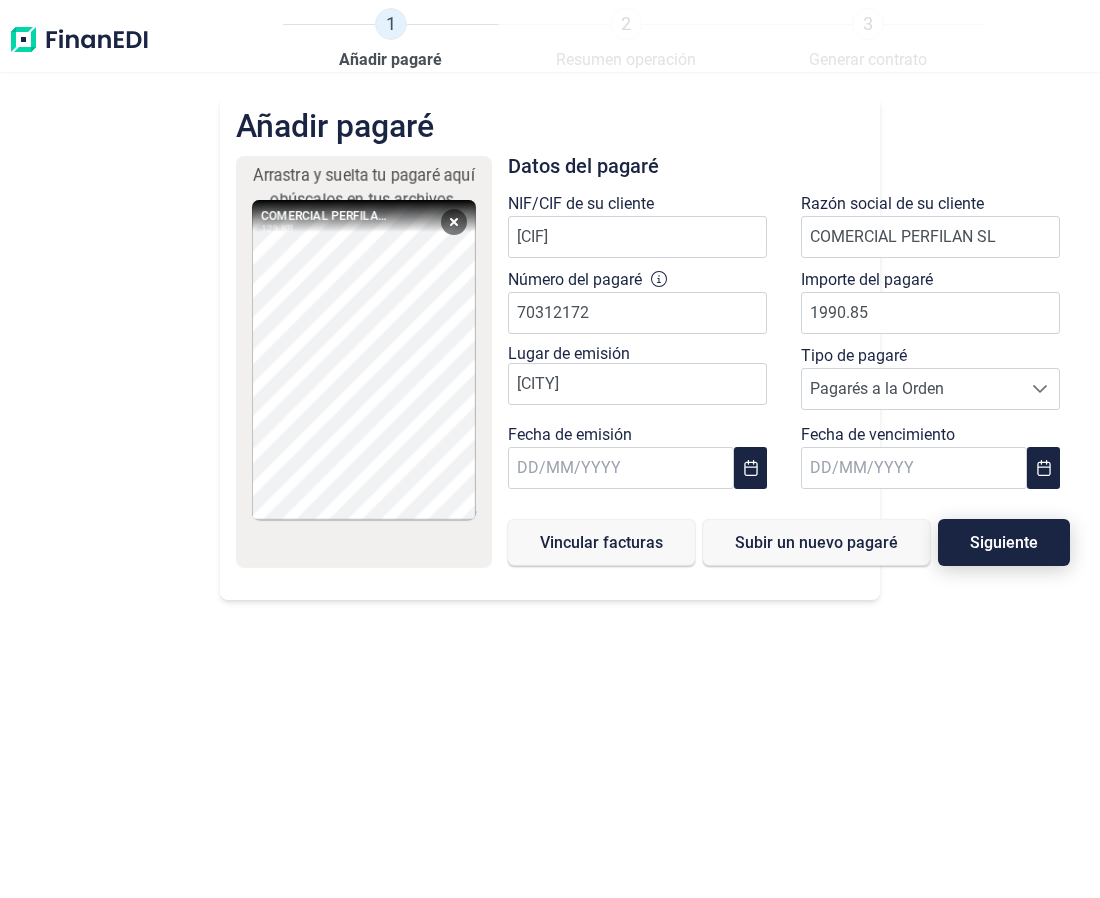 click on "Datos del pagaré NIF/CIF de su cliente B35658970 Razón social de su cliente COMERCIAL PERFILAN SL Número del pagaré   70312172 Importe del pagaré 1990.85 Lugar de emisión Arrecife Tipo de pagaré Pagarés a la Orden Pagarés a la Orden Pagarés a la Orden Fecha de emisión   Fecha de vencimiento   Vincular facturas Subir un nuevo pagaré Siguiente" at bounding box center [789, 370] 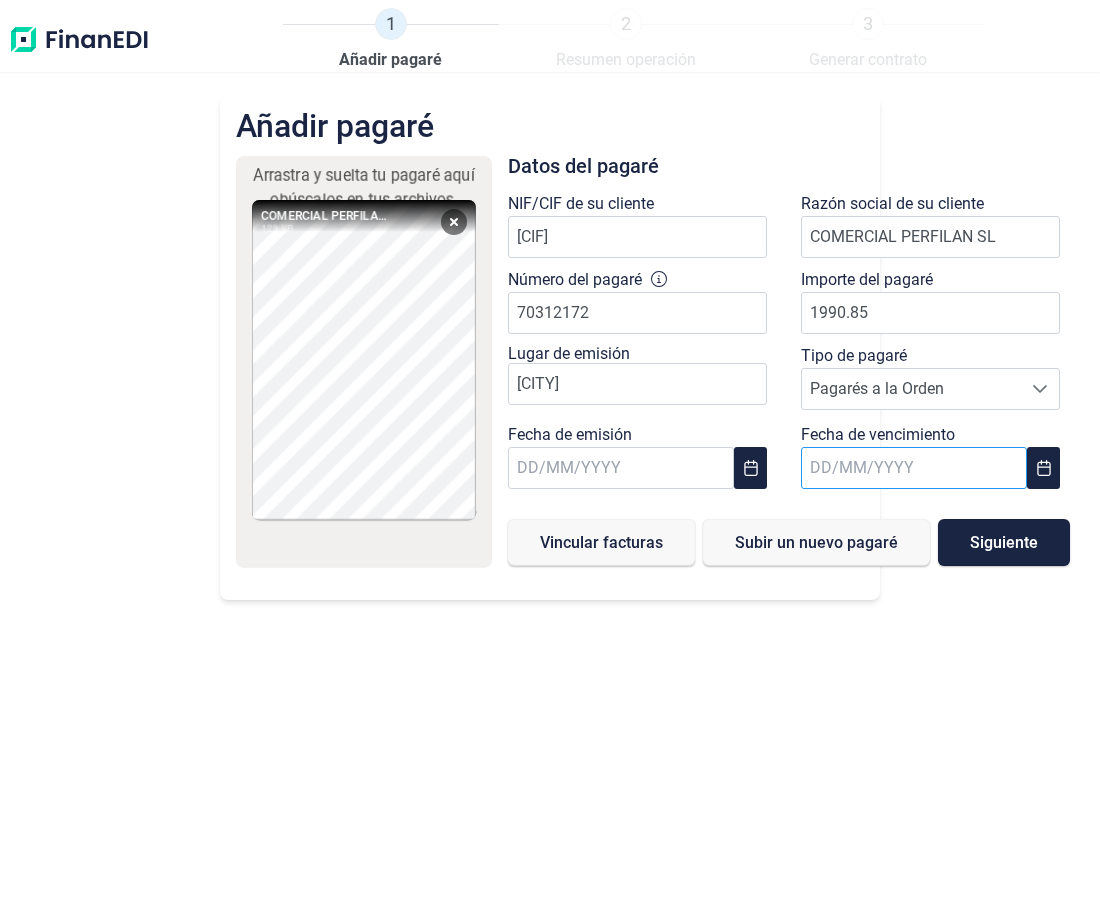 click at bounding box center [914, 468] 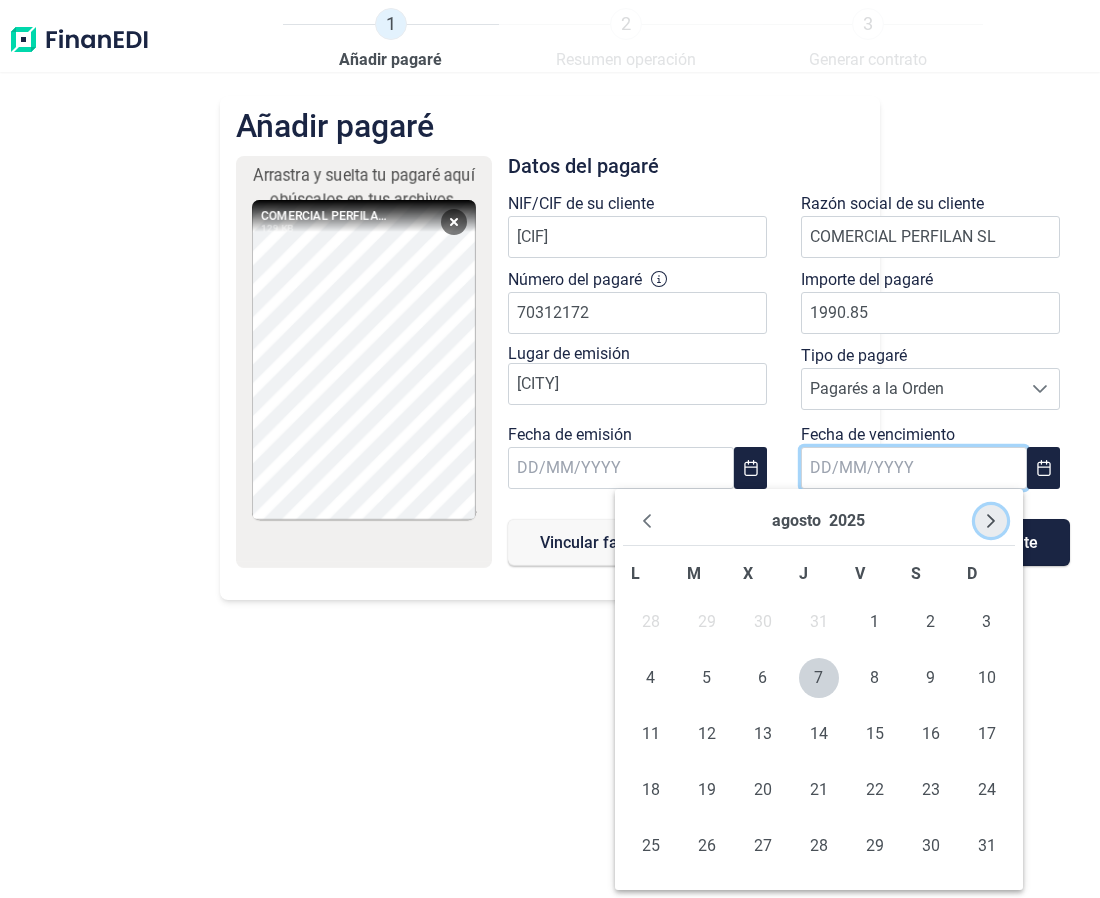 click 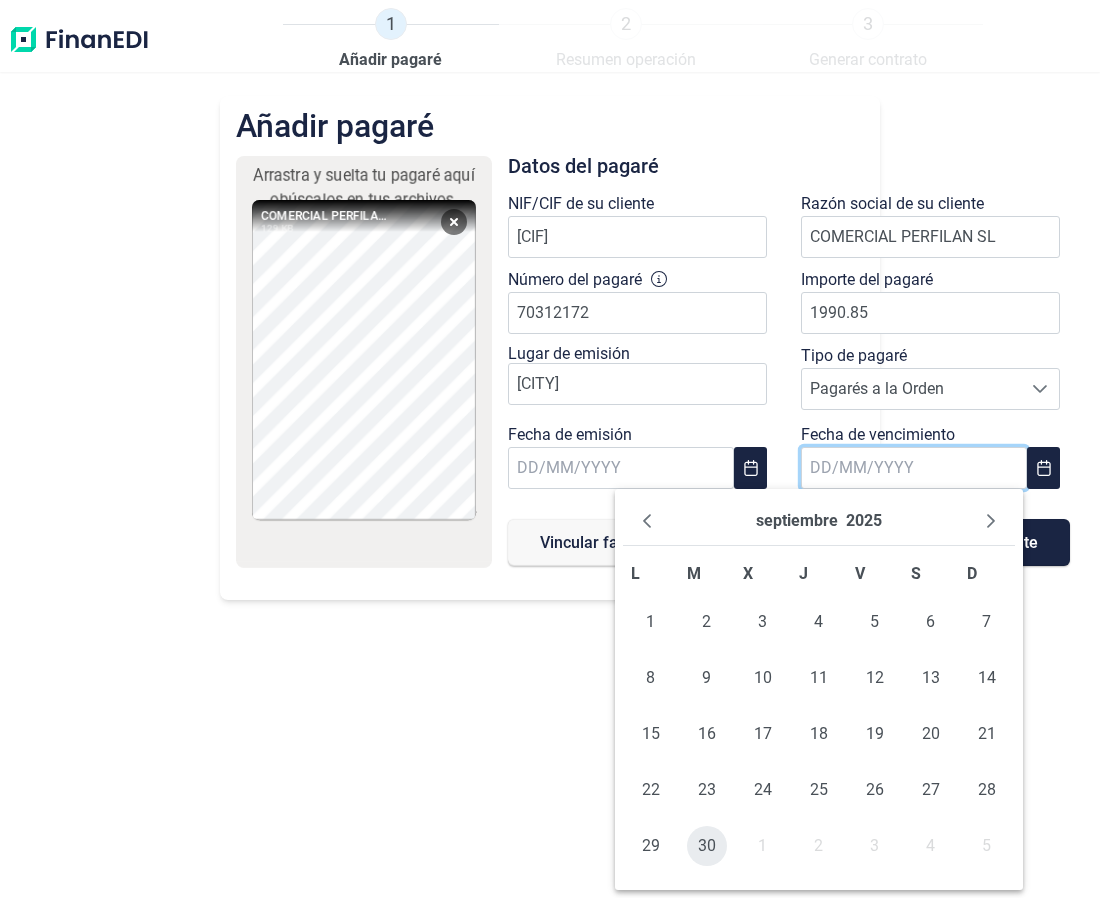 click on "30" at bounding box center (707, 846) 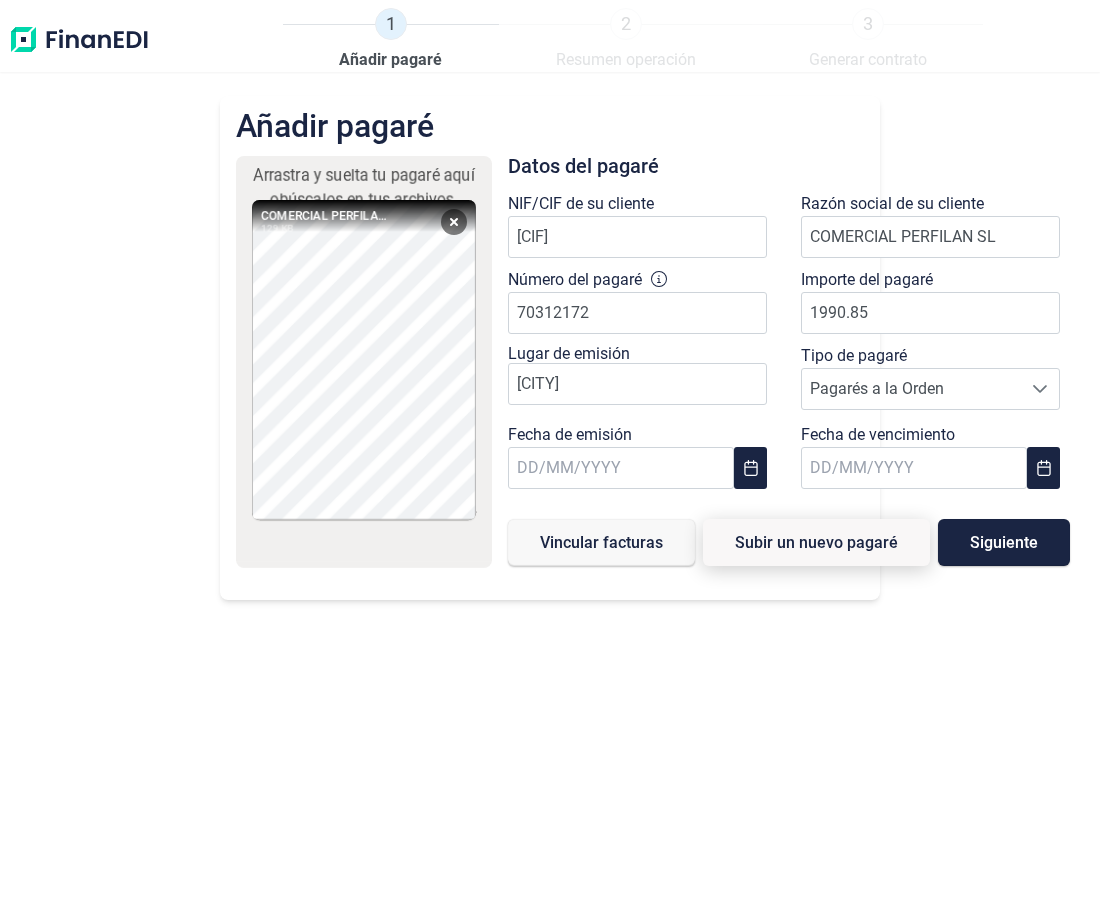 click on "Subir un nuevo pagaré" at bounding box center [816, 542] 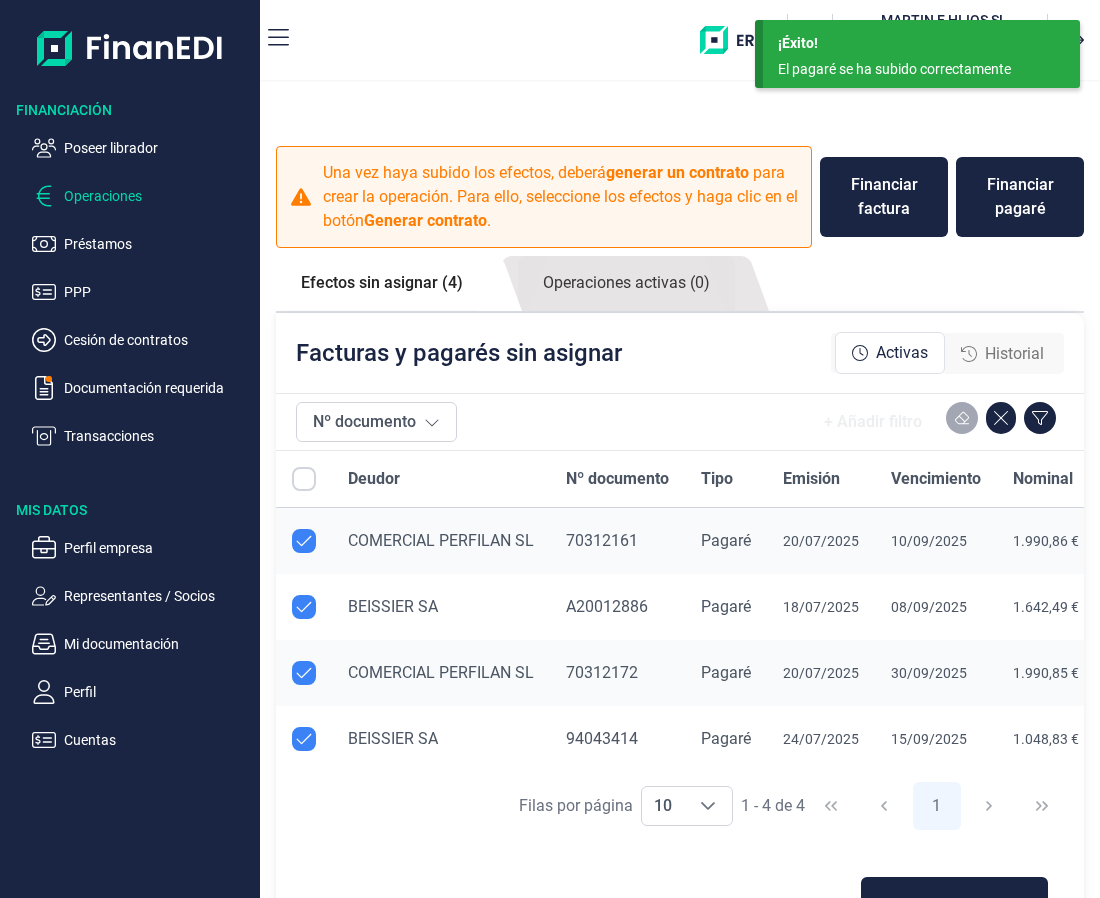checkbox on "true" 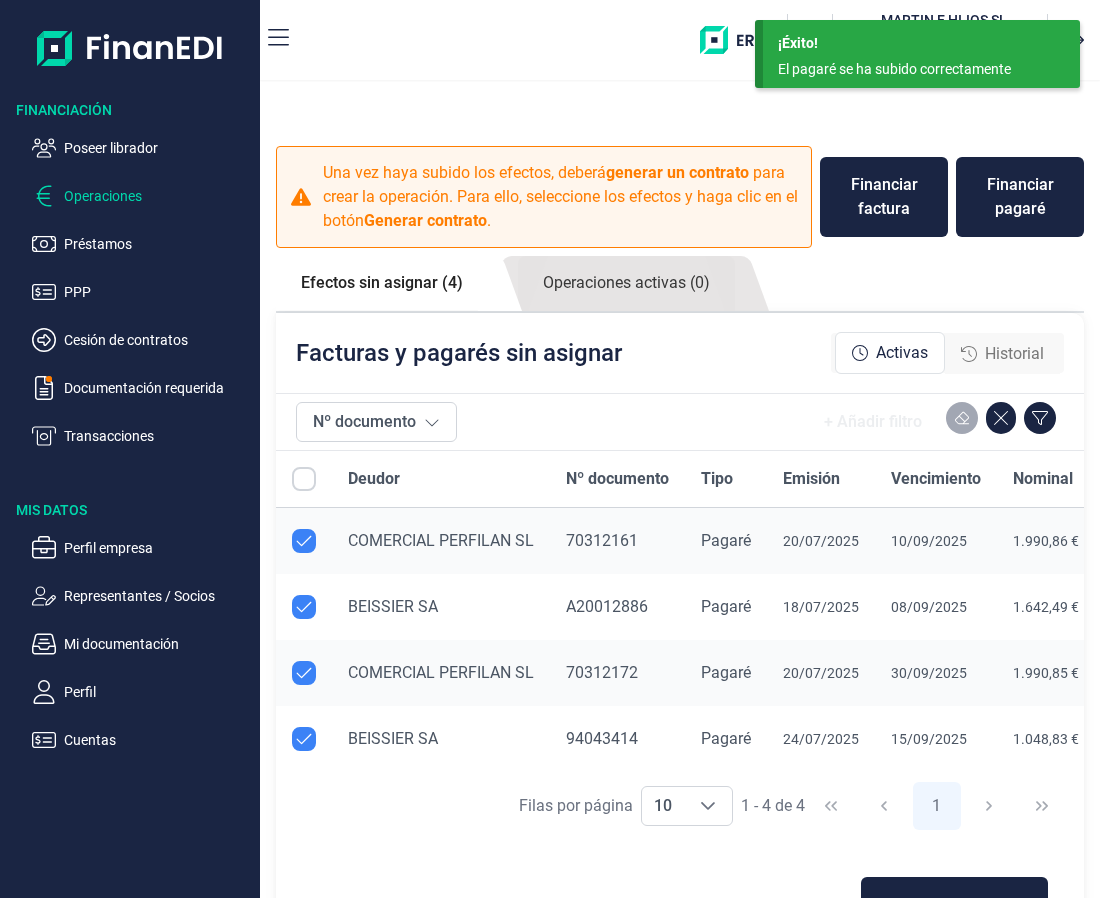 checkbox on "true" 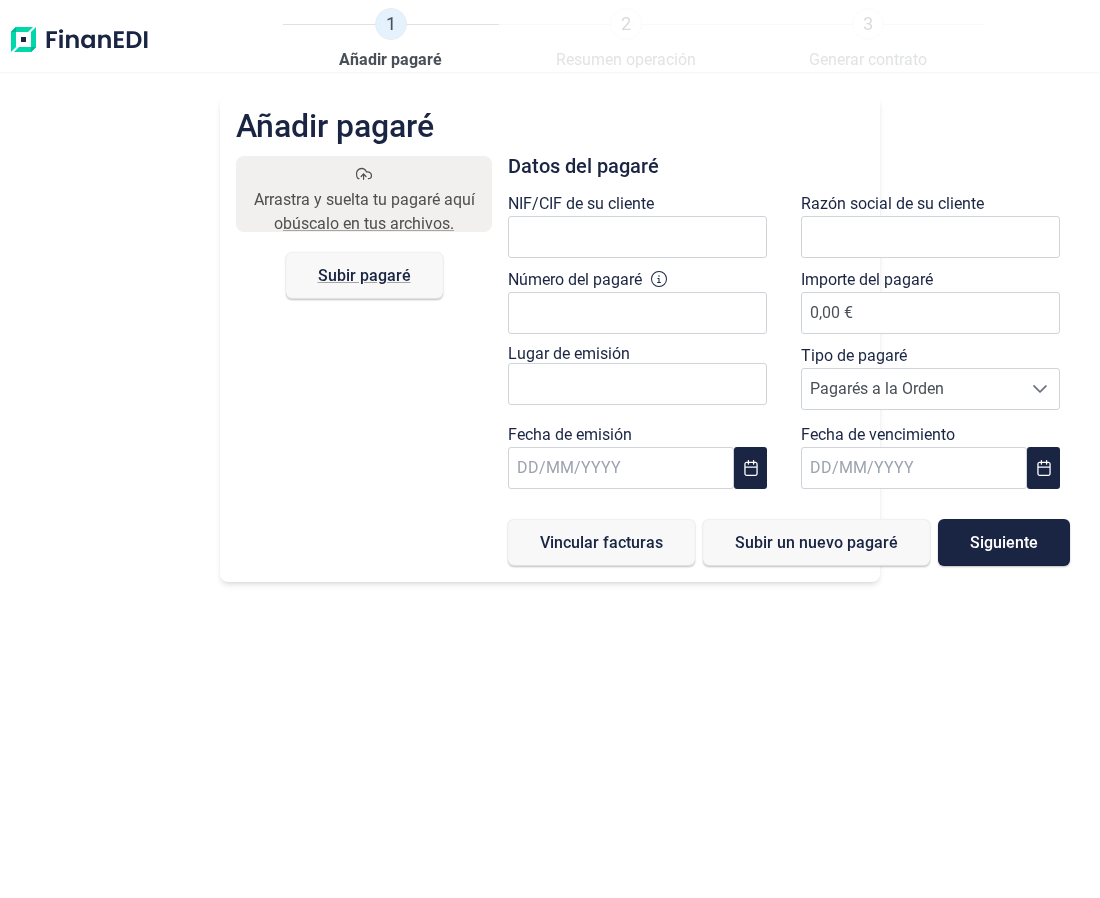 scroll, scrollTop: 0, scrollLeft: 0, axis: both 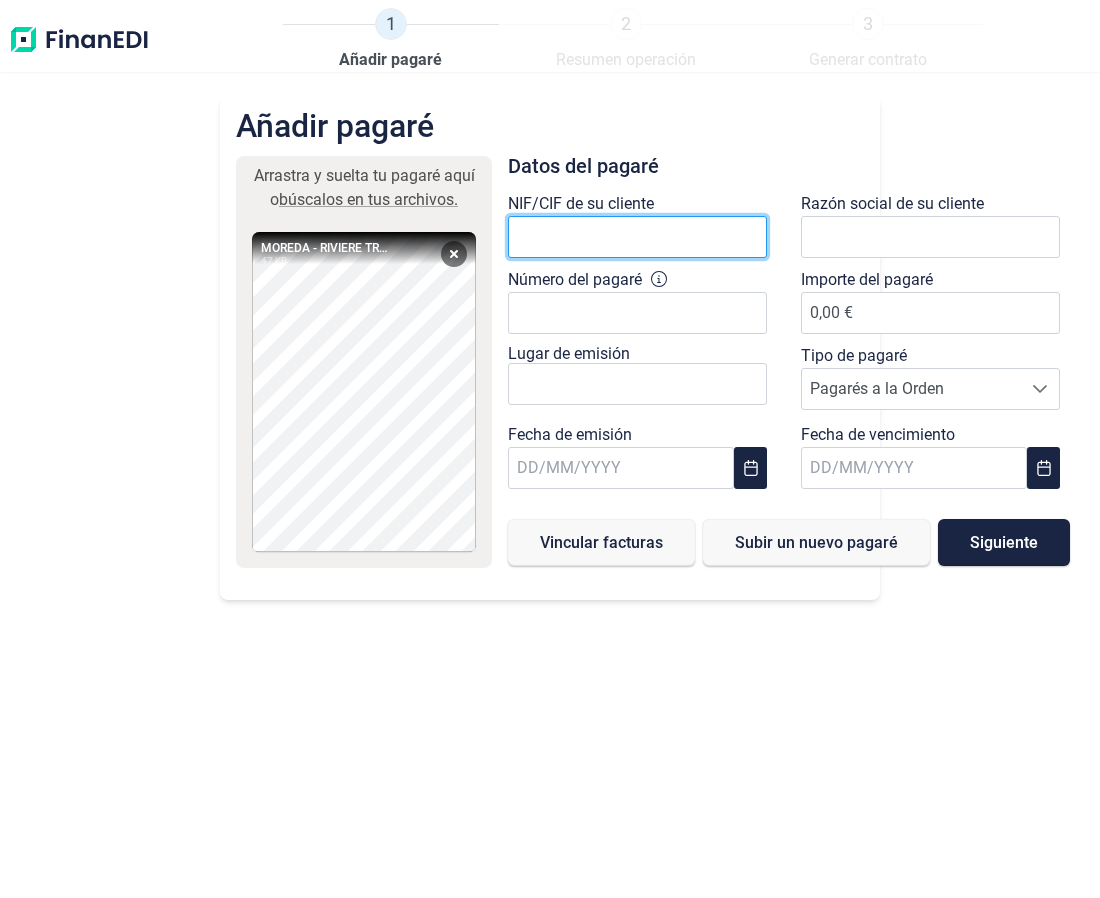 click at bounding box center [637, 237] 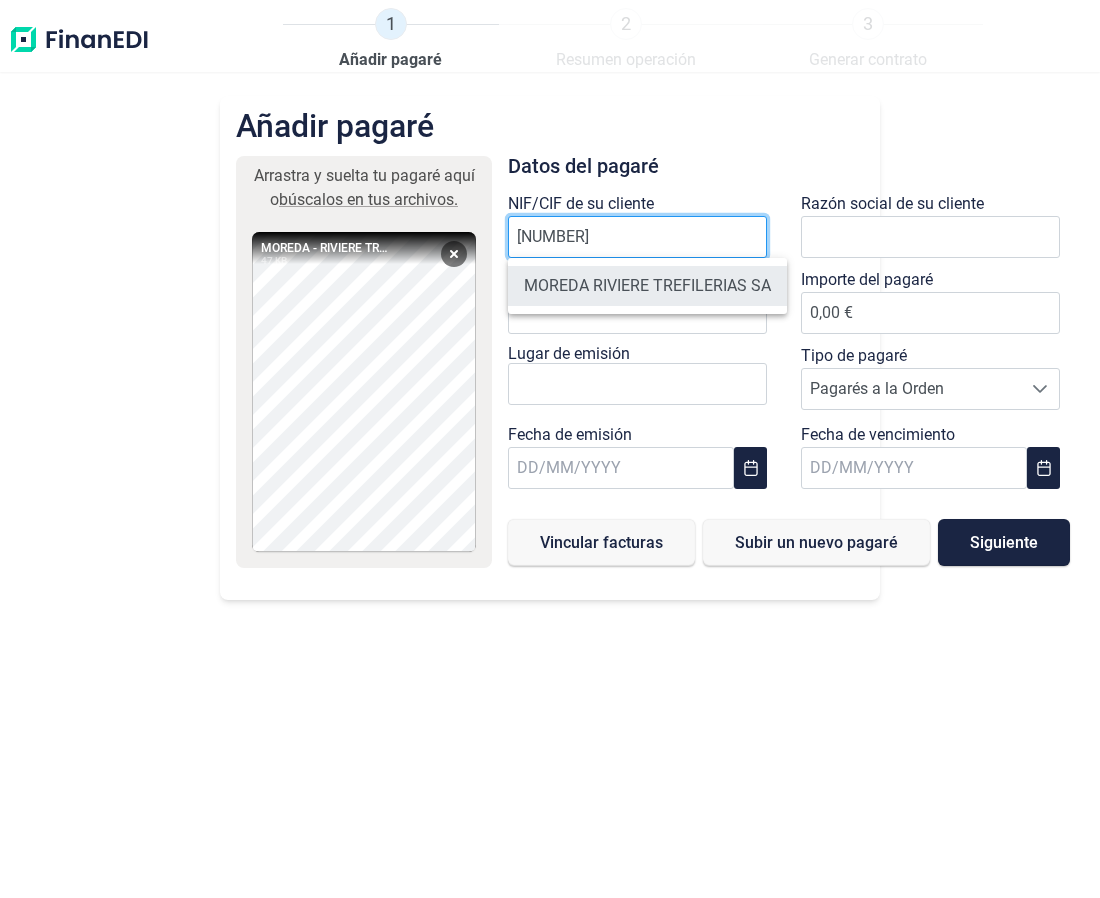 type on "[NUMBER]" 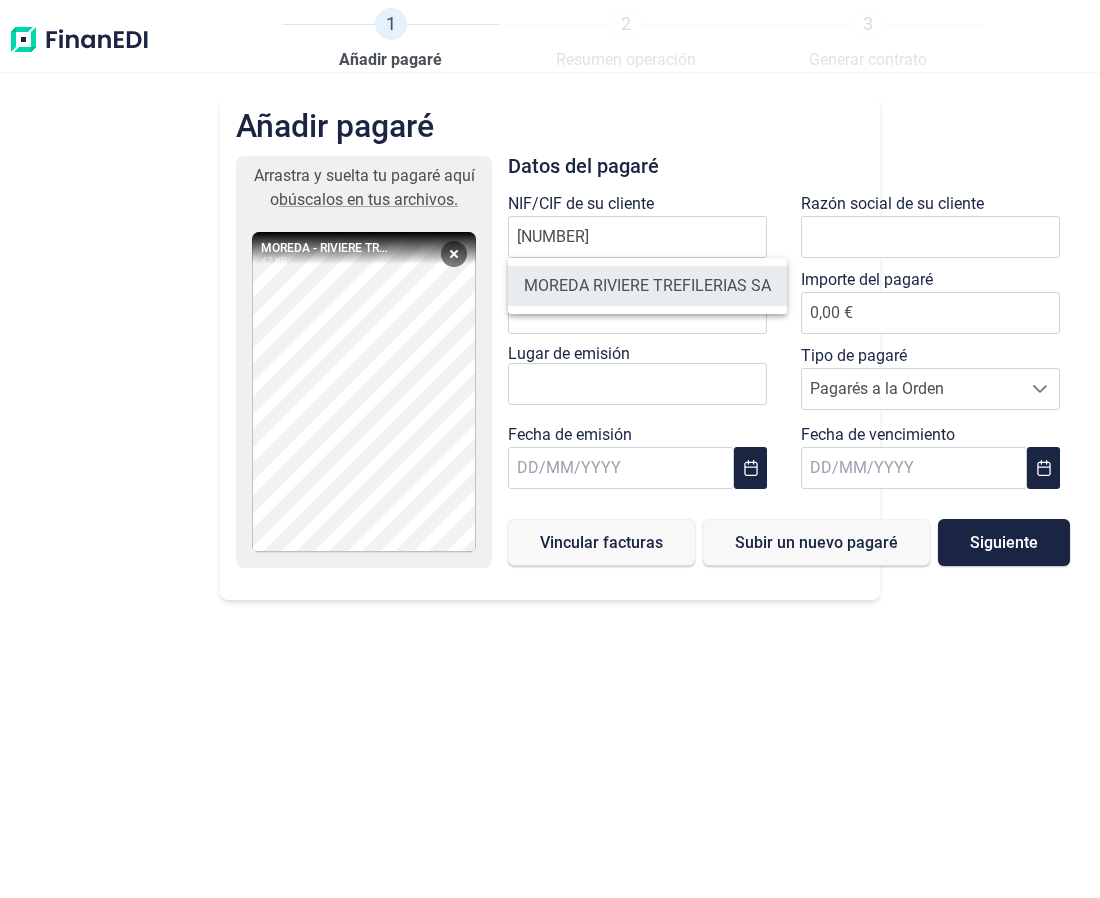 click on "MOREDA RIVIERE TREFILERIAS  SA" at bounding box center [647, 286] 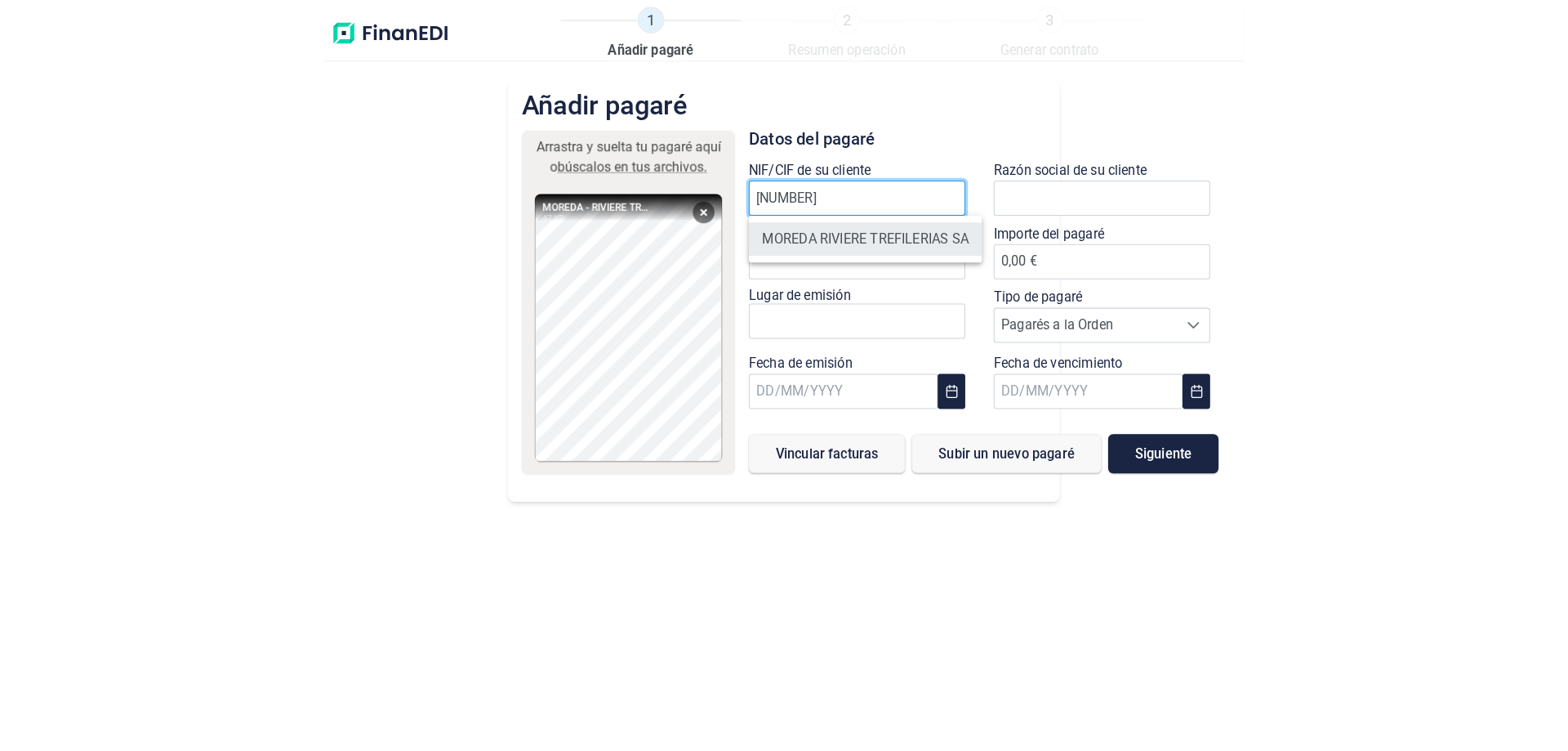 scroll, scrollTop: 0, scrollLeft: 0, axis: both 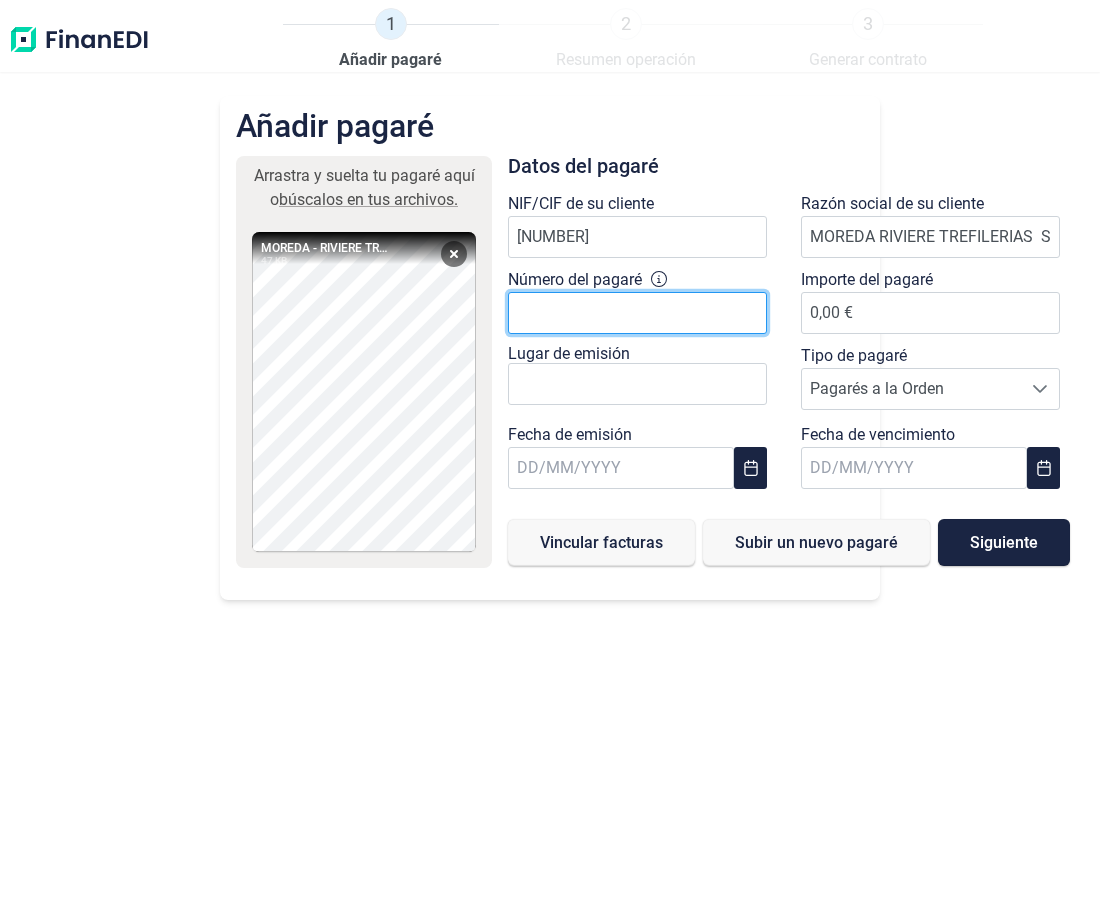 click on "Número del pagaré" at bounding box center (637, 313) 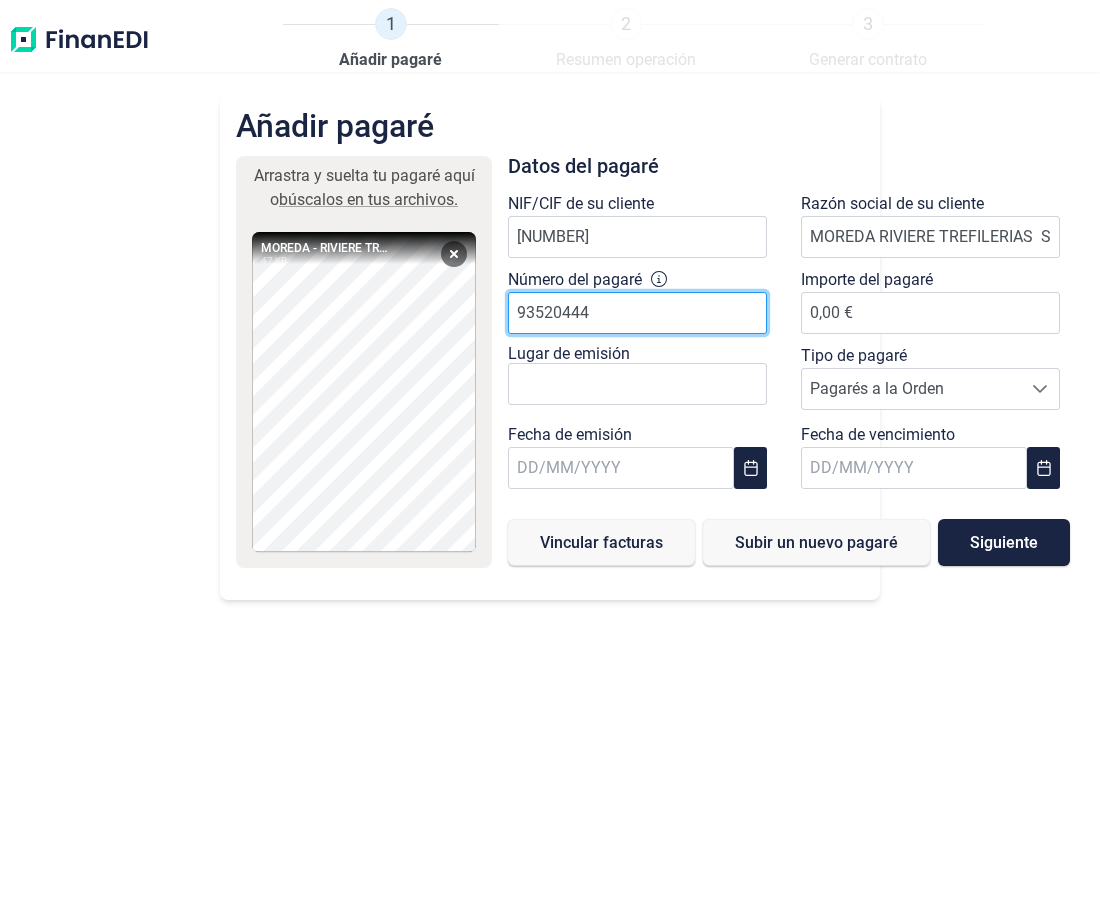 type on "93520444" 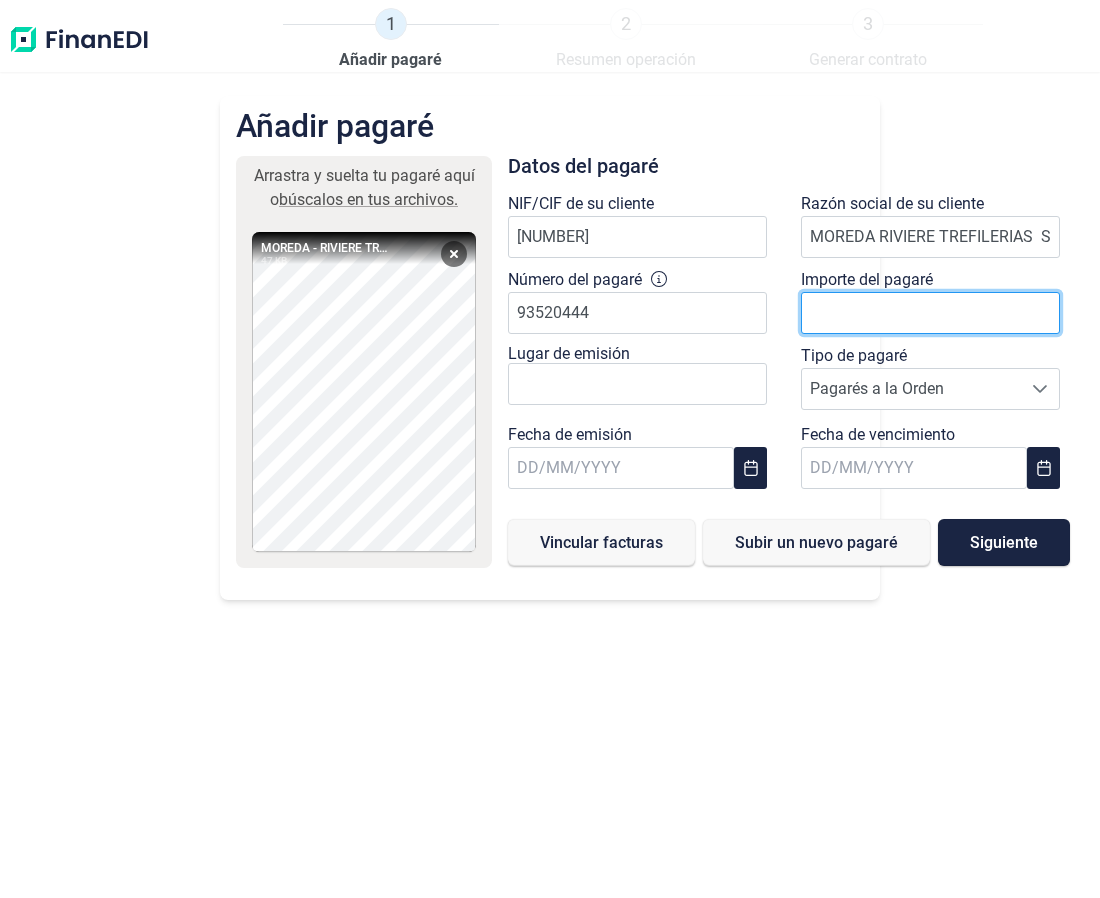 click at bounding box center [930, 313] 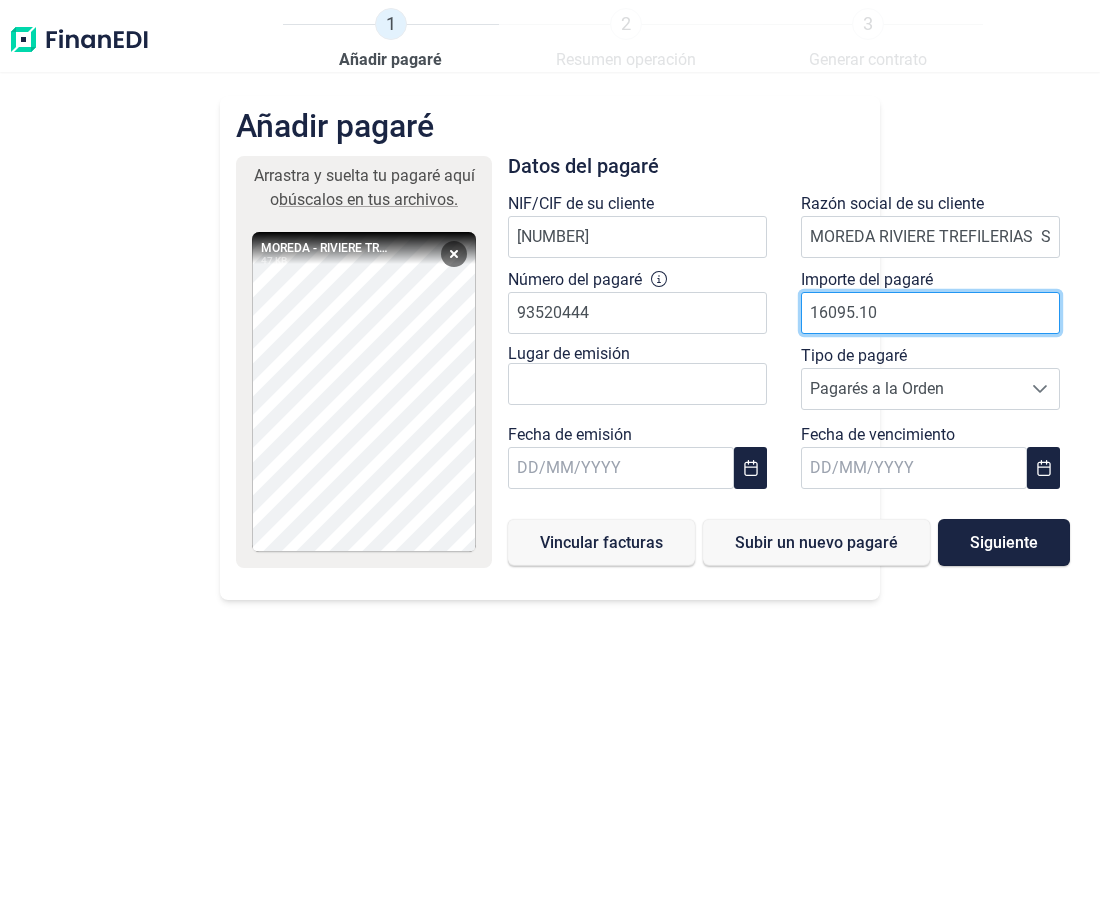 type on "16095.10" 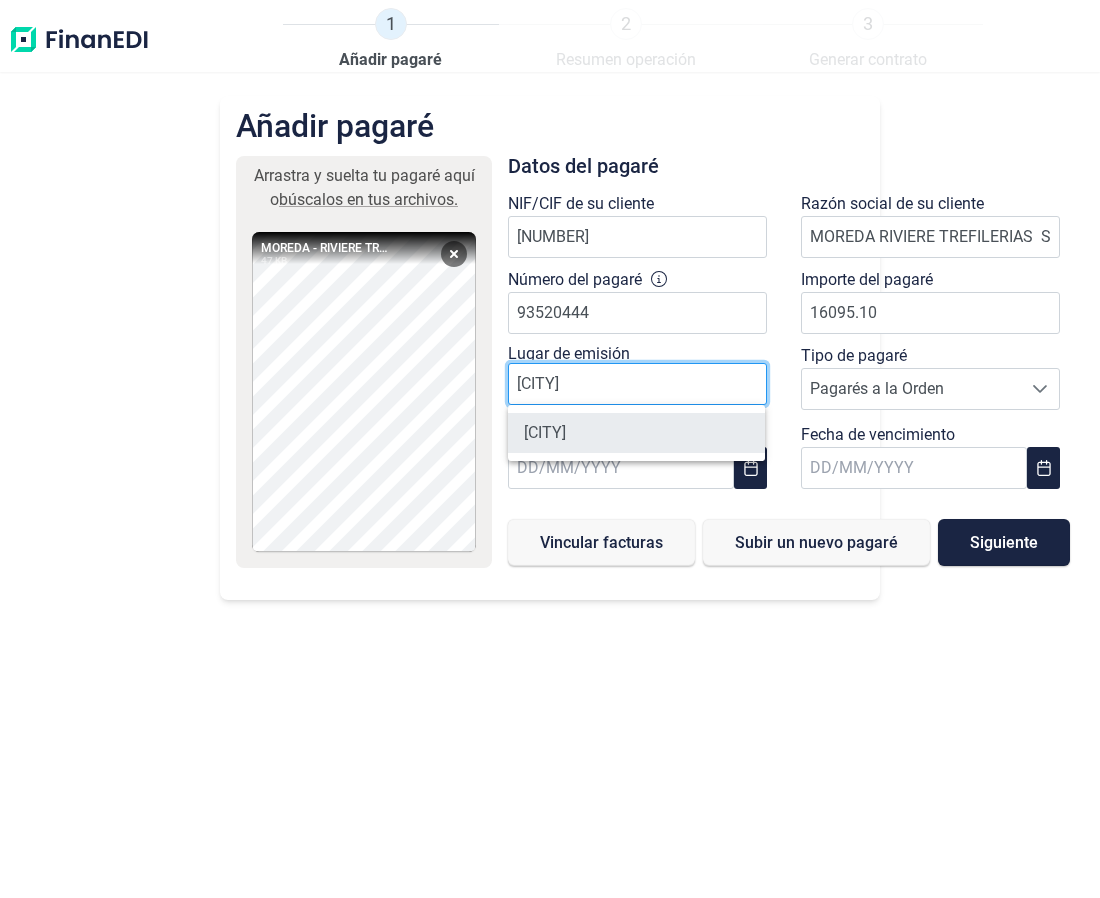 type on "[CITY]" 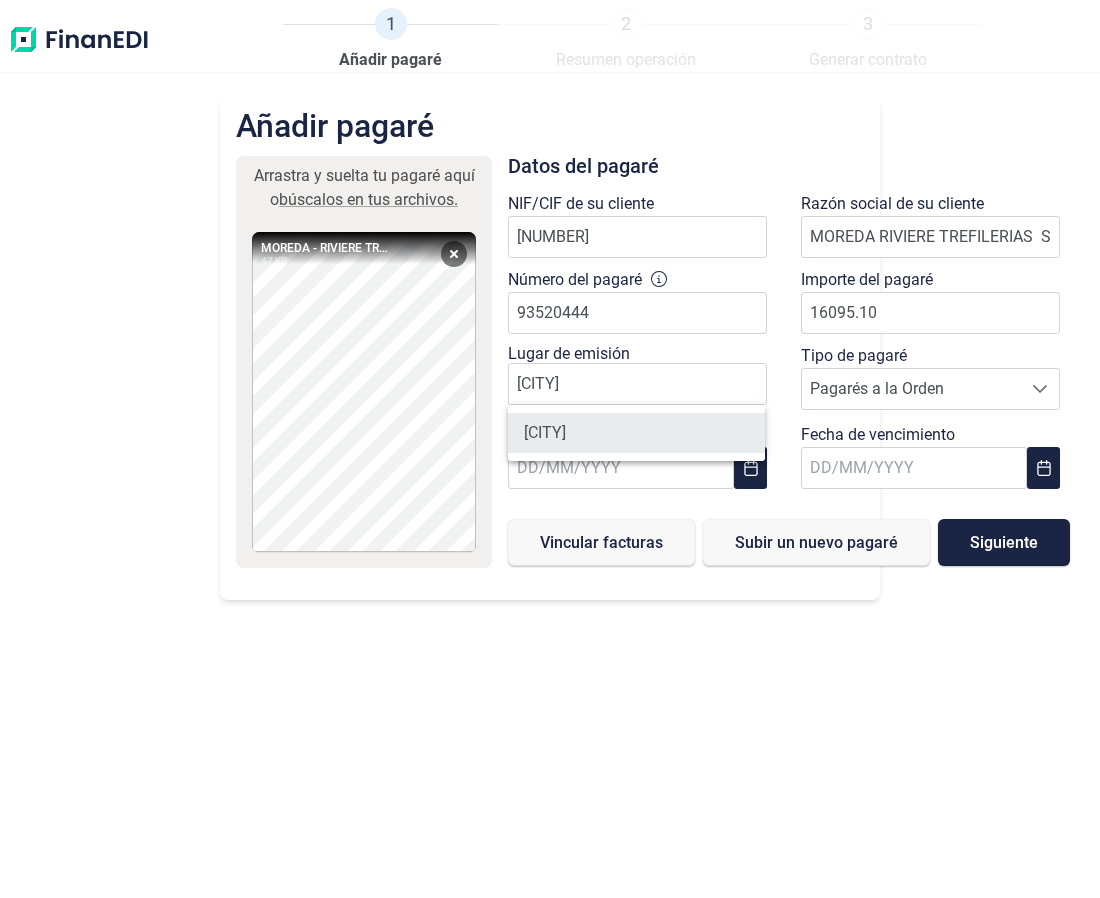 click on "[CITY]" at bounding box center [636, 433] 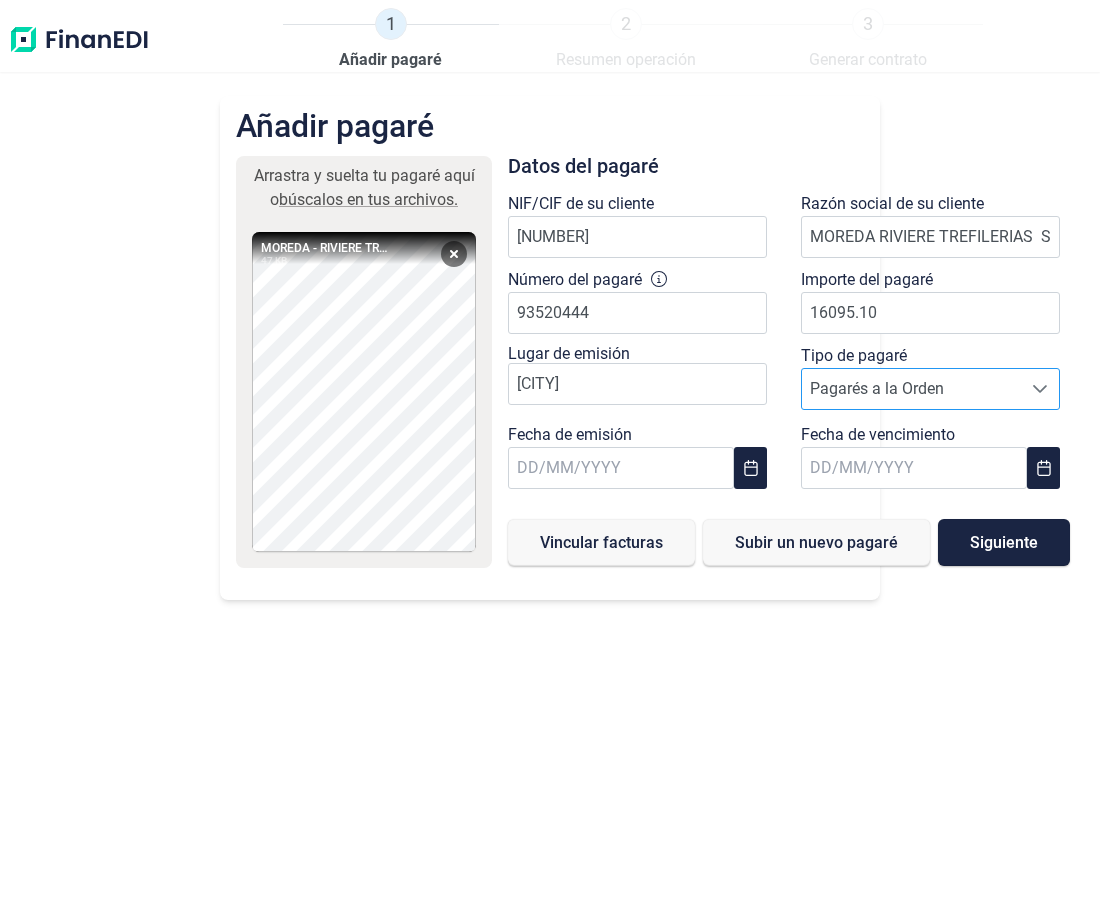 click on "Pagarés a la Orden" at bounding box center (911, 389) 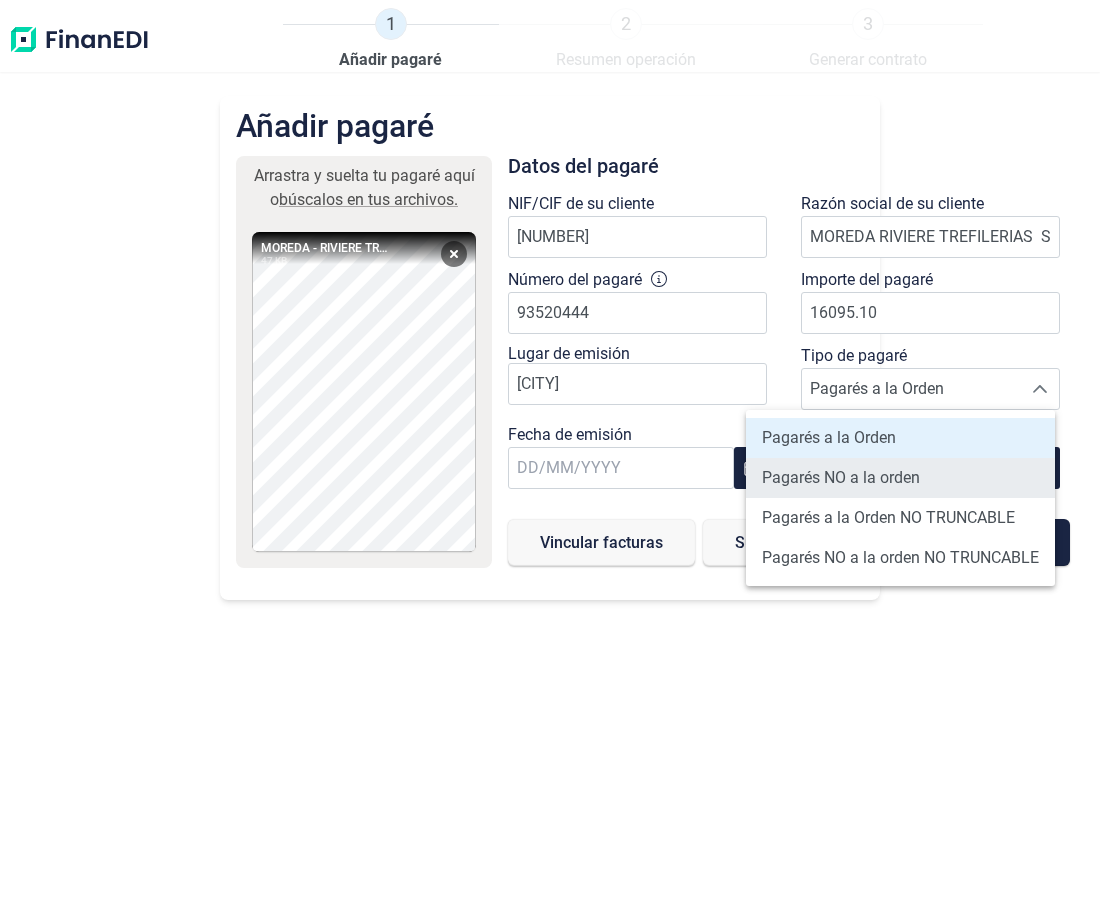 click on "Pagarés NO a la orden" at bounding box center [841, 478] 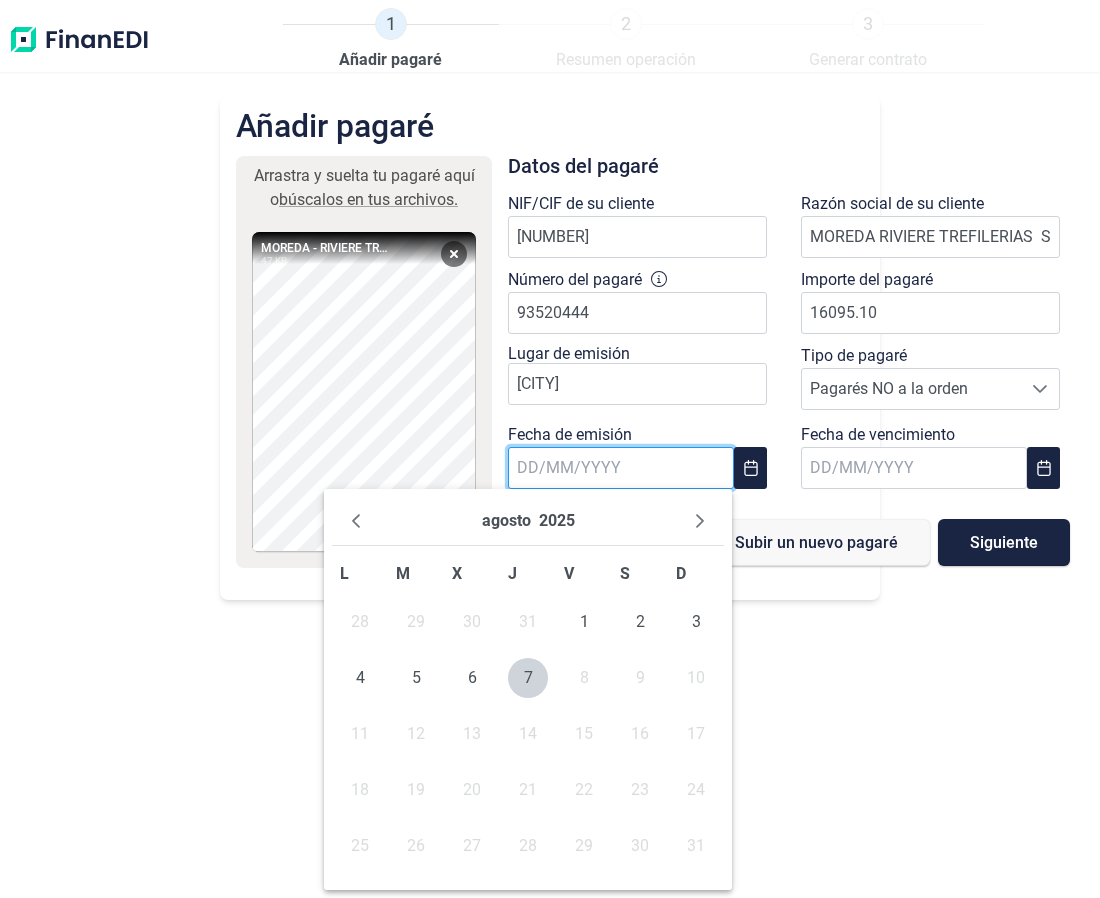 click at bounding box center [621, 468] 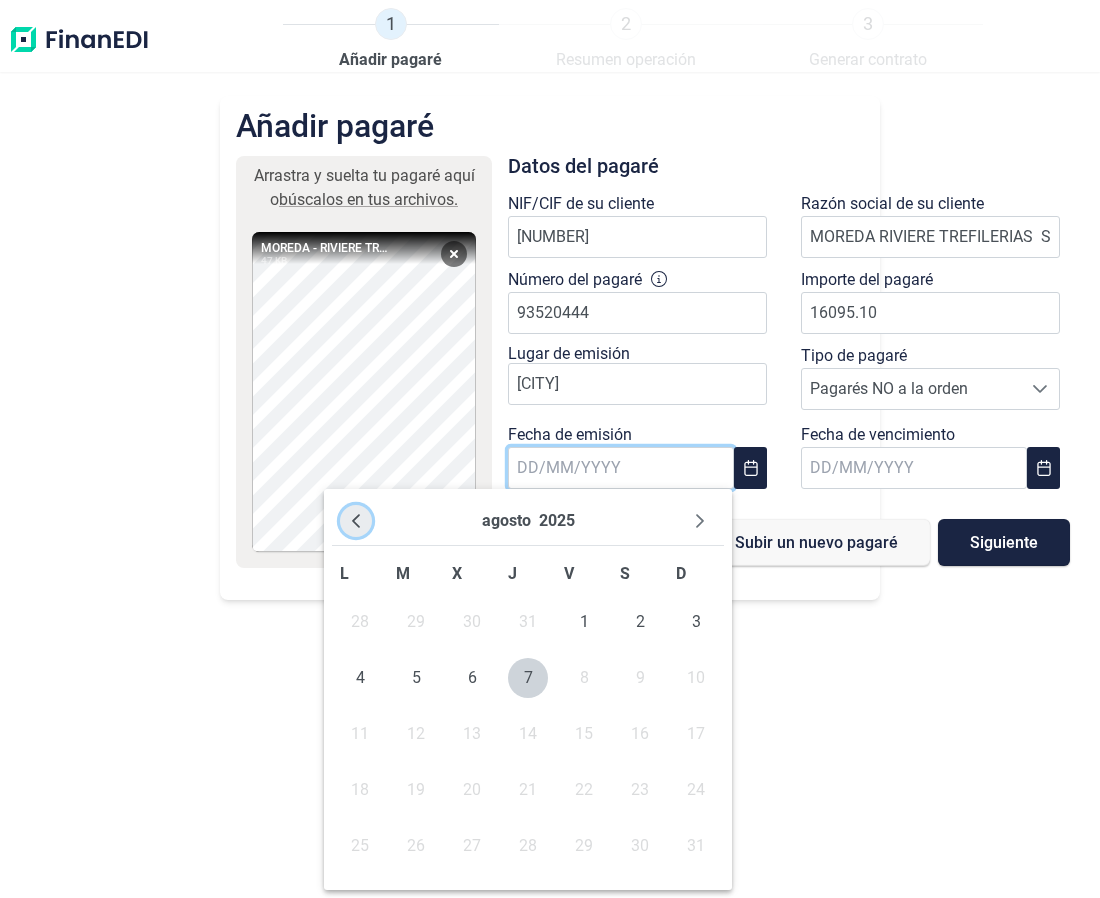 click 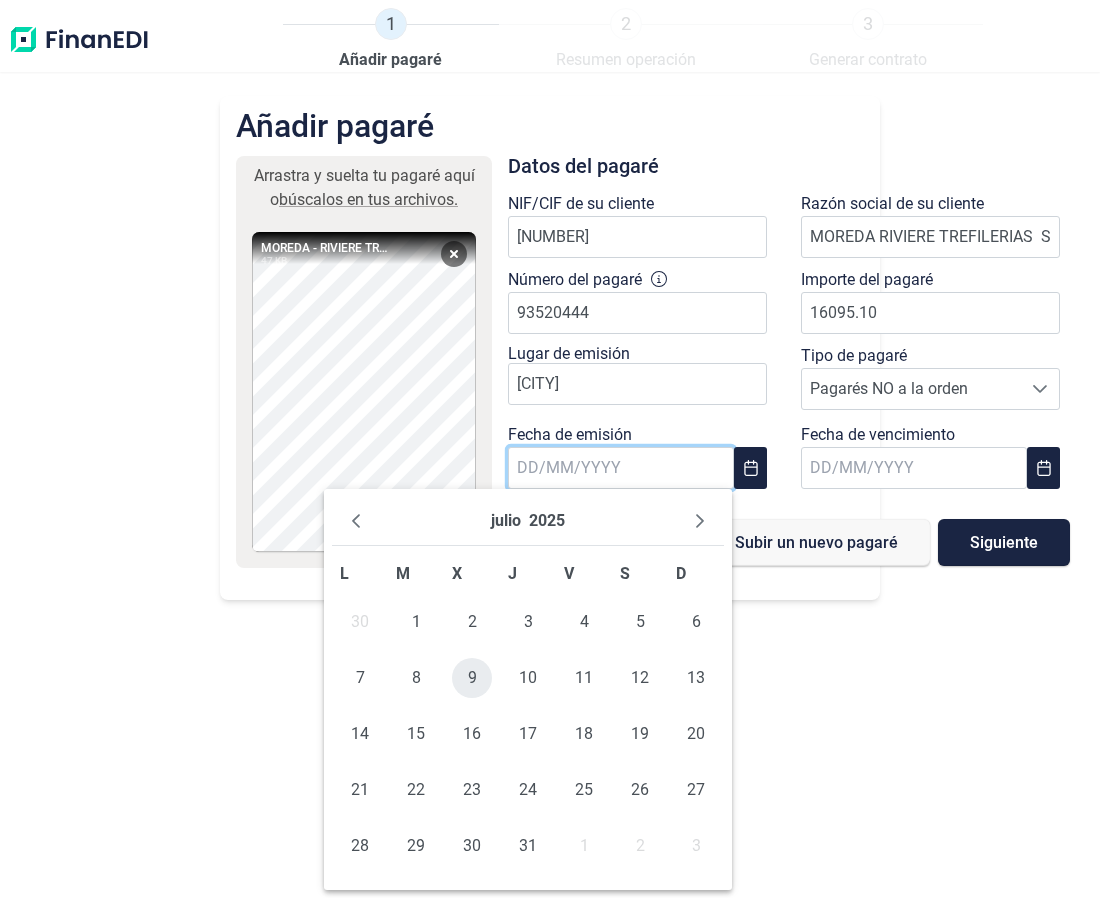 click on "9" at bounding box center (472, 678) 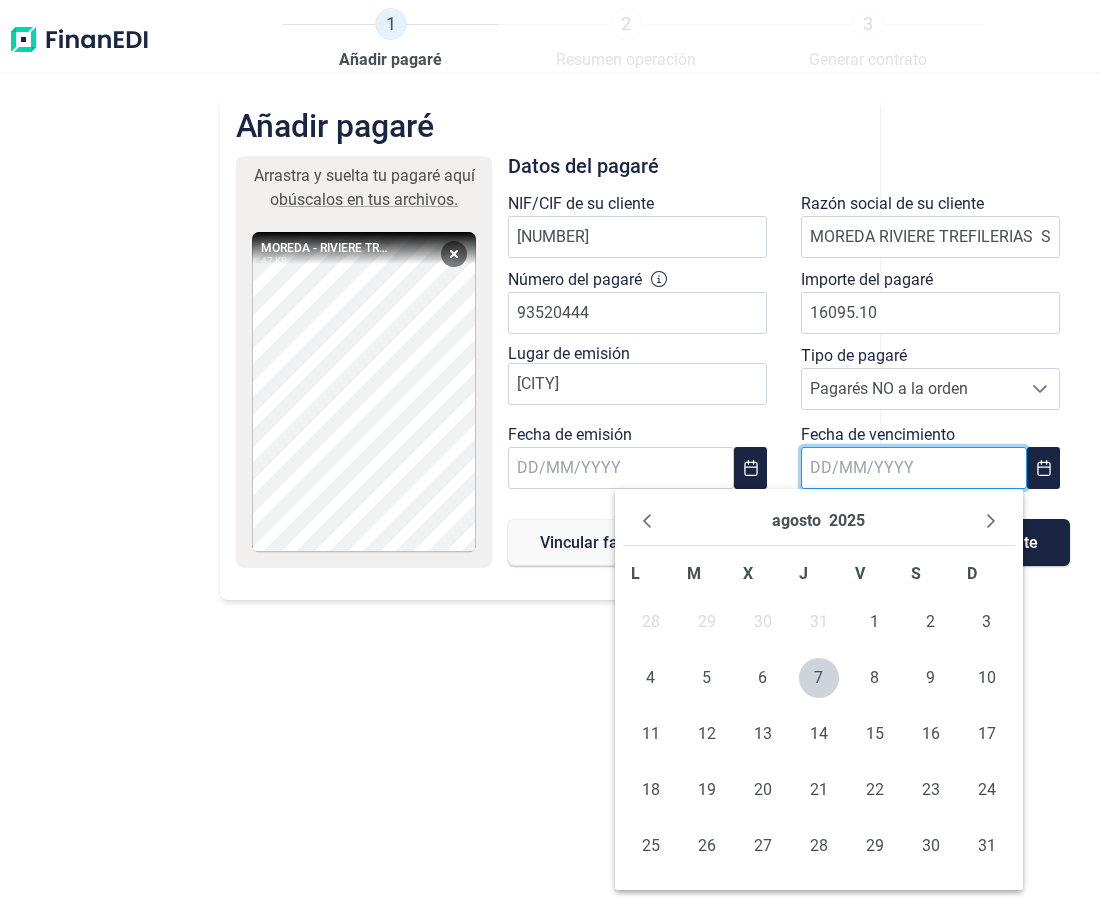 click at bounding box center [914, 468] 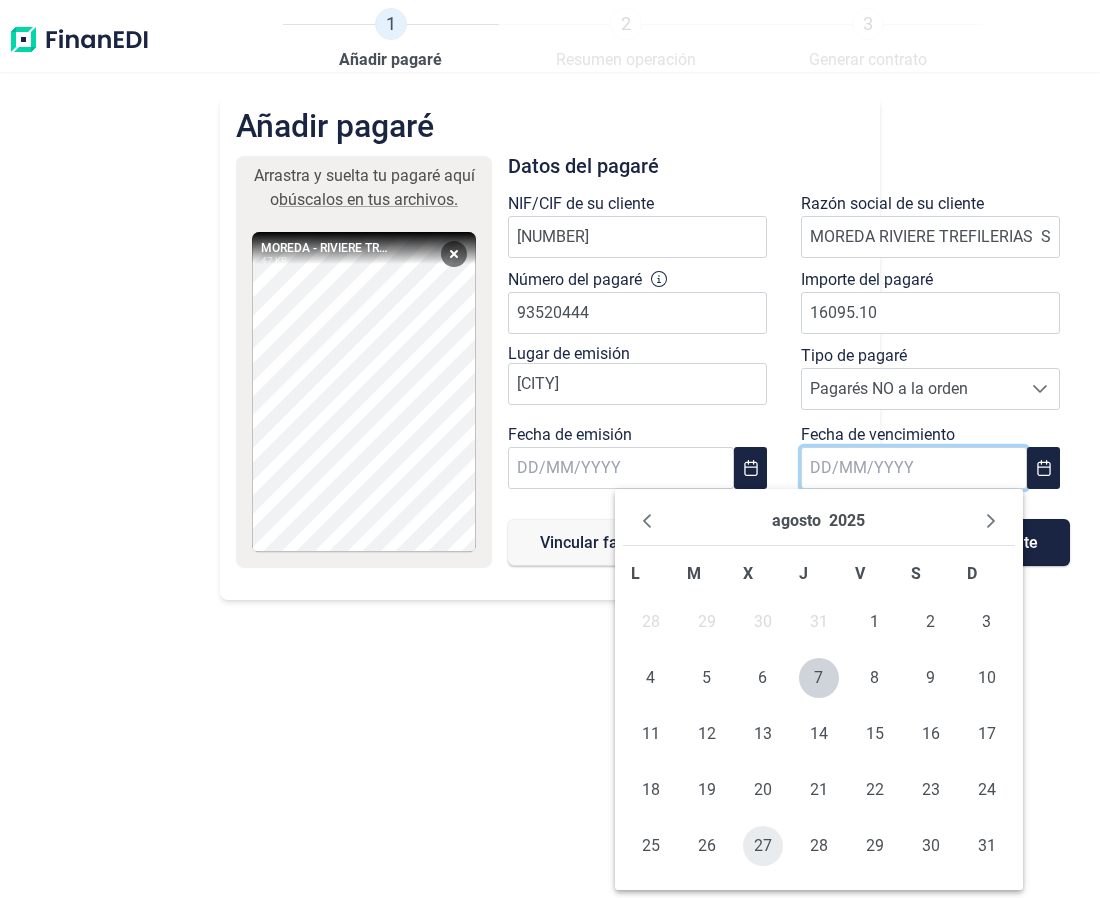 click on "27" at bounding box center [763, 846] 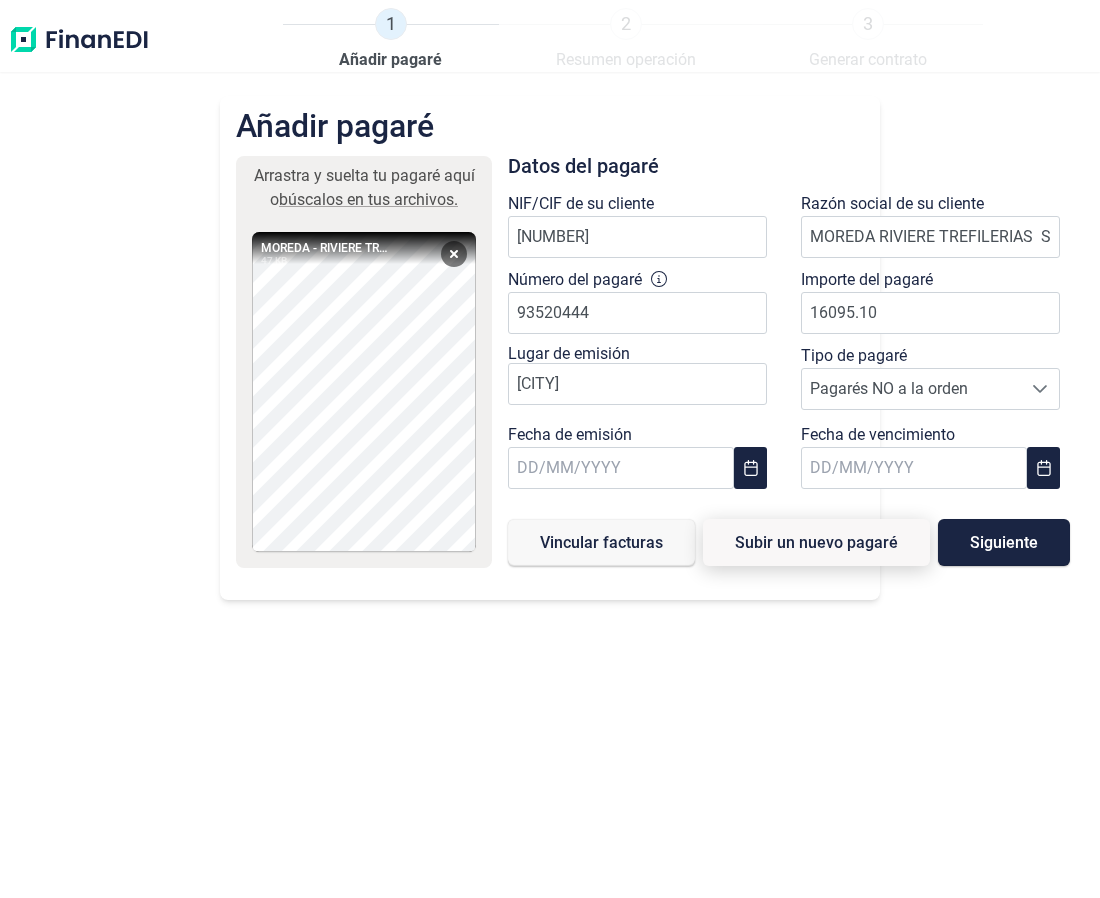 click on "Subir un nuevo pagaré" at bounding box center (816, 542) 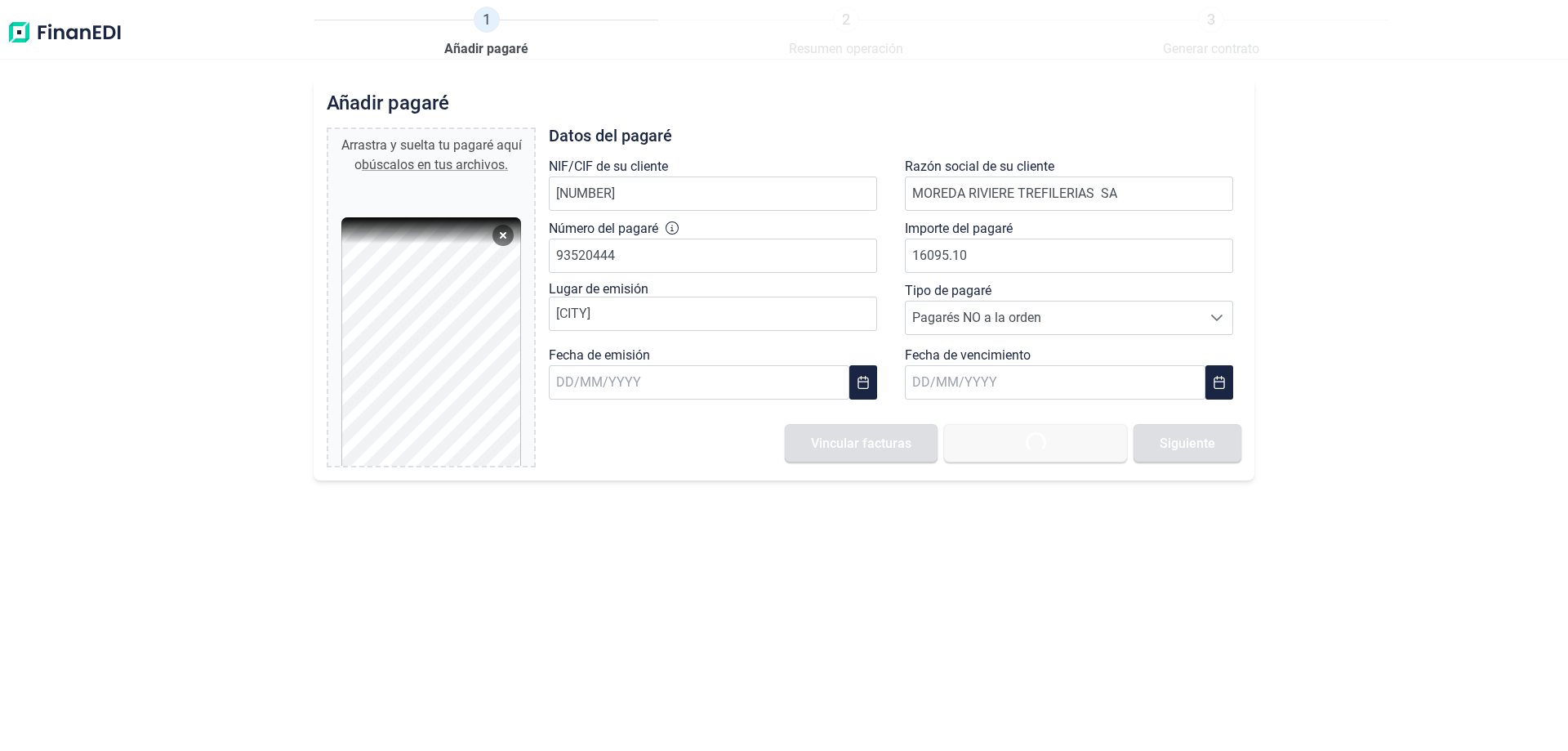 type 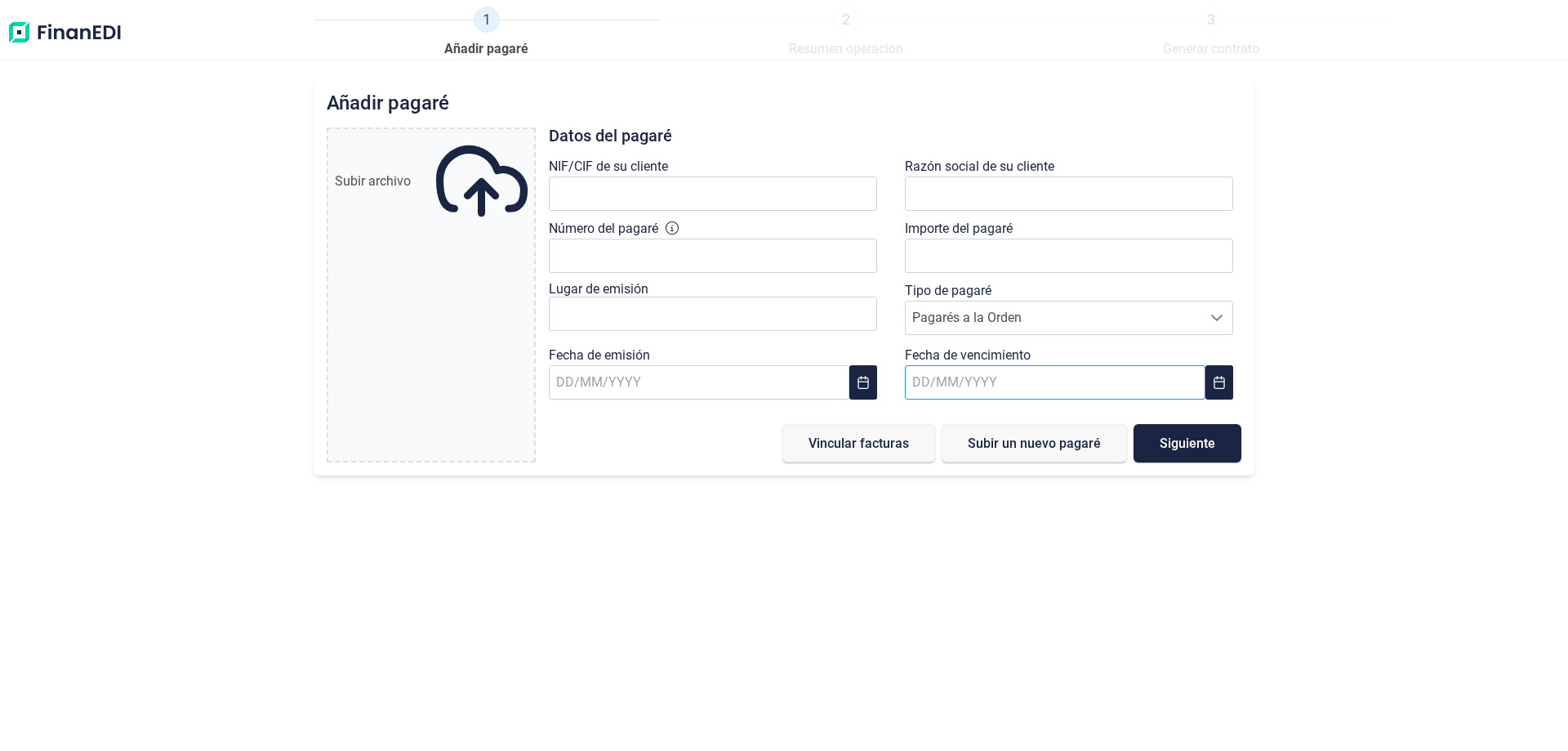 type on "0,00 €" 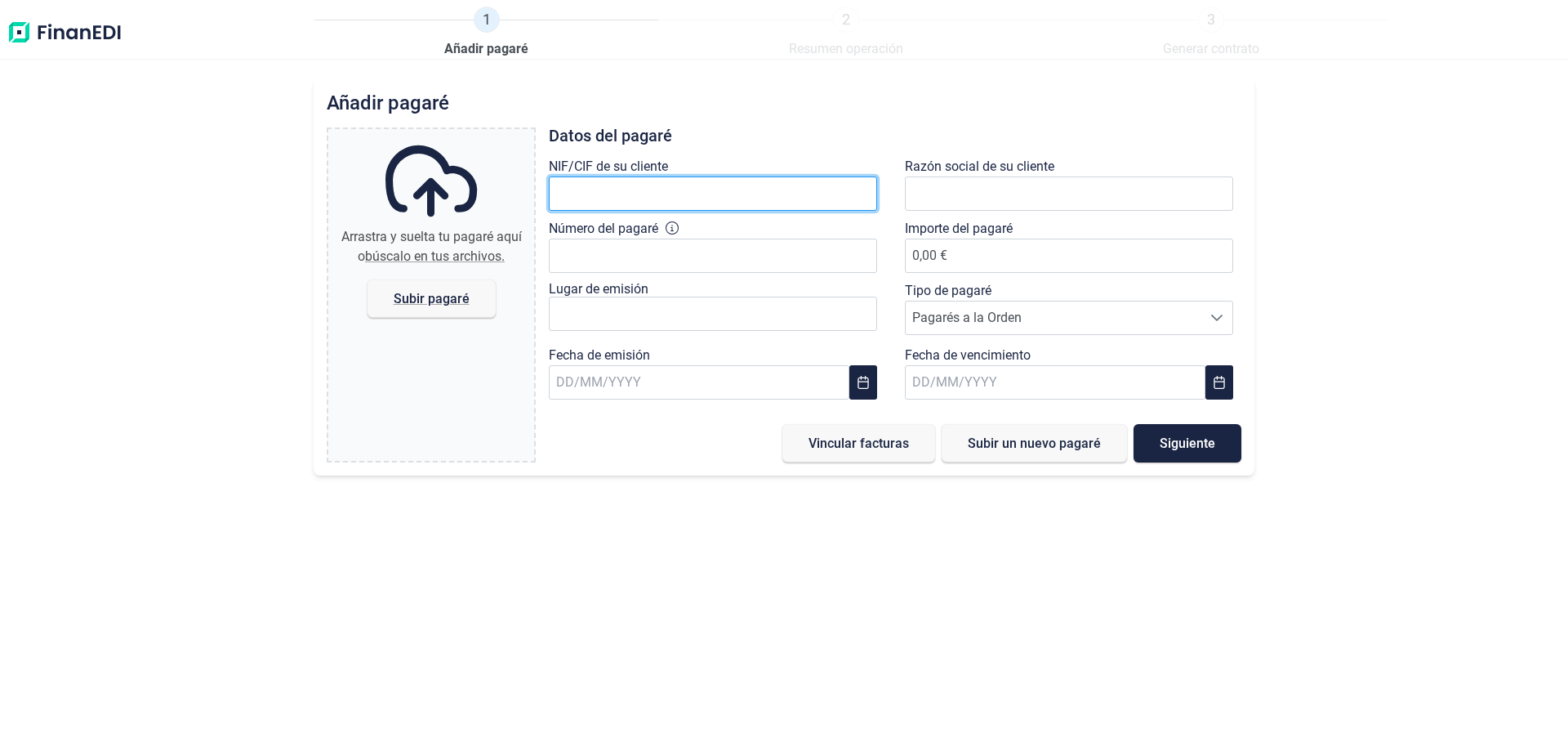 click at bounding box center [713, 194] 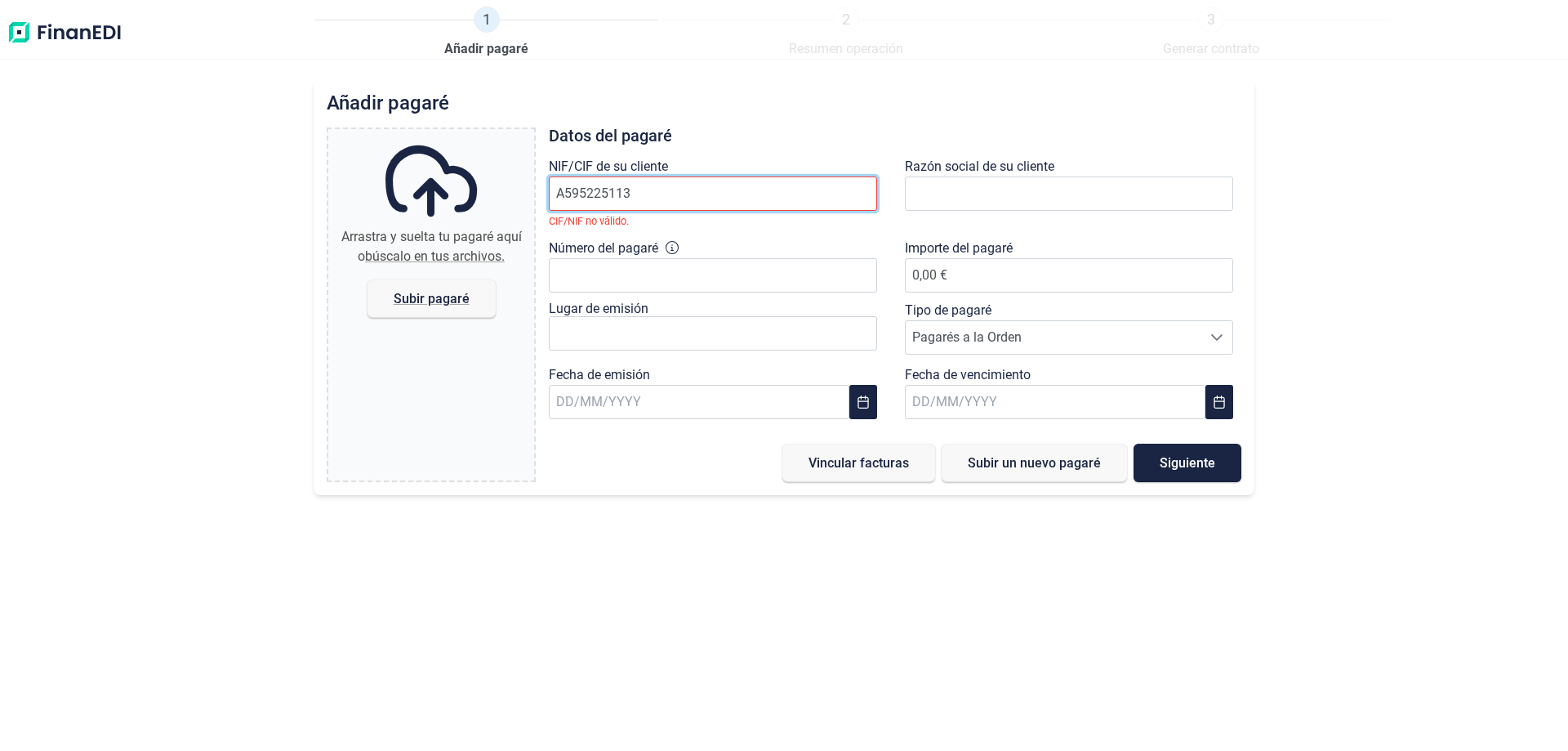 click on "A595225113" at bounding box center (713, 194) 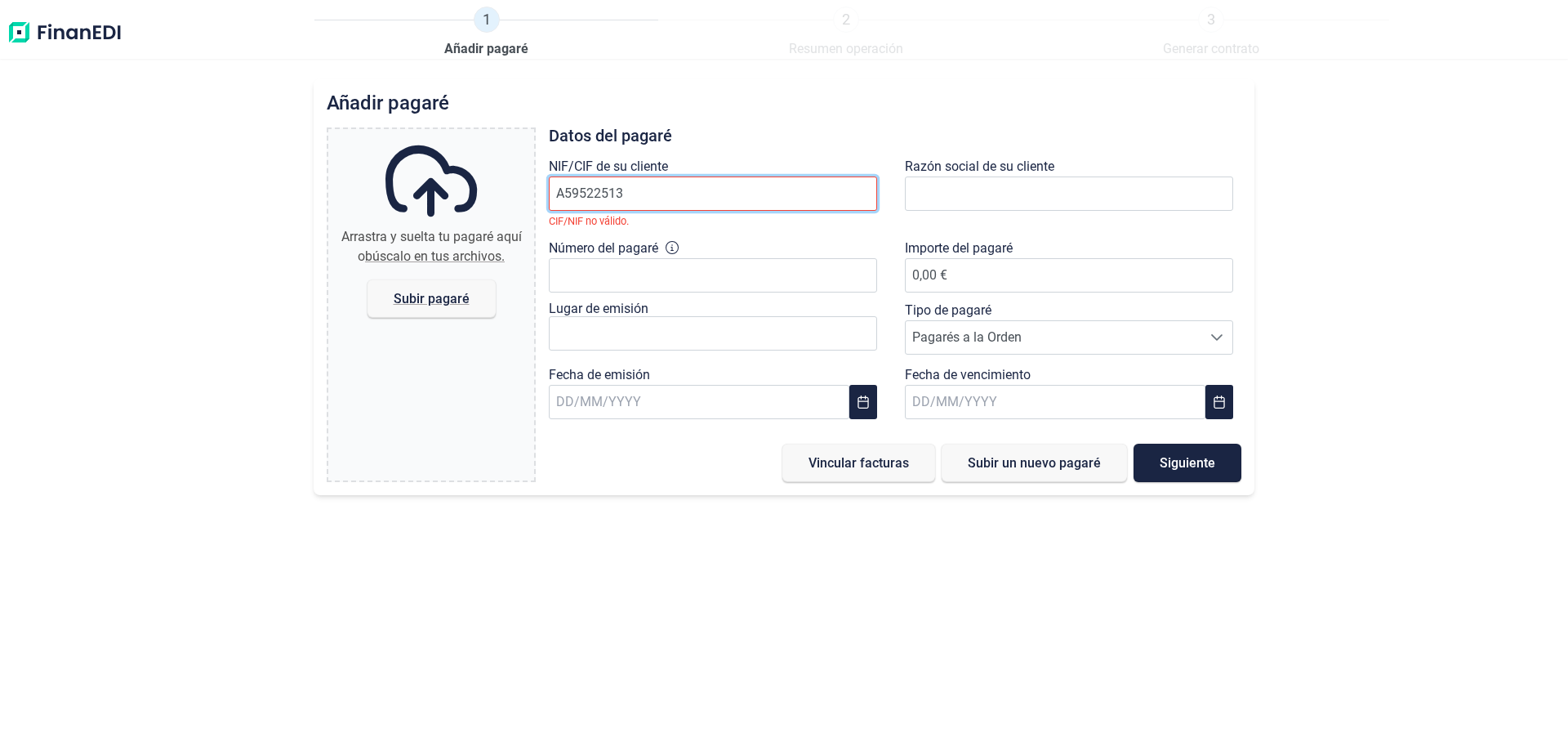 drag, startPoint x: 657, startPoint y: 196, endPoint x: 188, endPoint y: 196, distance: 469 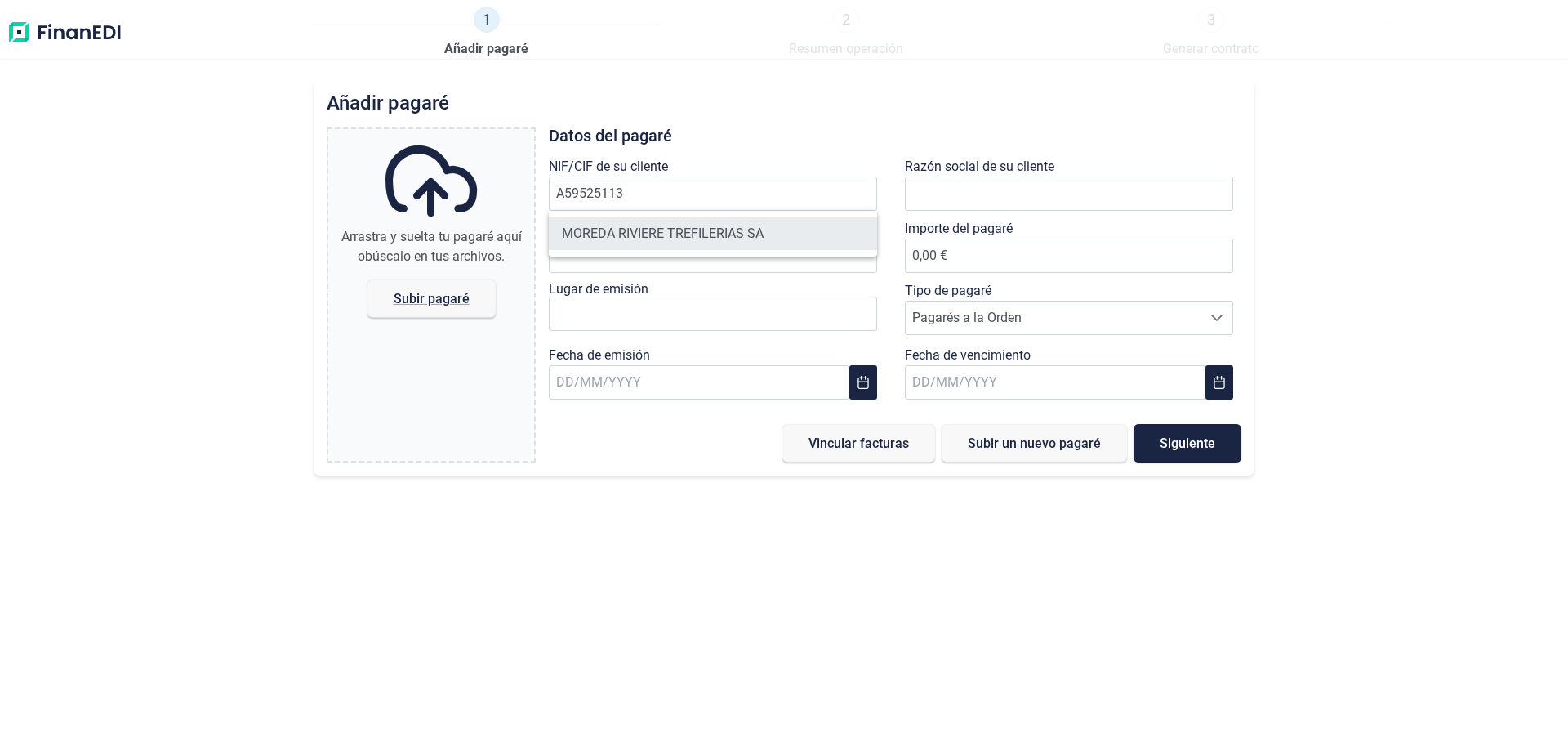 click on "MOREDA RIVIERE TREFILERIAS  SA" at bounding box center [713, 234] 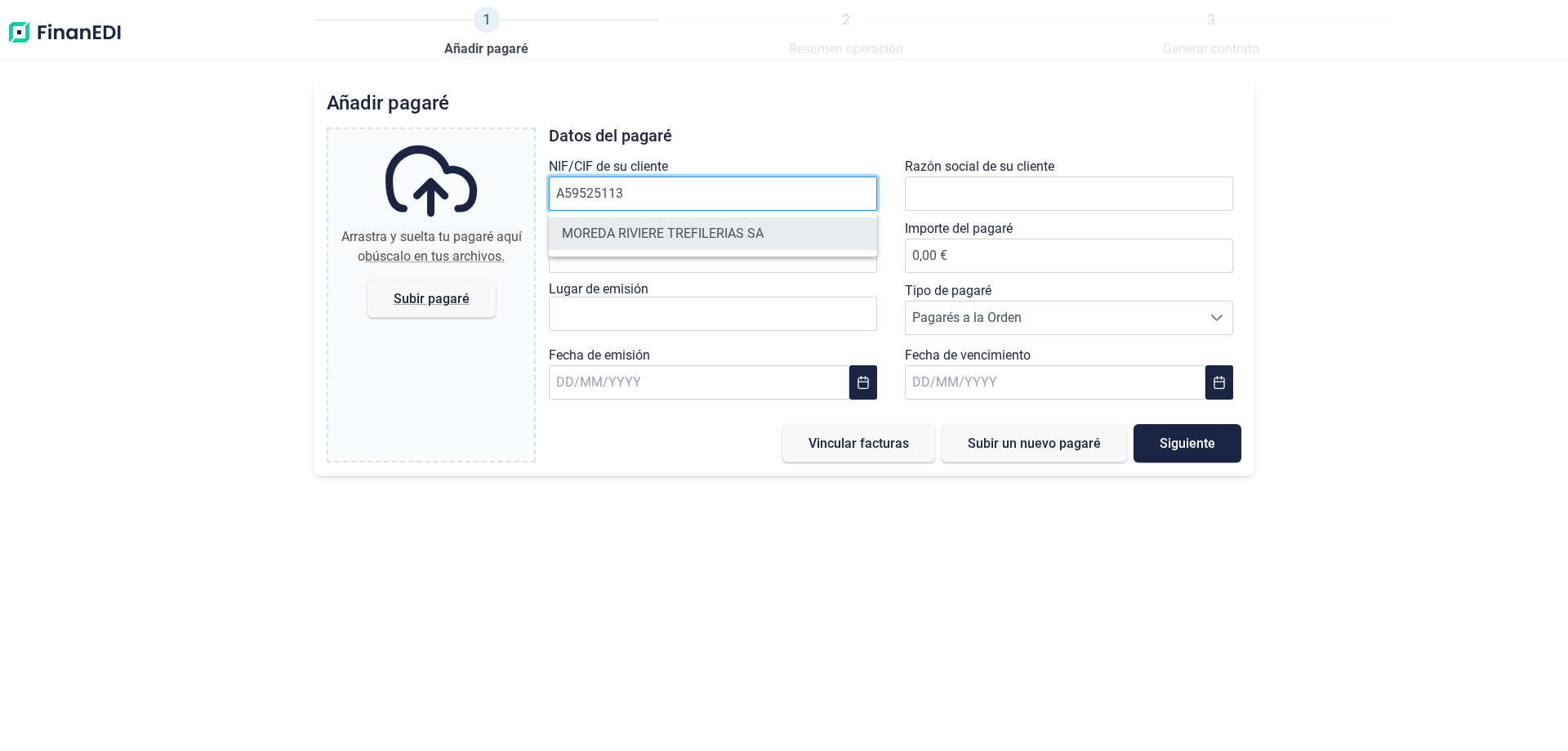 type on "A59525113" 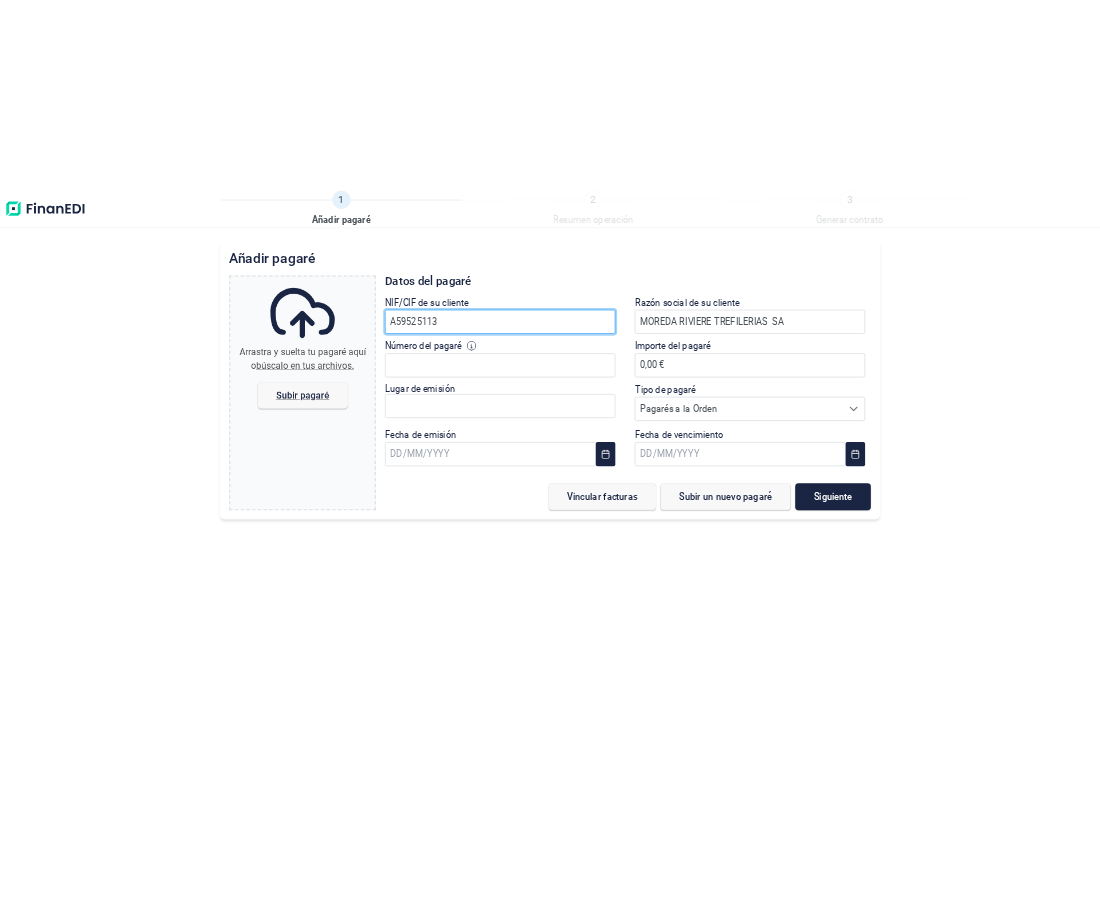scroll, scrollTop: 0, scrollLeft: 0, axis: both 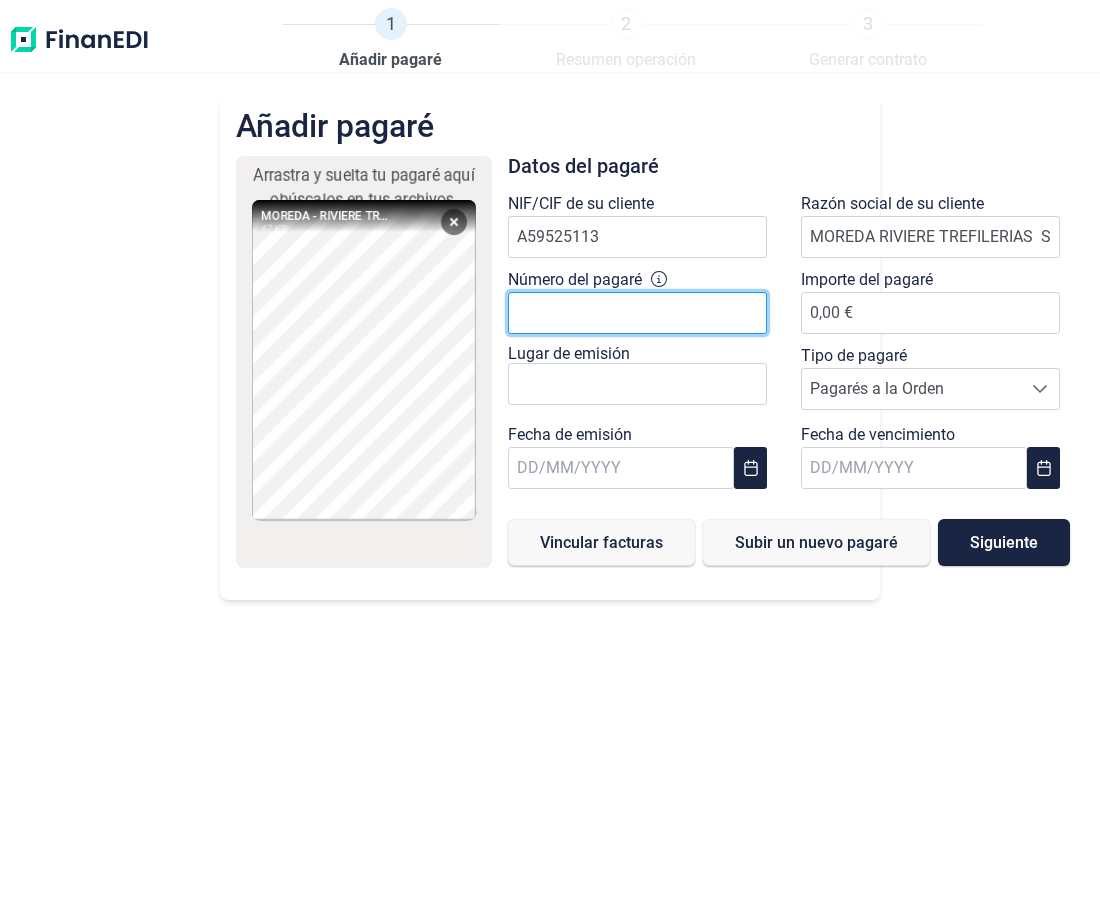 click on "Número del pagaré" at bounding box center (637, 313) 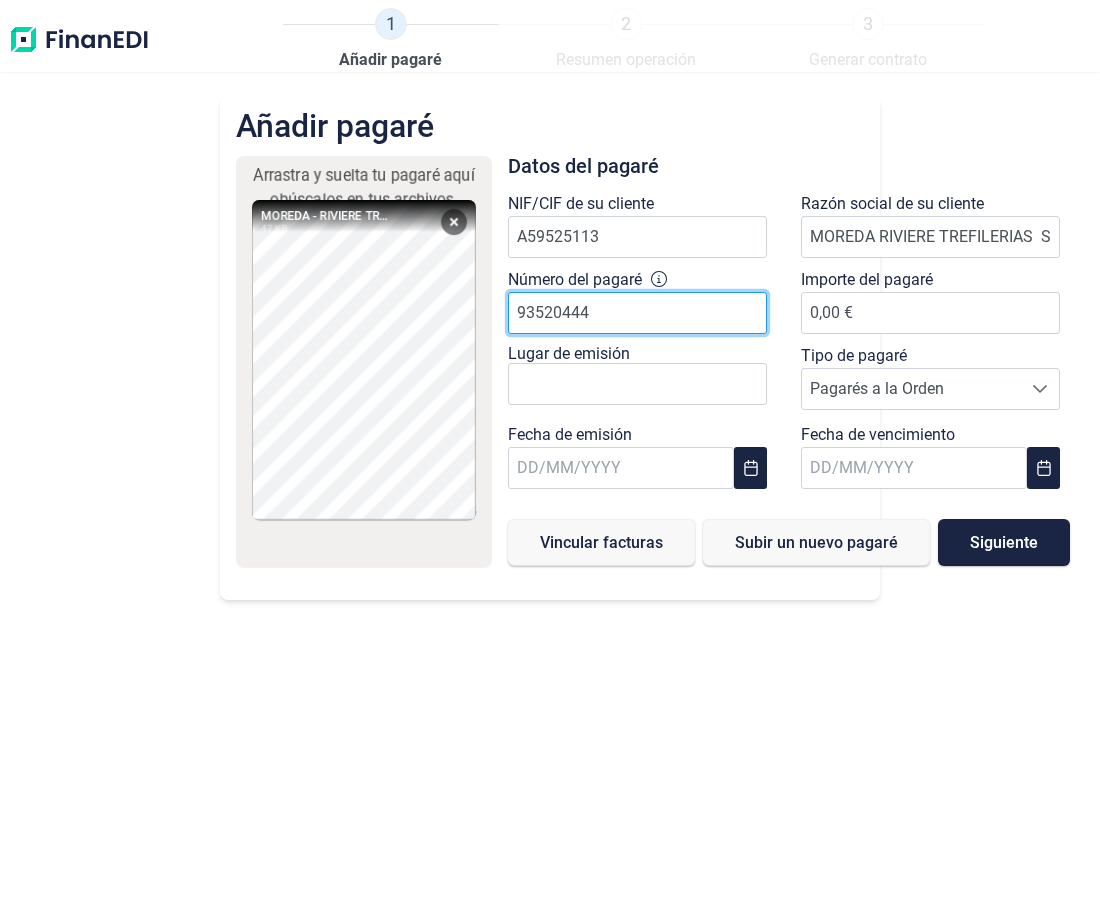 type on "93520444" 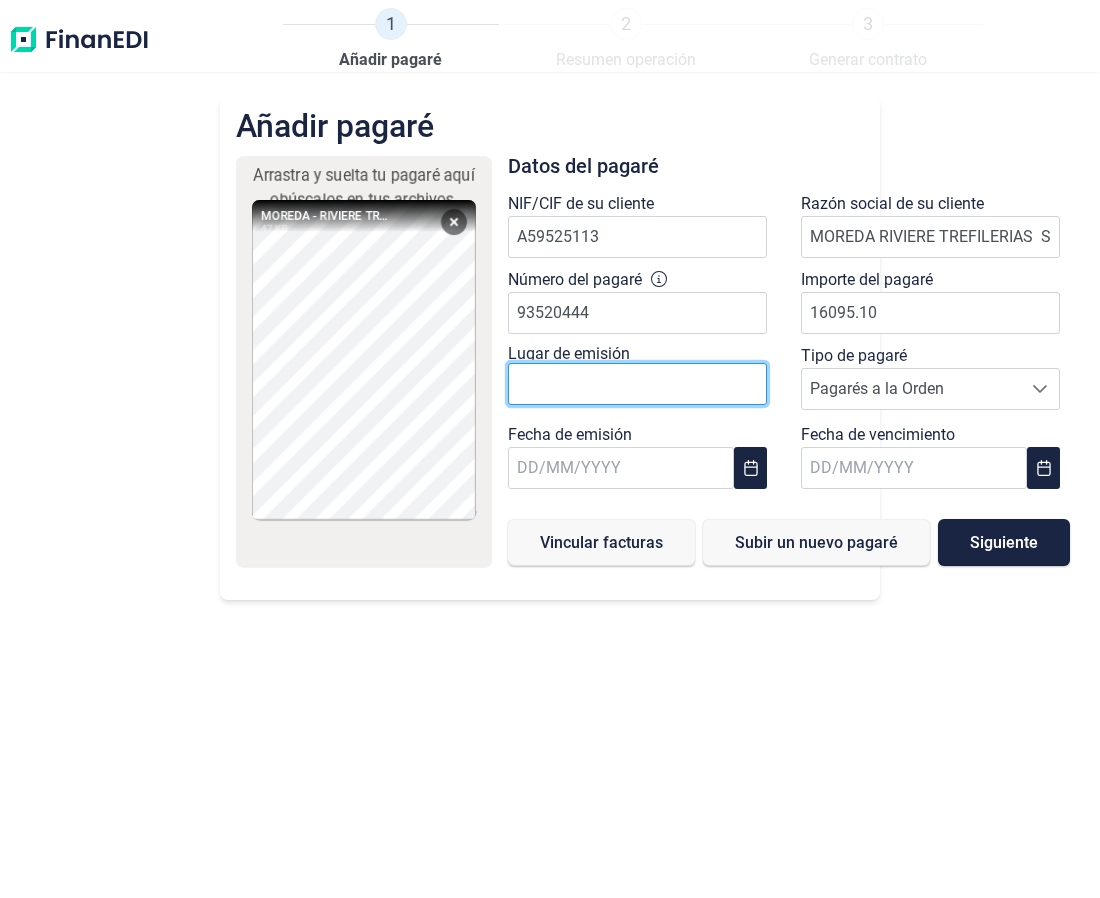type on "16.095,10 €" 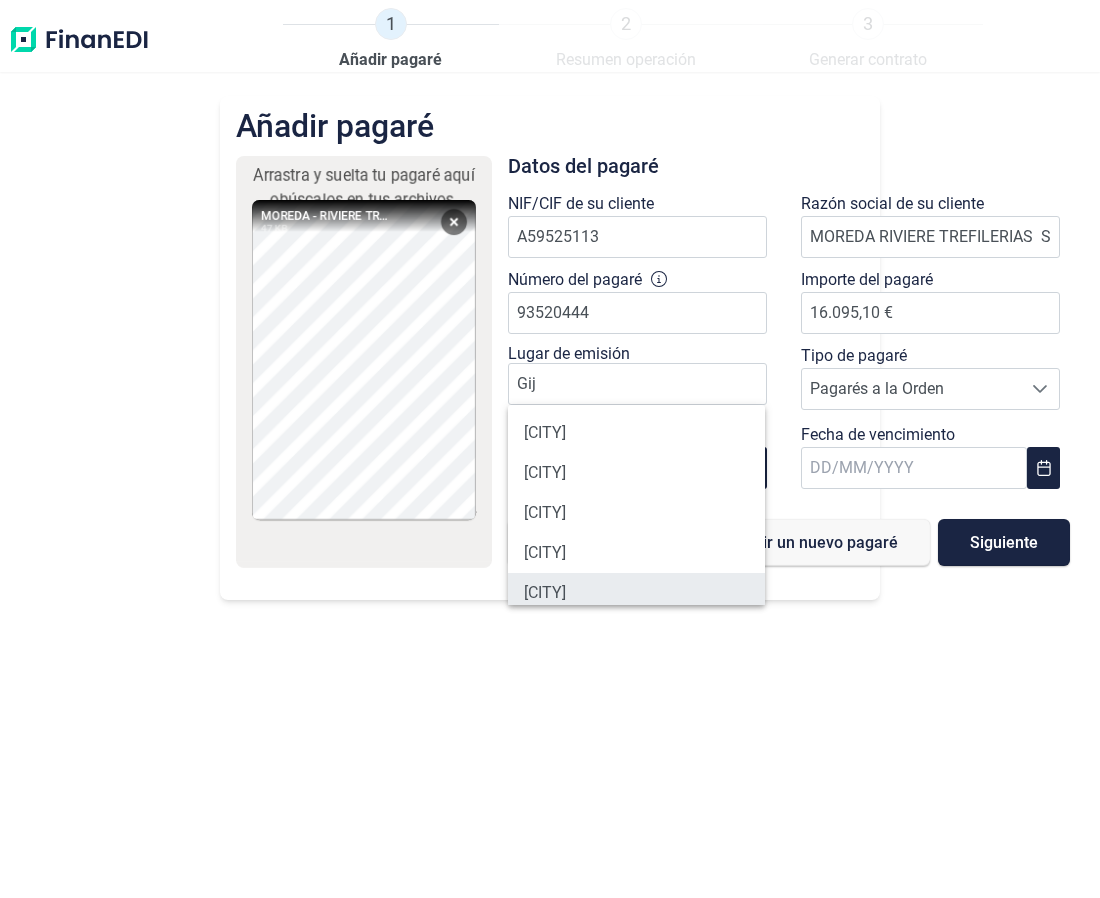 click on "[CITY]" at bounding box center (636, 593) 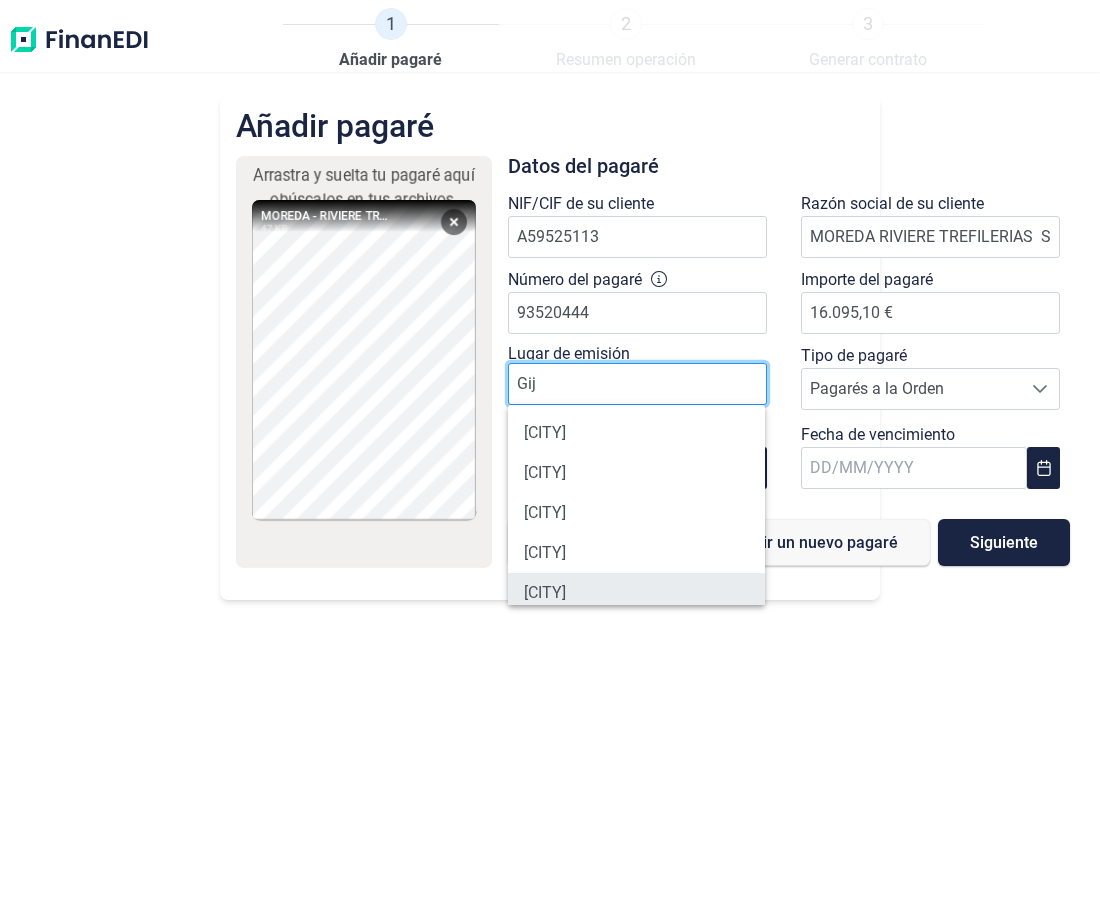 type on "[CITY]" 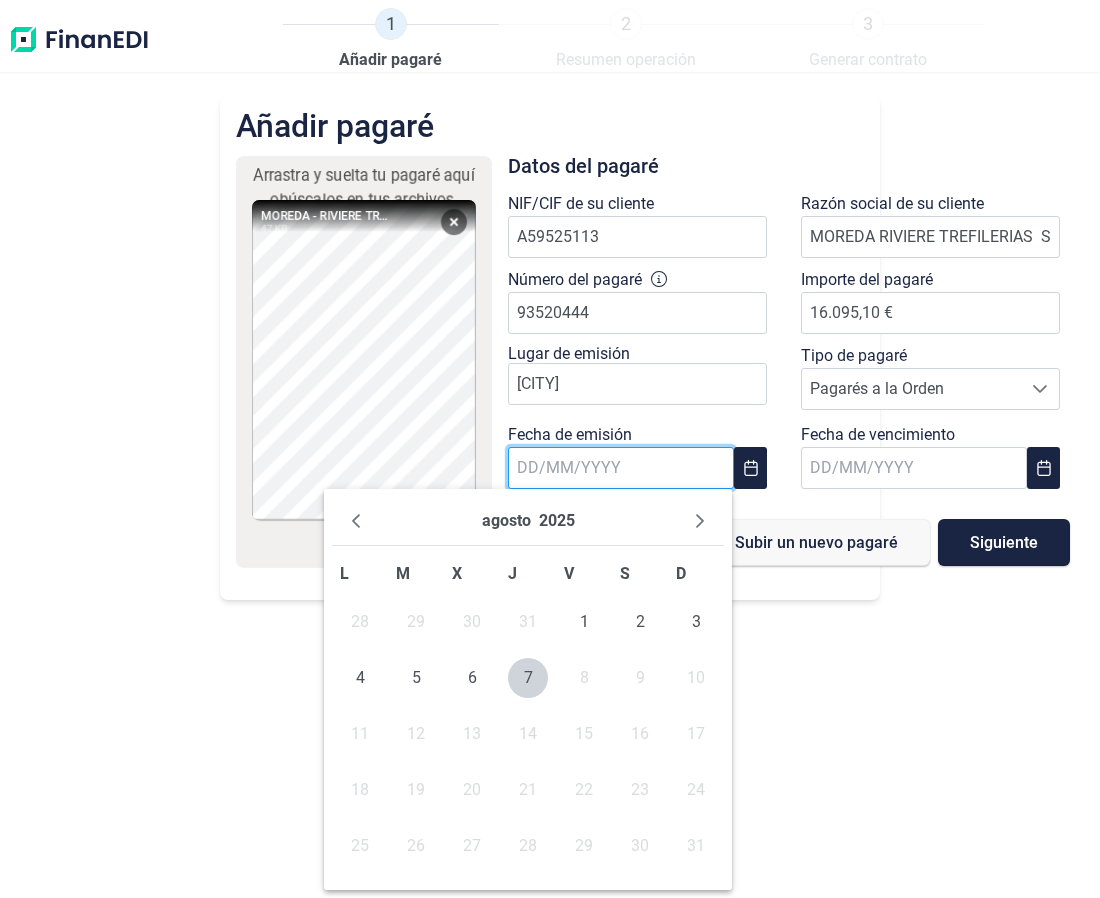 click at bounding box center [621, 468] 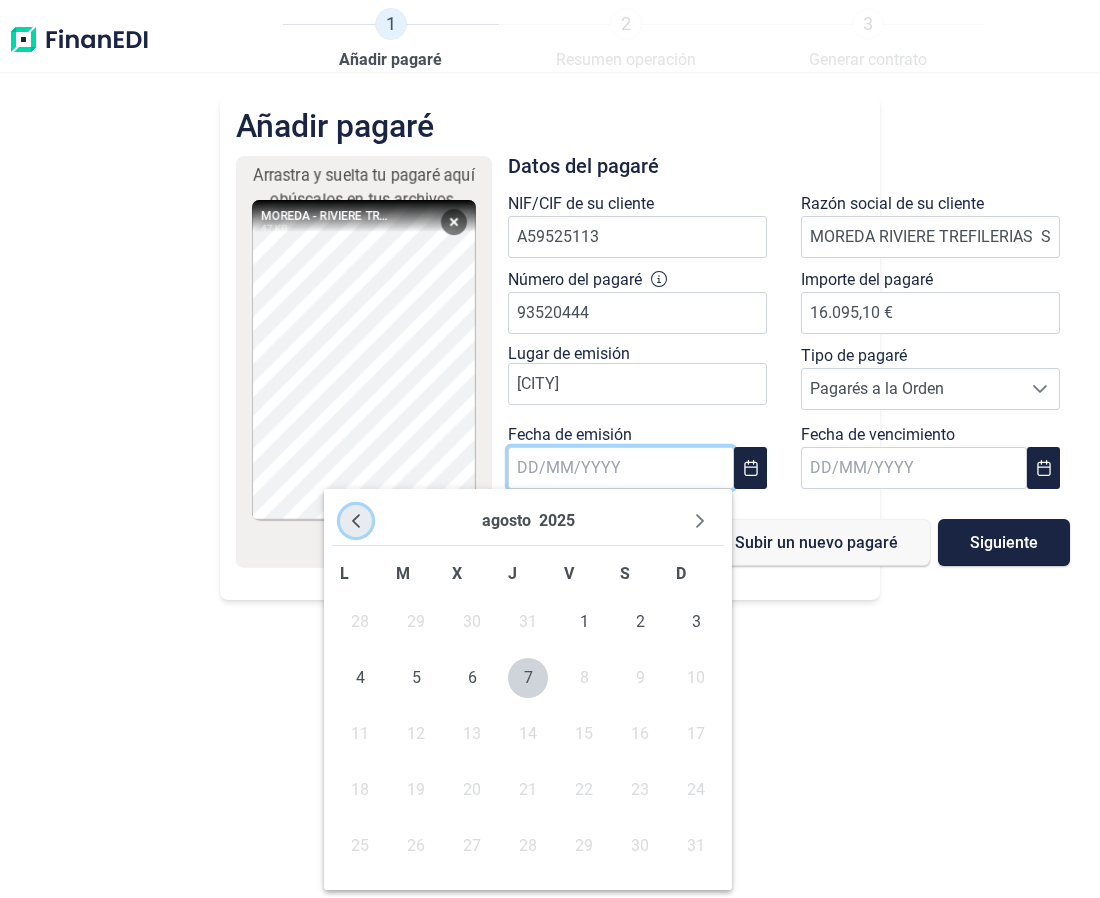 click 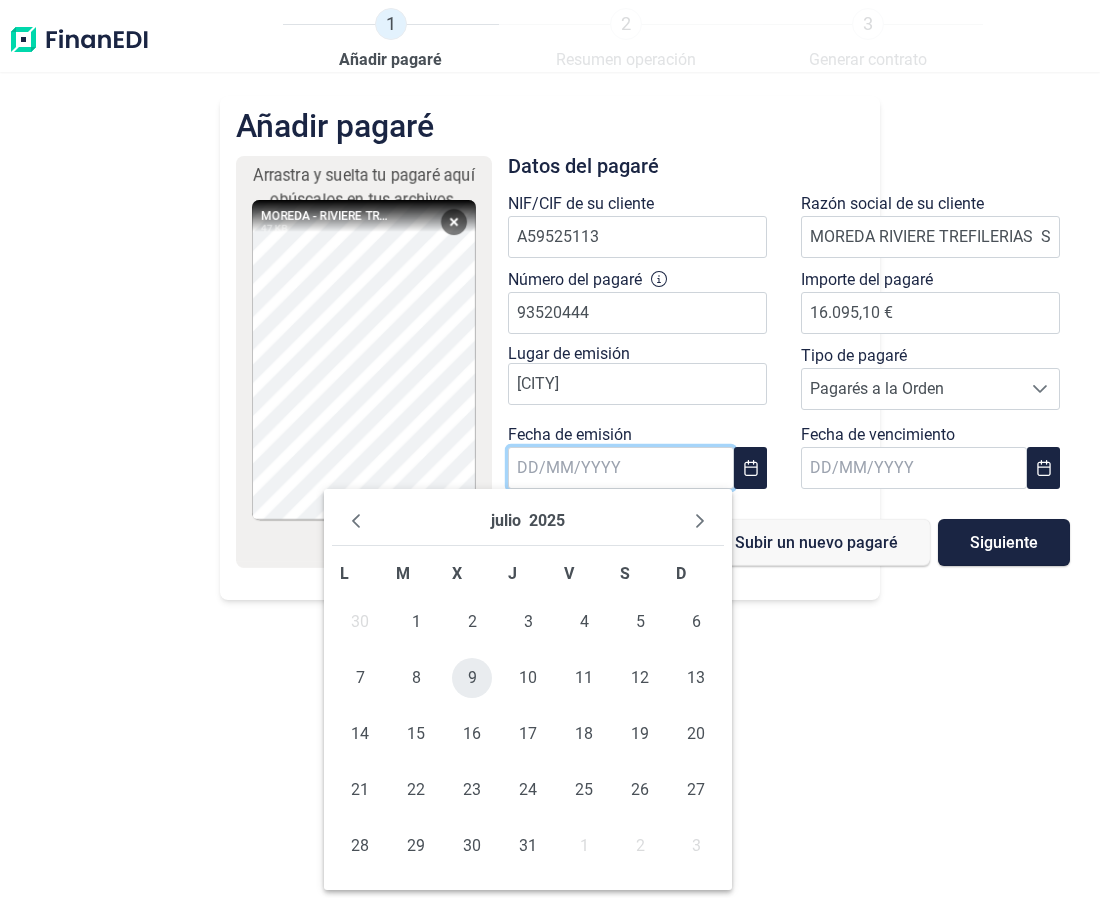 click on "9" at bounding box center [472, 678] 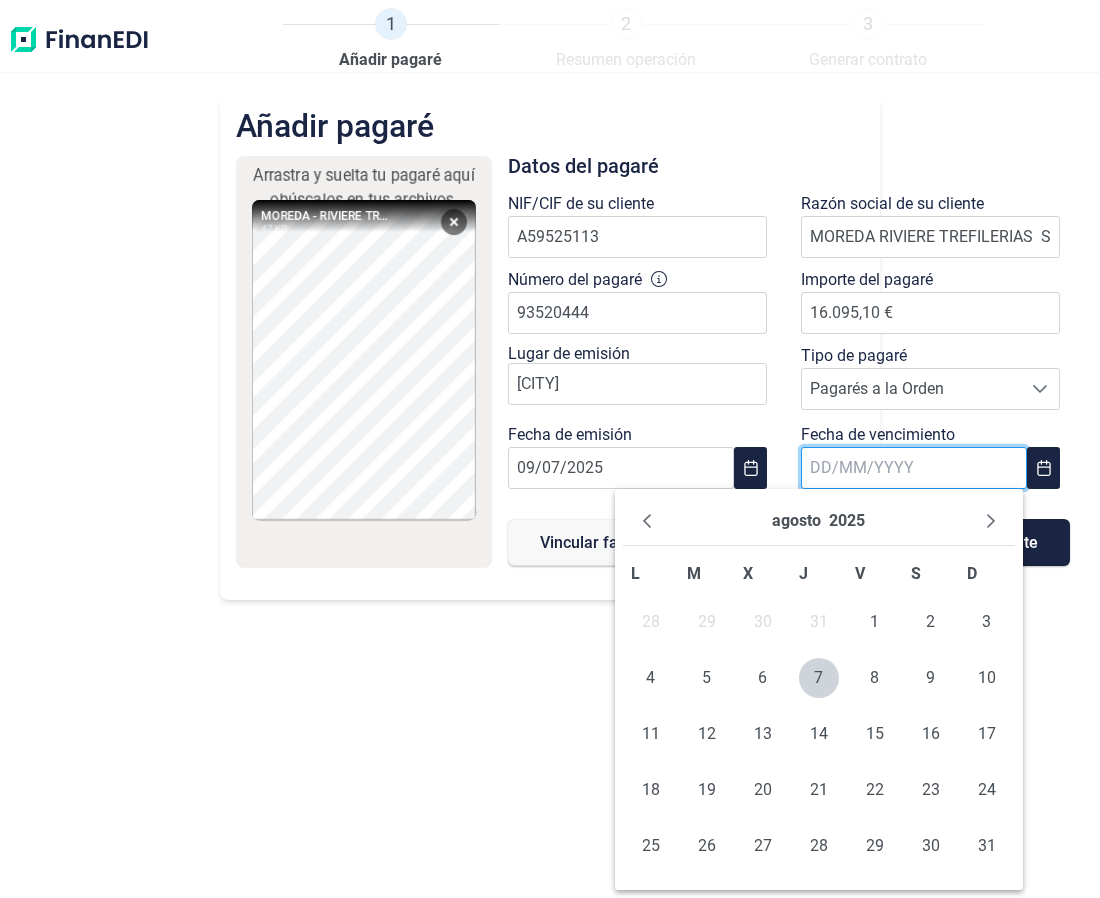 click at bounding box center [914, 468] 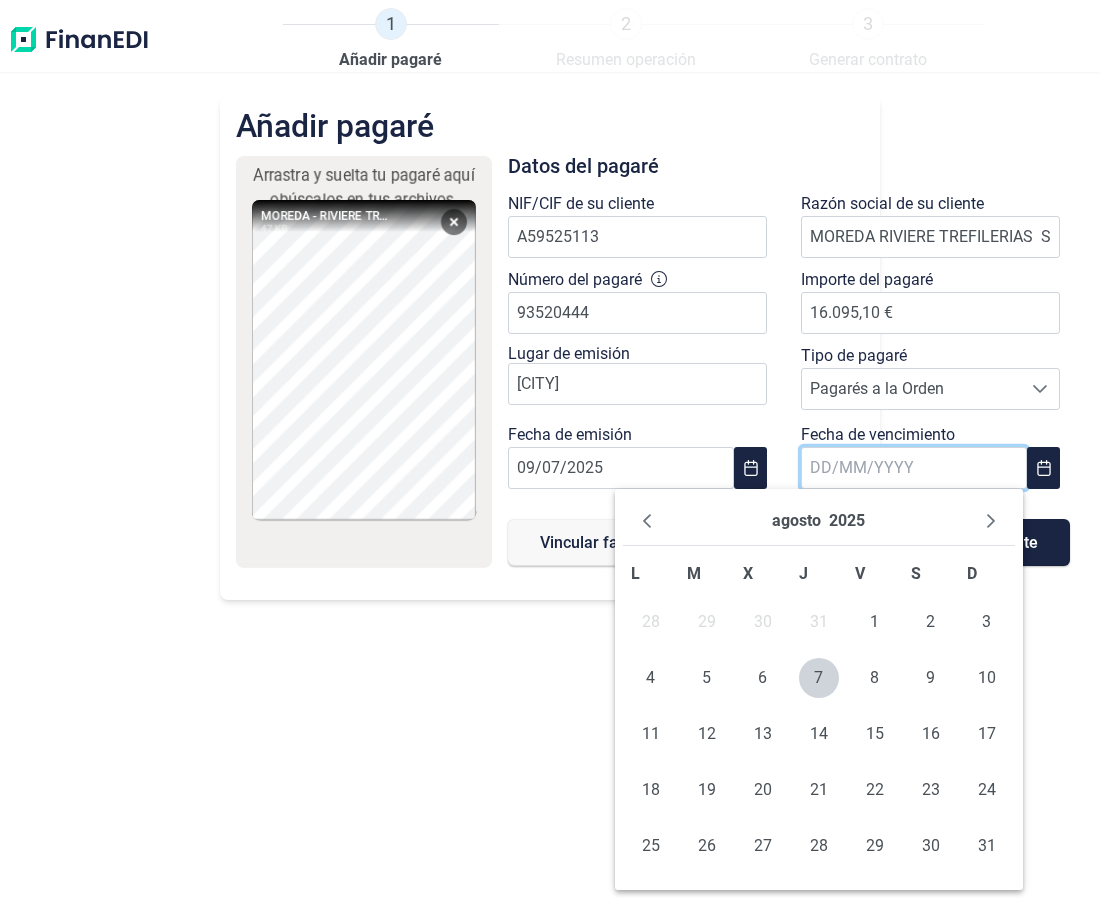 drag, startPoint x: 710, startPoint y: 510, endPoint x: 618, endPoint y: 499, distance: 92.65527 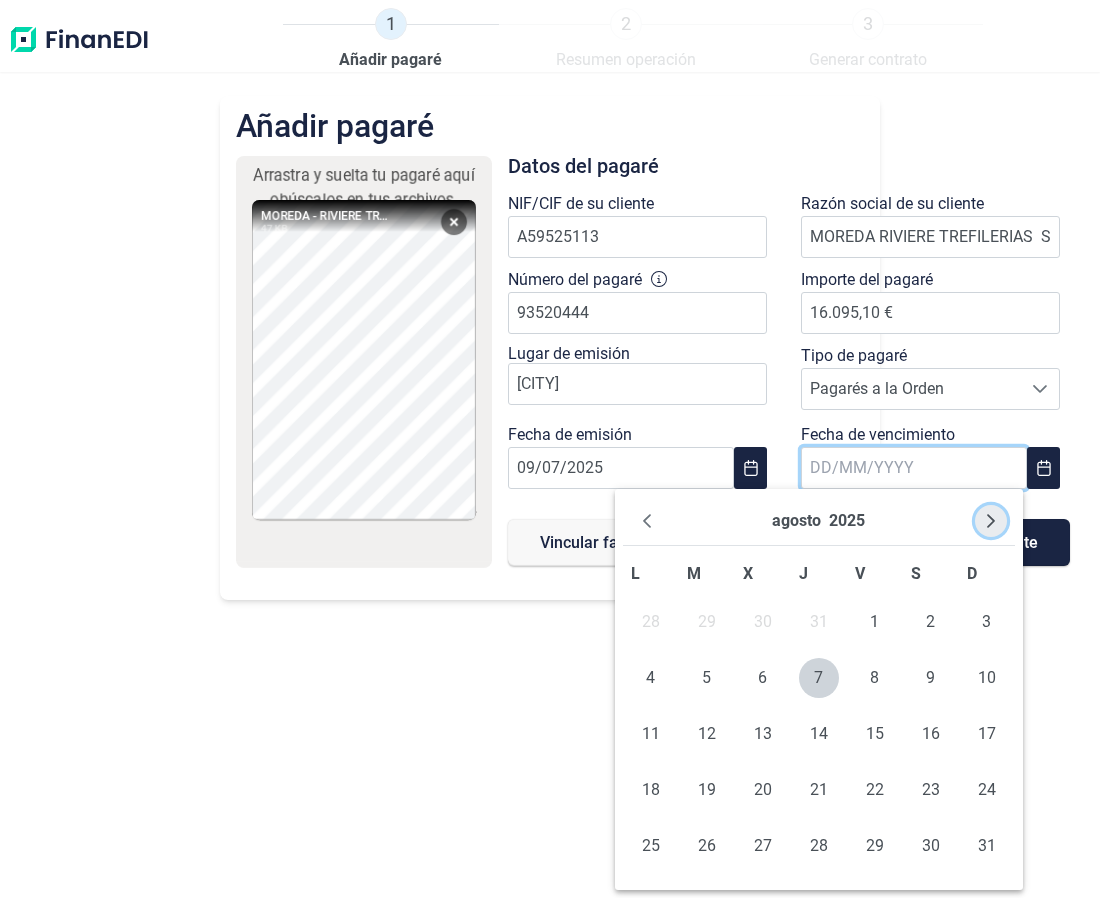 click 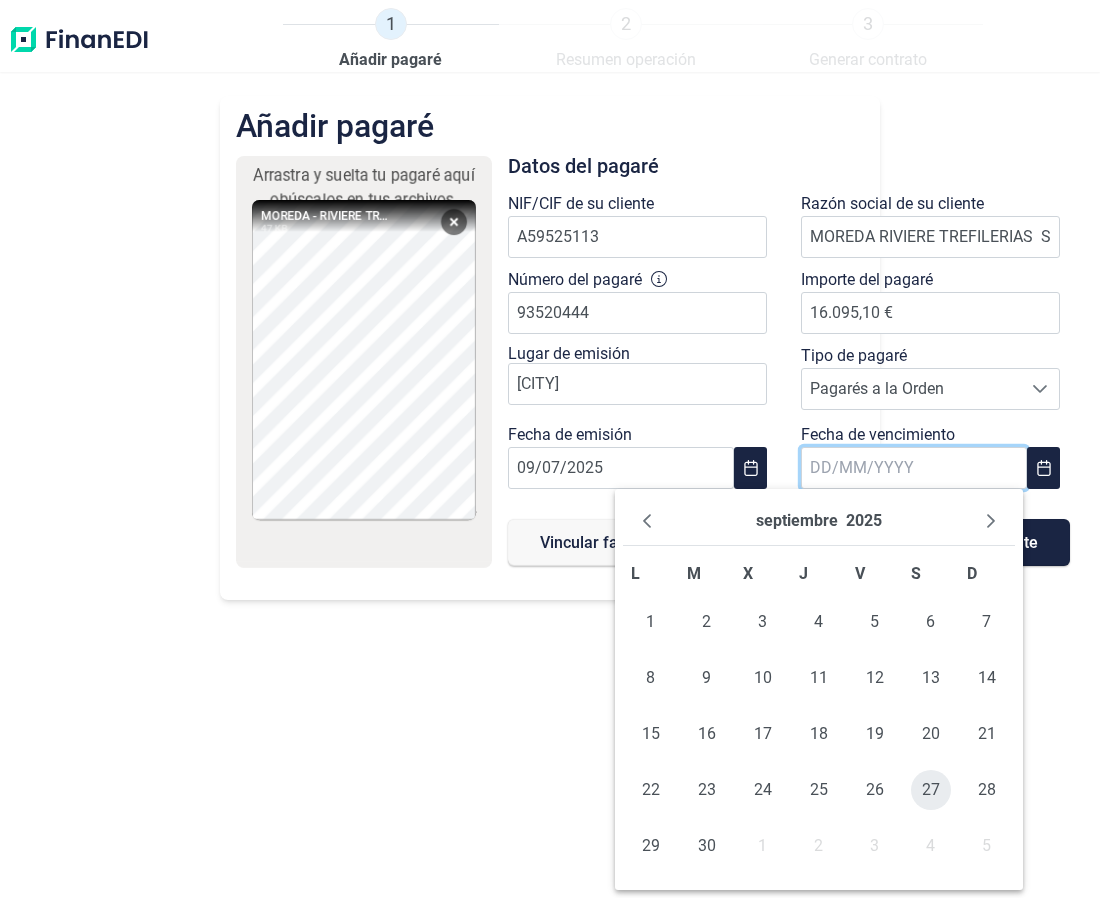 click on "27" at bounding box center (931, 790) 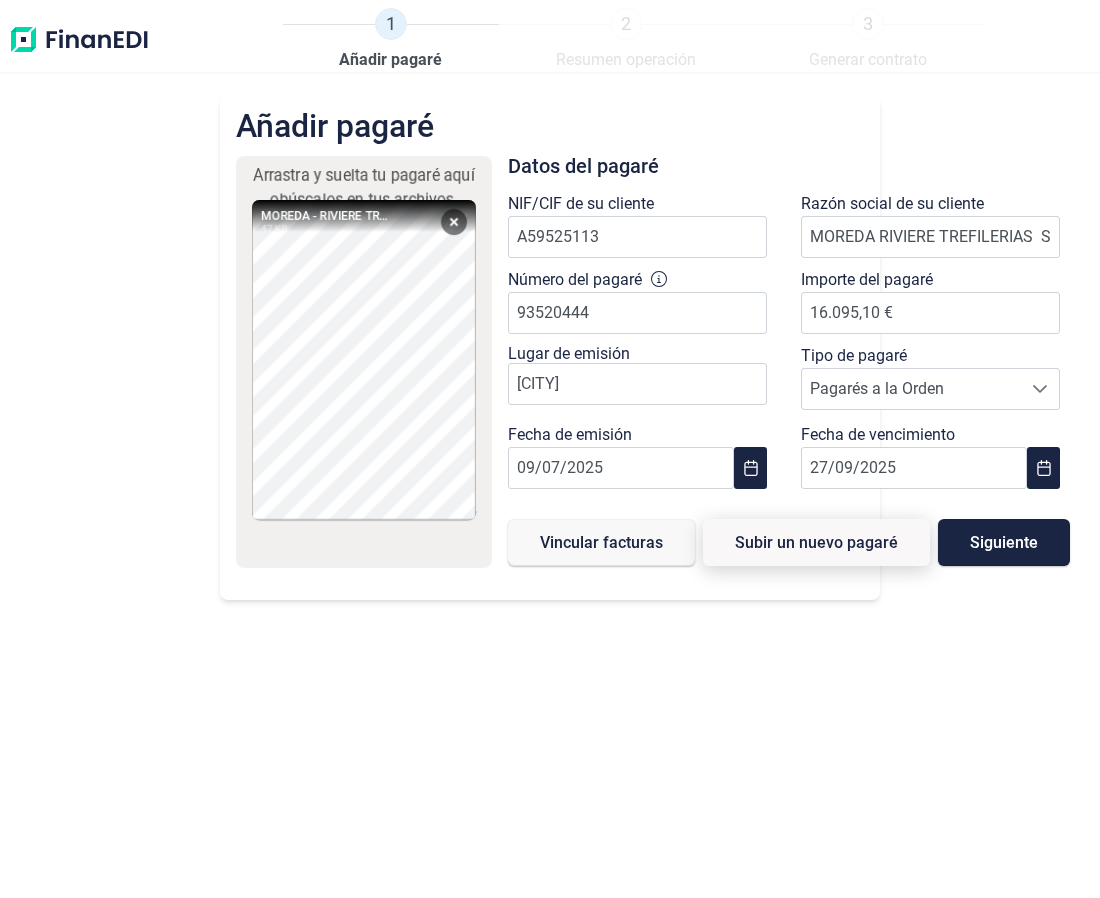 click on "Subir un nuevo pagaré" at bounding box center [816, 542] 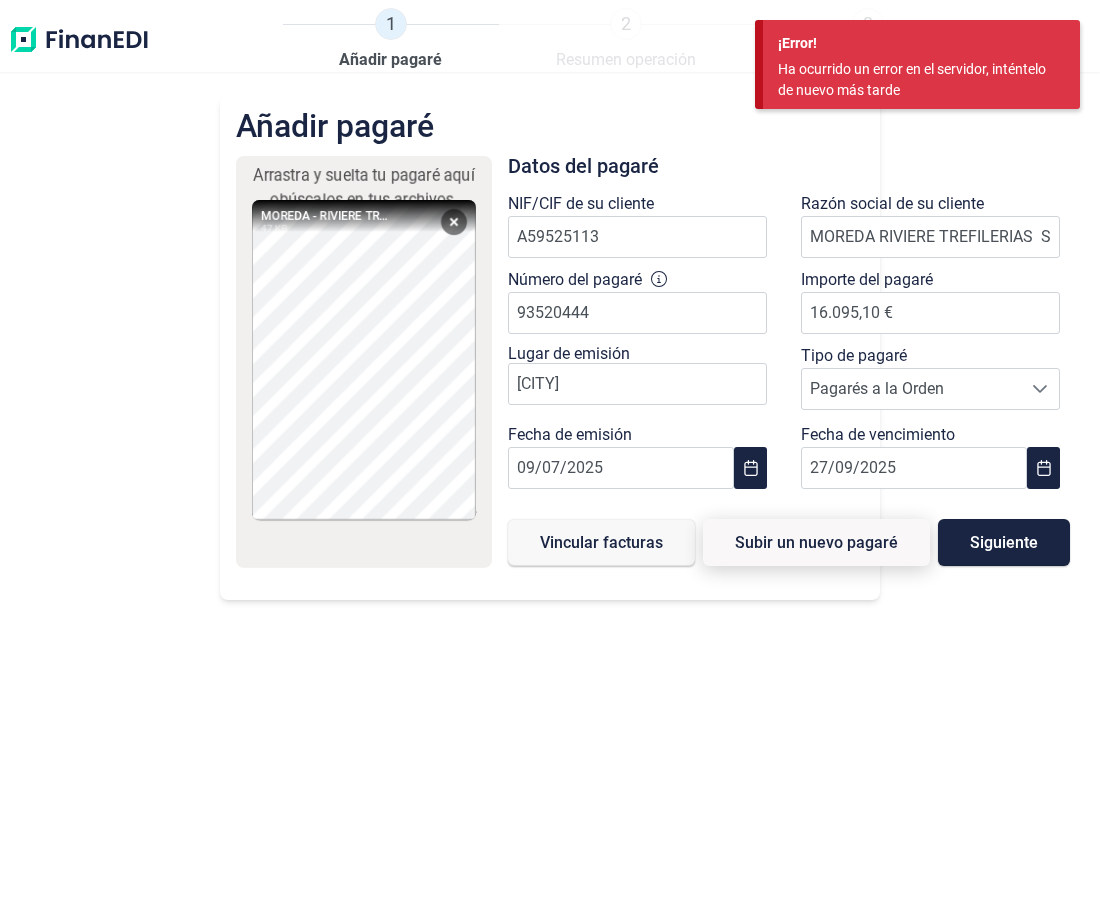 click on "Subir un nuevo pagaré" at bounding box center [816, 542] 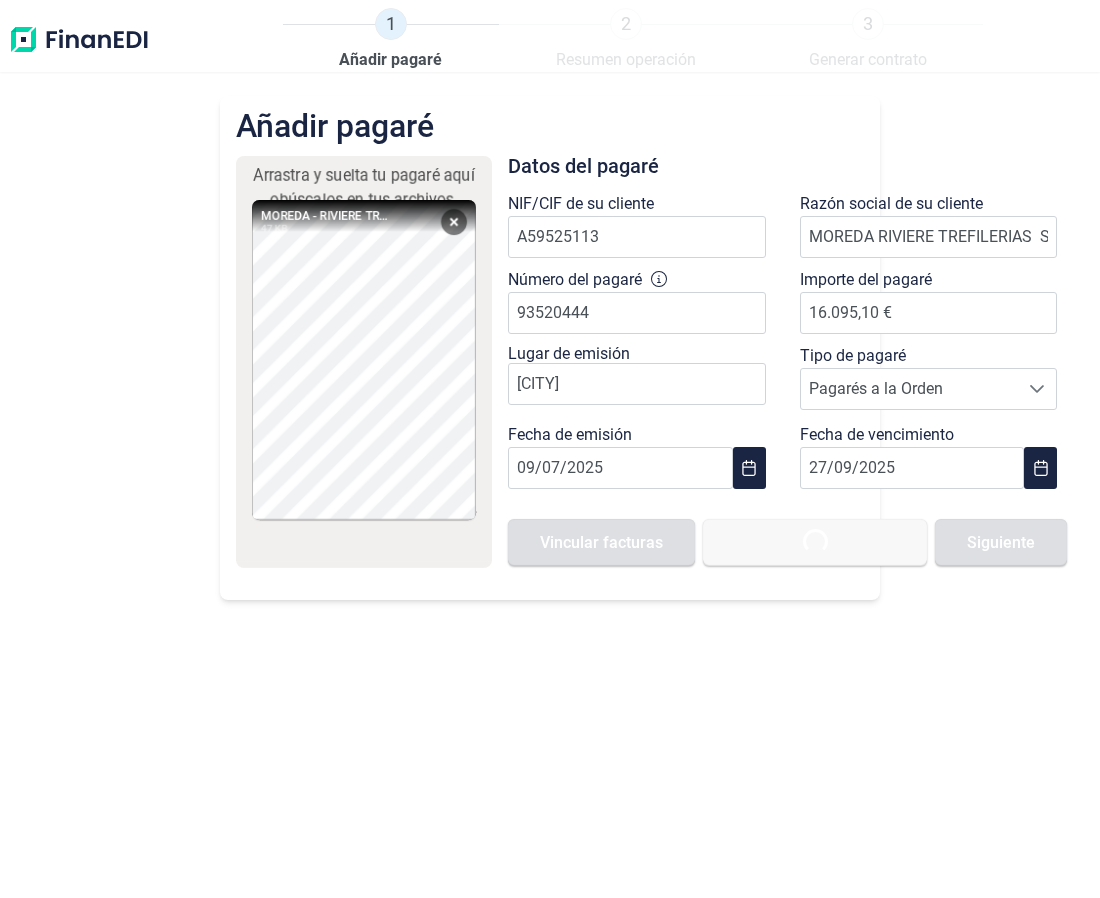type 